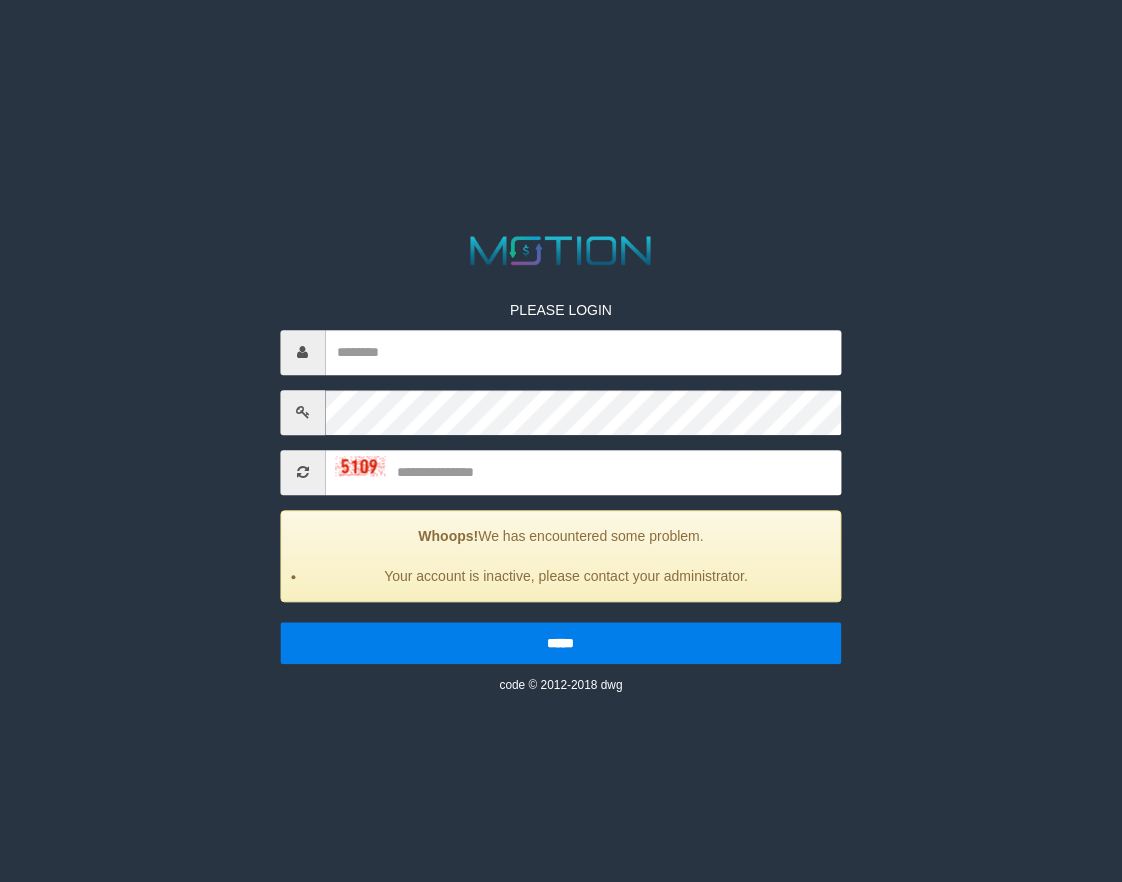 scroll, scrollTop: 0, scrollLeft: 0, axis: both 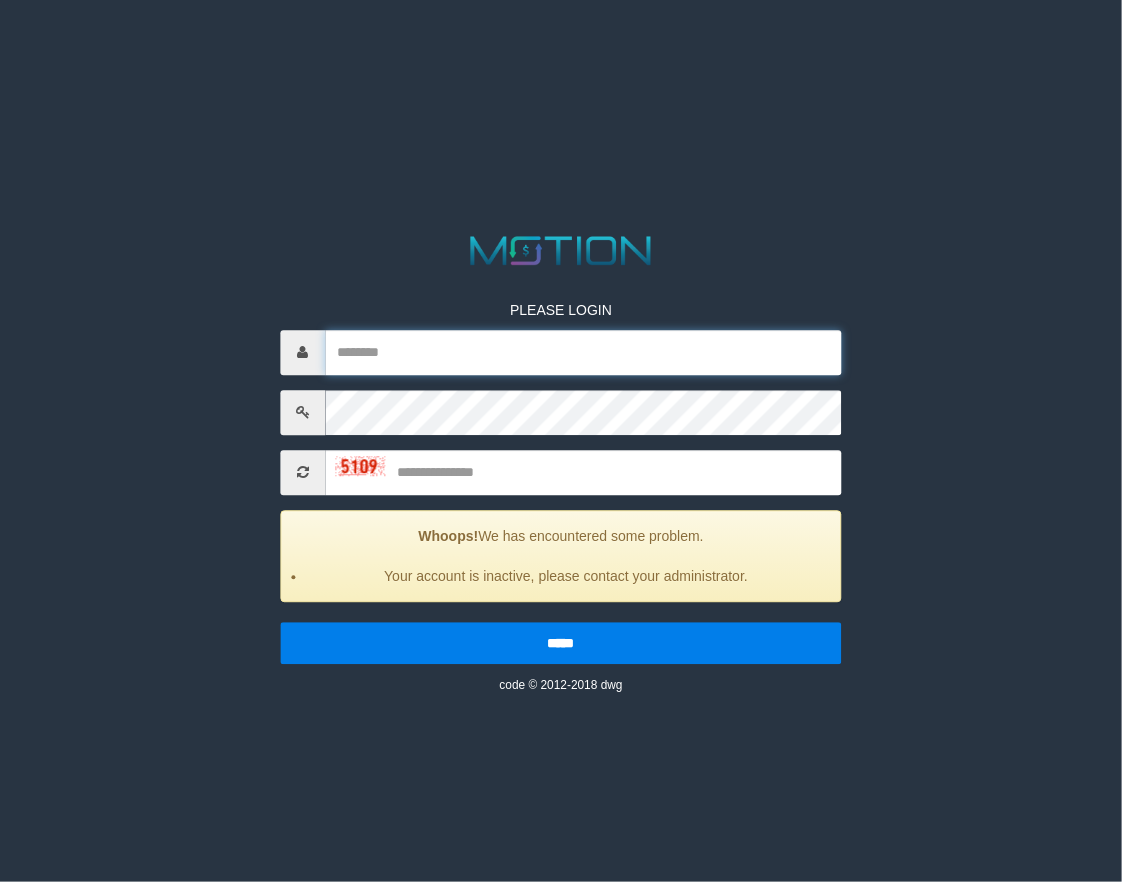 click at bounding box center (583, 352) 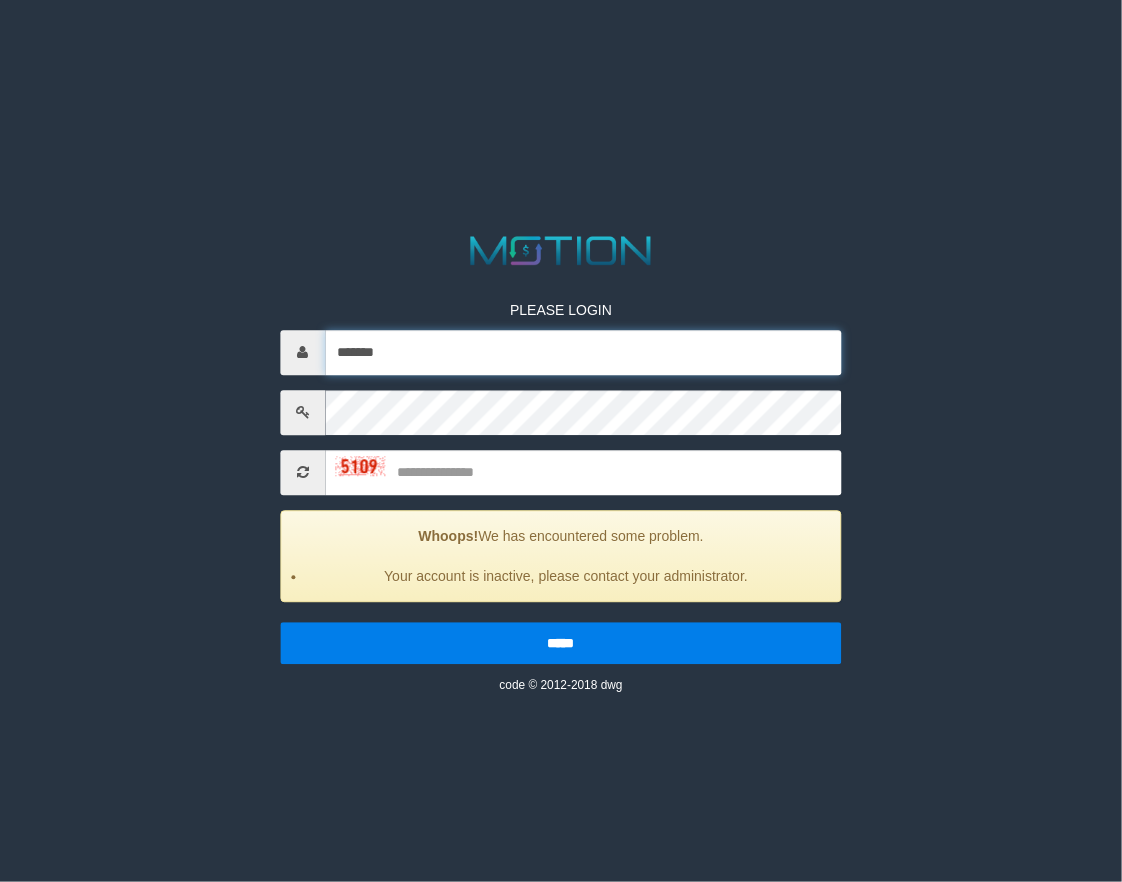 type on "*******" 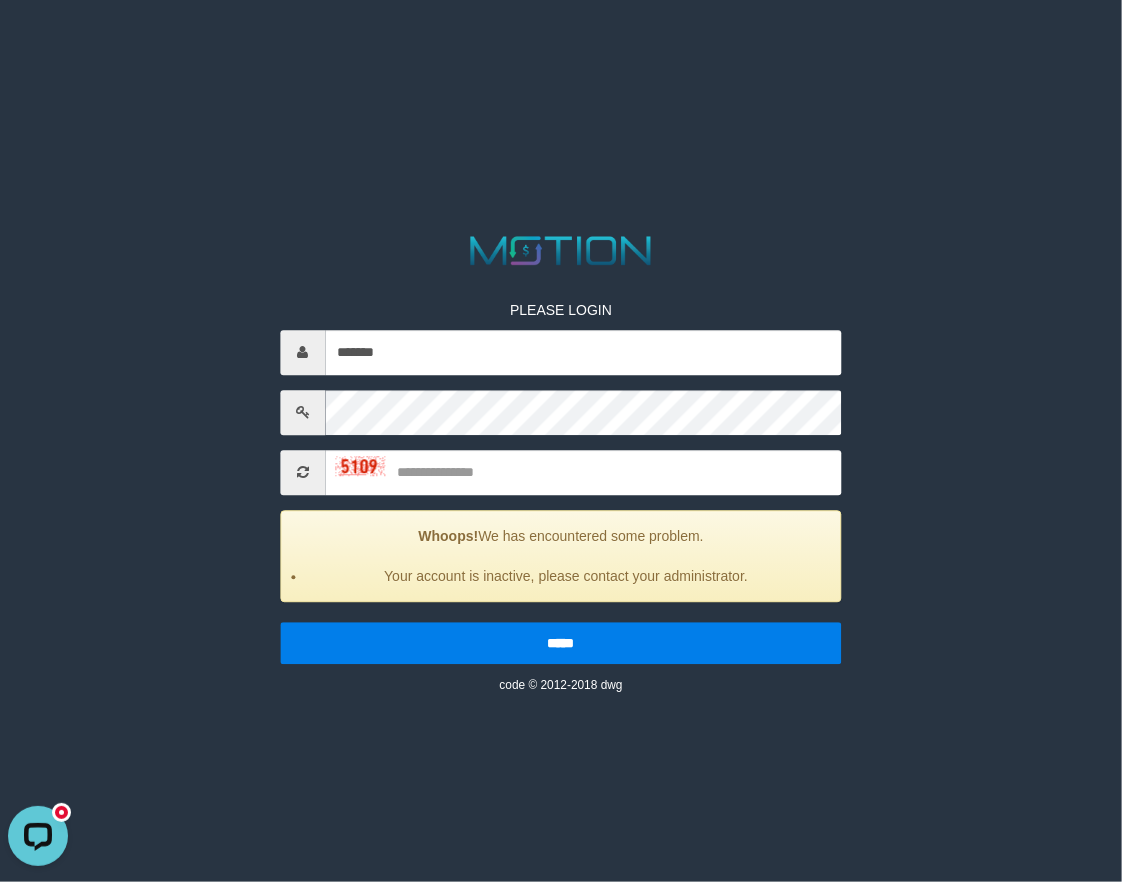 scroll, scrollTop: 0, scrollLeft: 0, axis: both 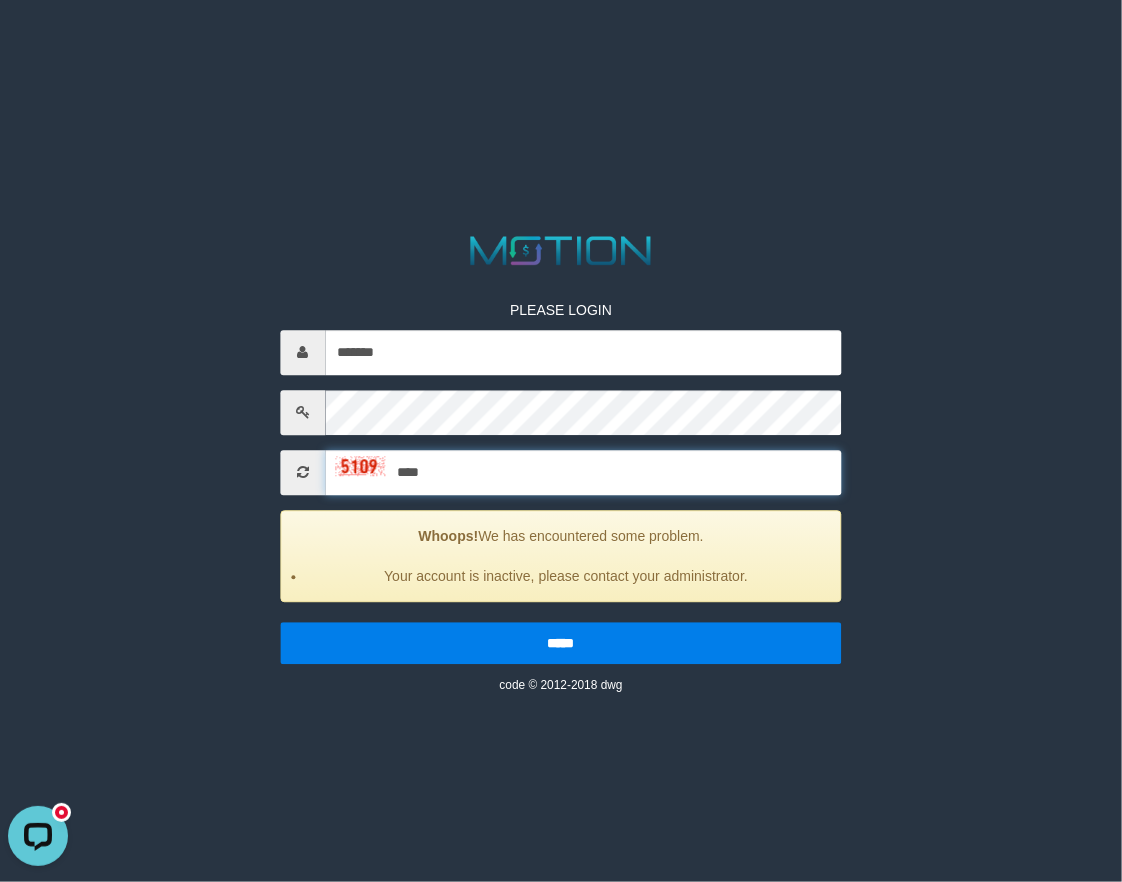 type on "****" 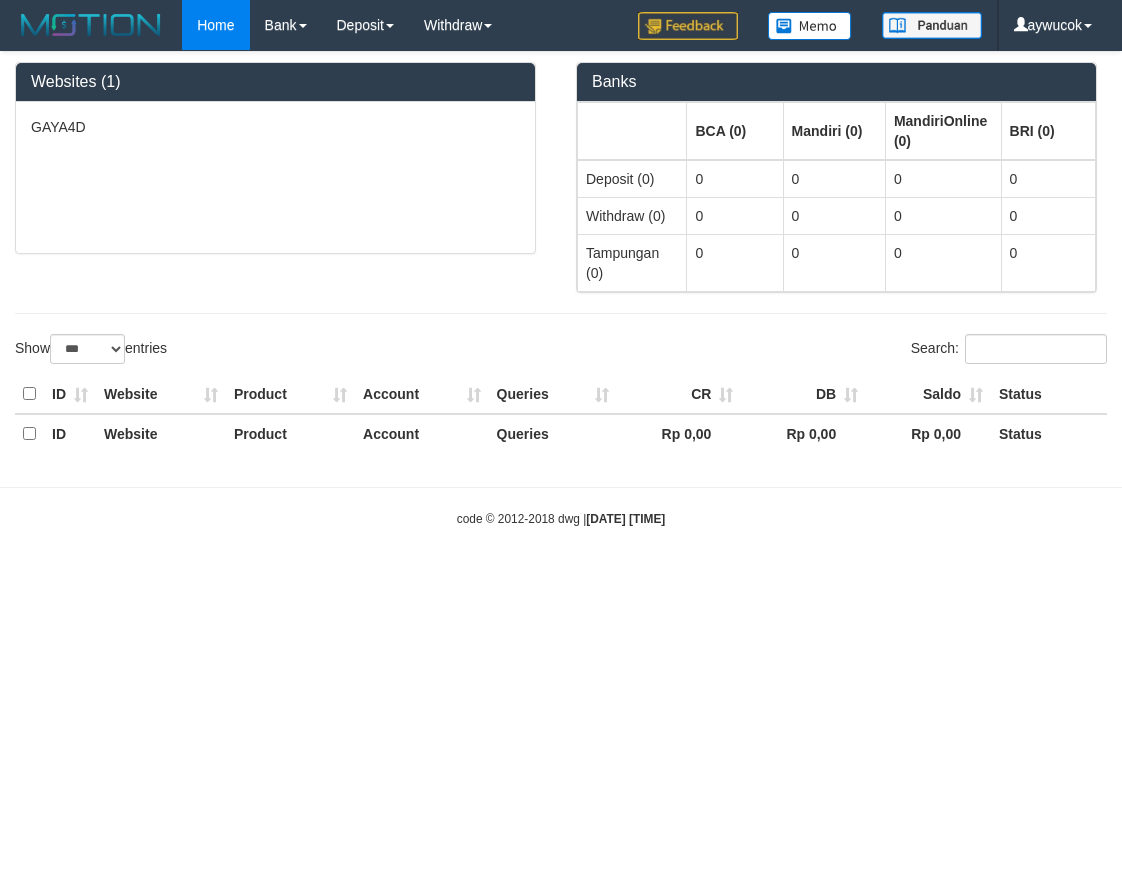 select on "***" 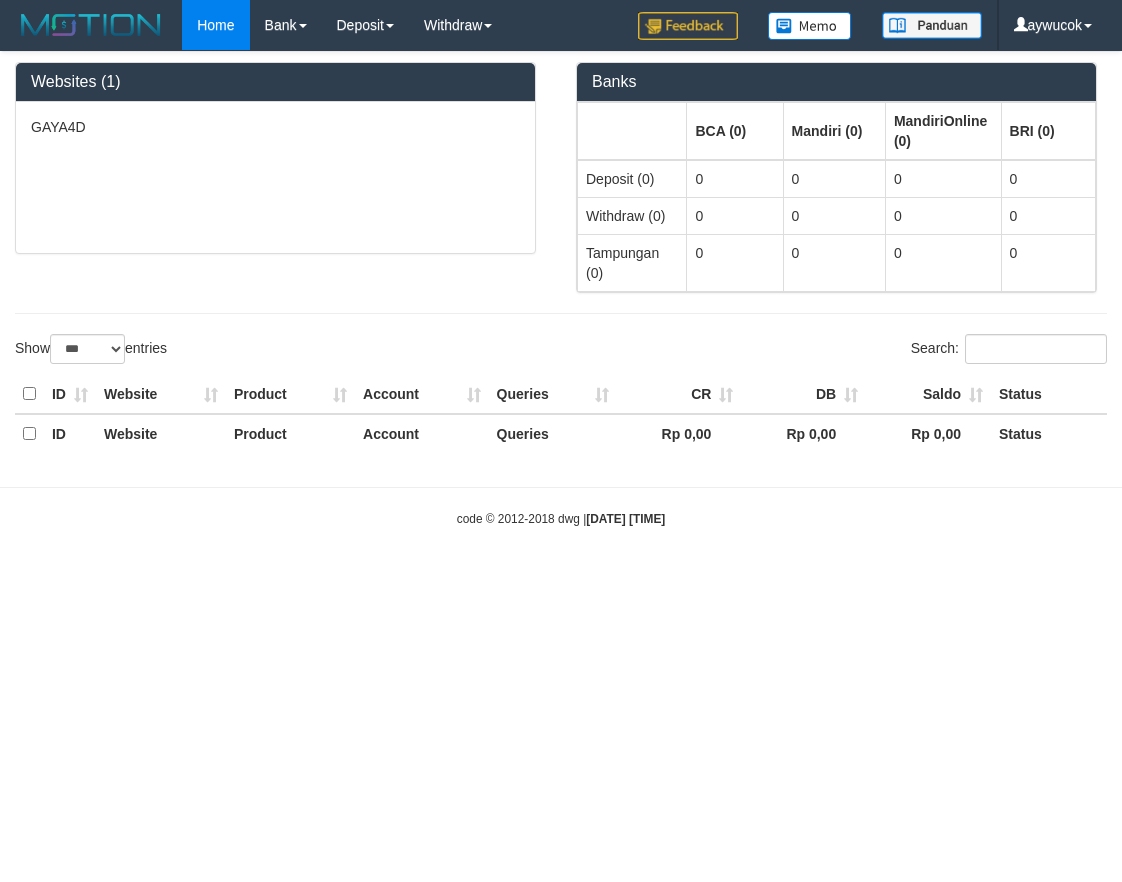 scroll, scrollTop: 0, scrollLeft: 0, axis: both 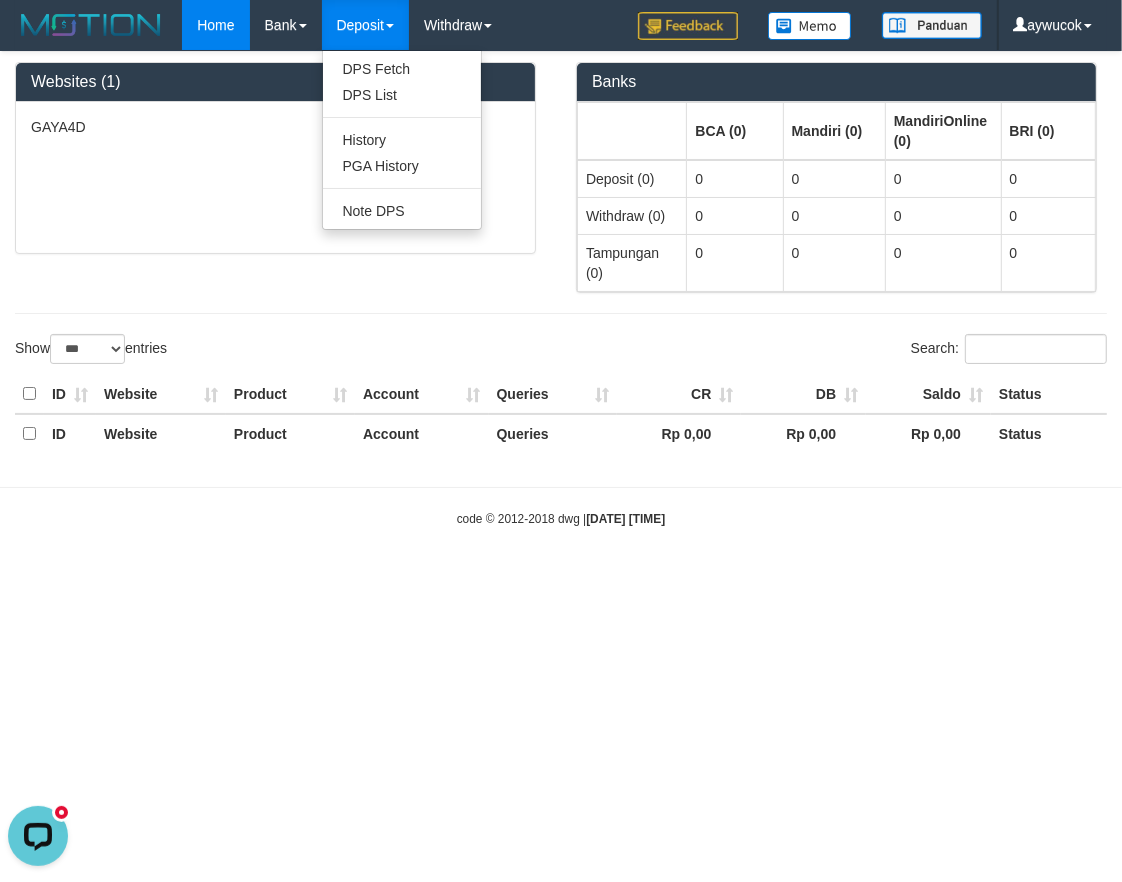 click on "Deposit" at bounding box center (365, 25) 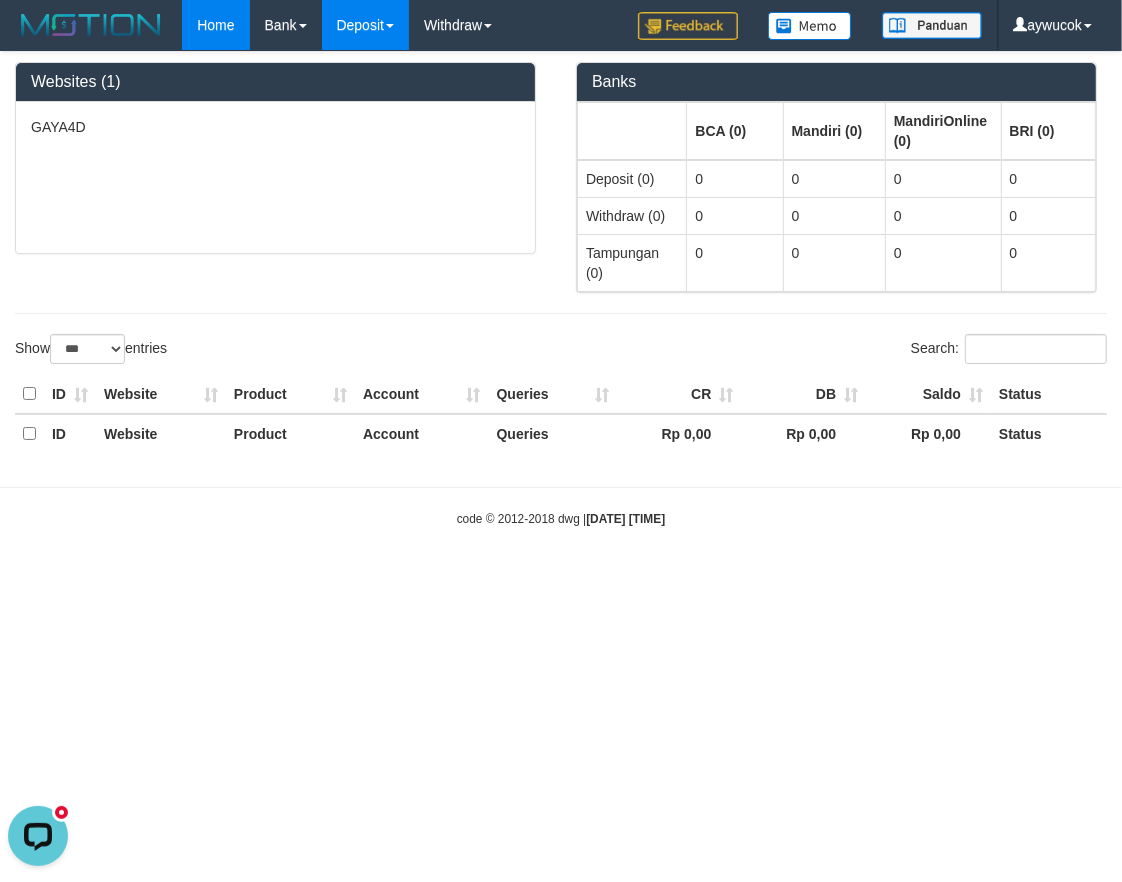 click on "Deposit" at bounding box center [365, 25] 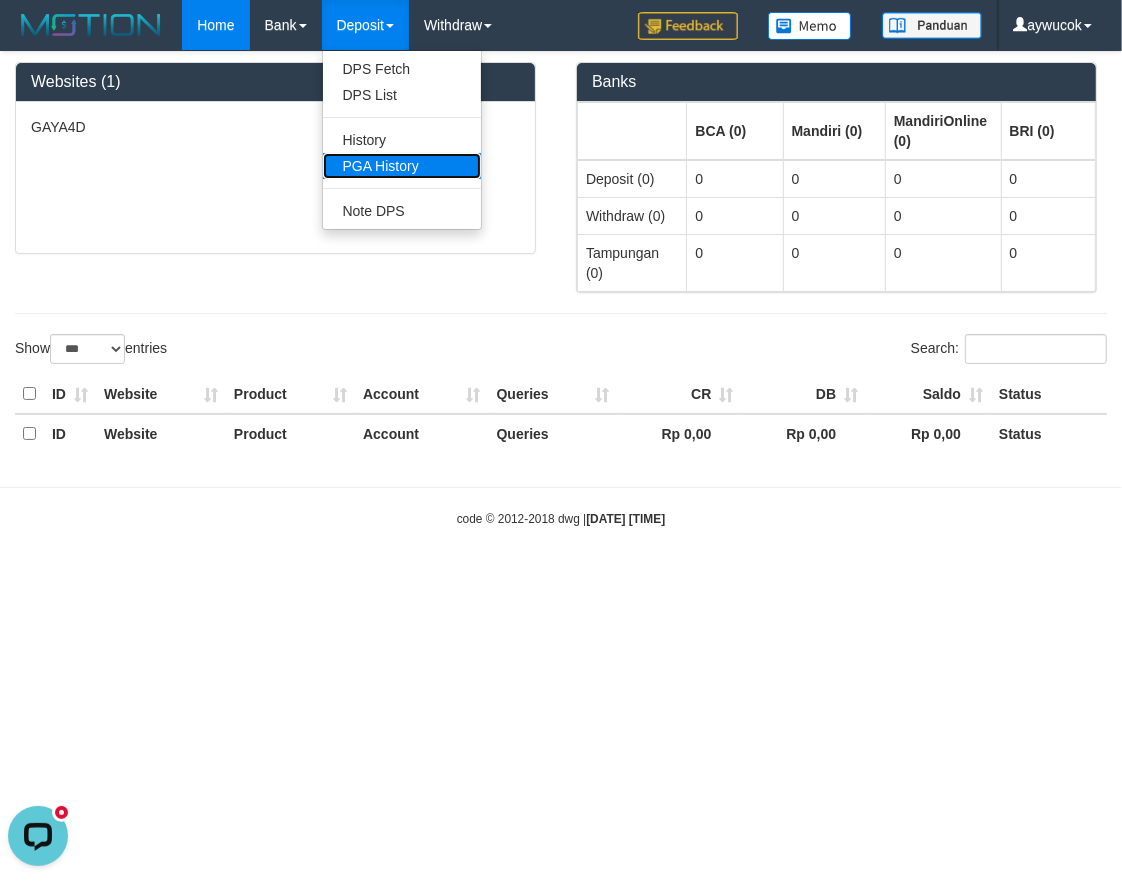 click on "PGA History" at bounding box center (402, 166) 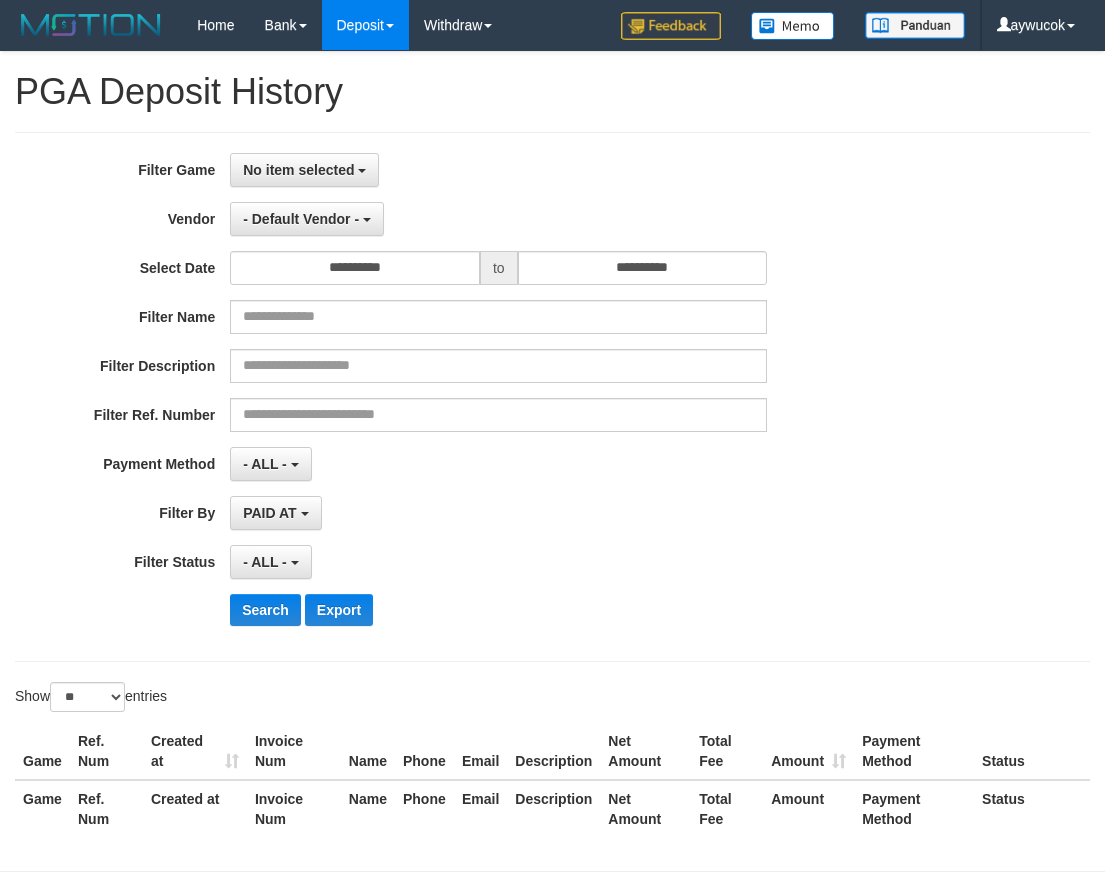 select 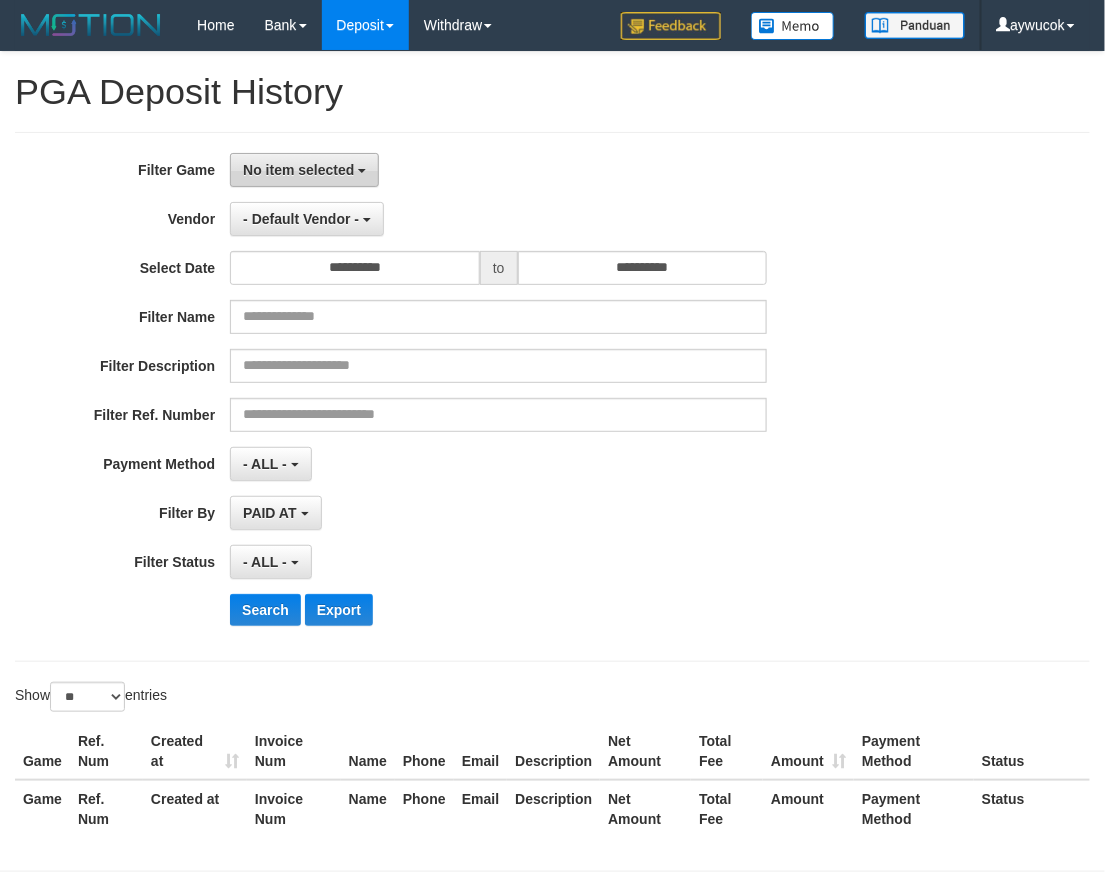 click on "No item selected" at bounding box center (304, 170) 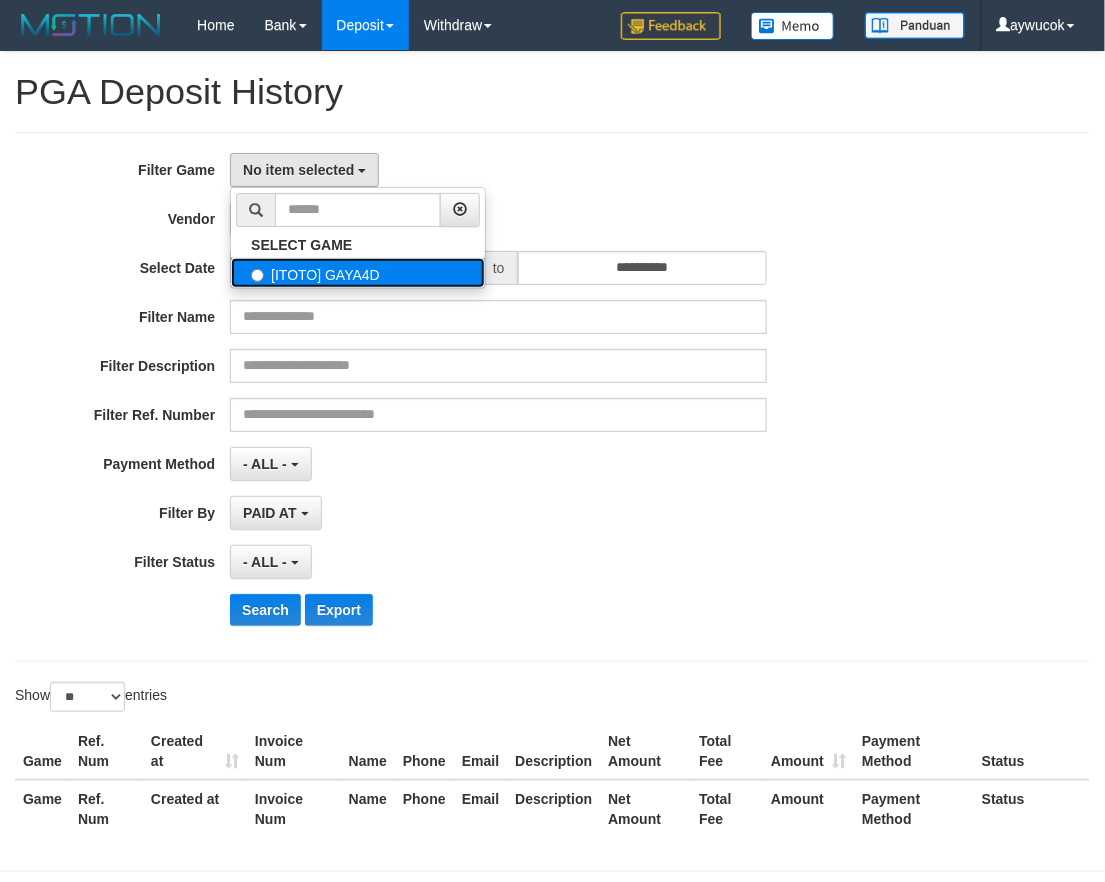 click on "[ITOTO] GAYA4D" at bounding box center [358, 273] 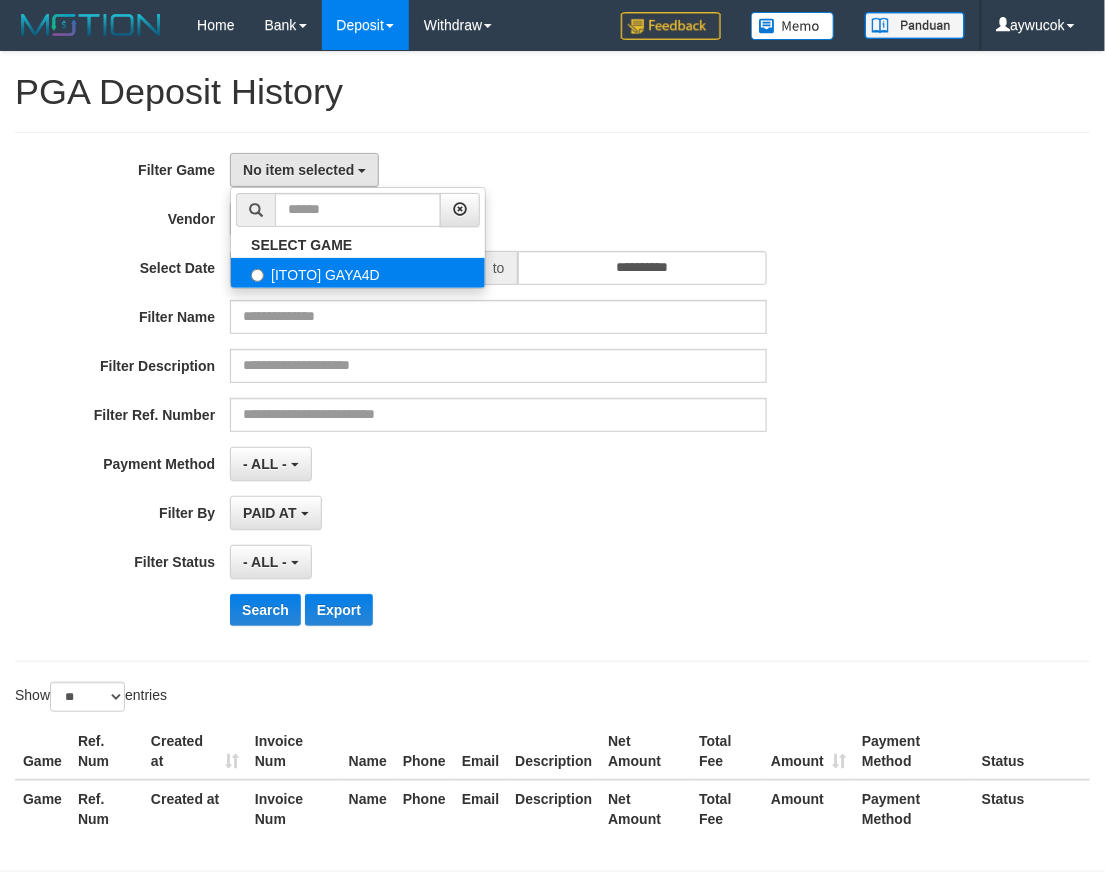 select on "****" 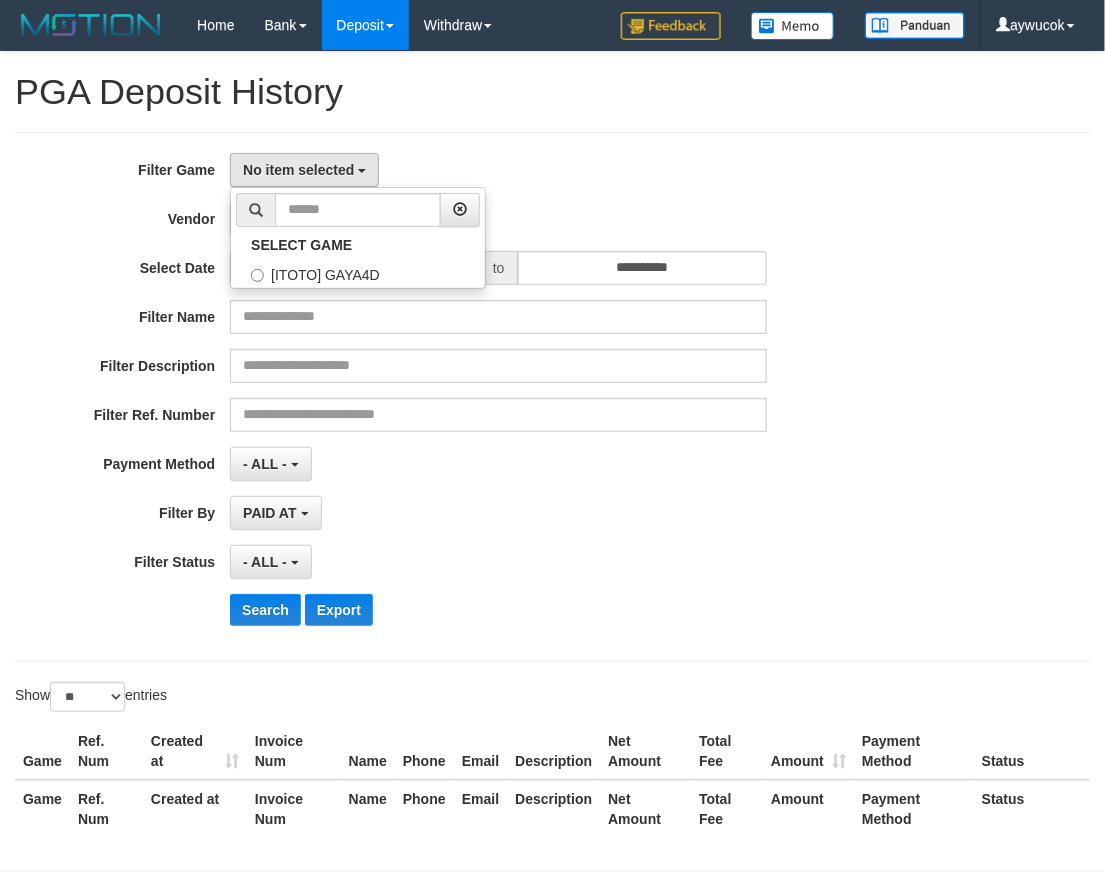 scroll, scrollTop: 17, scrollLeft: 0, axis: vertical 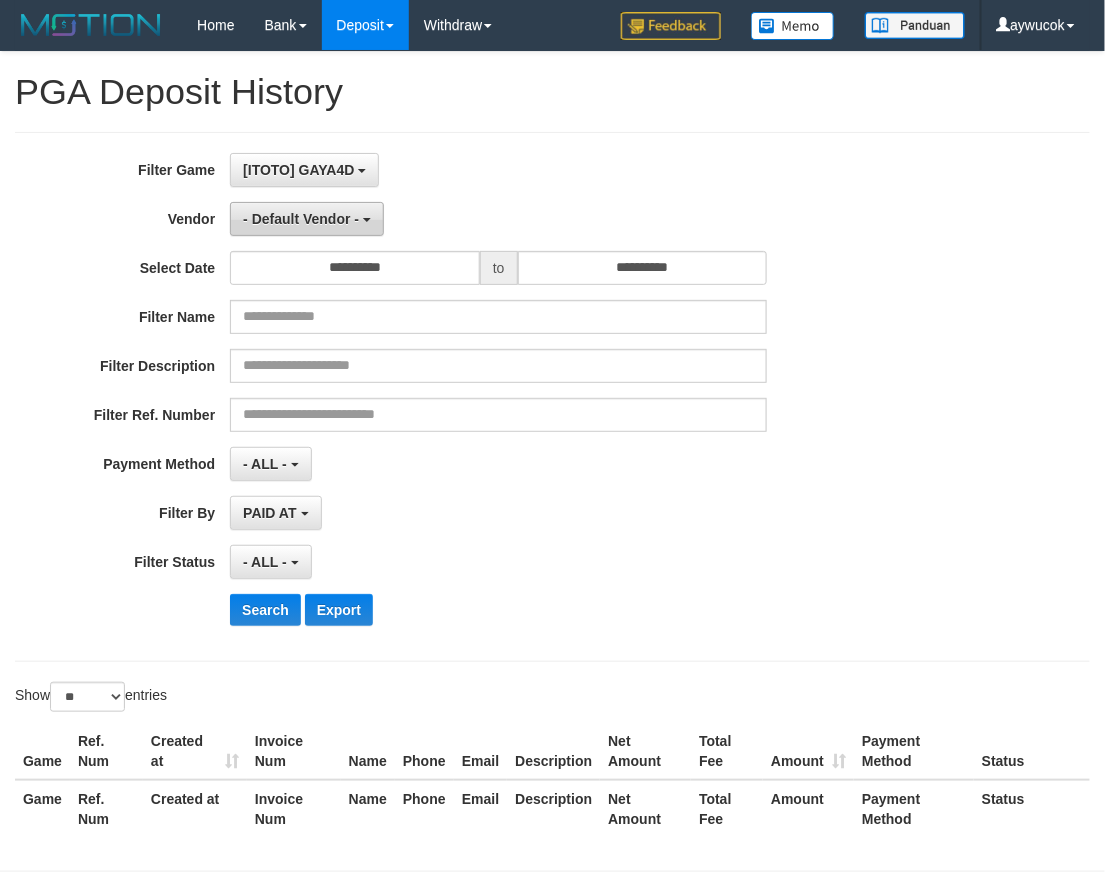 drag, startPoint x: 508, startPoint y: 196, endPoint x: 351, endPoint y: 218, distance: 158.5339 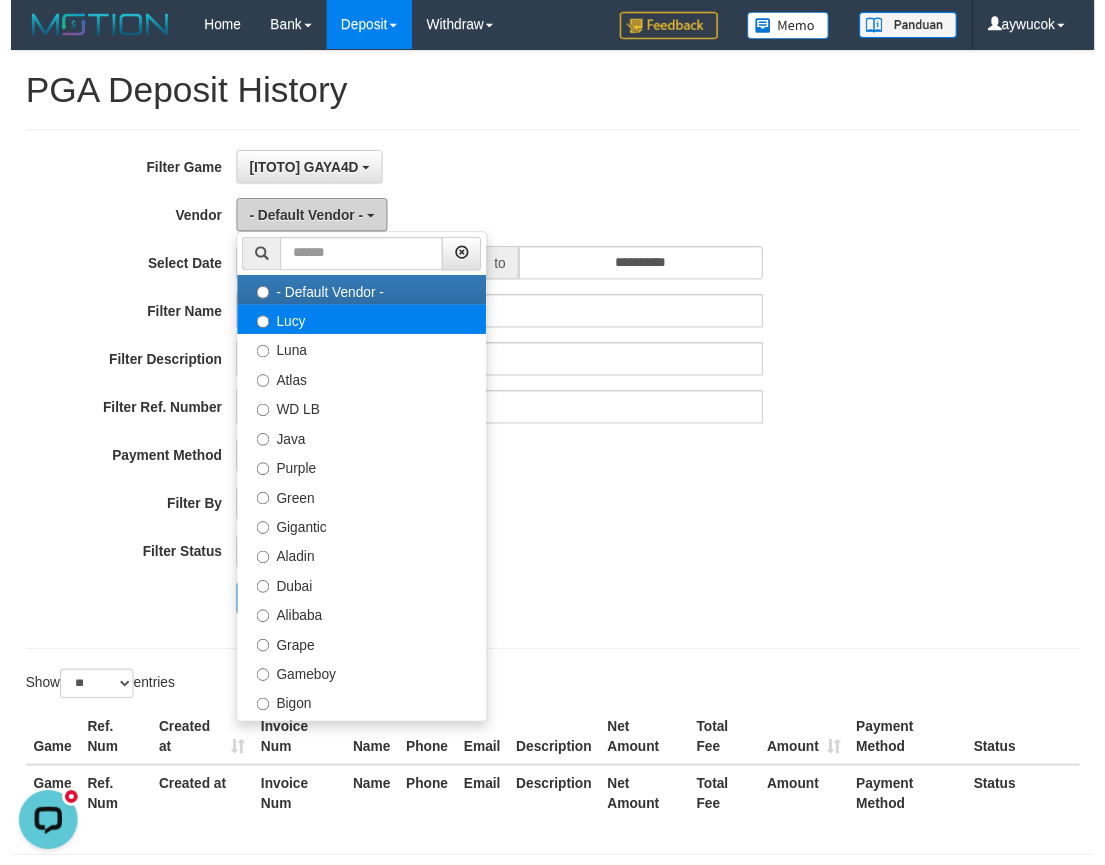 scroll, scrollTop: 0, scrollLeft: 0, axis: both 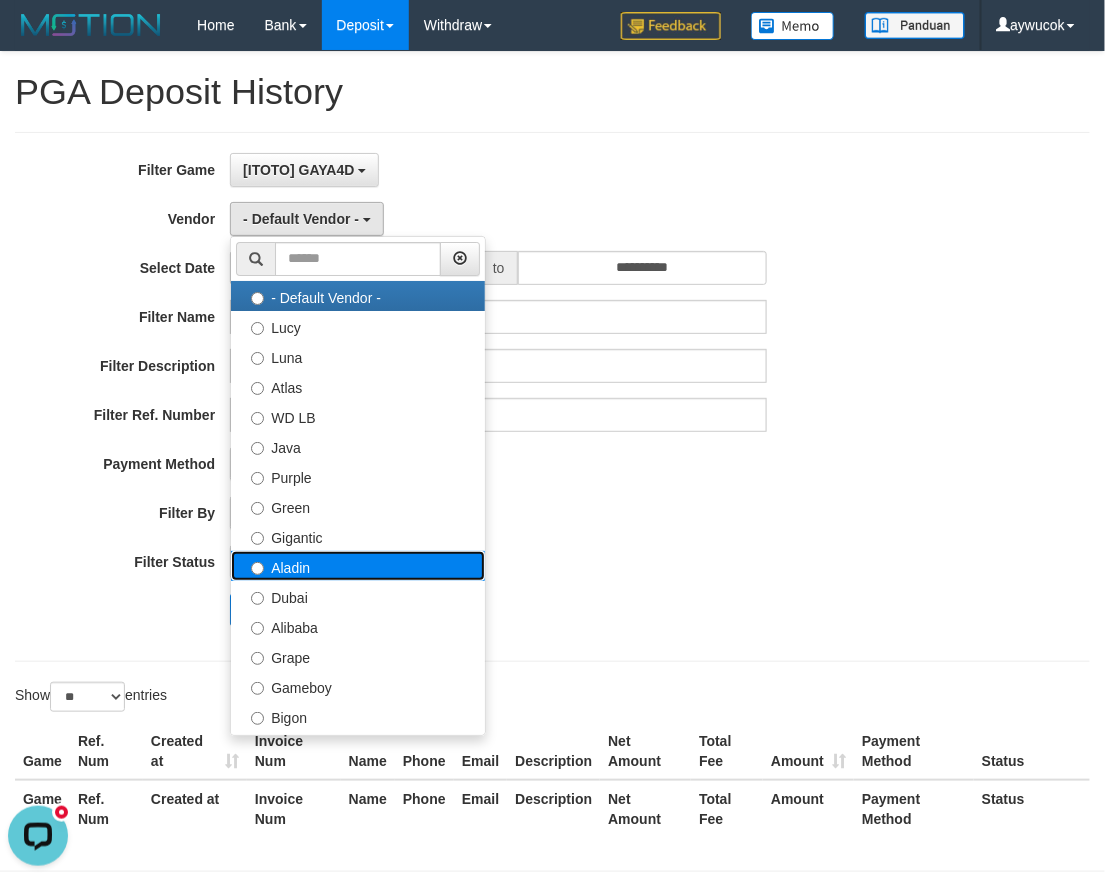 click on "Aladin" at bounding box center [358, 566] 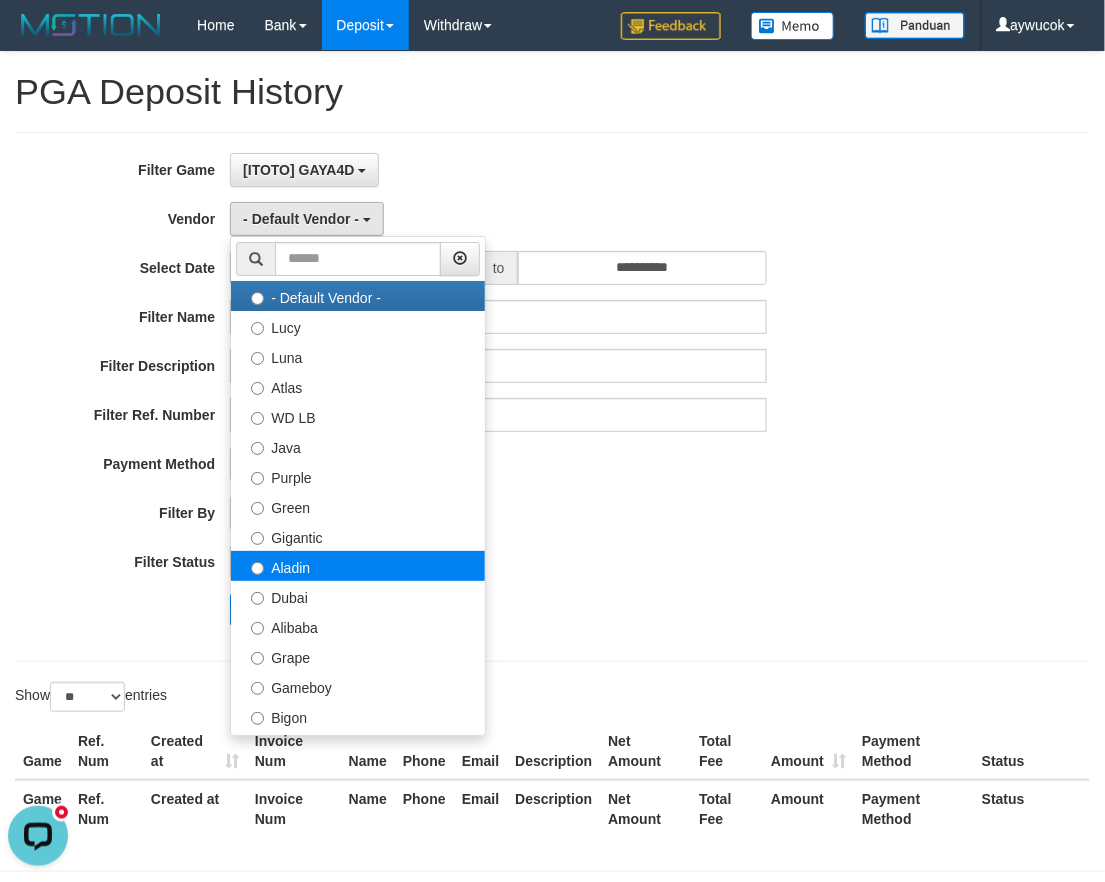 select on "**********" 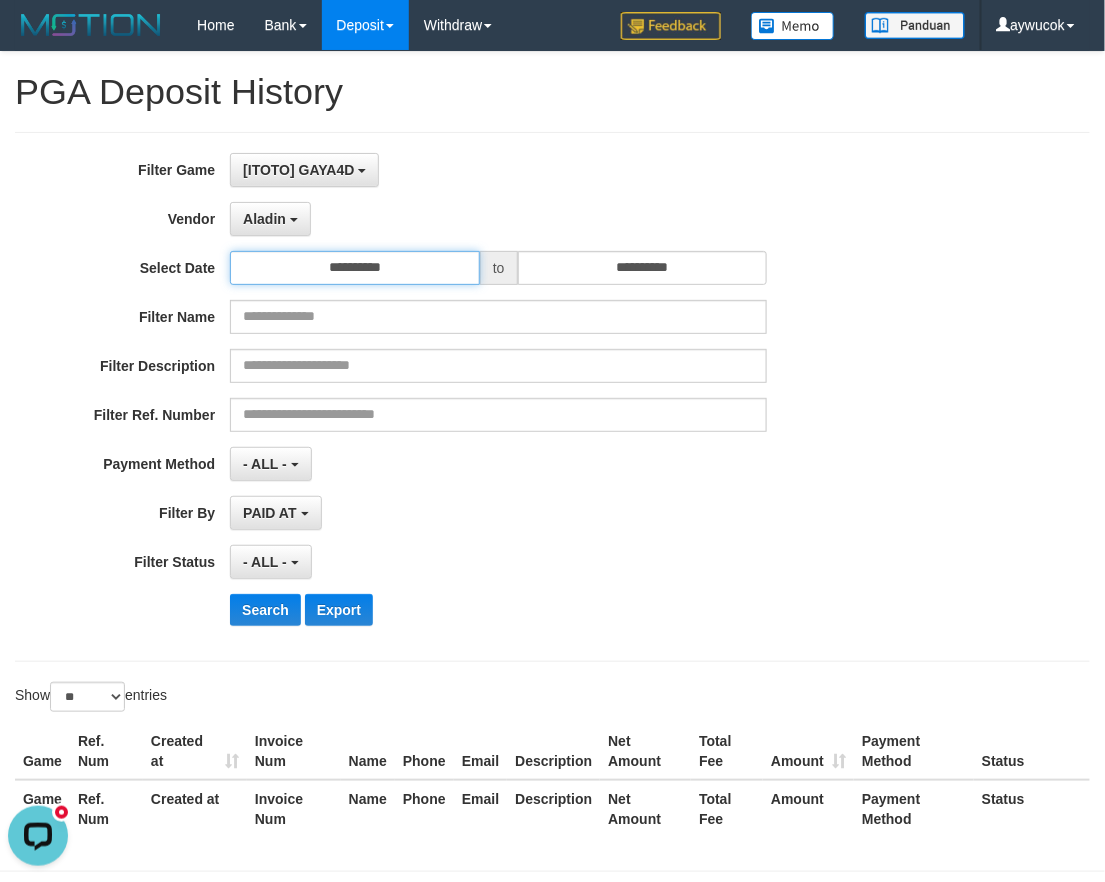 click on "**********" at bounding box center [355, 268] 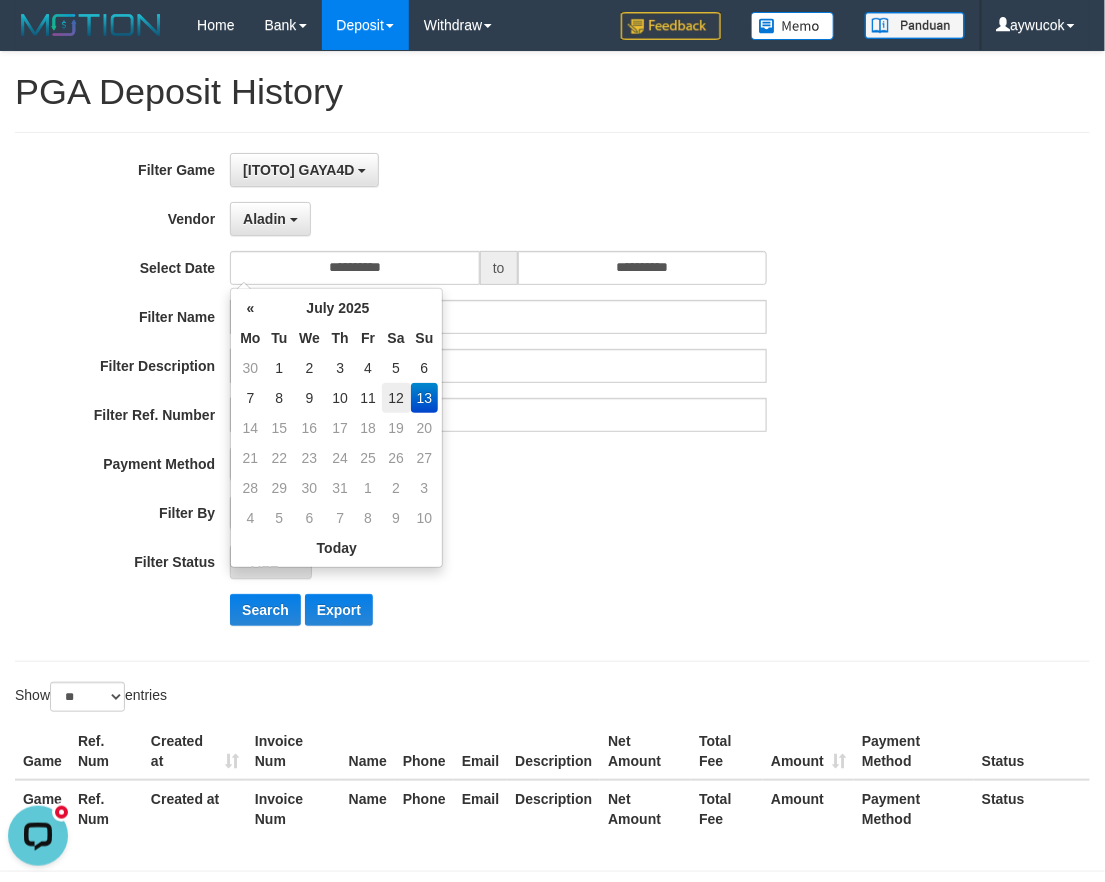 click on "12" at bounding box center (396, 398) 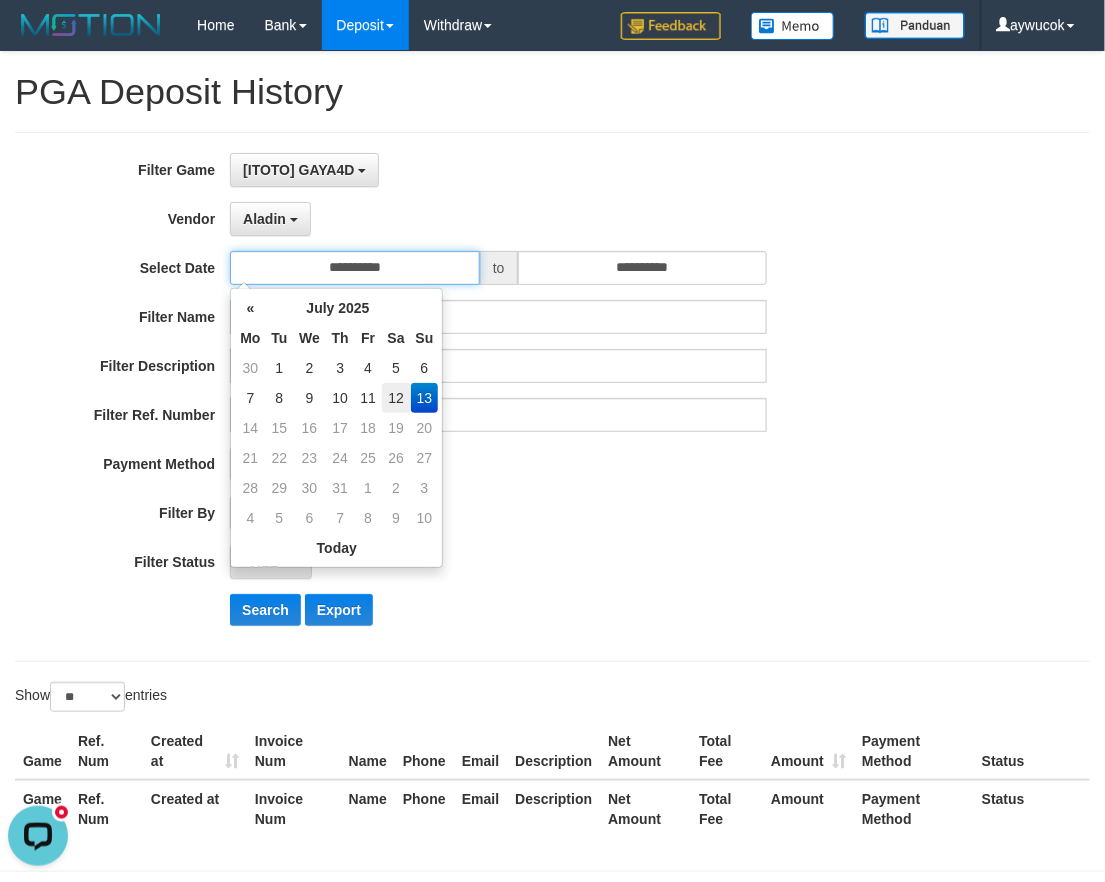 type on "**********" 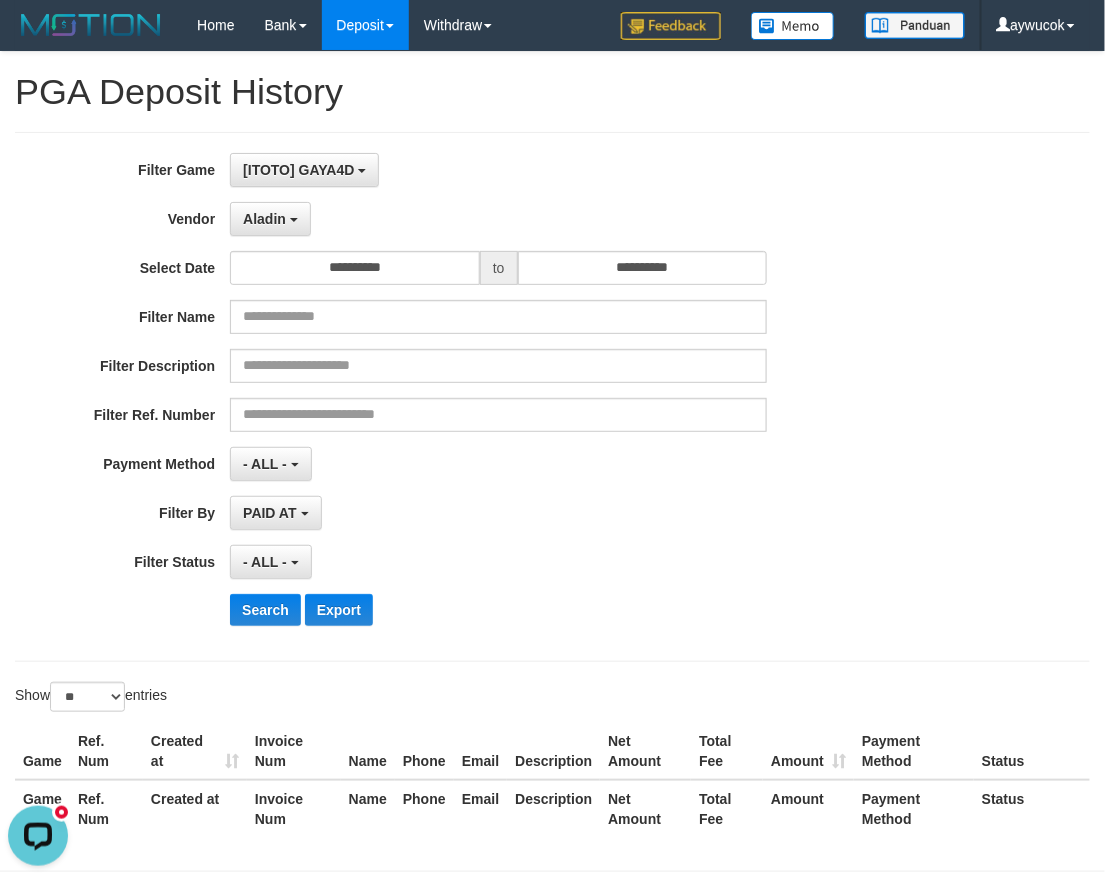 click on "Aladin    - Default Vendor -  Lucy  Luna  Atlas  WD LB  Java  Purple  Green  Gigantic  Aladin  Dubai  Alibaba  Grape  Gameboy  Bigon  Allstar  Xtr  Gama  IBX11  Selat  Borde  Indahjualpulsa  Lemavo  Gogogoy  Itudo  Yuwanatopup  Sidikgame  Voucher100  Awalpulsa  Lambda  Combo  IBX3 NUANSATOPUP  IBX3 Pusatjualpulsa  IBX3 Itemgame  IBX3 SILAKSA  IBX3 Makmurvoucher  IBX3 MAKMURTOPUP  IBX3 Pilihvoucher" at bounding box center [498, 219] 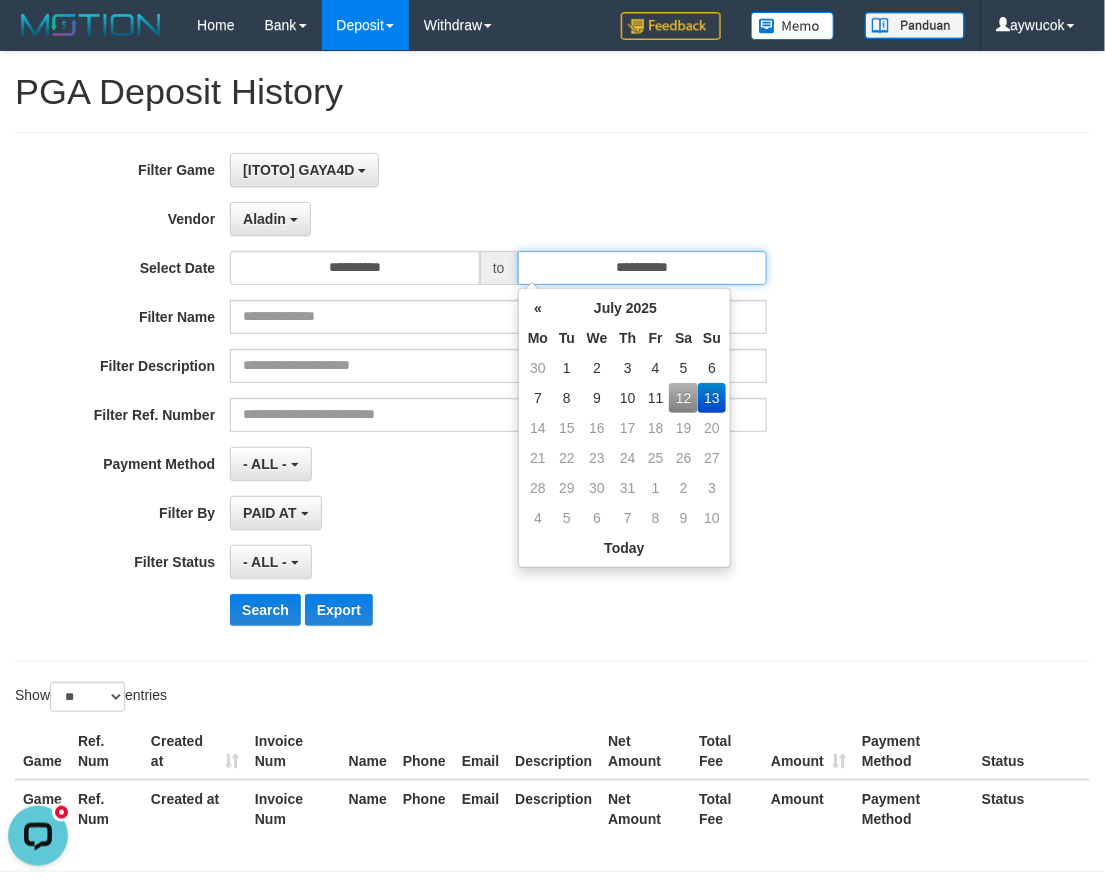 click on "**********" at bounding box center [643, 268] 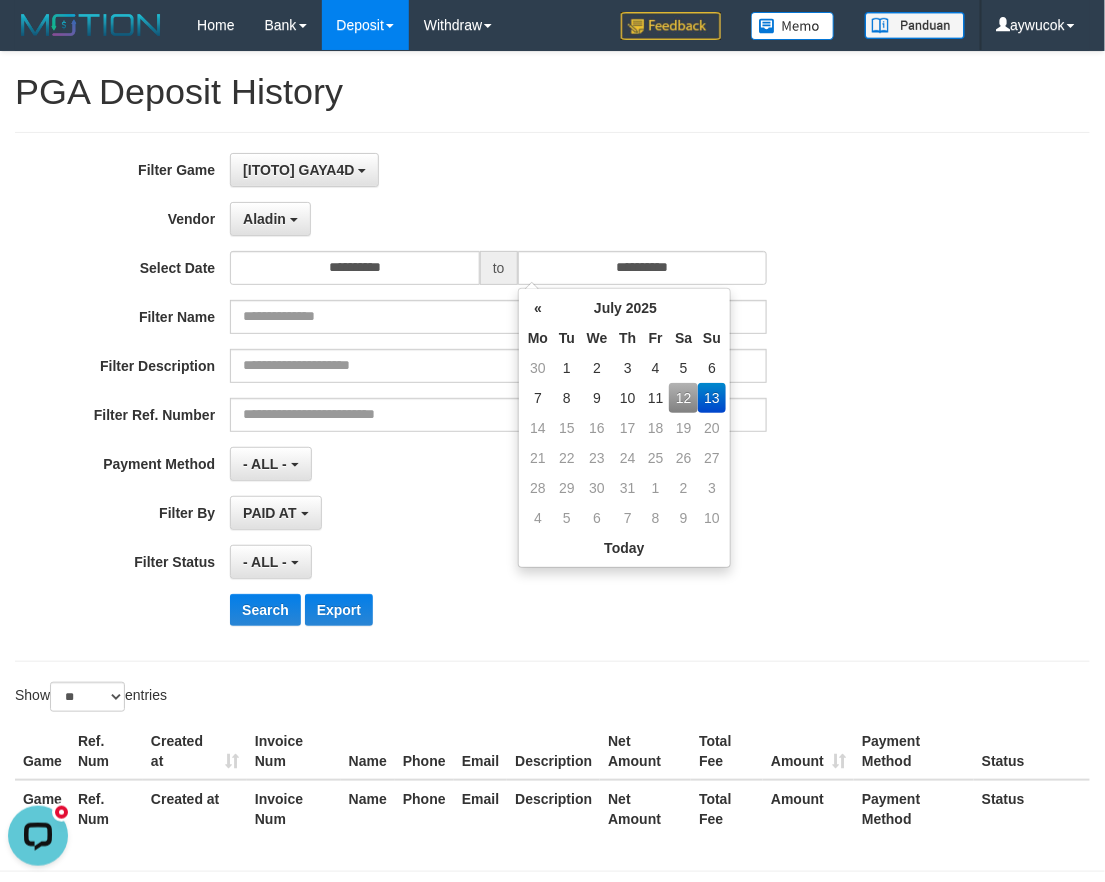 click on "12" at bounding box center [683, 398] 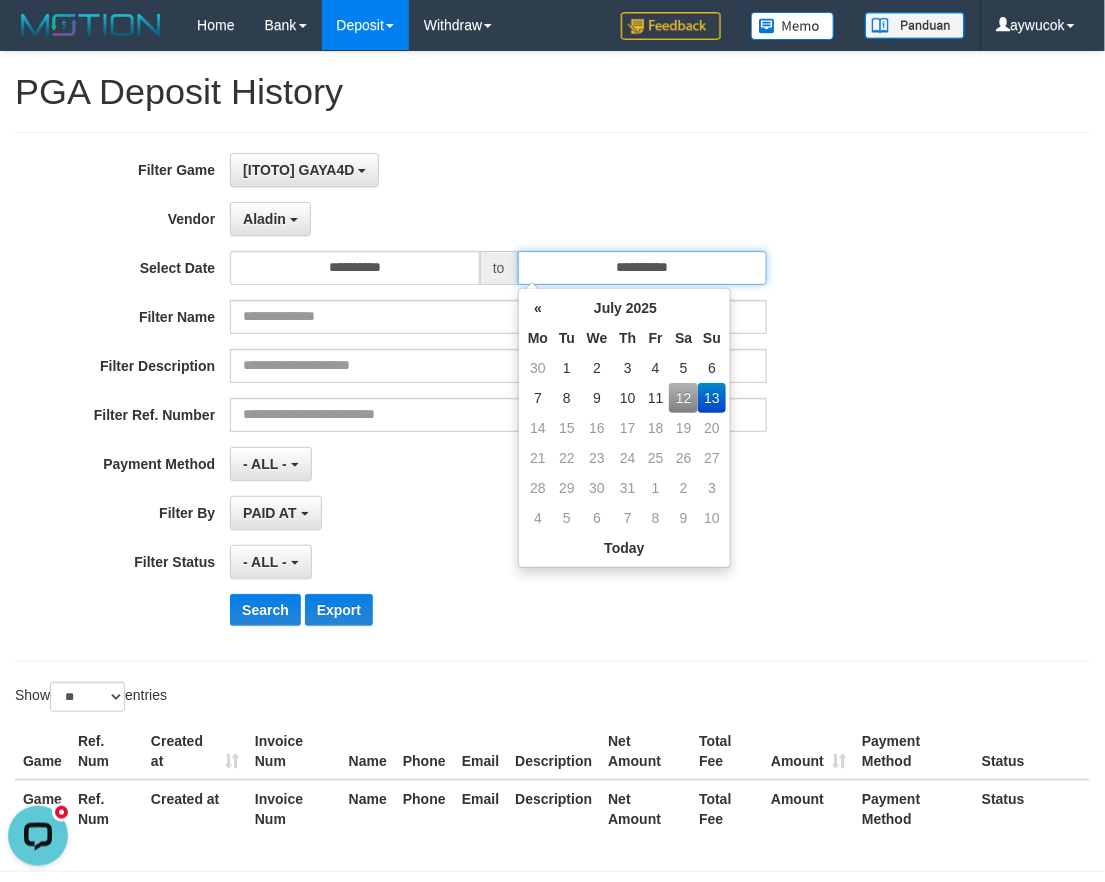 type on "**********" 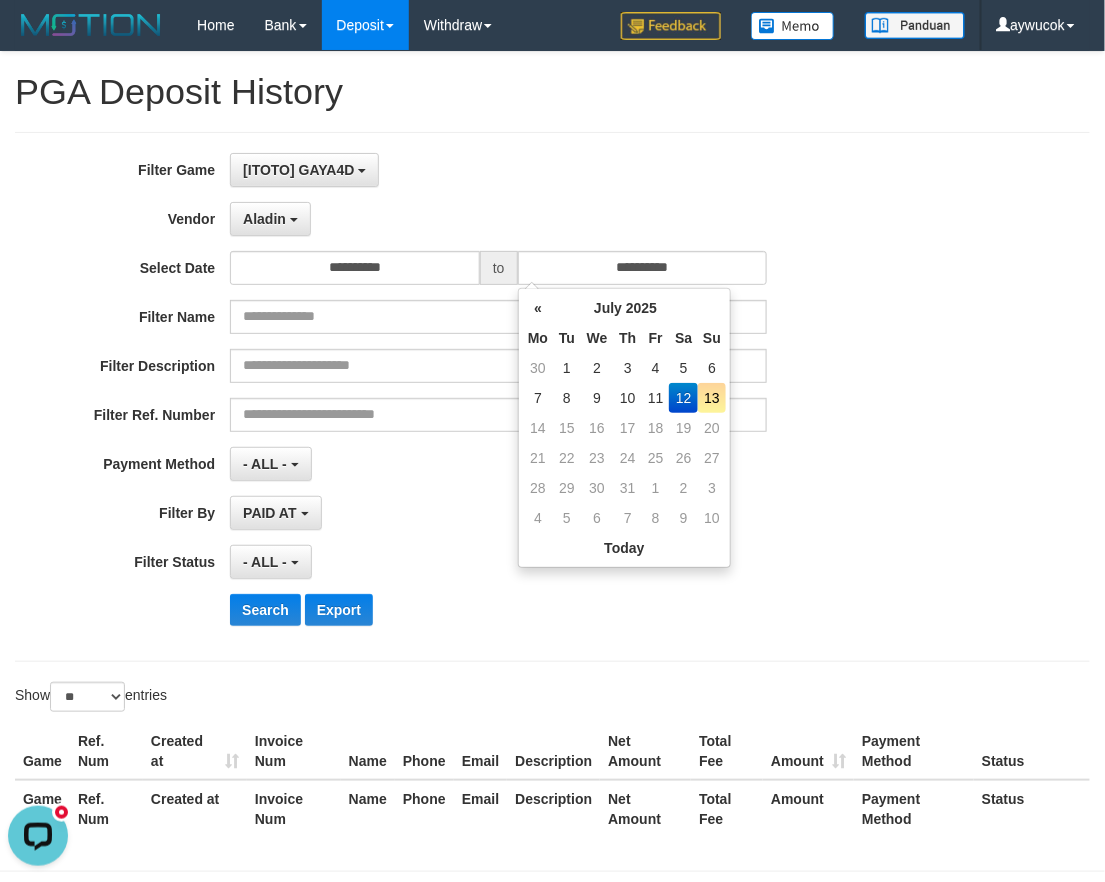click on "Filter Name" at bounding box center [460, 317] 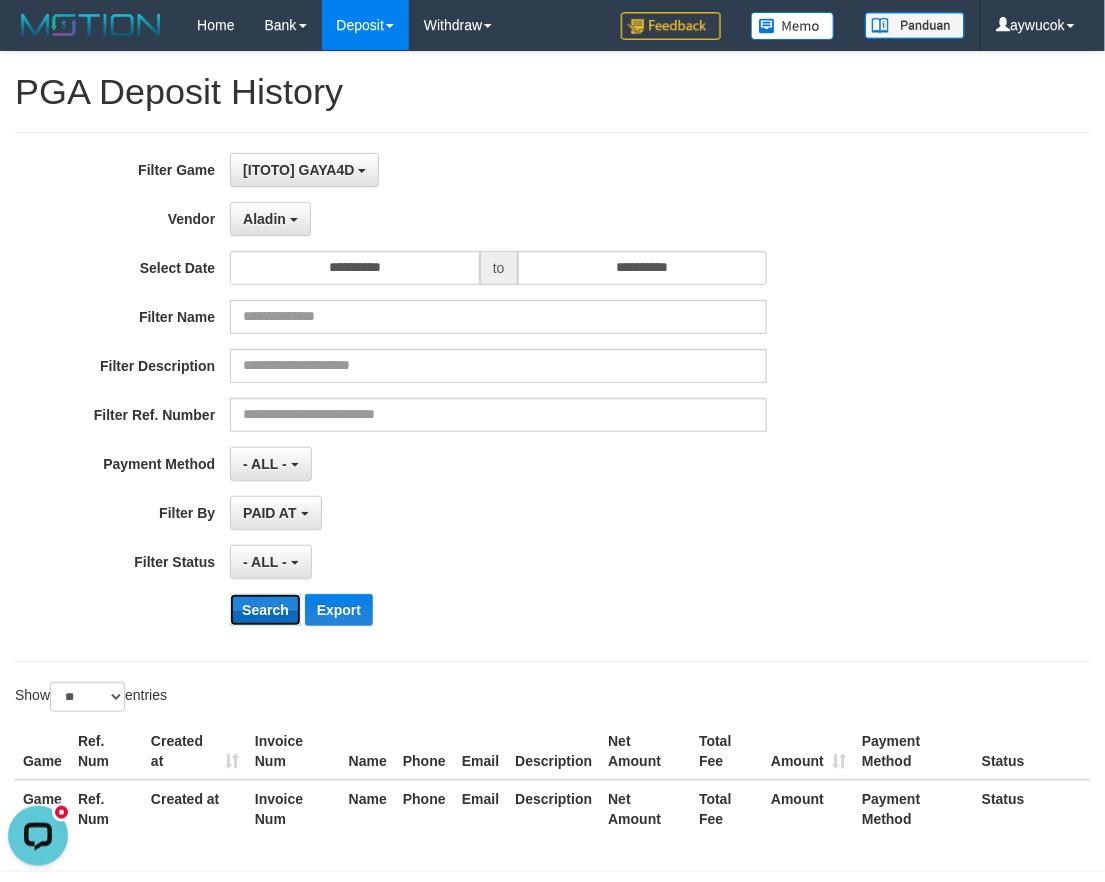 click on "Search" at bounding box center [265, 610] 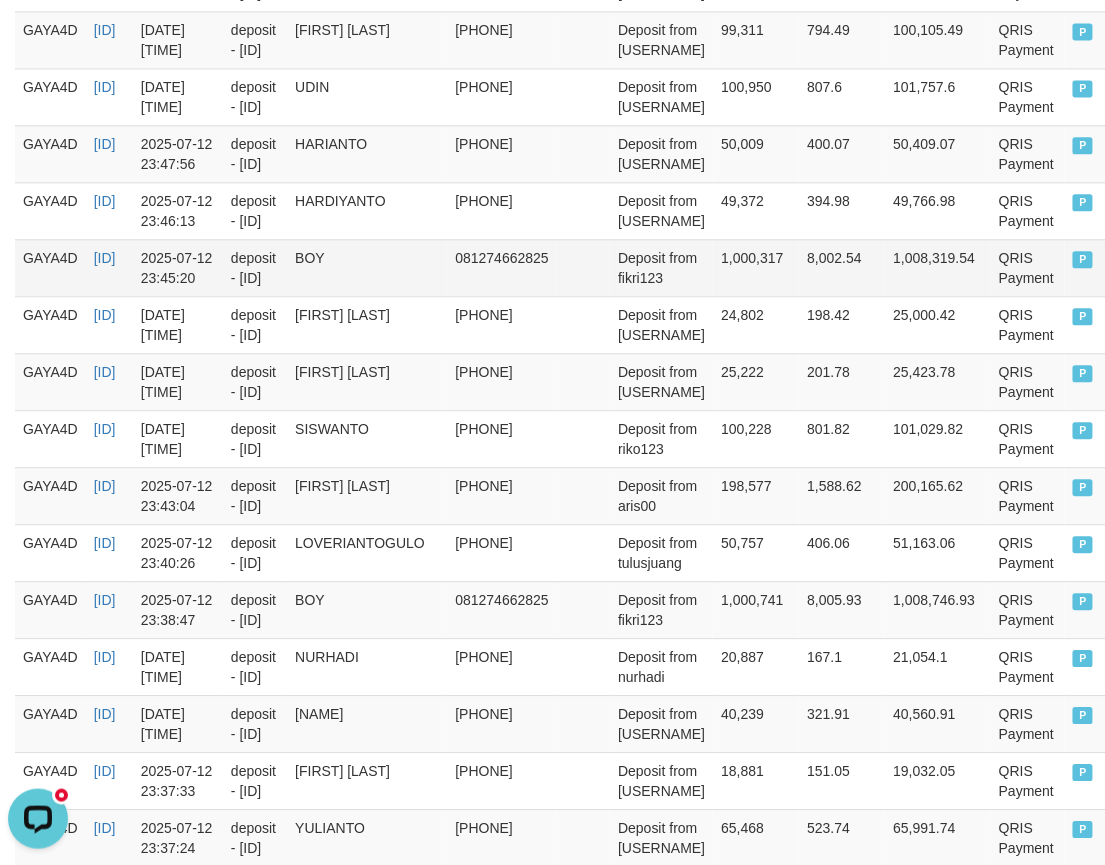 scroll, scrollTop: 1560, scrollLeft: 0, axis: vertical 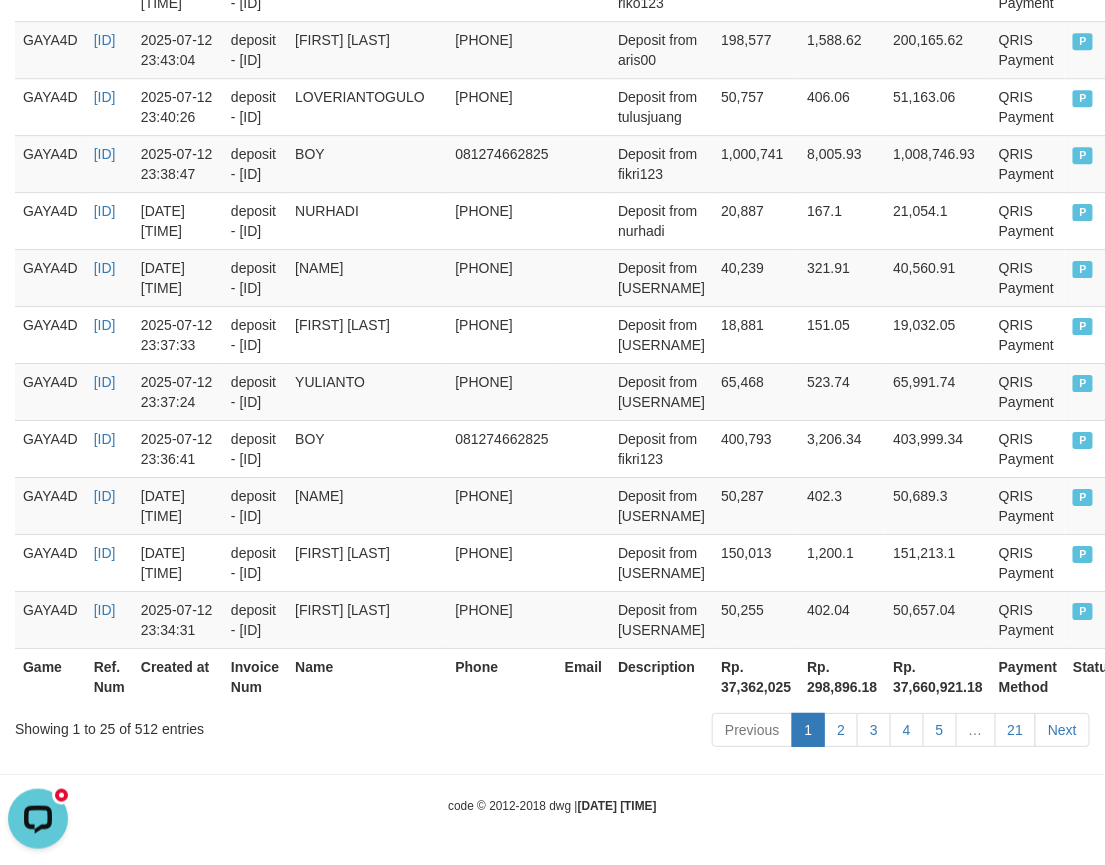 click on "Rp. 37,362,025" at bounding box center [756, 676] 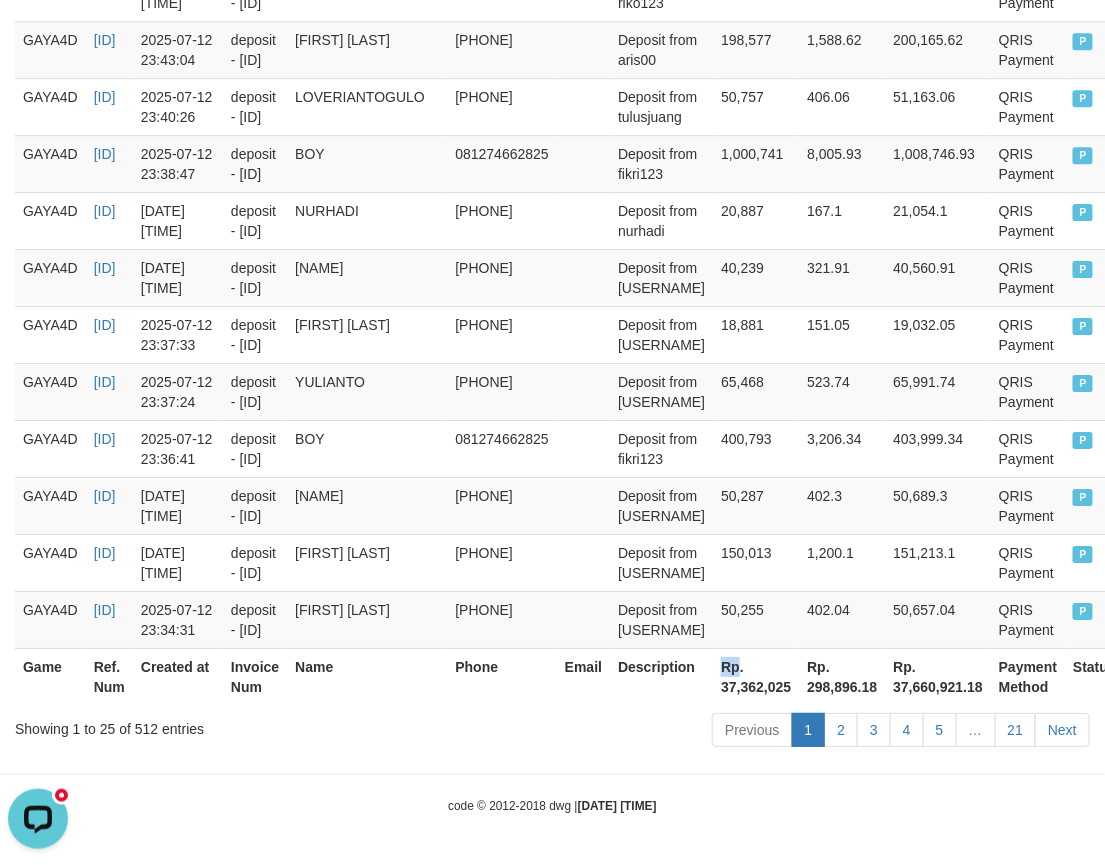 click on "Rp. 37,362,025" at bounding box center [756, 676] 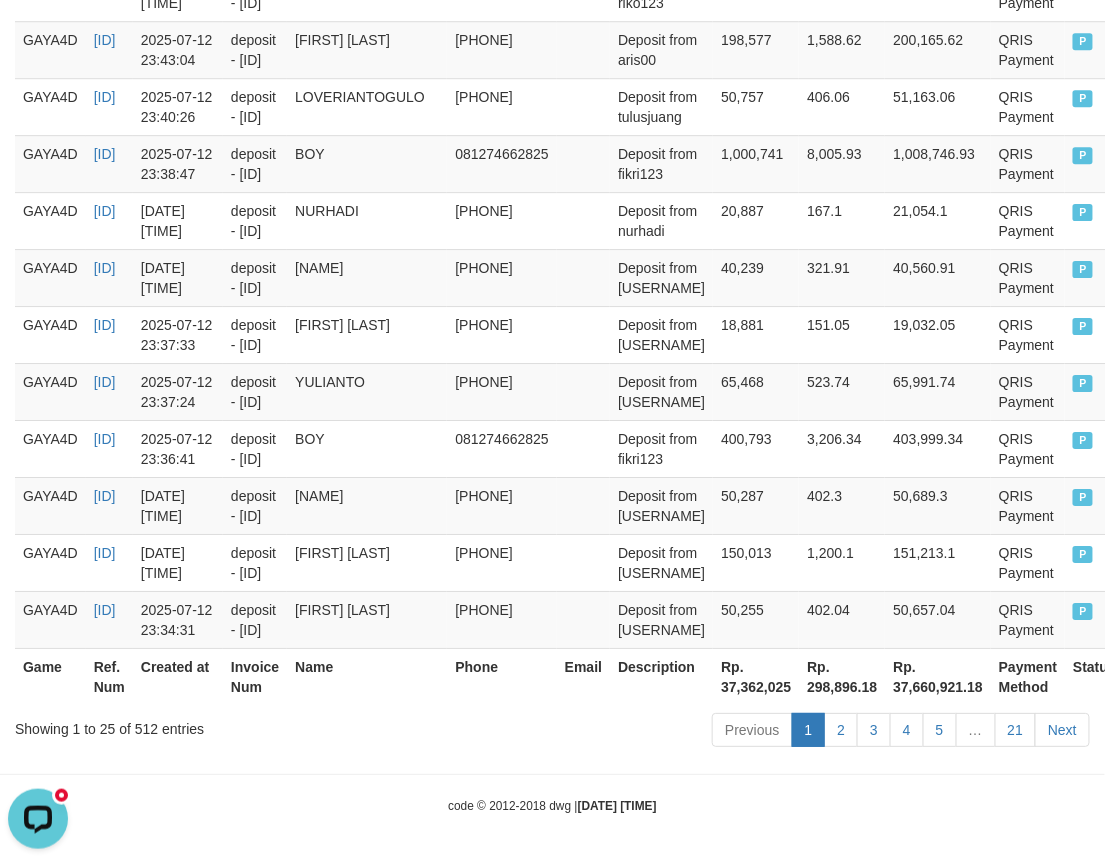 click on "Rp. 37,362,025" at bounding box center (756, 676) 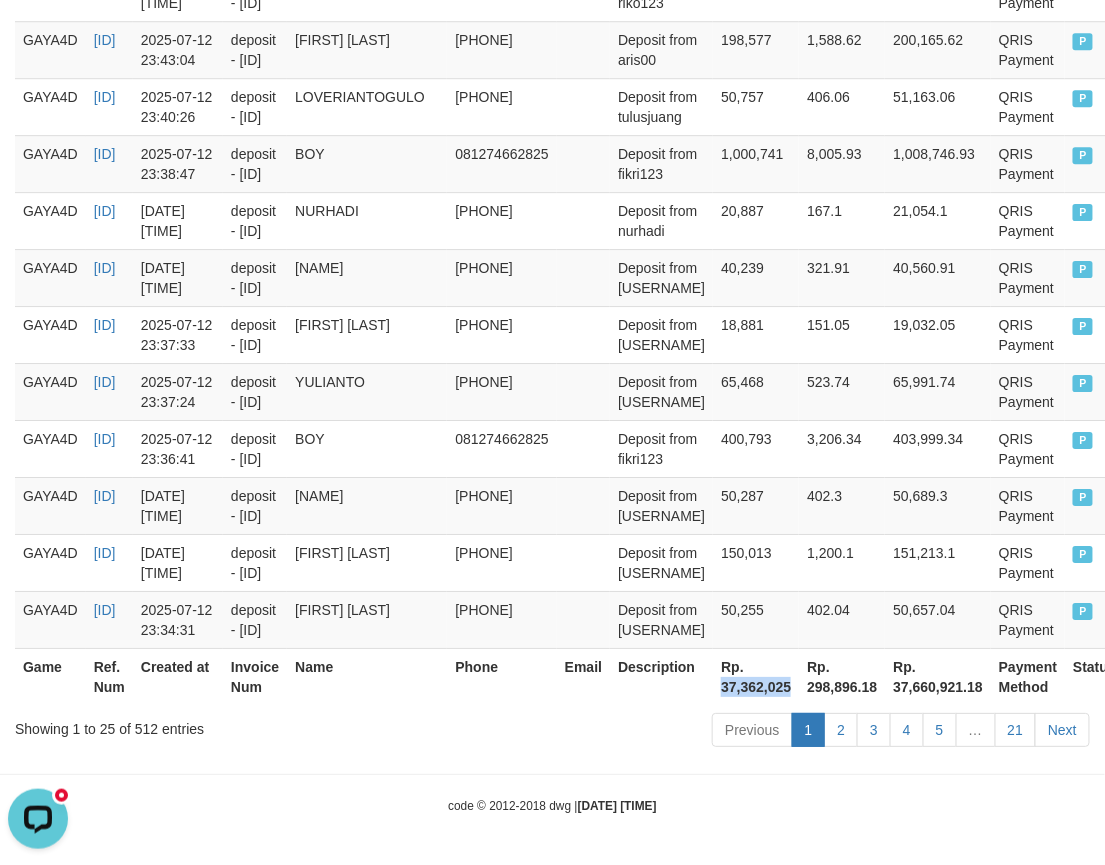 click on "Rp. 37,362,025" at bounding box center [756, 676] 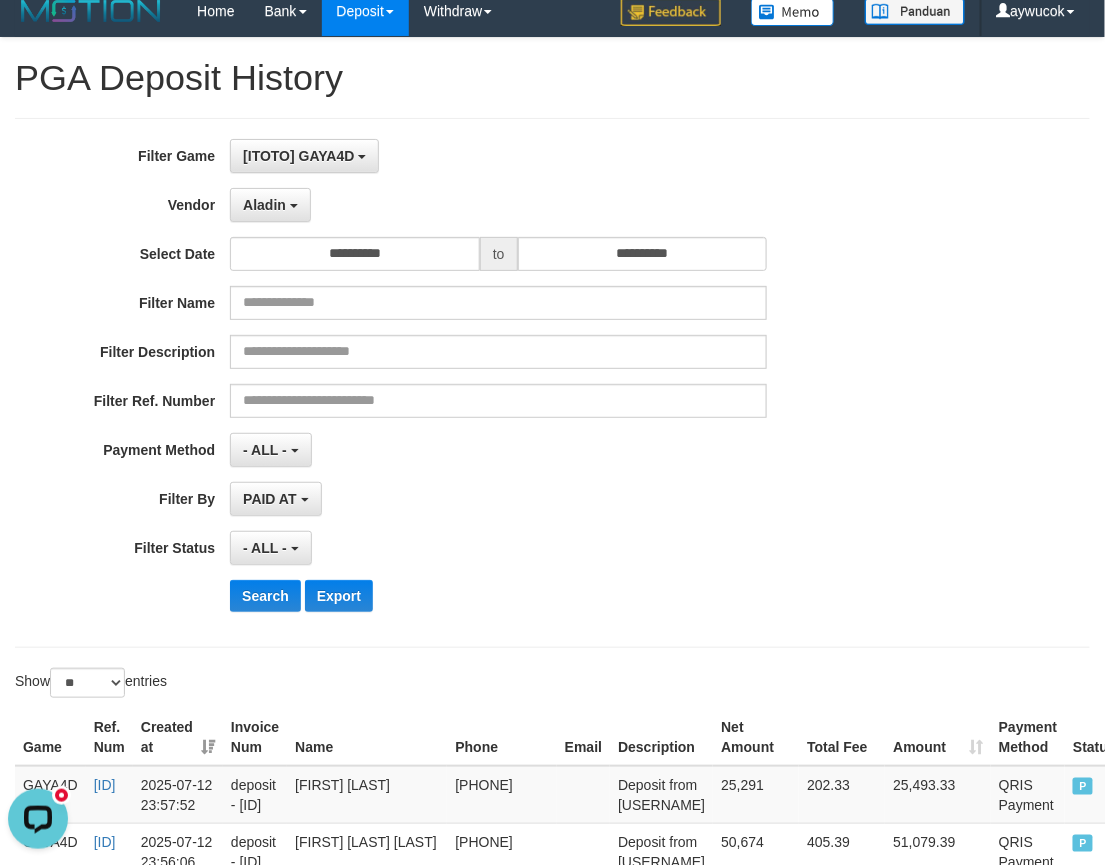 scroll, scrollTop: 0, scrollLeft: 0, axis: both 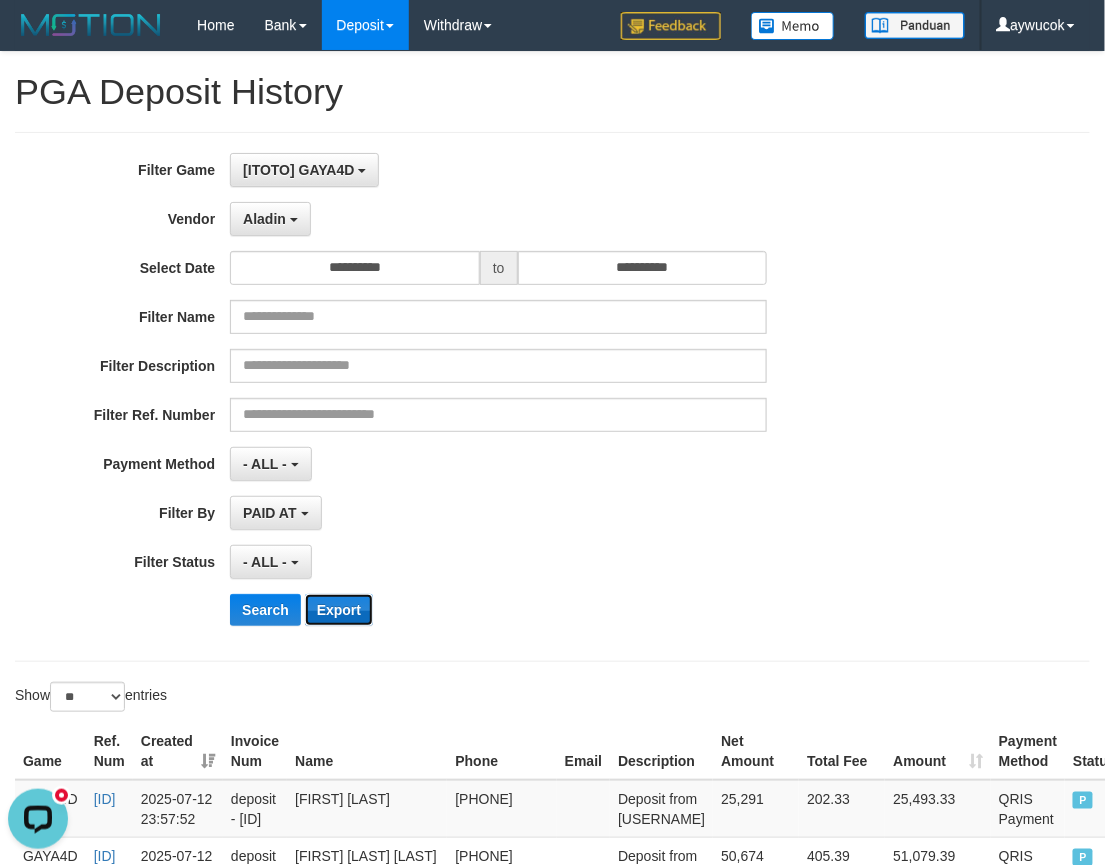 click on "Export" at bounding box center [339, 610] 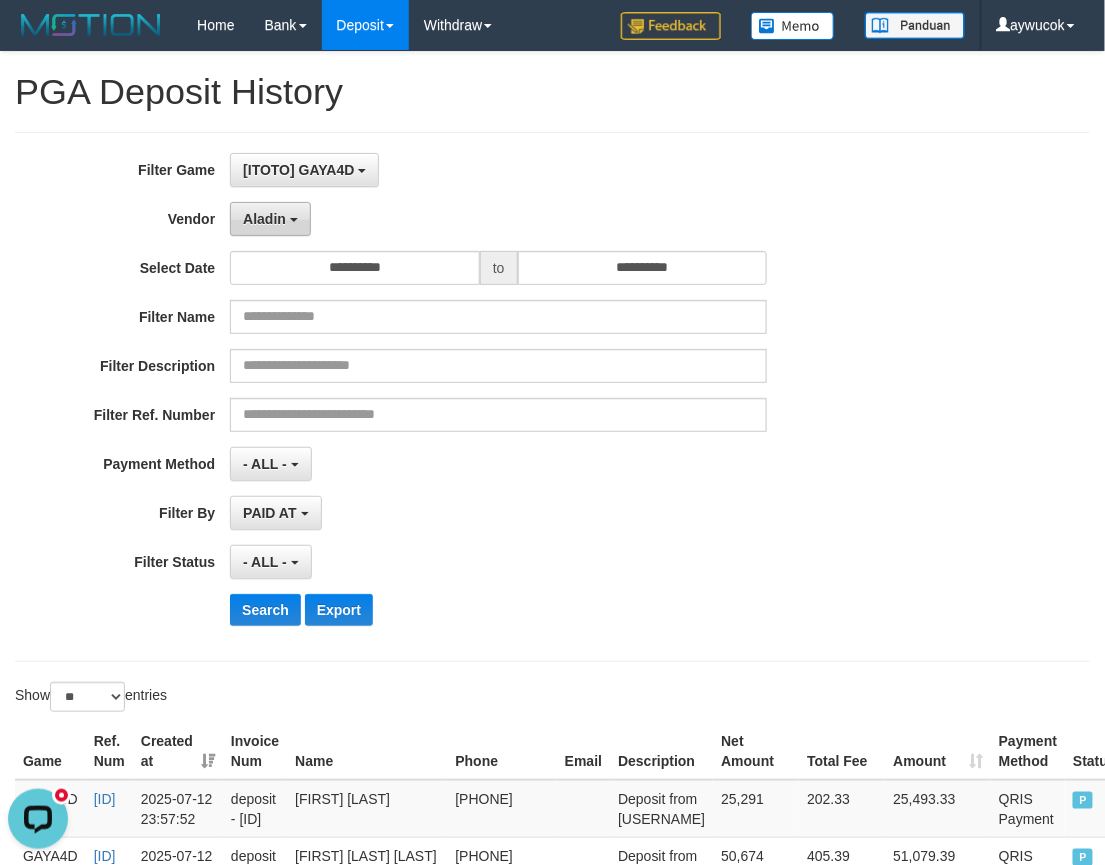 click at bounding box center (294, 220) 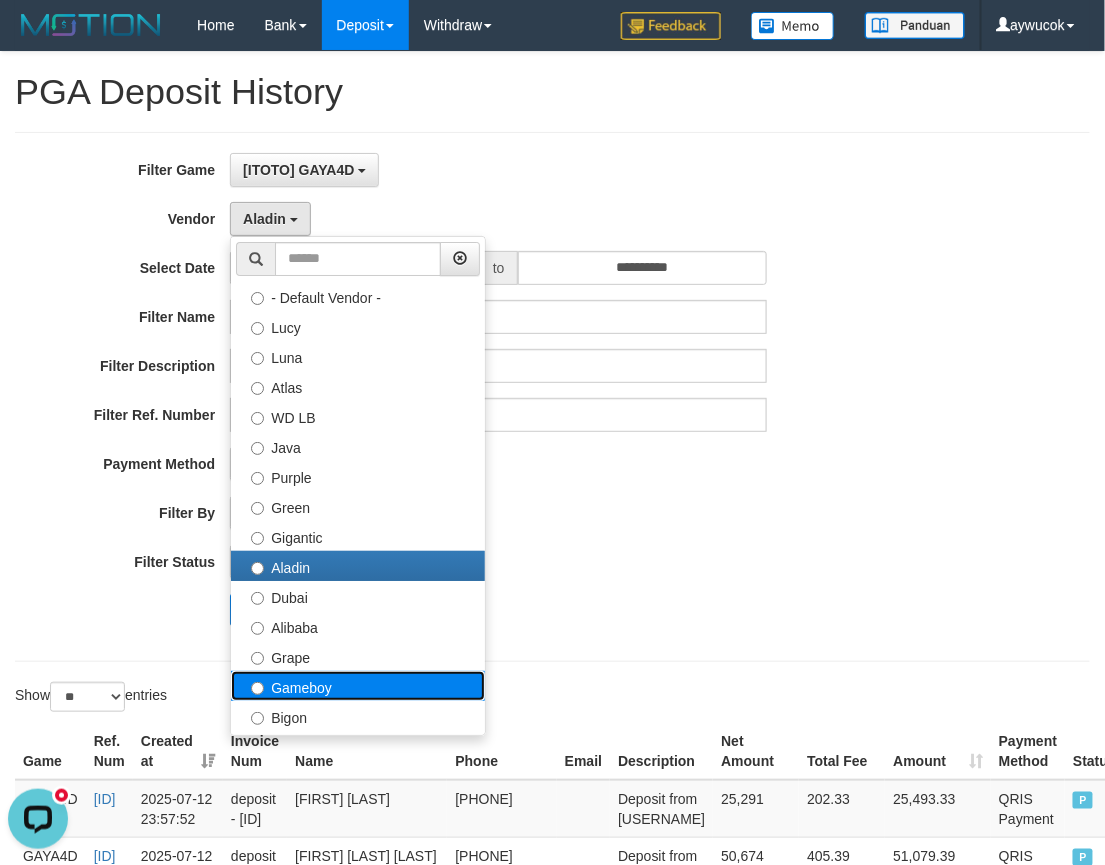 click on "Gameboy" at bounding box center [358, 686] 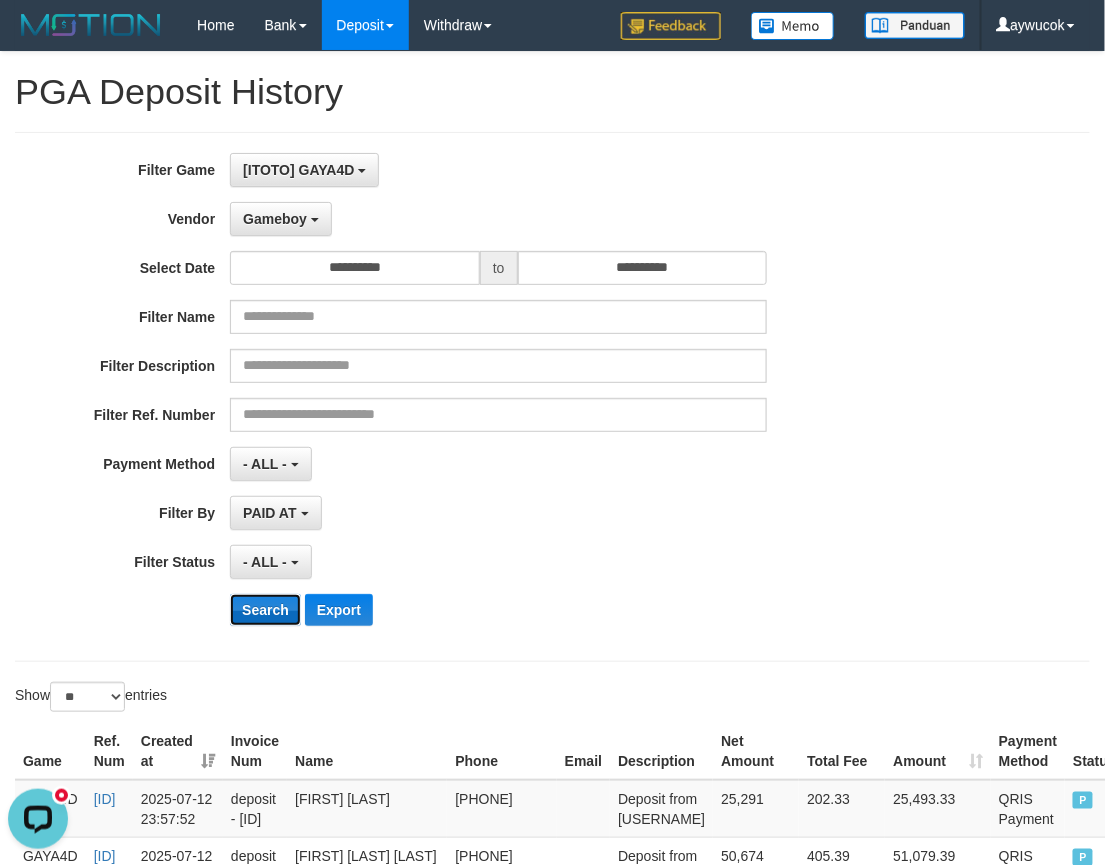 click on "Search" at bounding box center [265, 610] 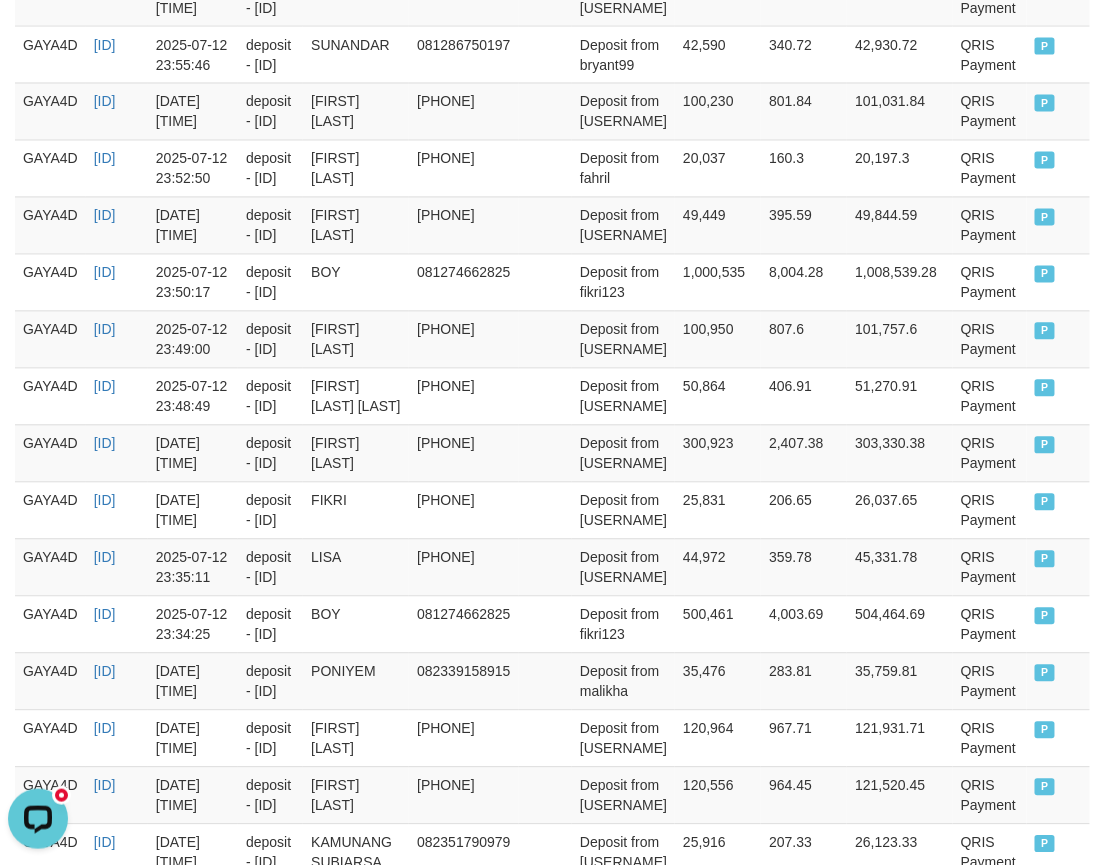 scroll, scrollTop: 1600, scrollLeft: 0, axis: vertical 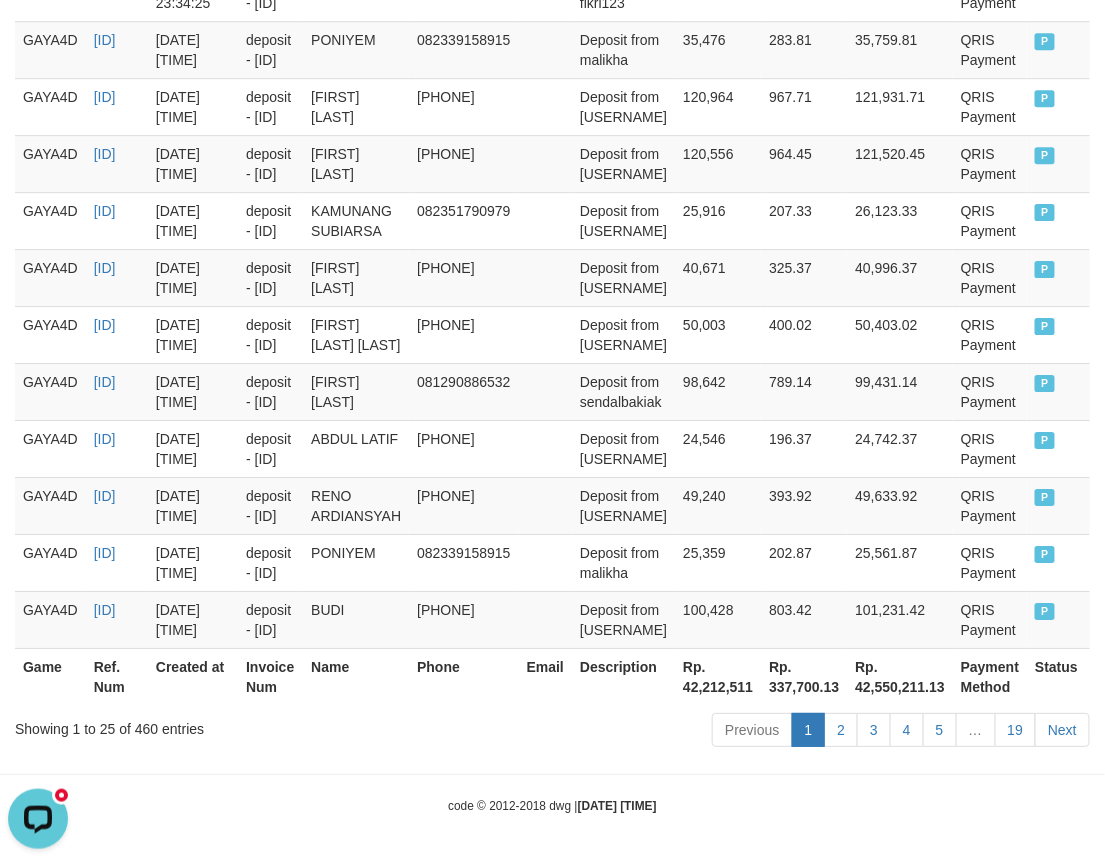 click on "Rp. 42,212,511" at bounding box center (718, 676) 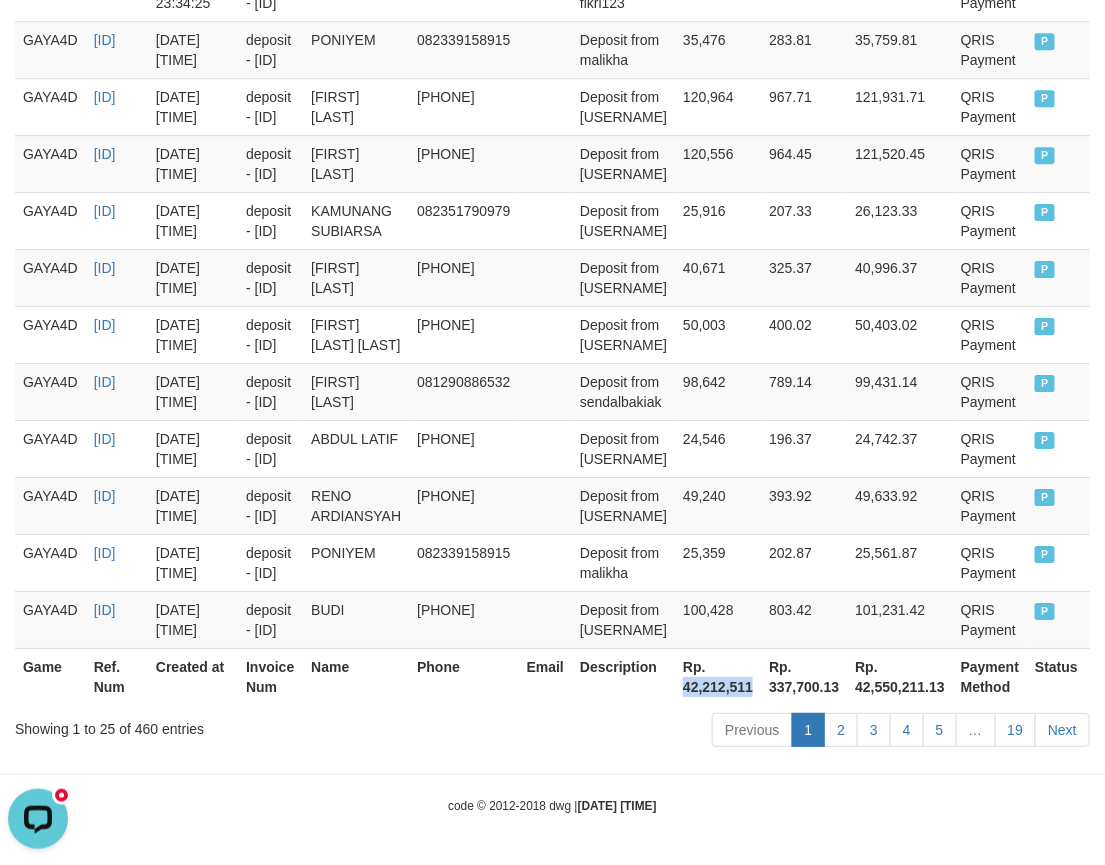 click on "Rp. 42,212,511" at bounding box center [718, 676] 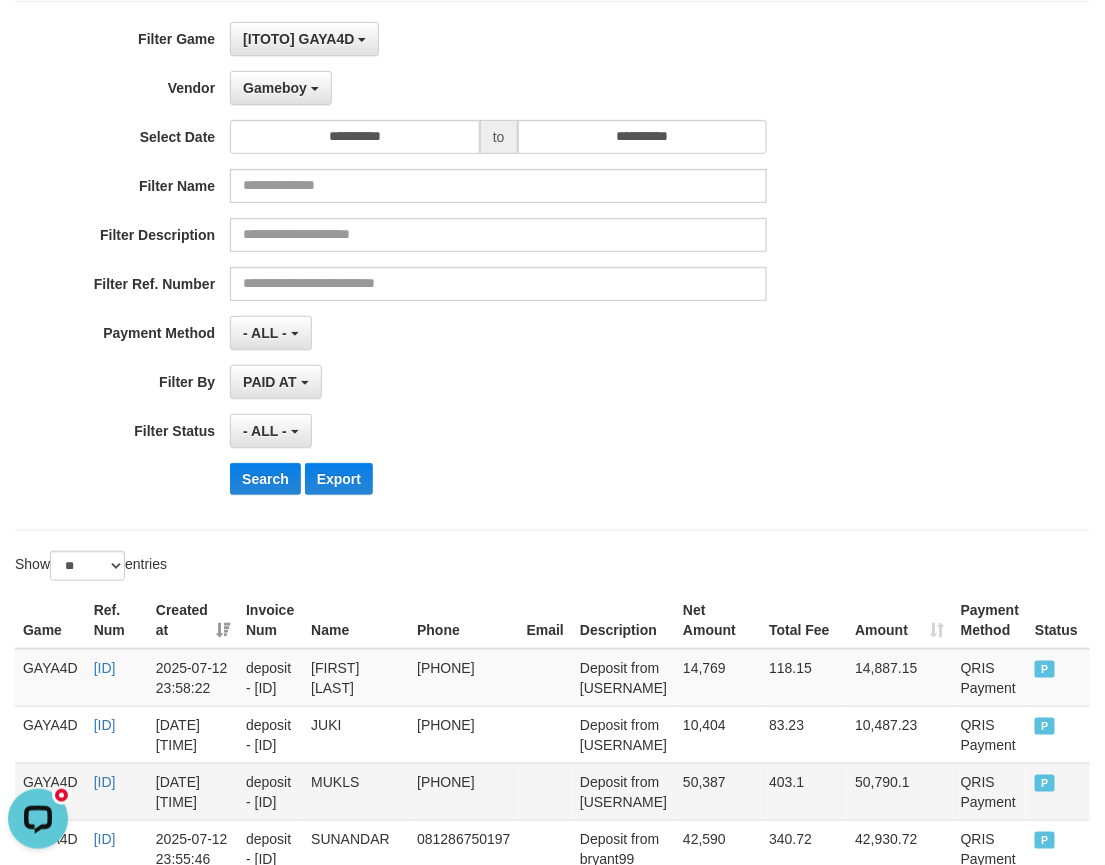 scroll, scrollTop: 0, scrollLeft: 0, axis: both 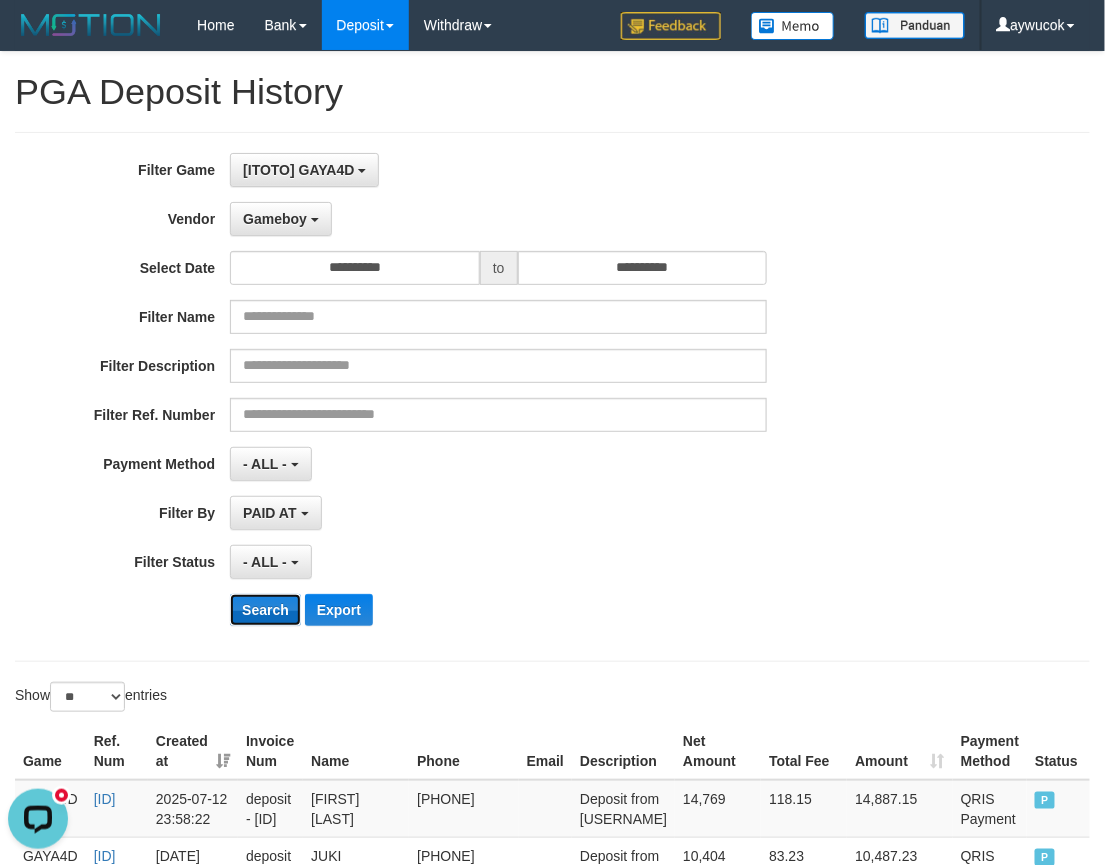 click on "Search" at bounding box center [265, 610] 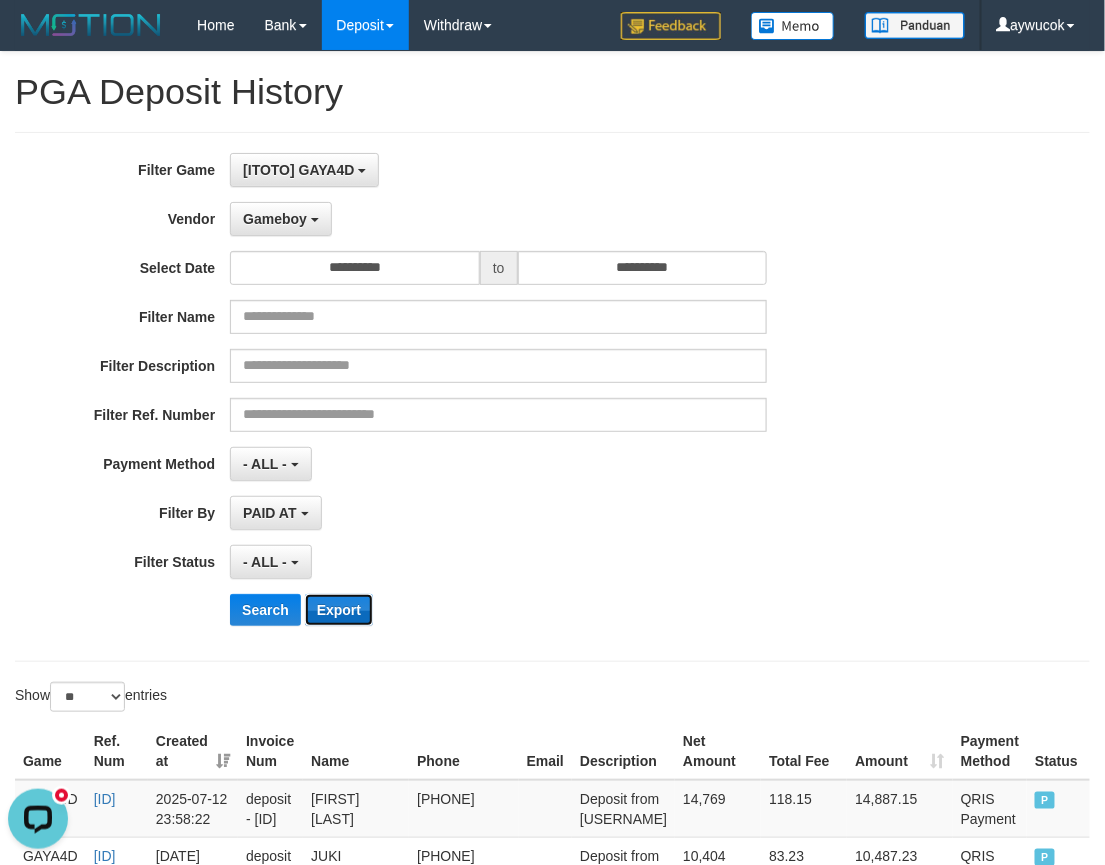 click on "Export" at bounding box center [339, 610] 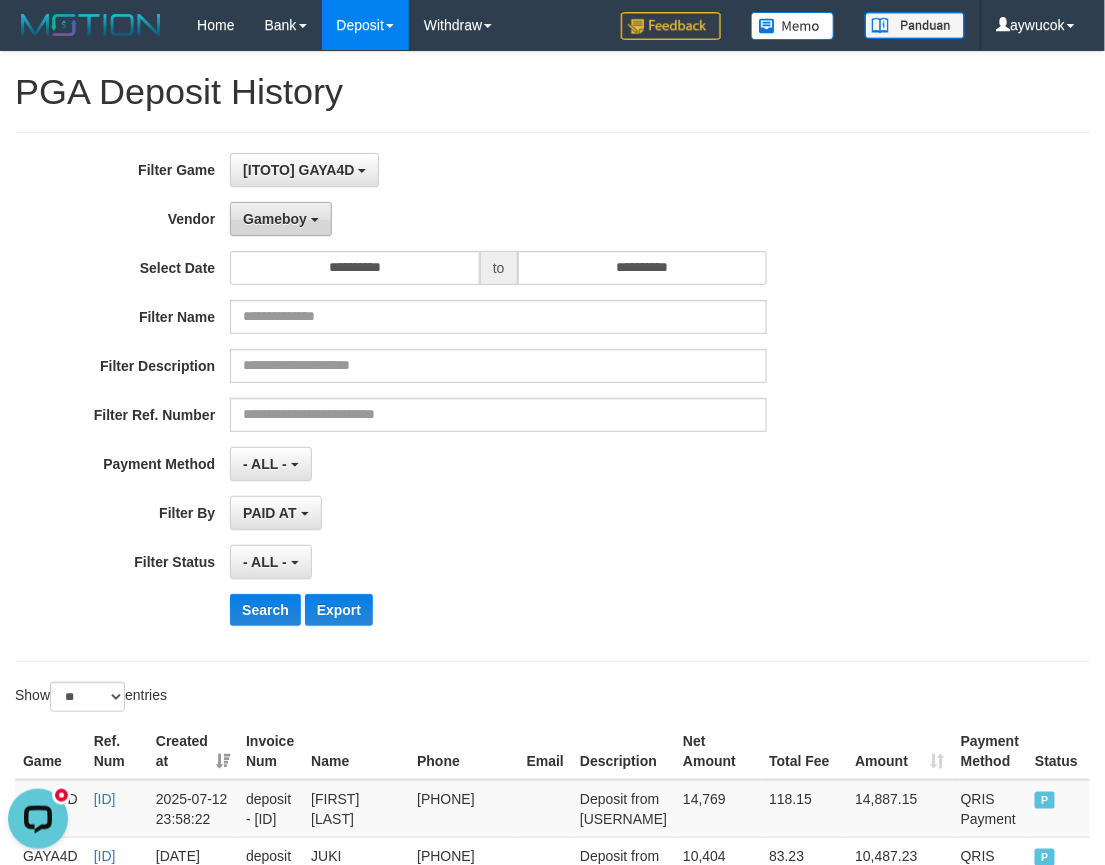 click on "Gameboy" at bounding box center (275, 219) 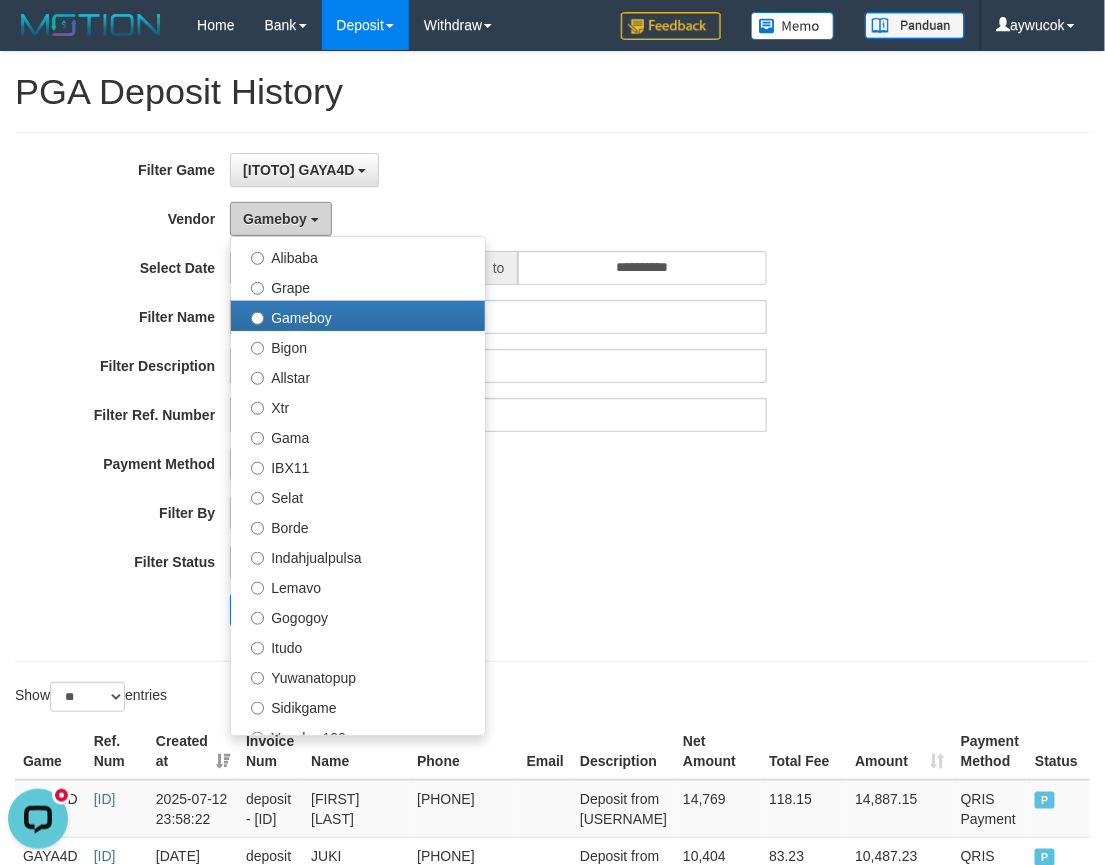 scroll, scrollTop: 684, scrollLeft: 0, axis: vertical 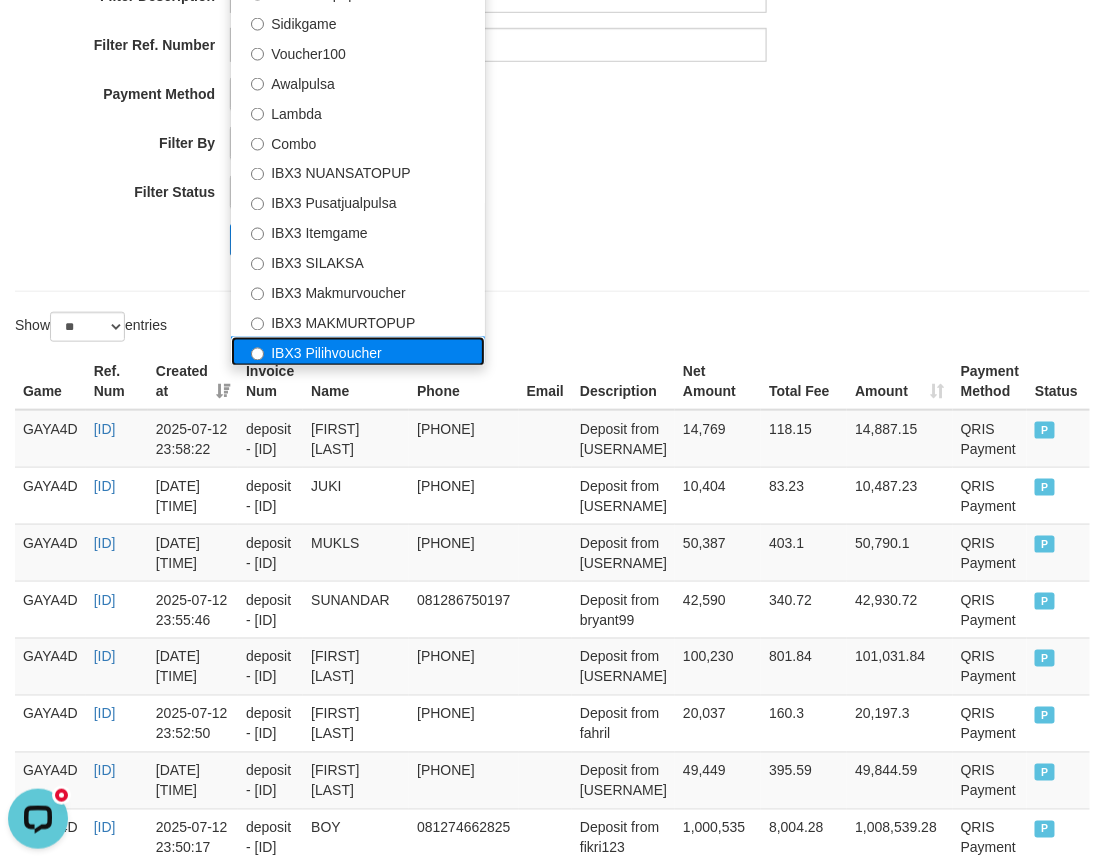 click on "IBX3 Pilihvoucher" at bounding box center (358, 352) 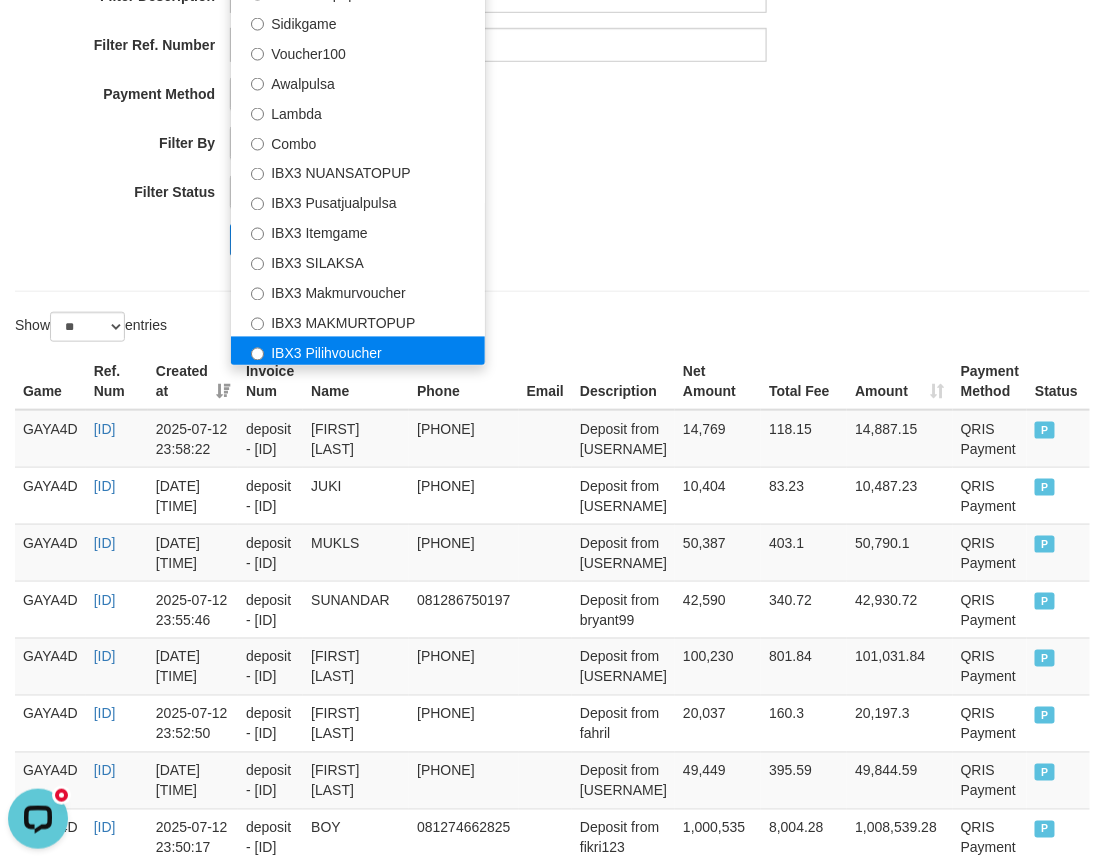 select on "**********" 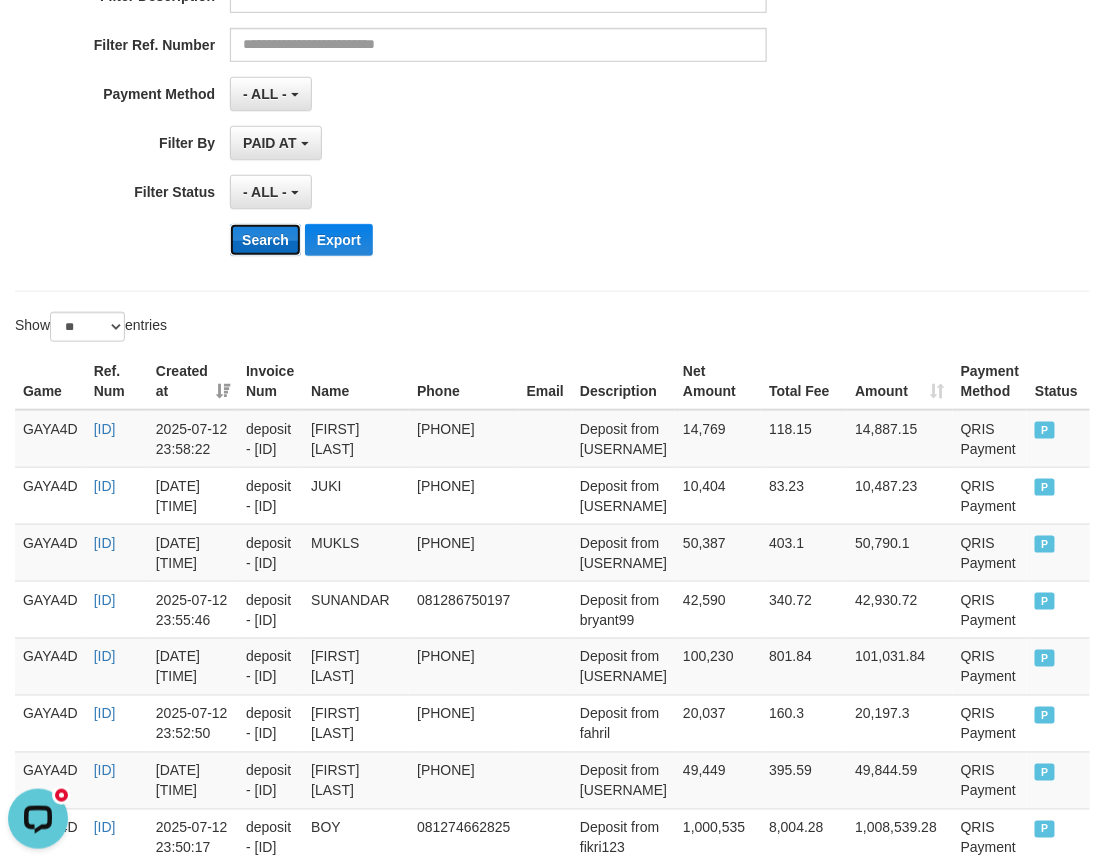 click on "Search" at bounding box center (265, 240) 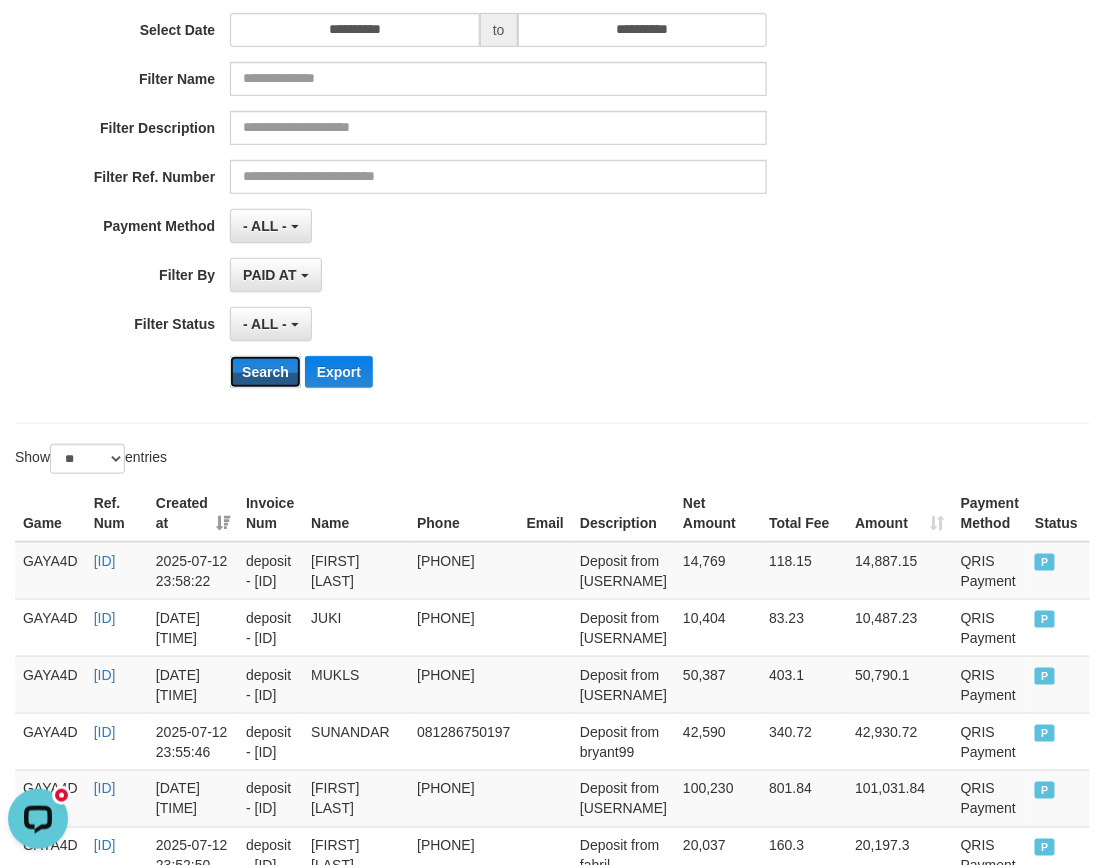 scroll, scrollTop: 185, scrollLeft: 0, axis: vertical 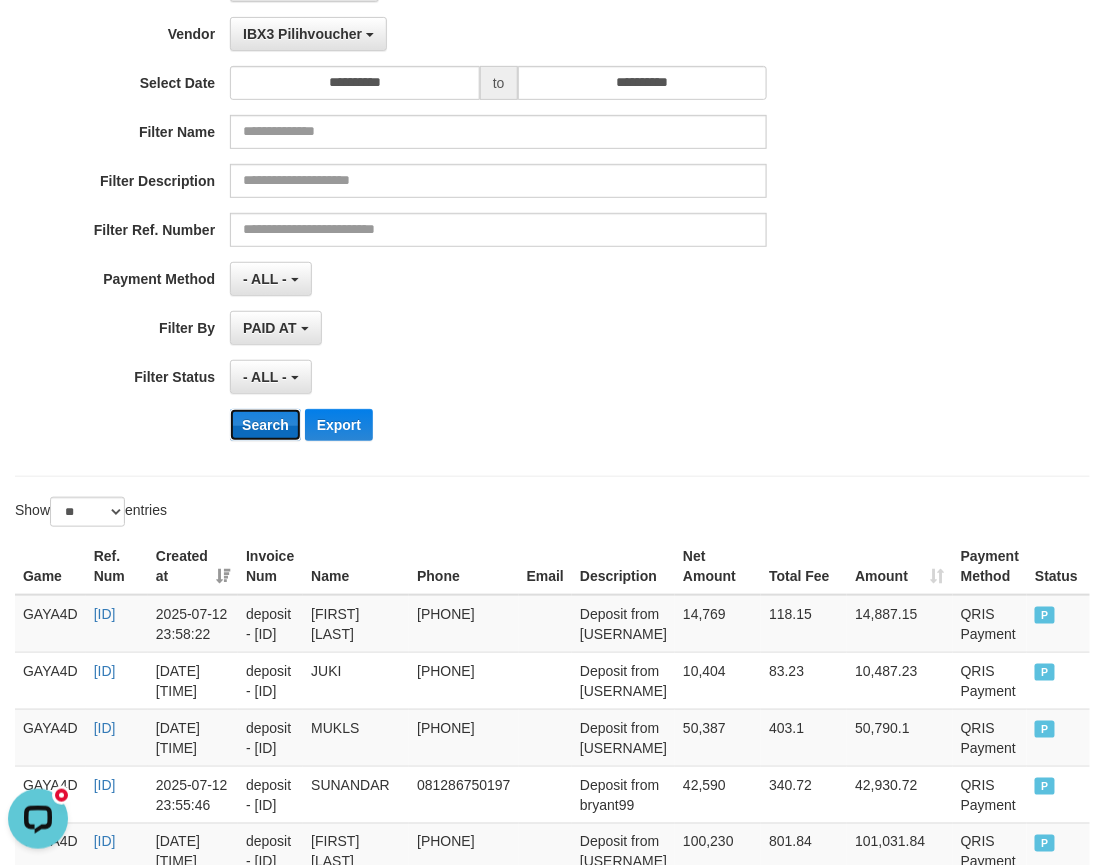 click on "Search" at bounding box center (265, 425) 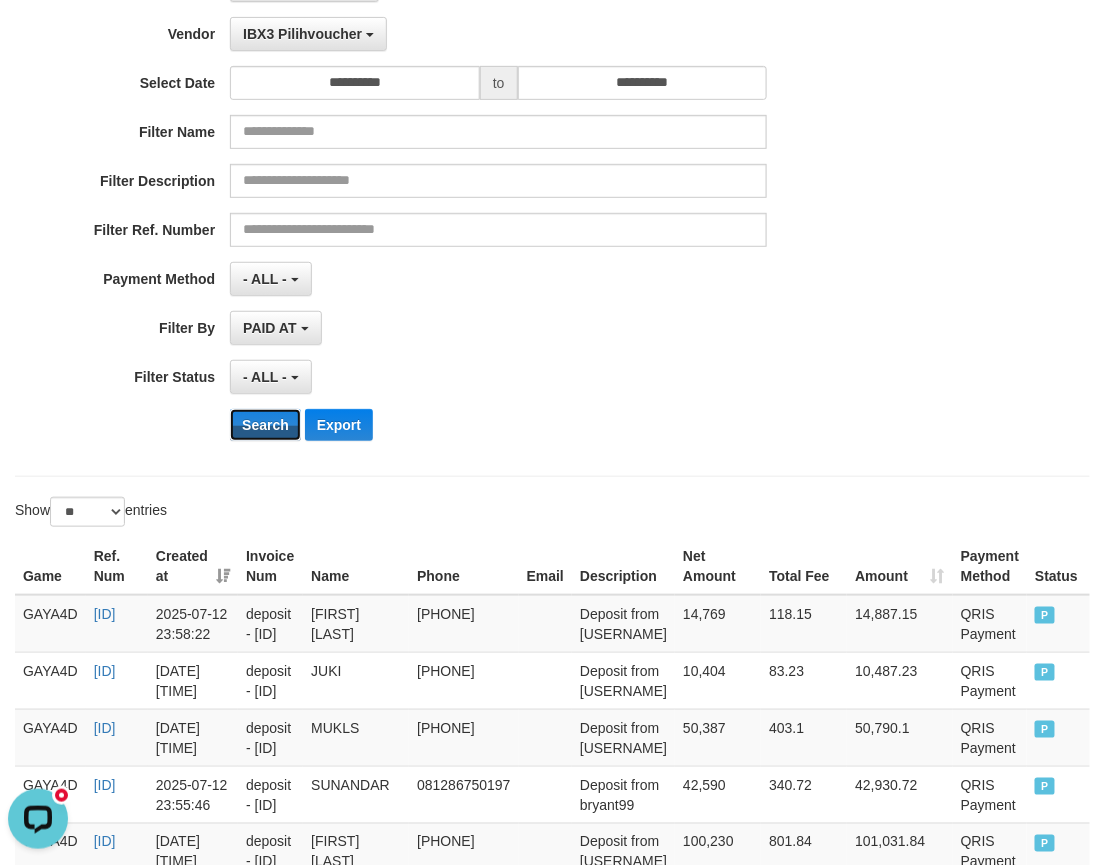scroll, scrollTop: 0, scrollLeft: 0, axis: both 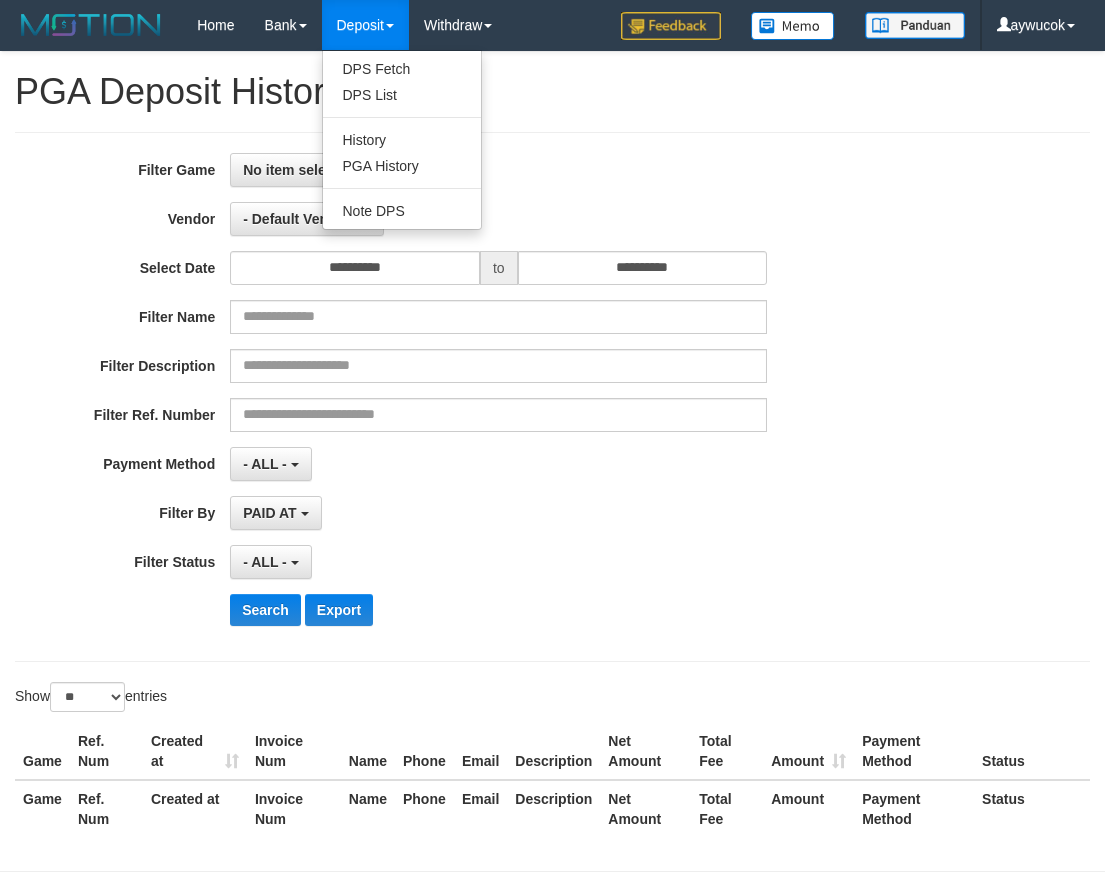 select 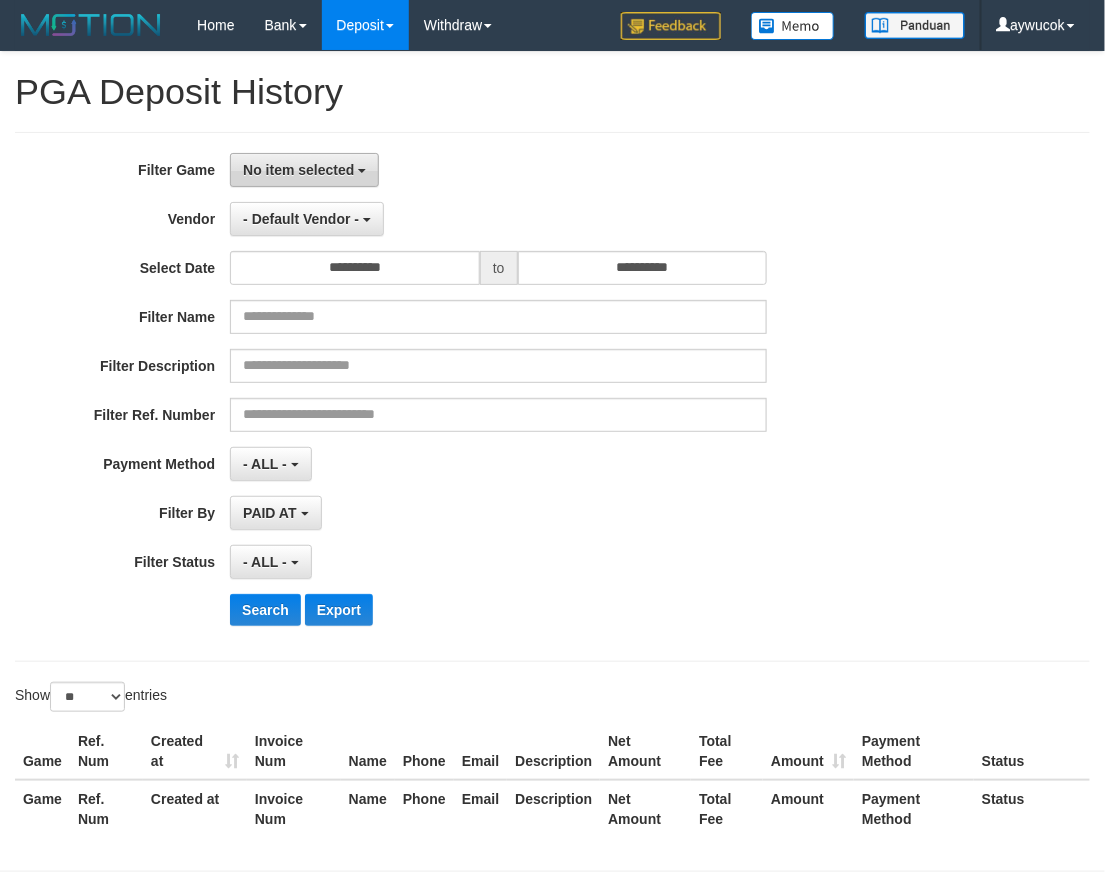 click on "No item selected" at bounding box center [298, 170] 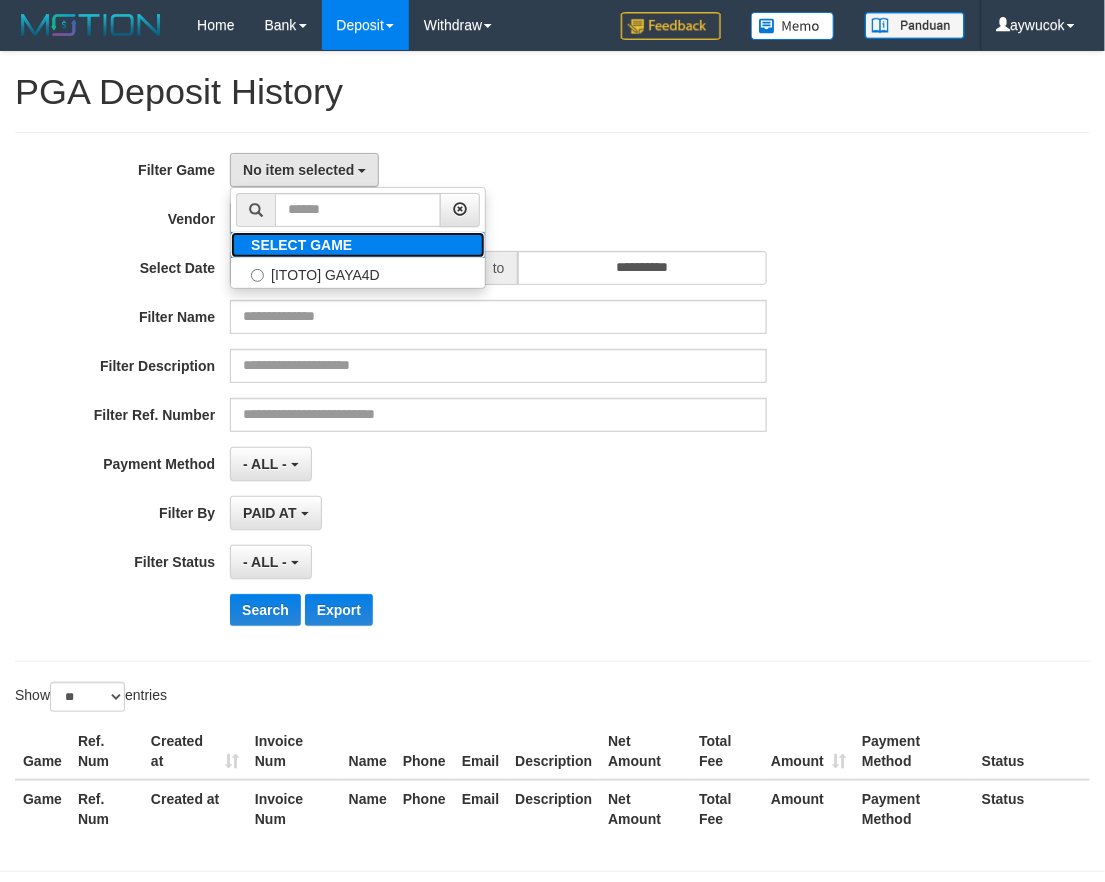 click on "SELECT GAME" at bounding box center [301, 245] 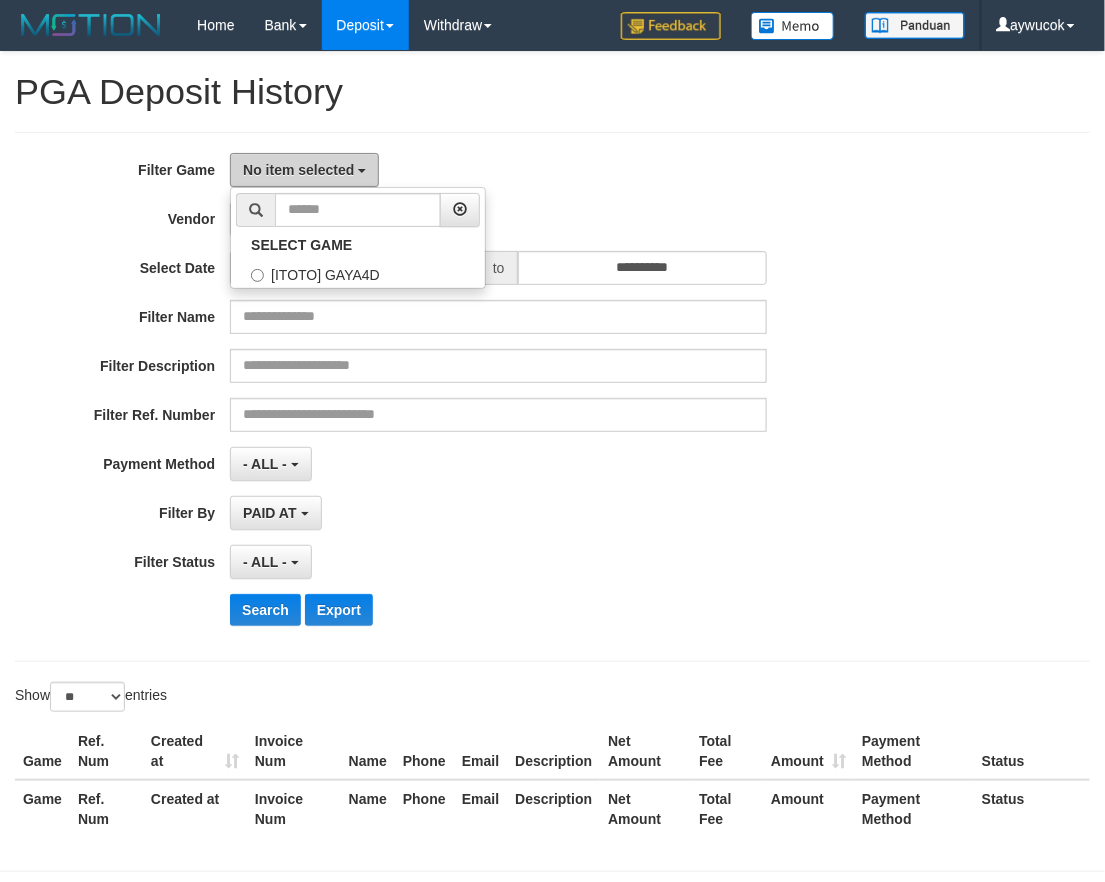 click on "No item selected" at bounding box center (298, 170) 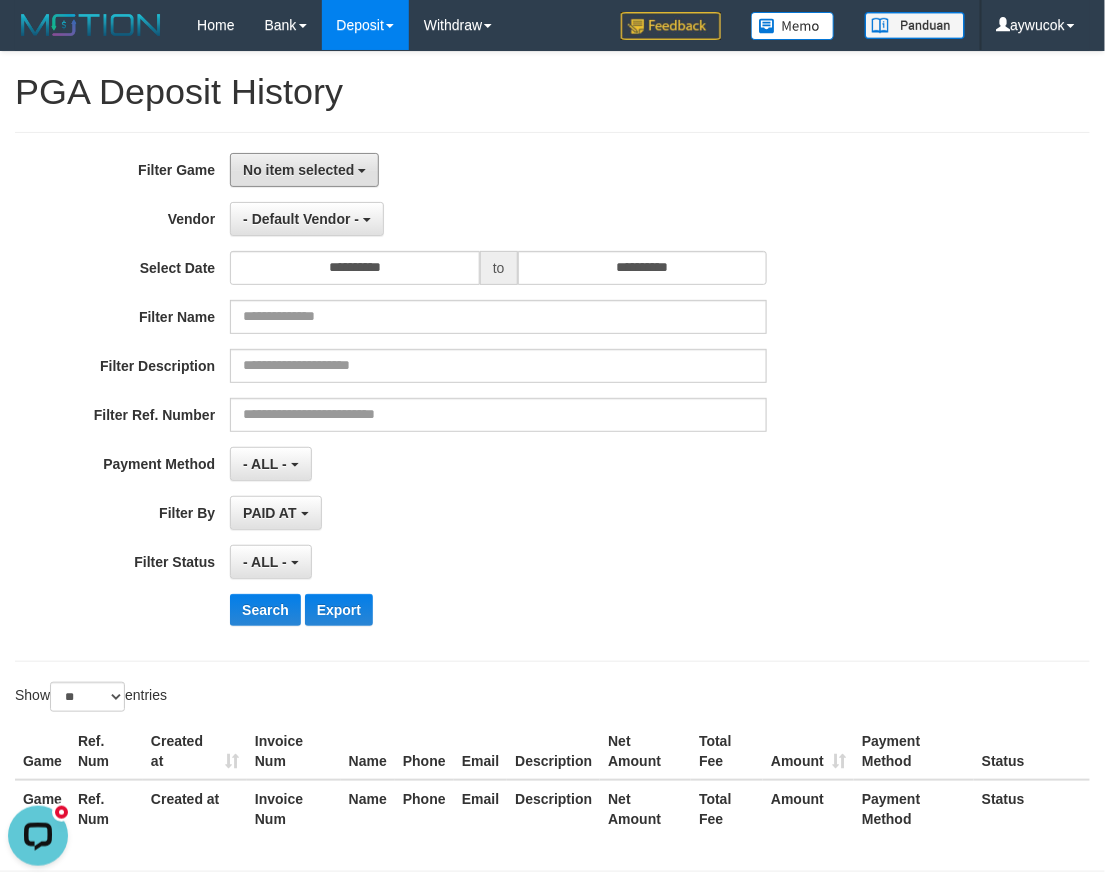 scroll, scrollTop: 0, scrollLeft: 0, axis: both 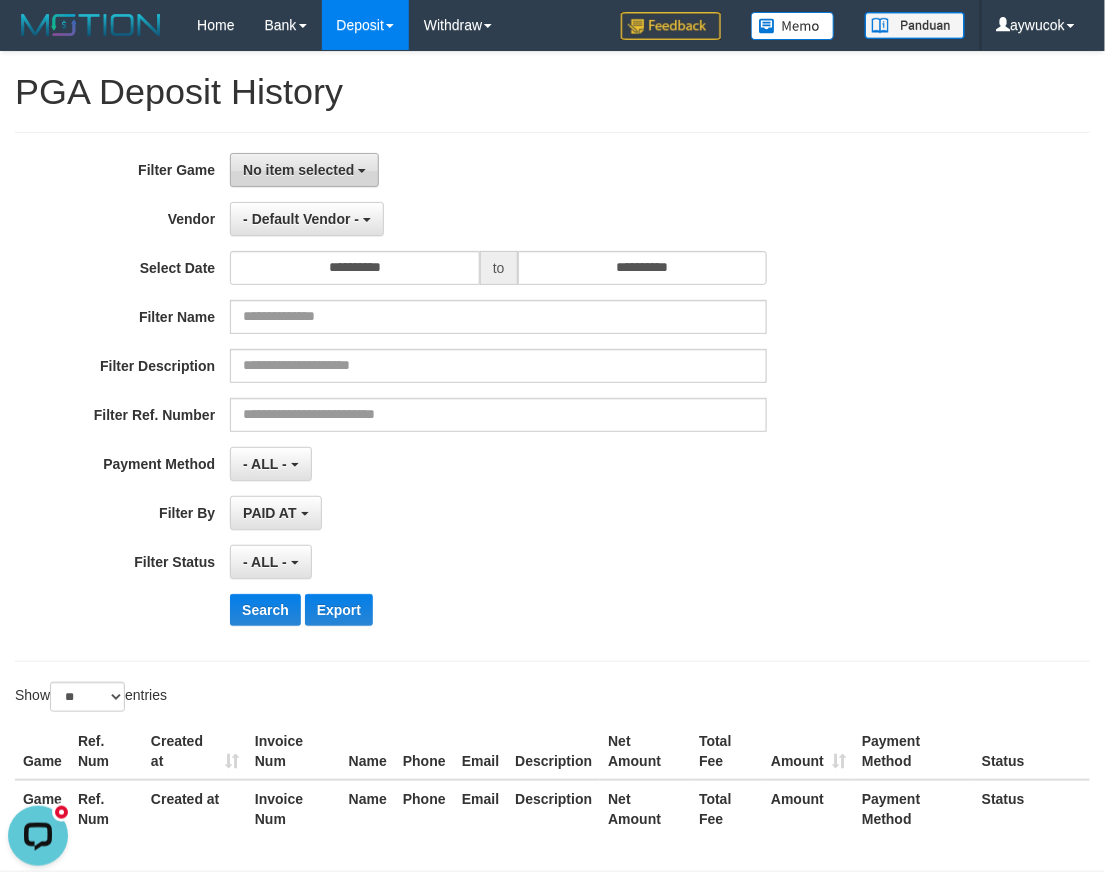 click on "No item selected" at bounding box center [298, 170] 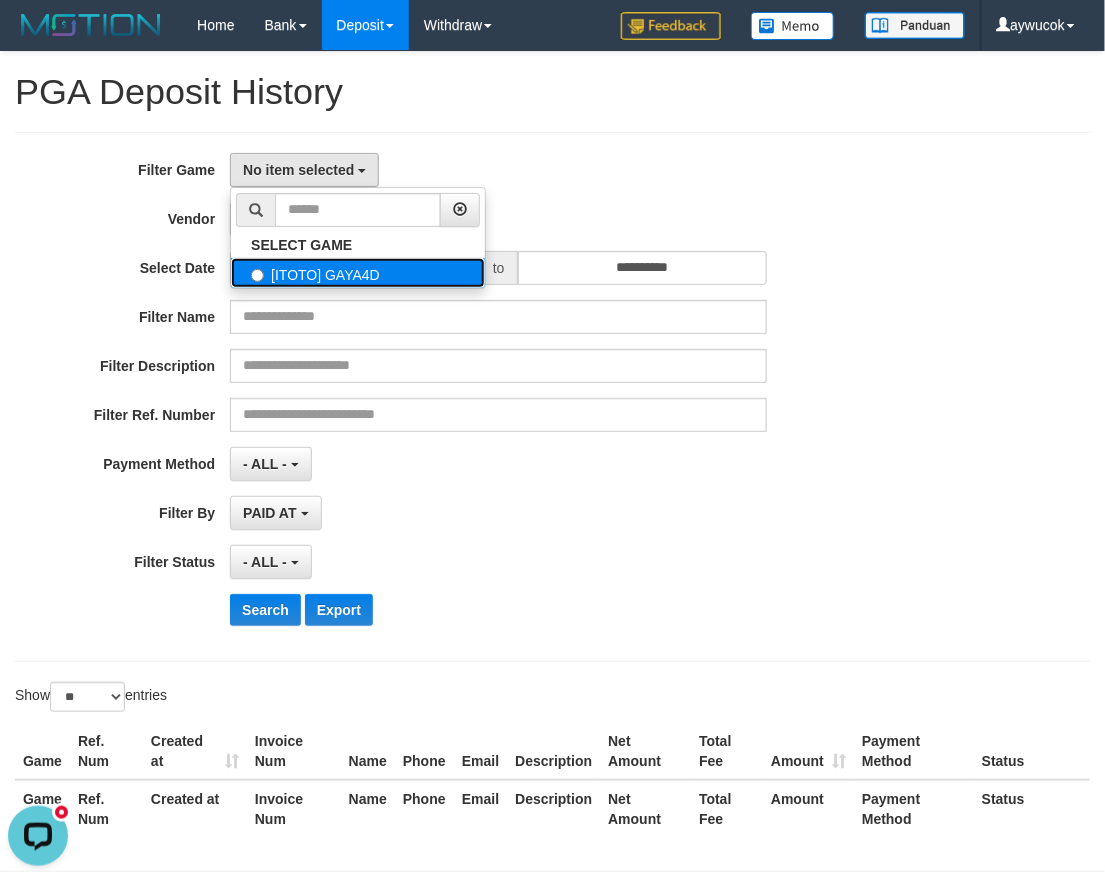 click on "[ITOTO] GAYA4D" at bounding box center (358, 273) 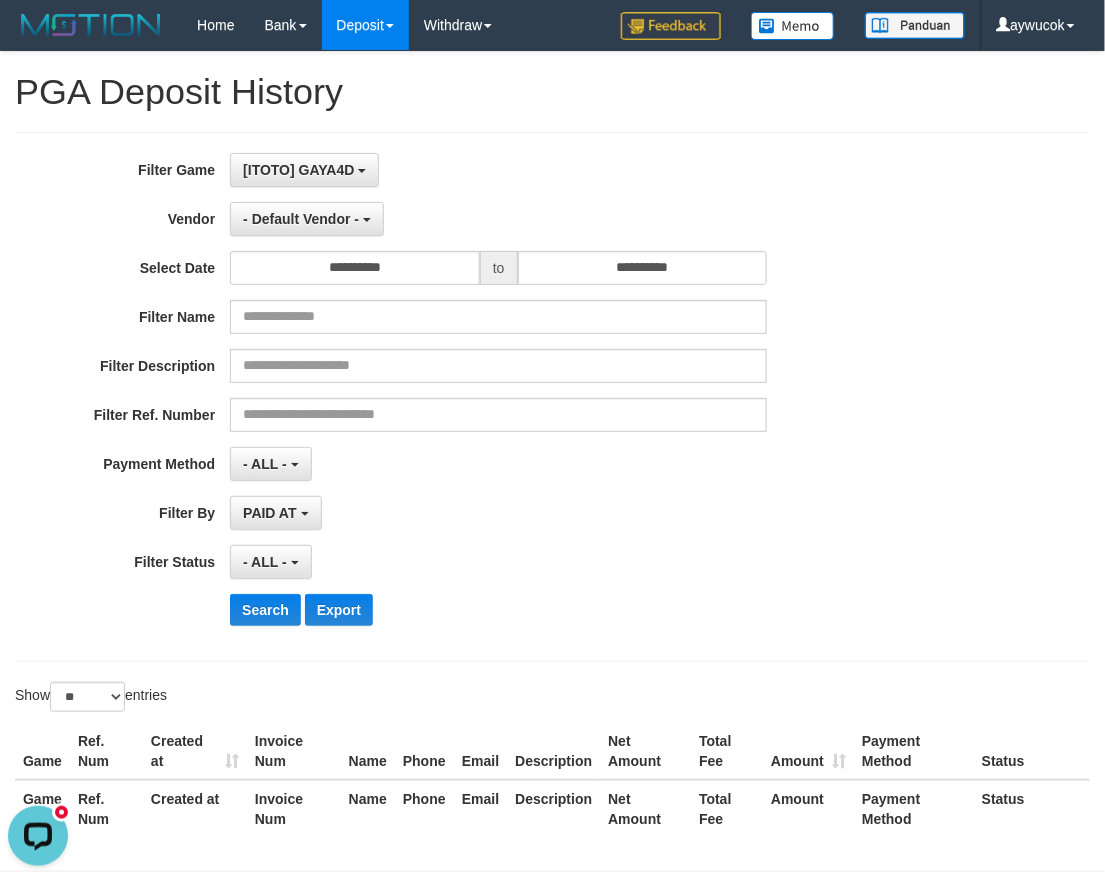 select on "****" 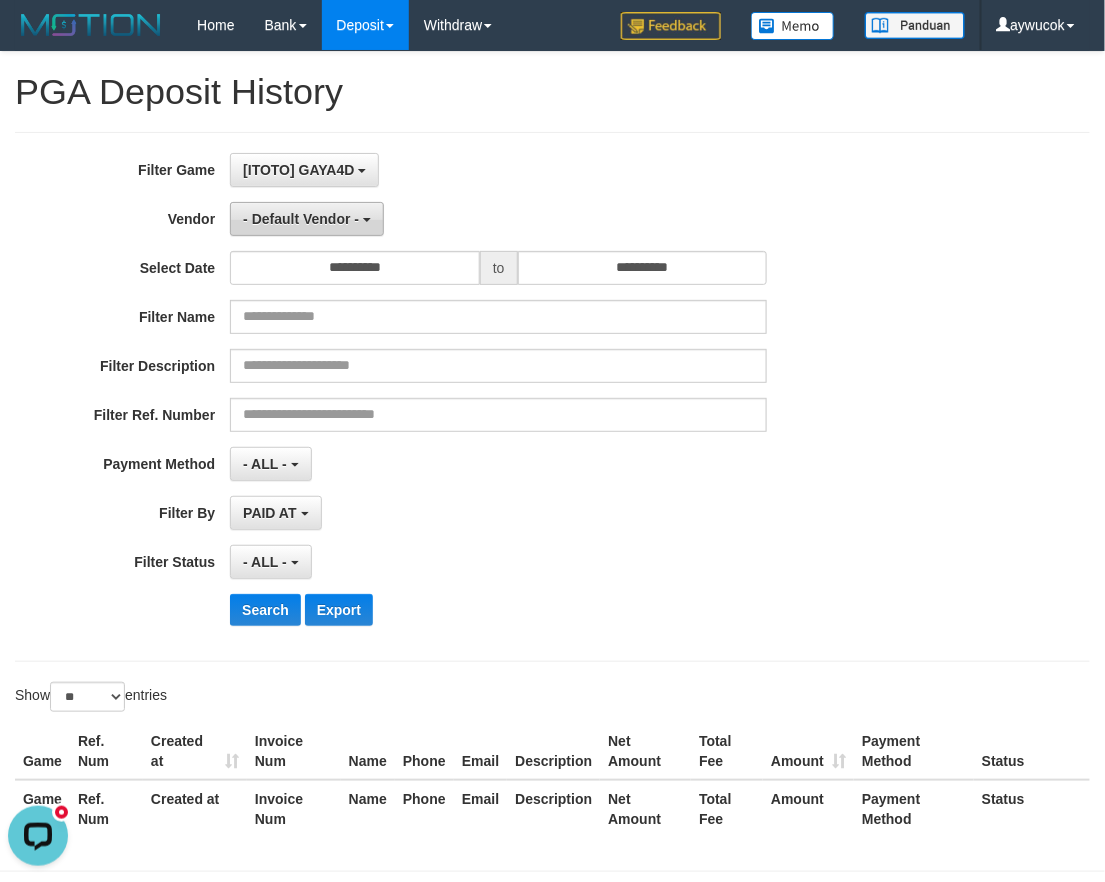 click on "- Default Vendor -" at bounding box center (301, 219) 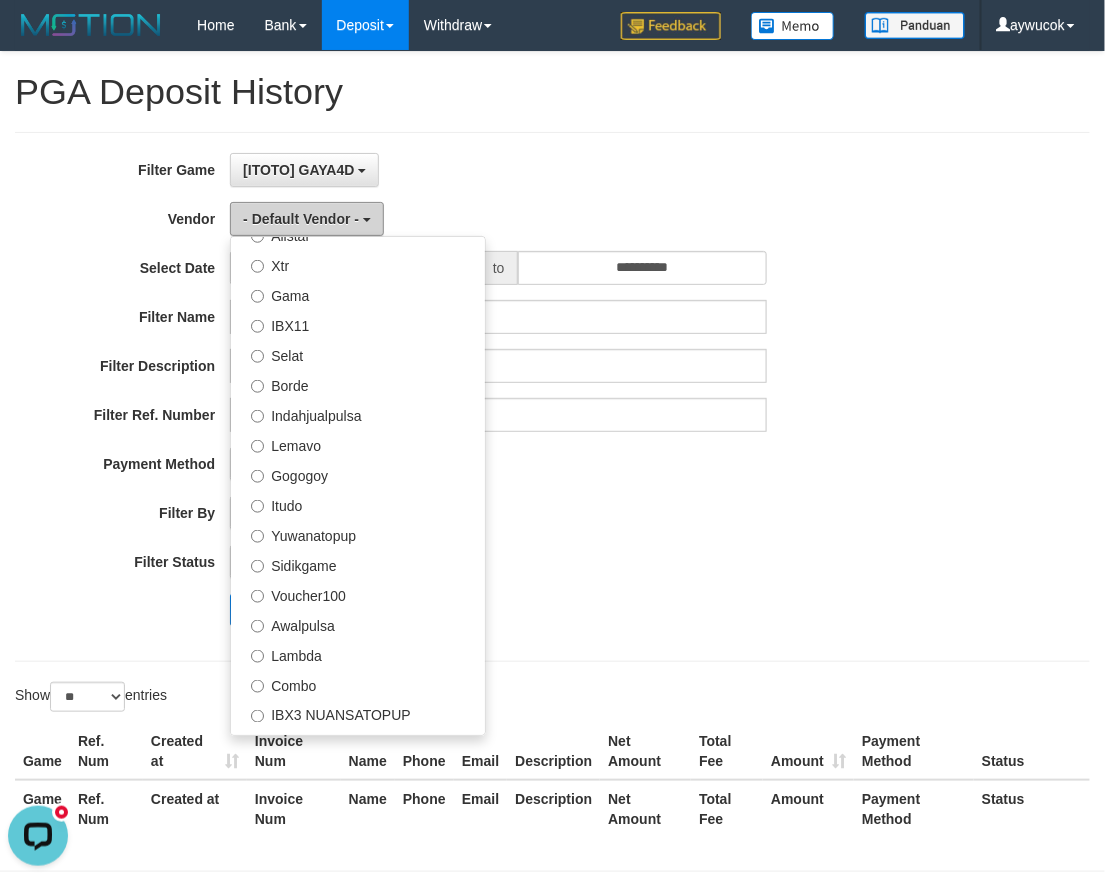 scroll, scrollTop: 684, scrollLeft: 0, axis: vertical 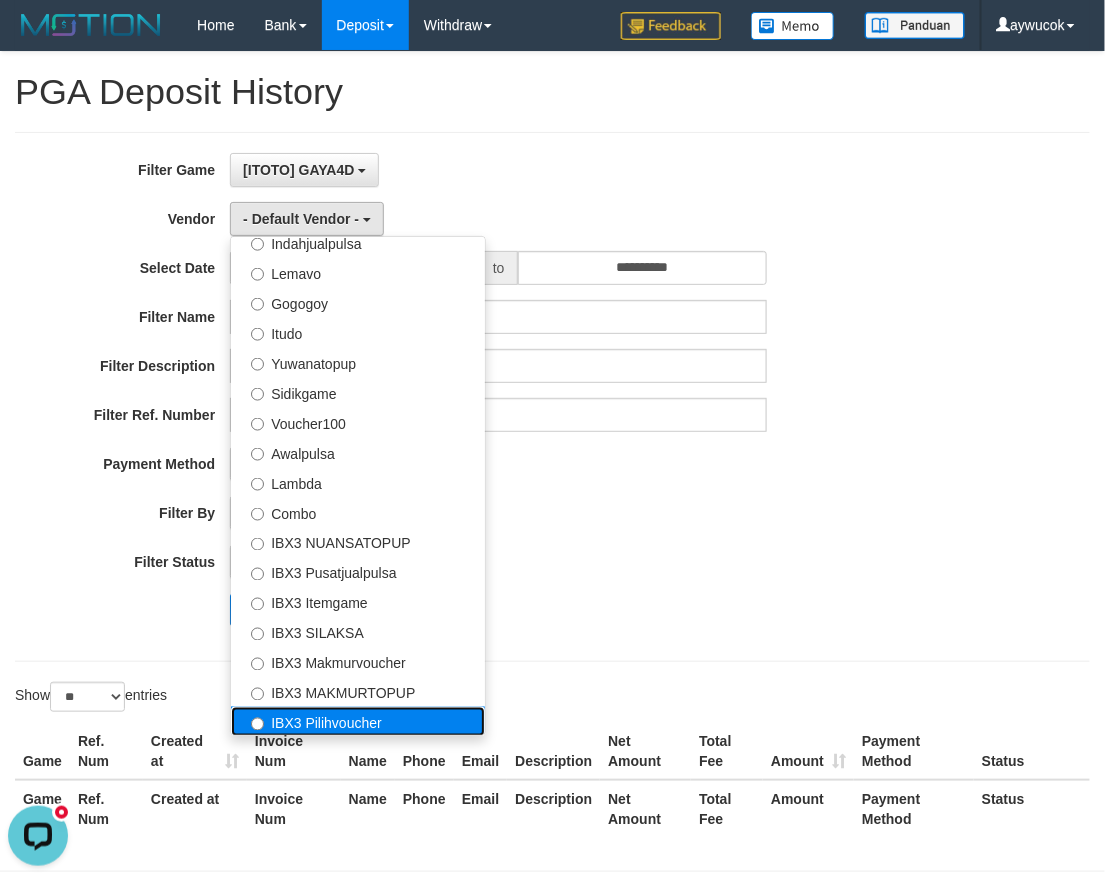 click on "IBX3 Pilihvoucher" at bounding box center [358, 722] 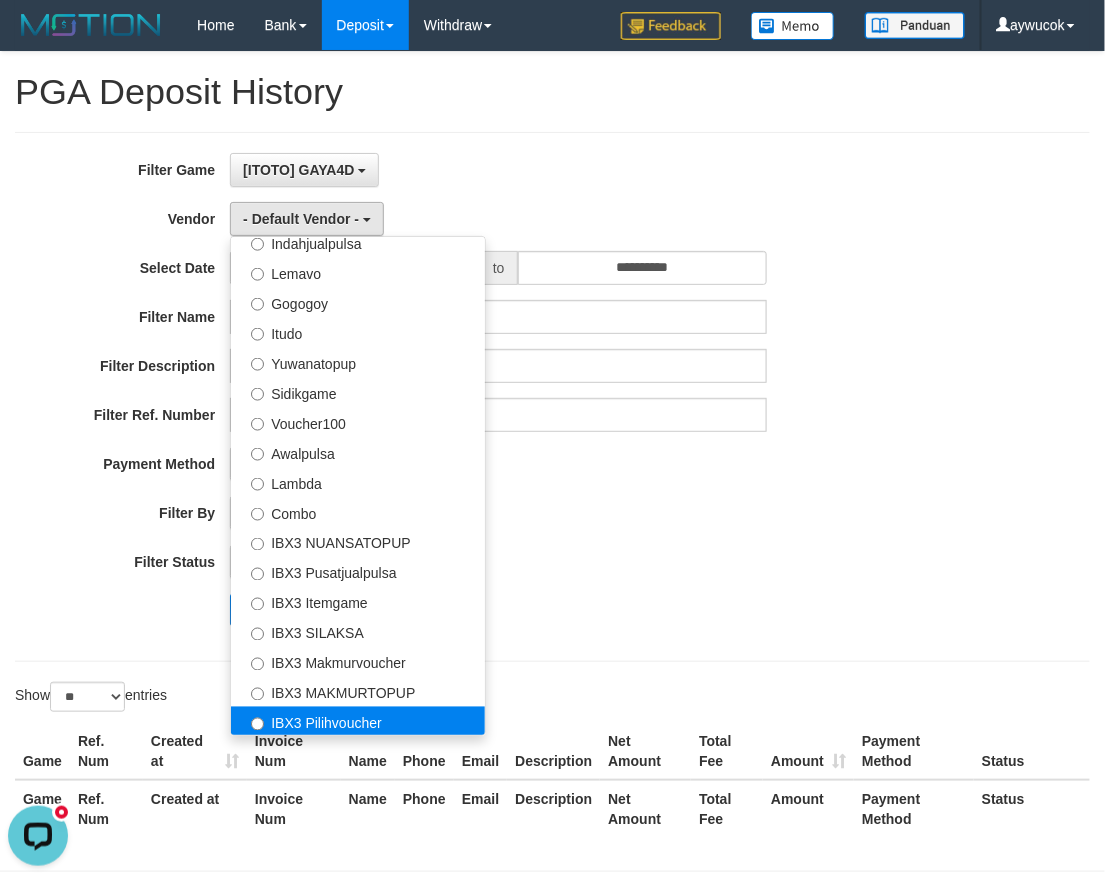 select on "**********" 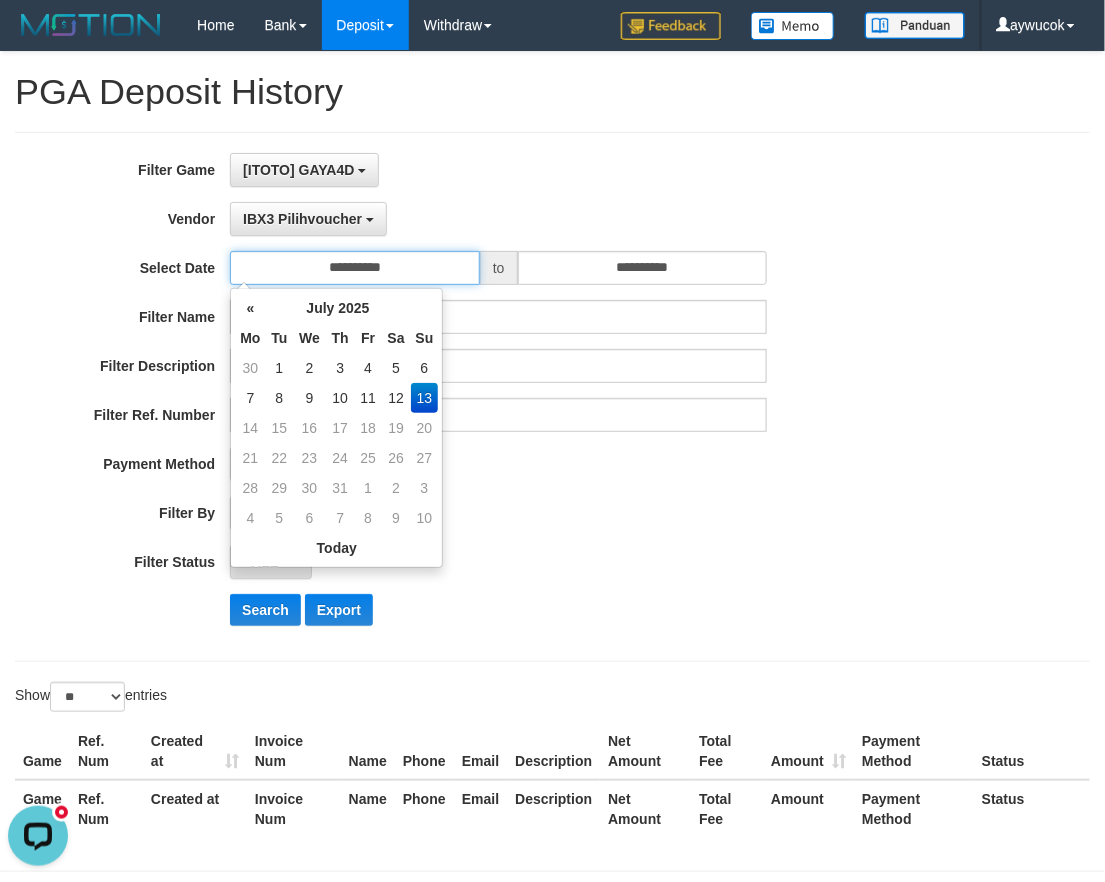 click on "**********" at bounding box center (355, 268) 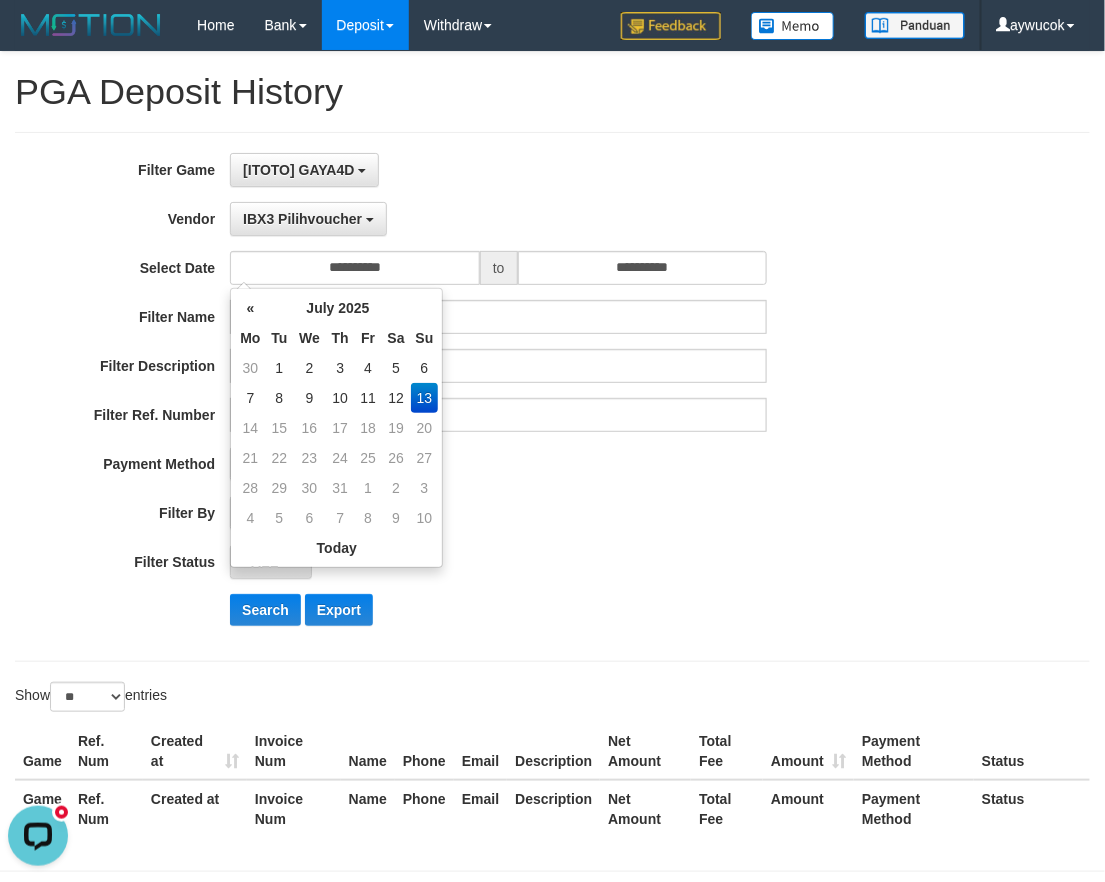 click on "13" at bounding box center [425, 398] 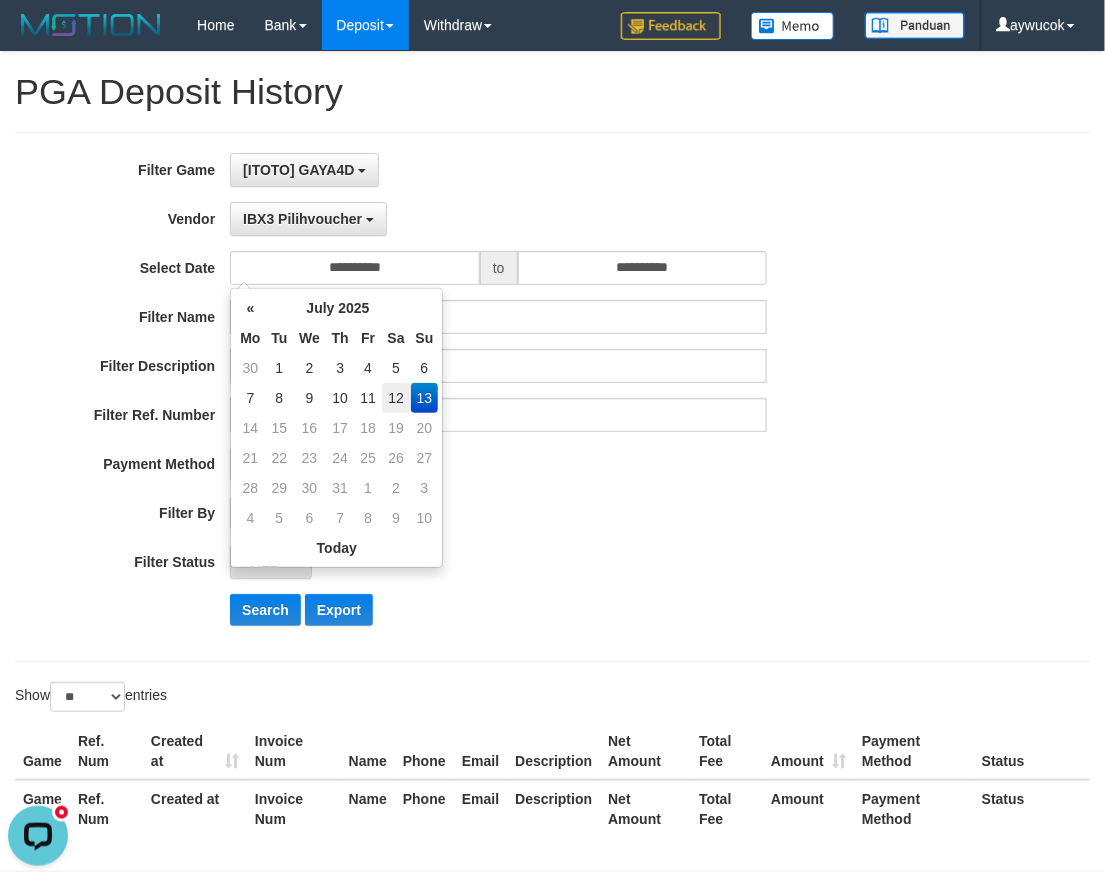 click on "12" at bounding box center (396, 398) 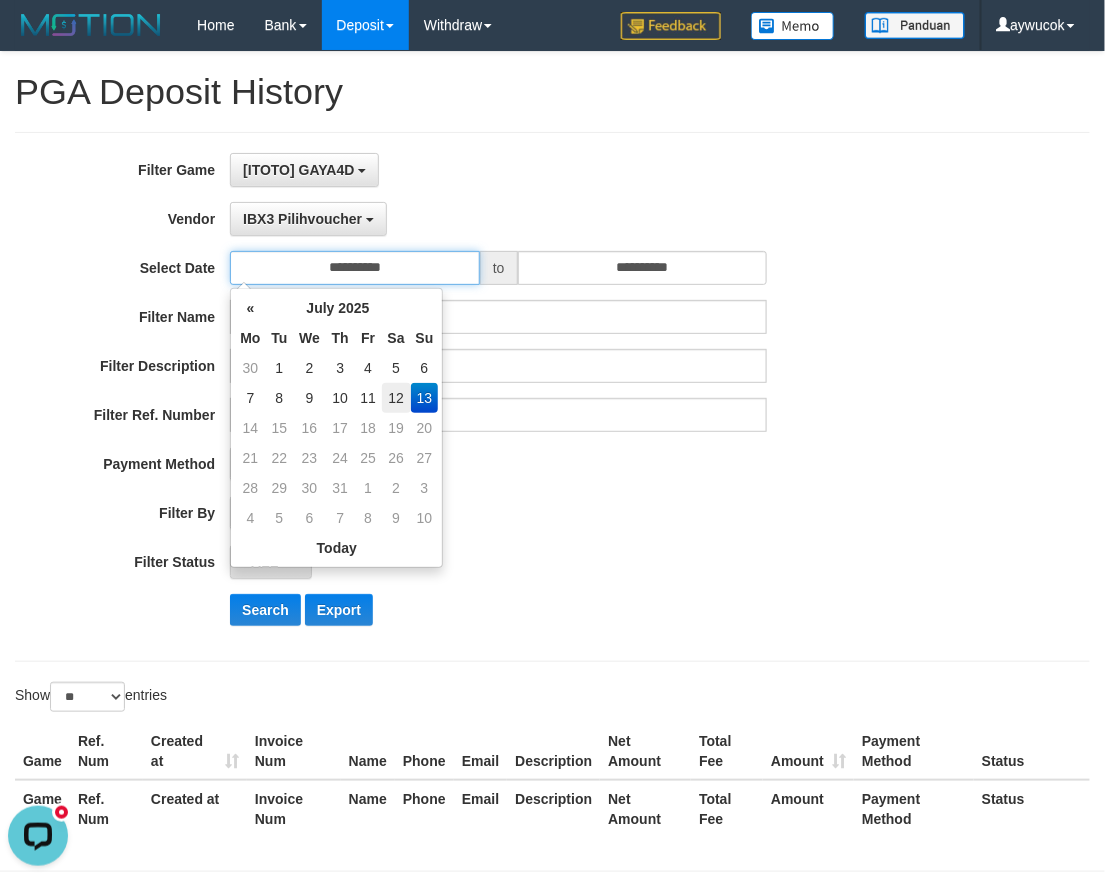 type on "**********" 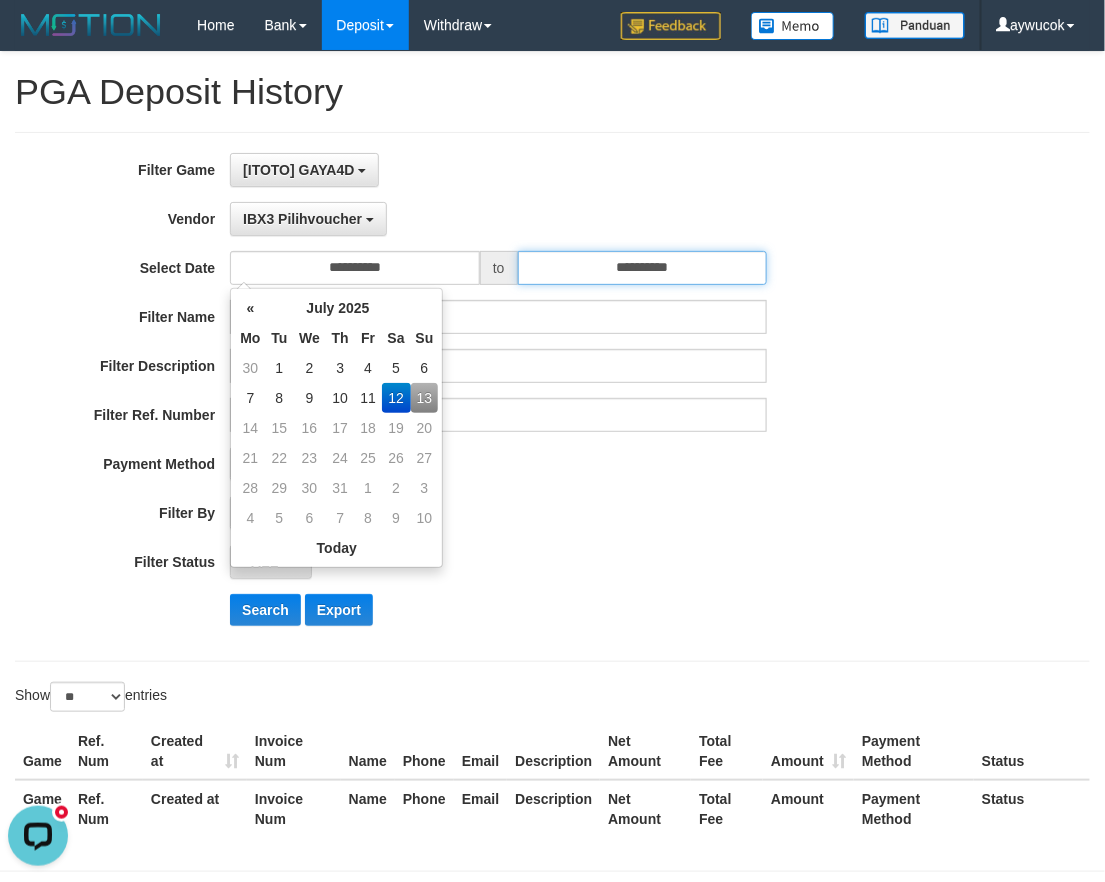click on "**********" at bounding box center (643, 268) 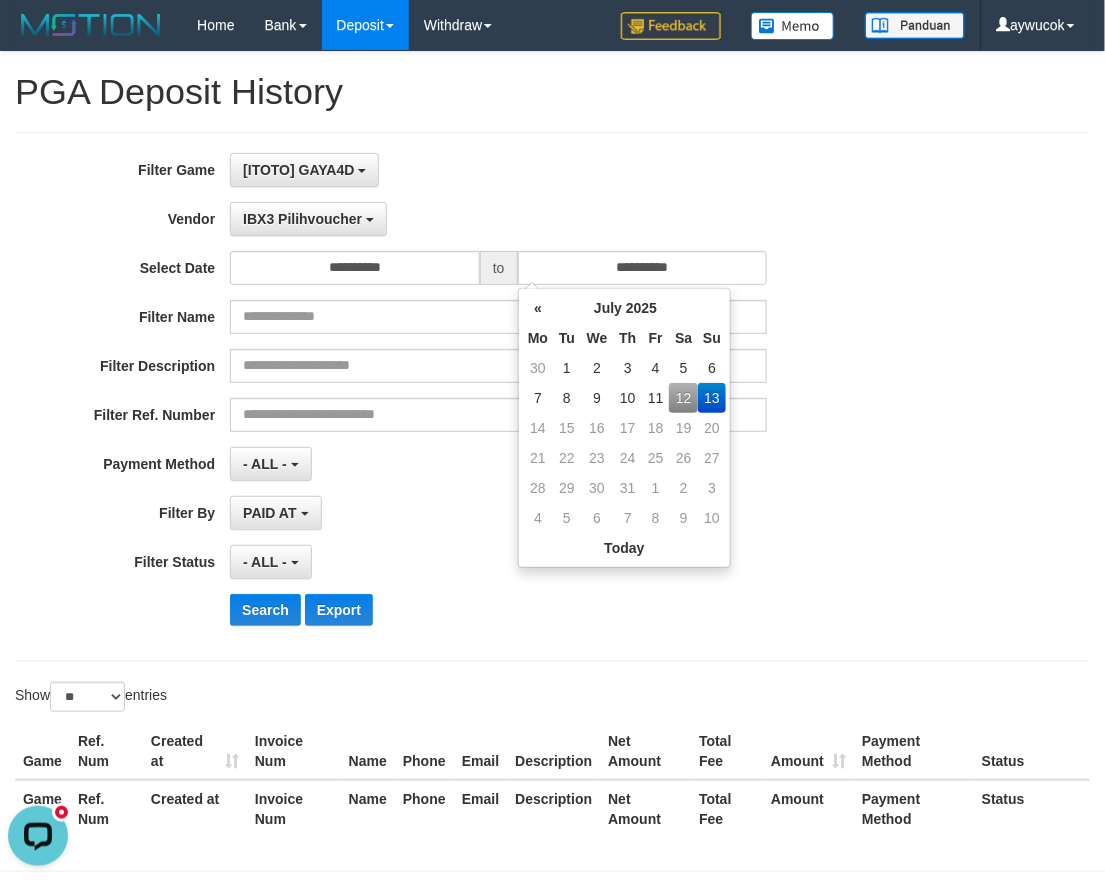 click on "12" at bounding box center [683, 398] 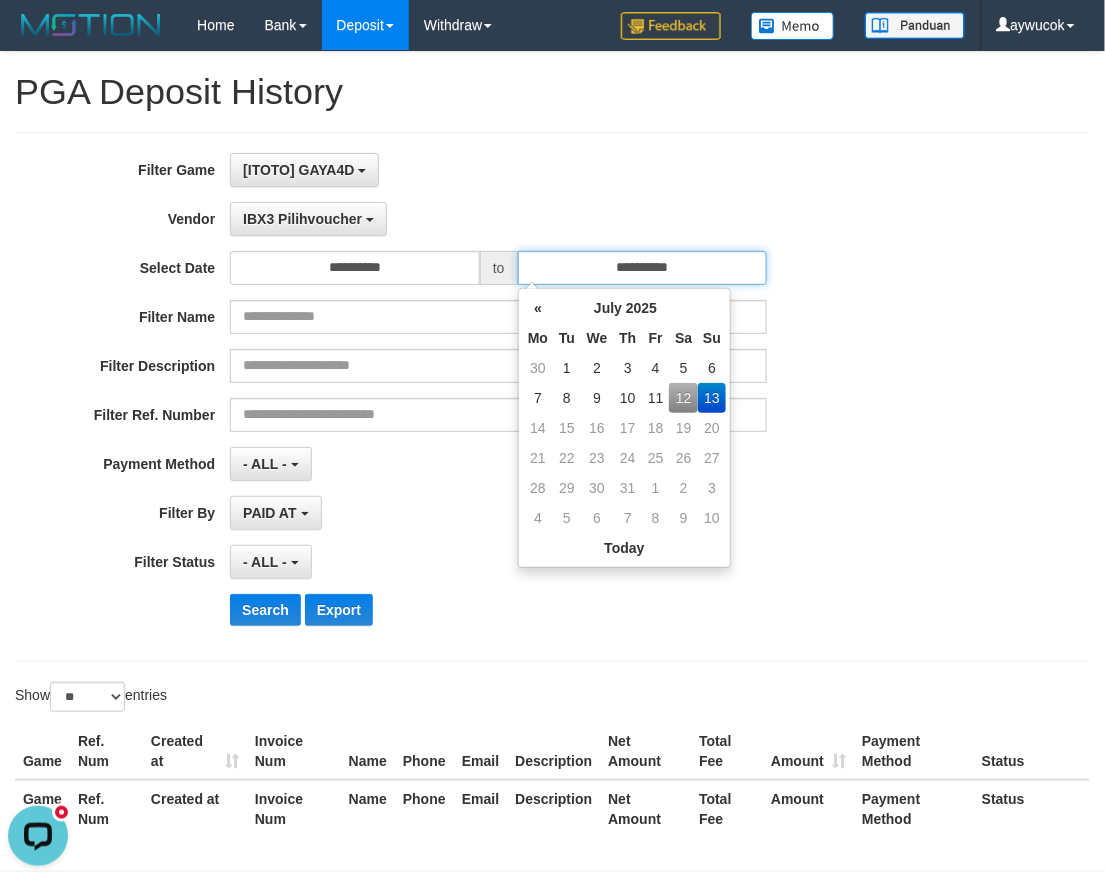 type on "**********" 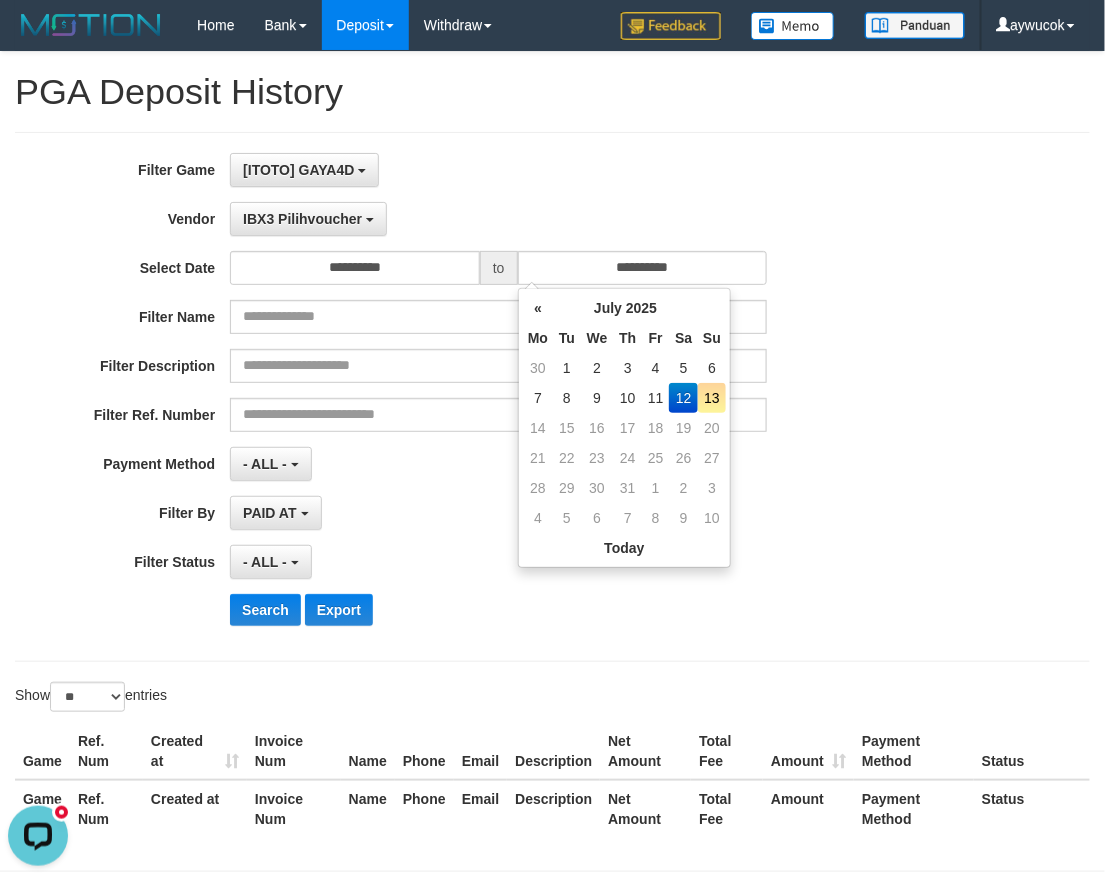 click on "PAID AT
PAID AT
CREATED AT" at bounding box center [498, 513] 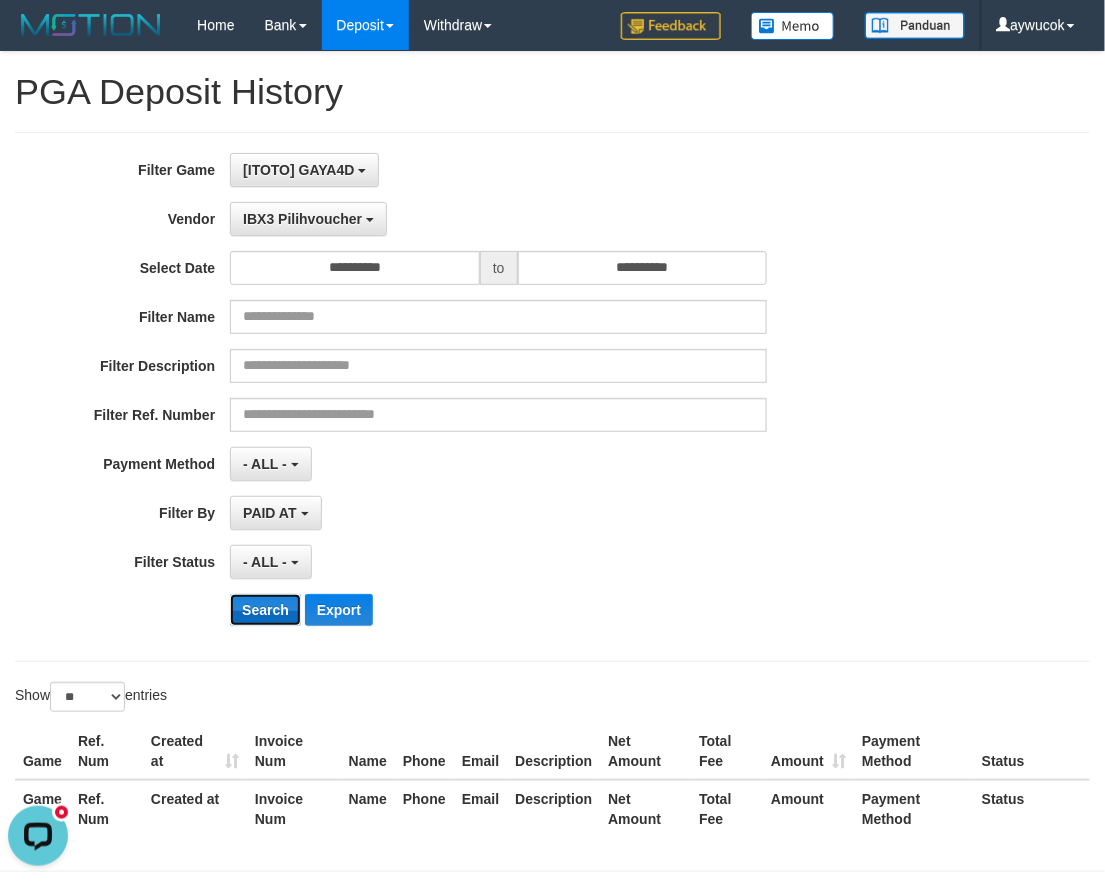 click on "Search" at bounding box center [265, 610] 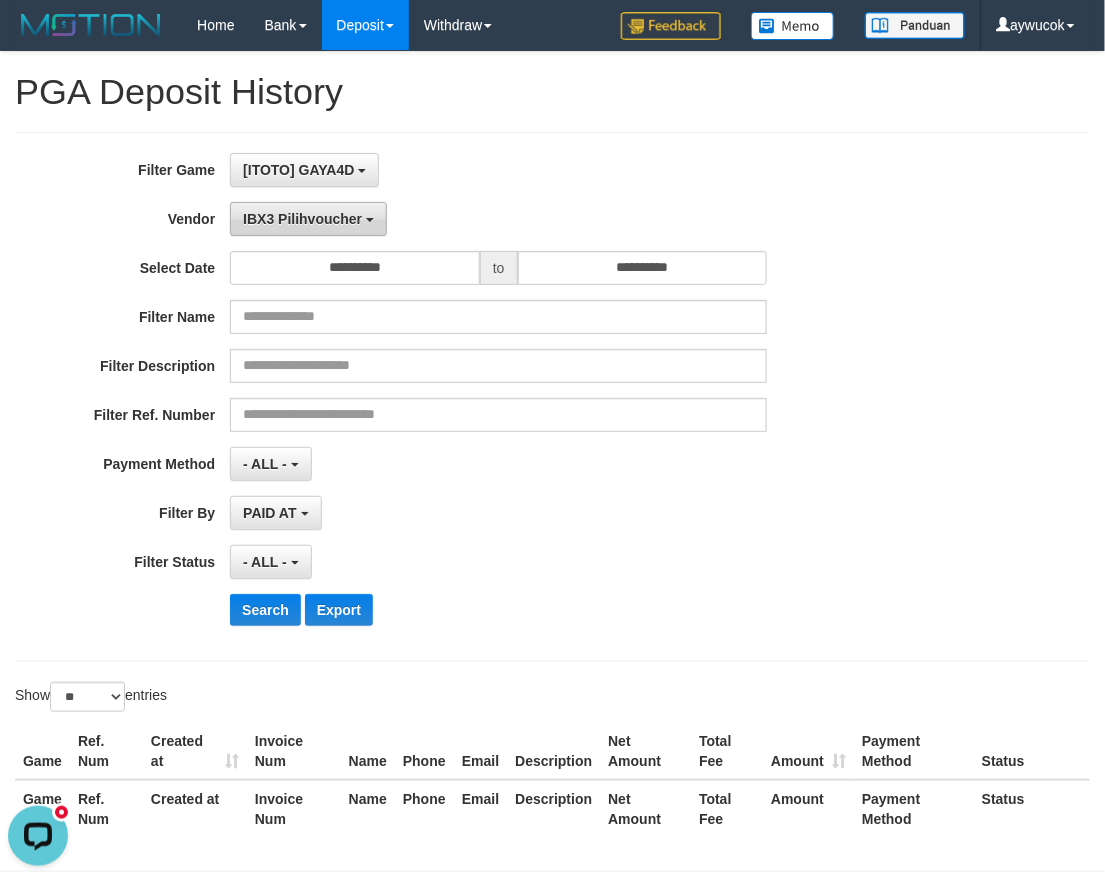 click on "IBX3 Pilihvoucher" at bounding box center [308, 219] 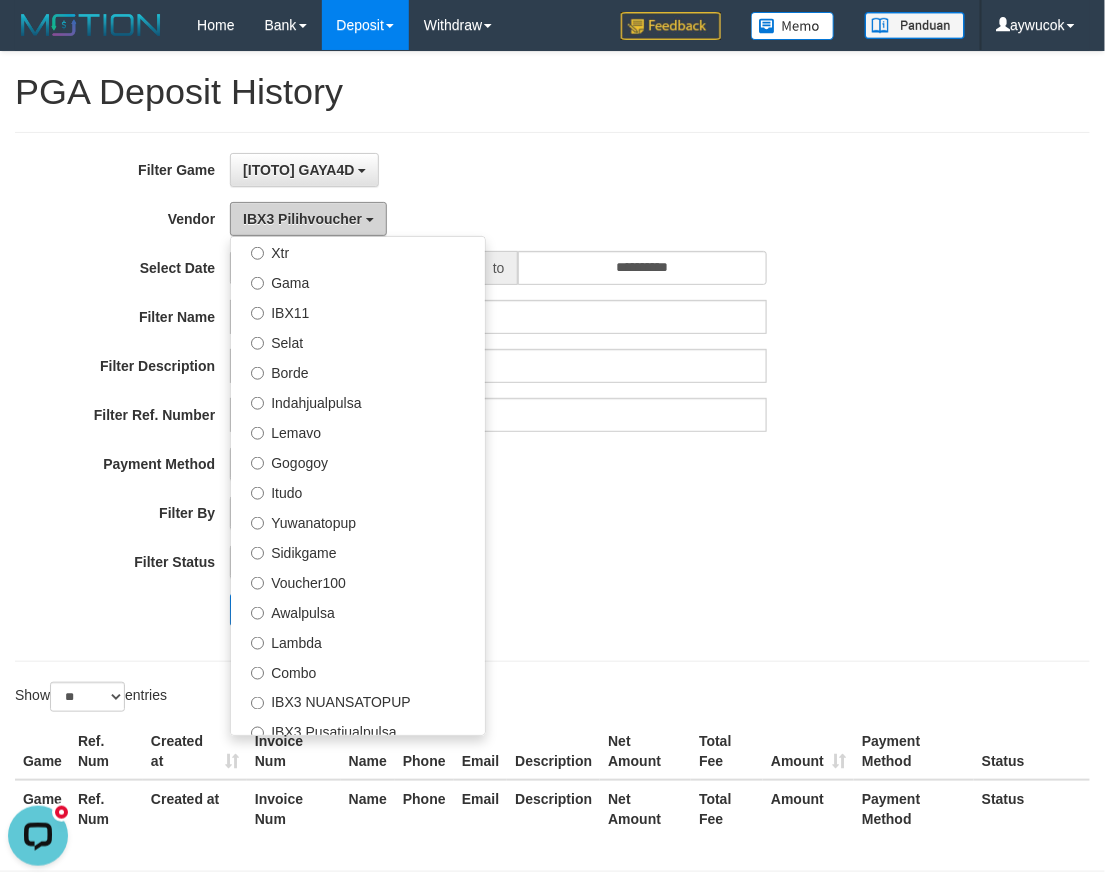scroll, scrollTop: 314, scrollLeft: 0, axis: vertical 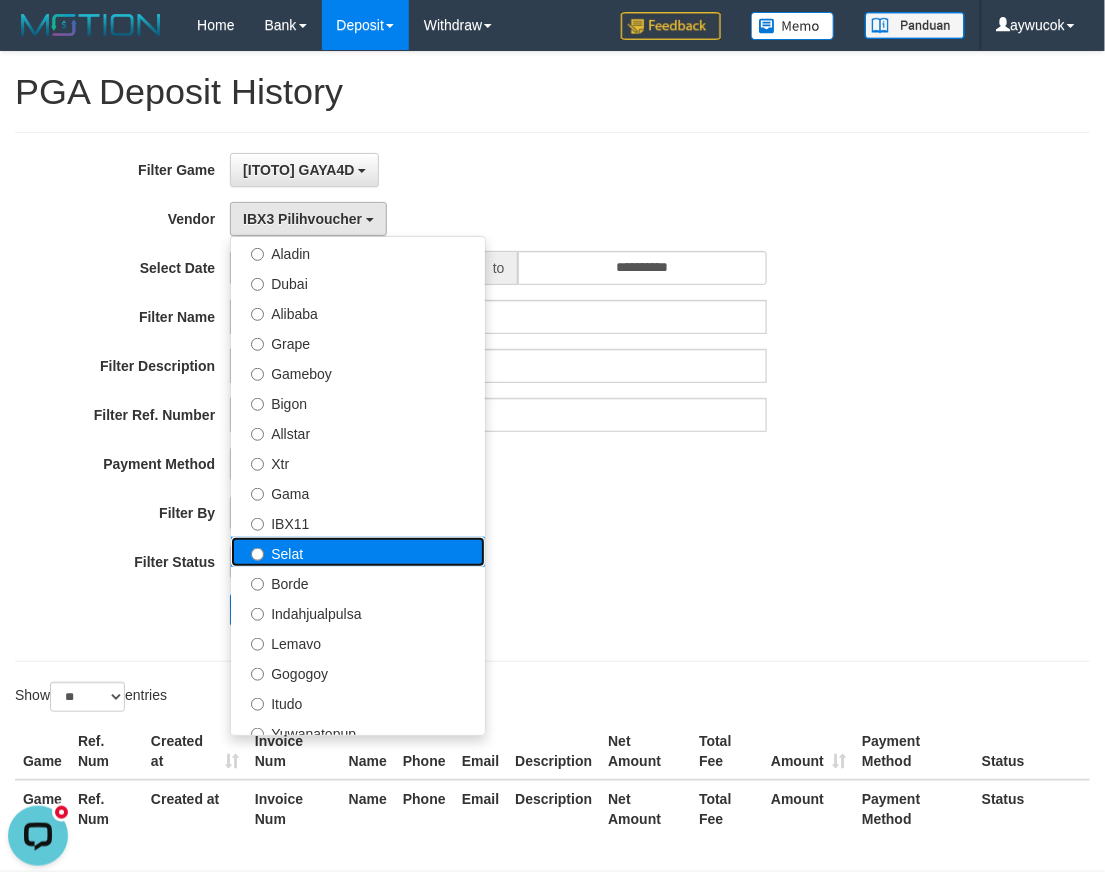 click on "Selat" at bounding box center [358, 552] 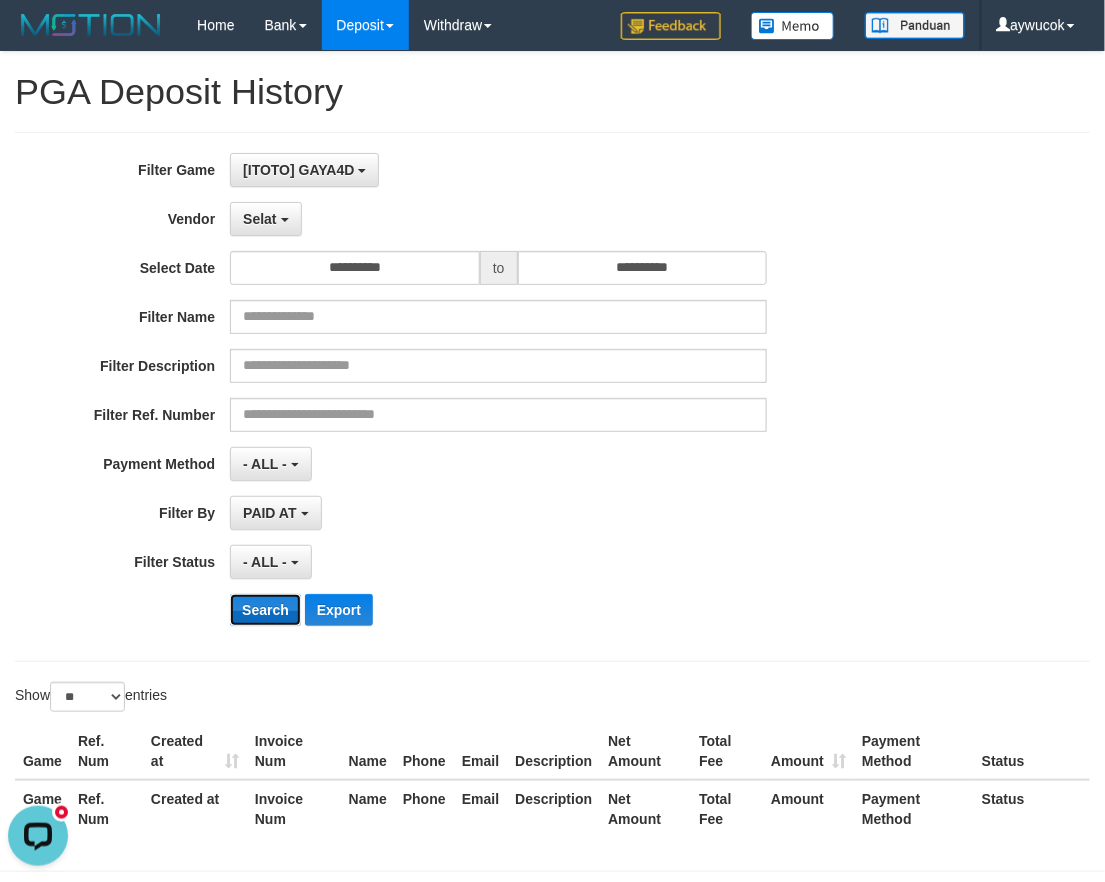click on "Search" at bounding box center [265, 610] 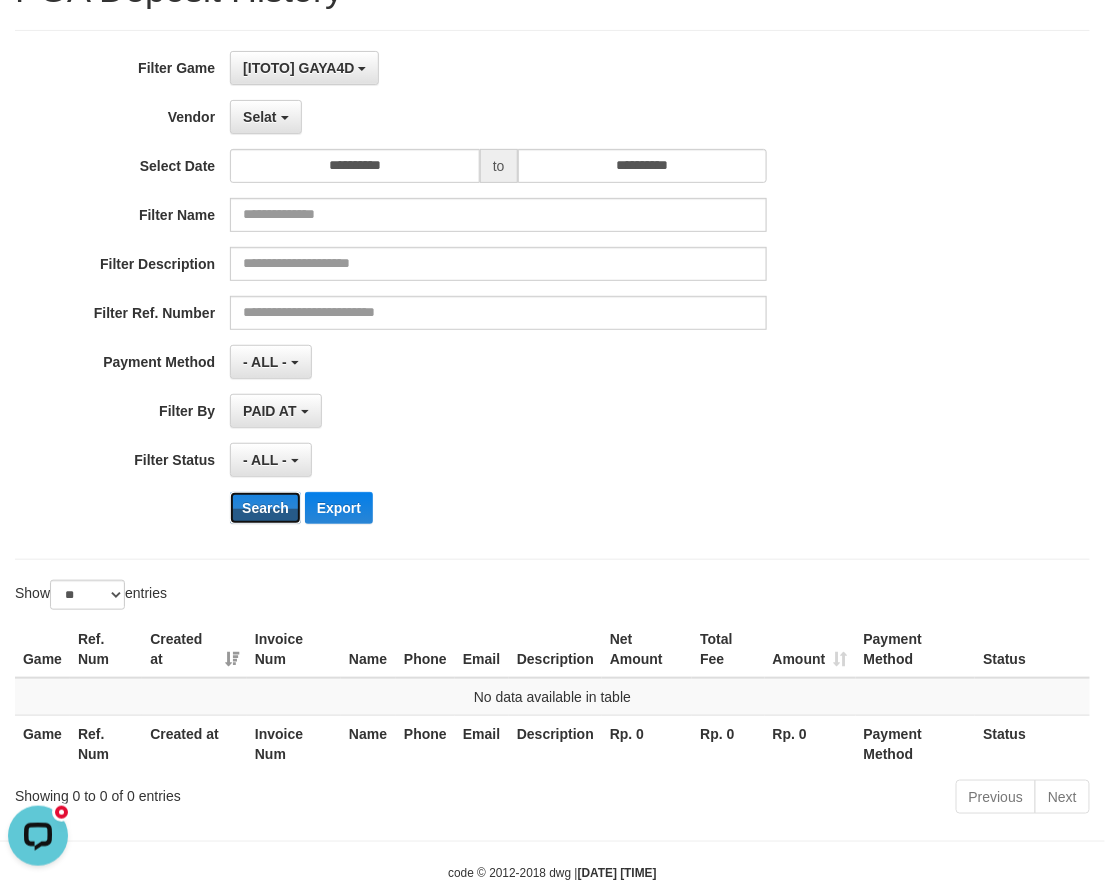 scroll, scrollTop: 153, scrollLeft: 0, axis: vertical 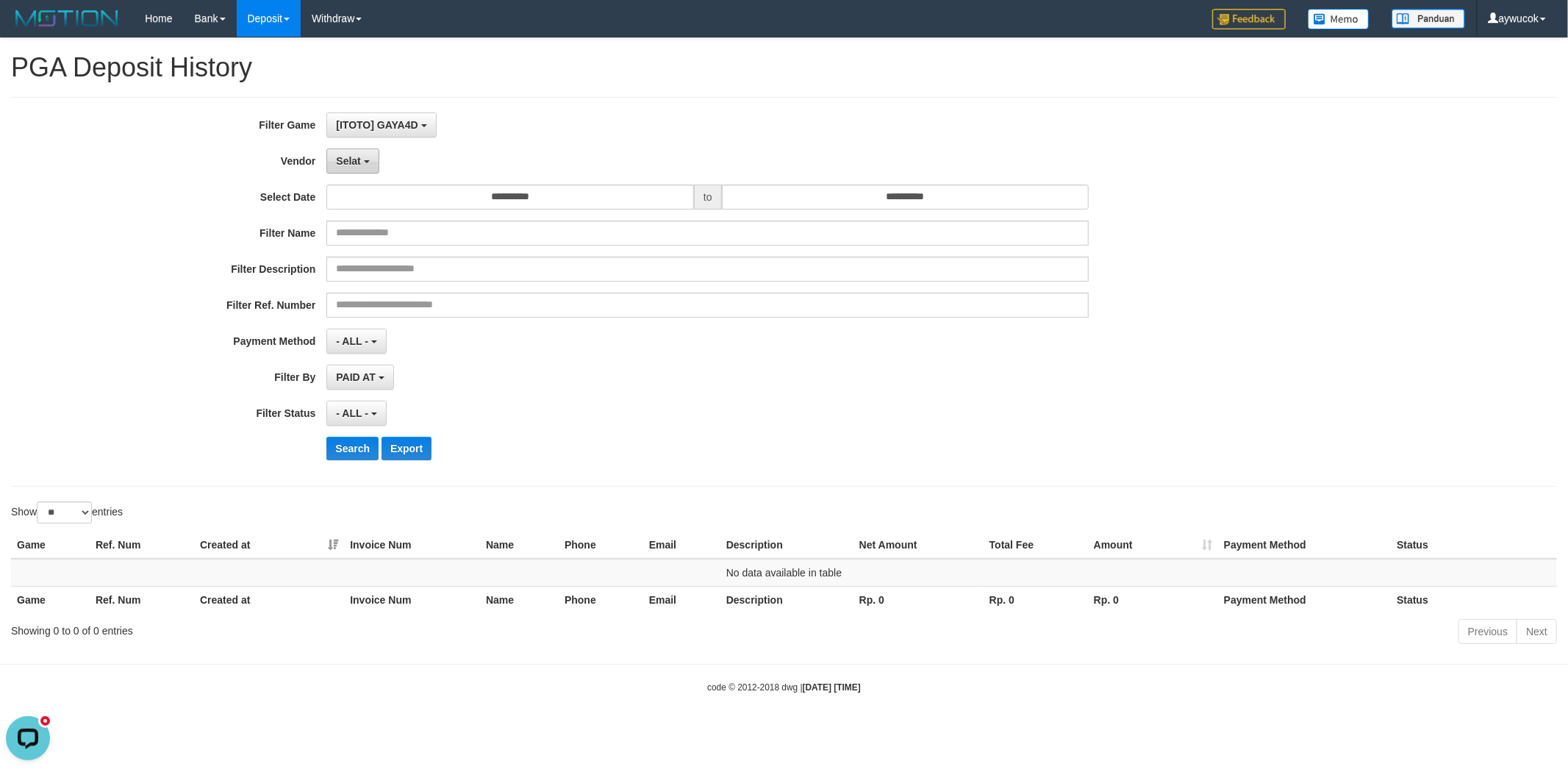 click on "Selat" at bounding box center [352, 161] 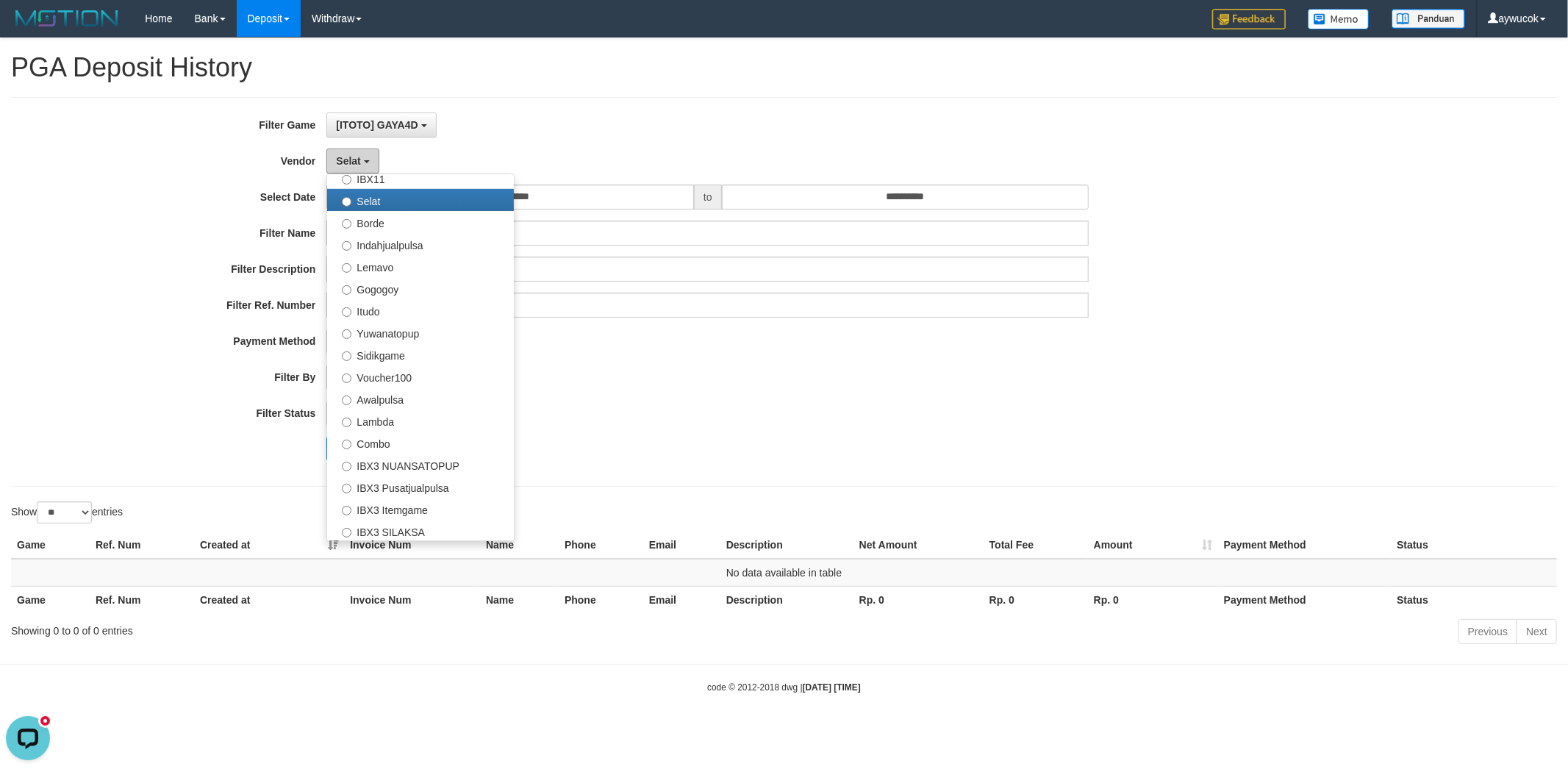 scroll, scrollTop: 503, scrollLeft: 0, axis: vertical 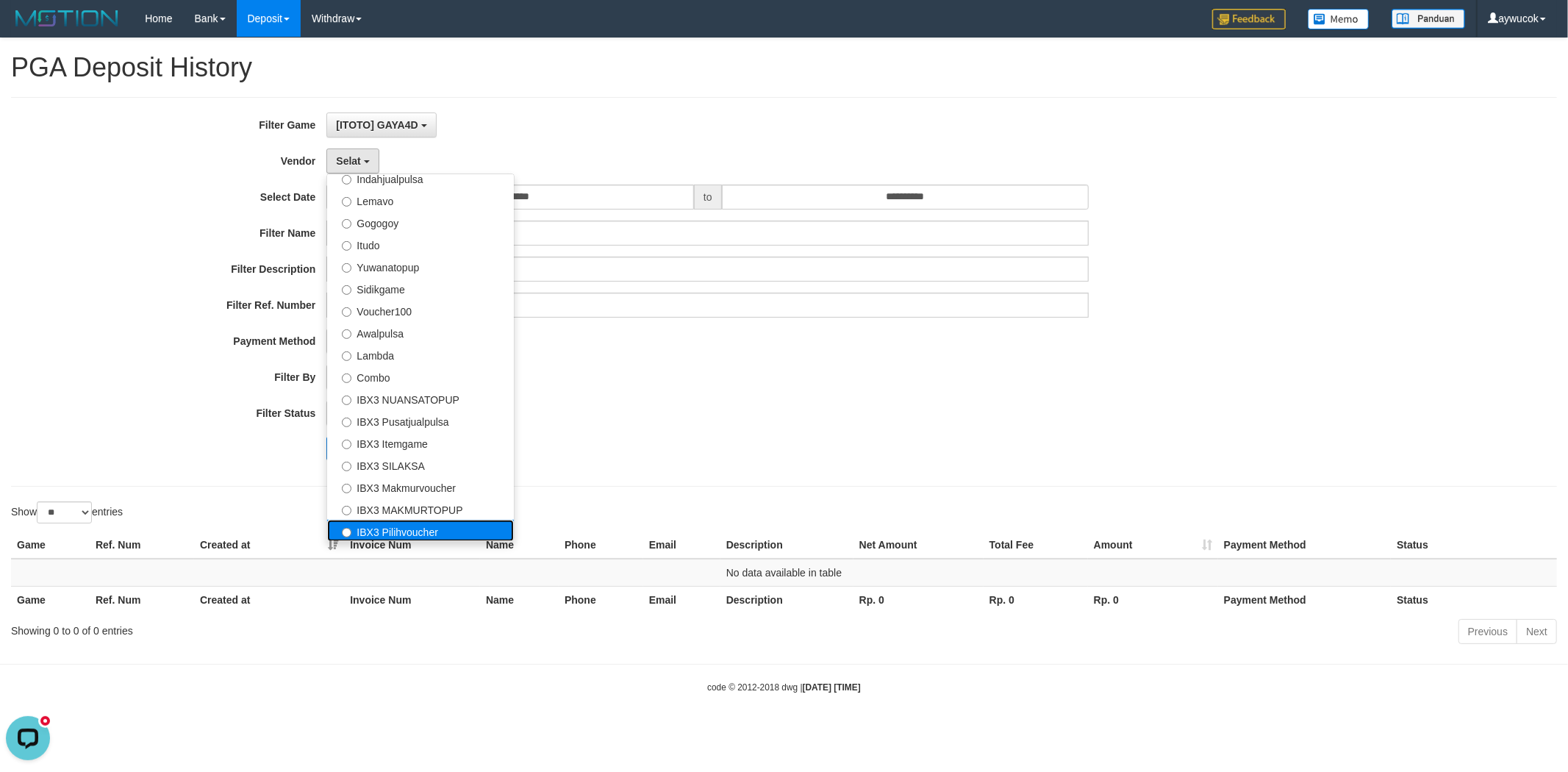 click on "IBX3 Pilihvoucher" at bounding box center (420, 531) 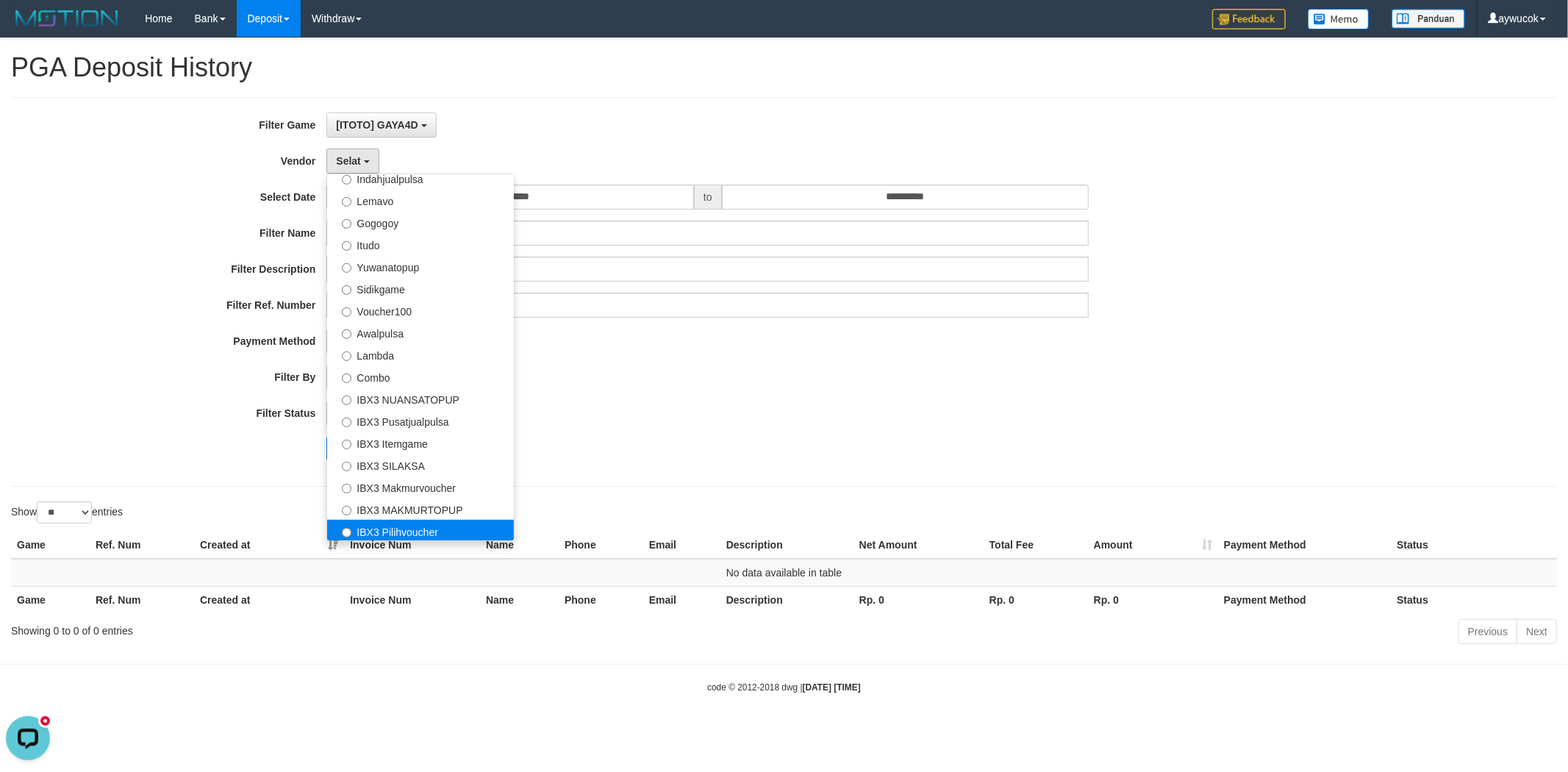 select on "**********" 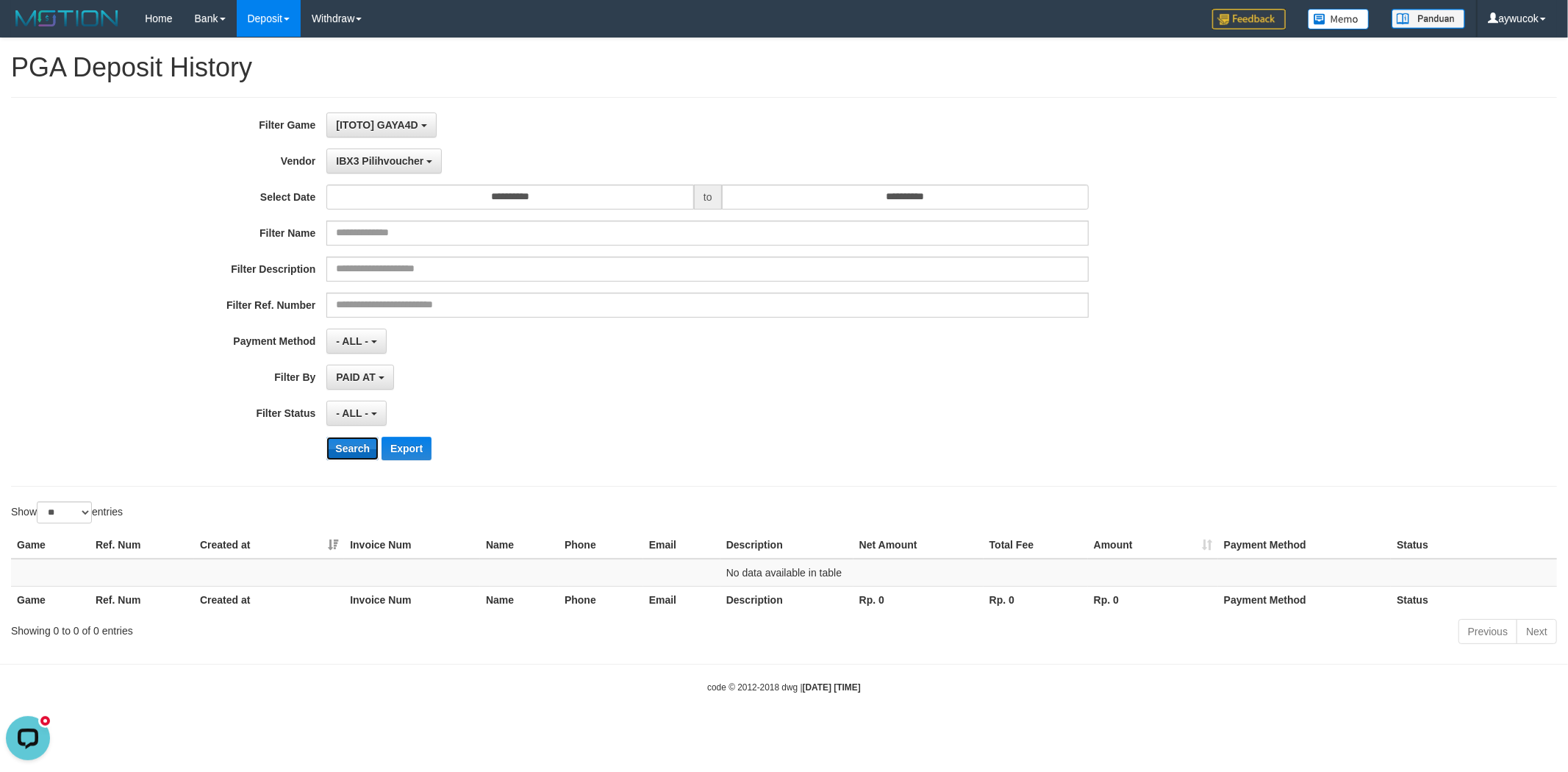 click on "Search" at bounding box center [352, 448] 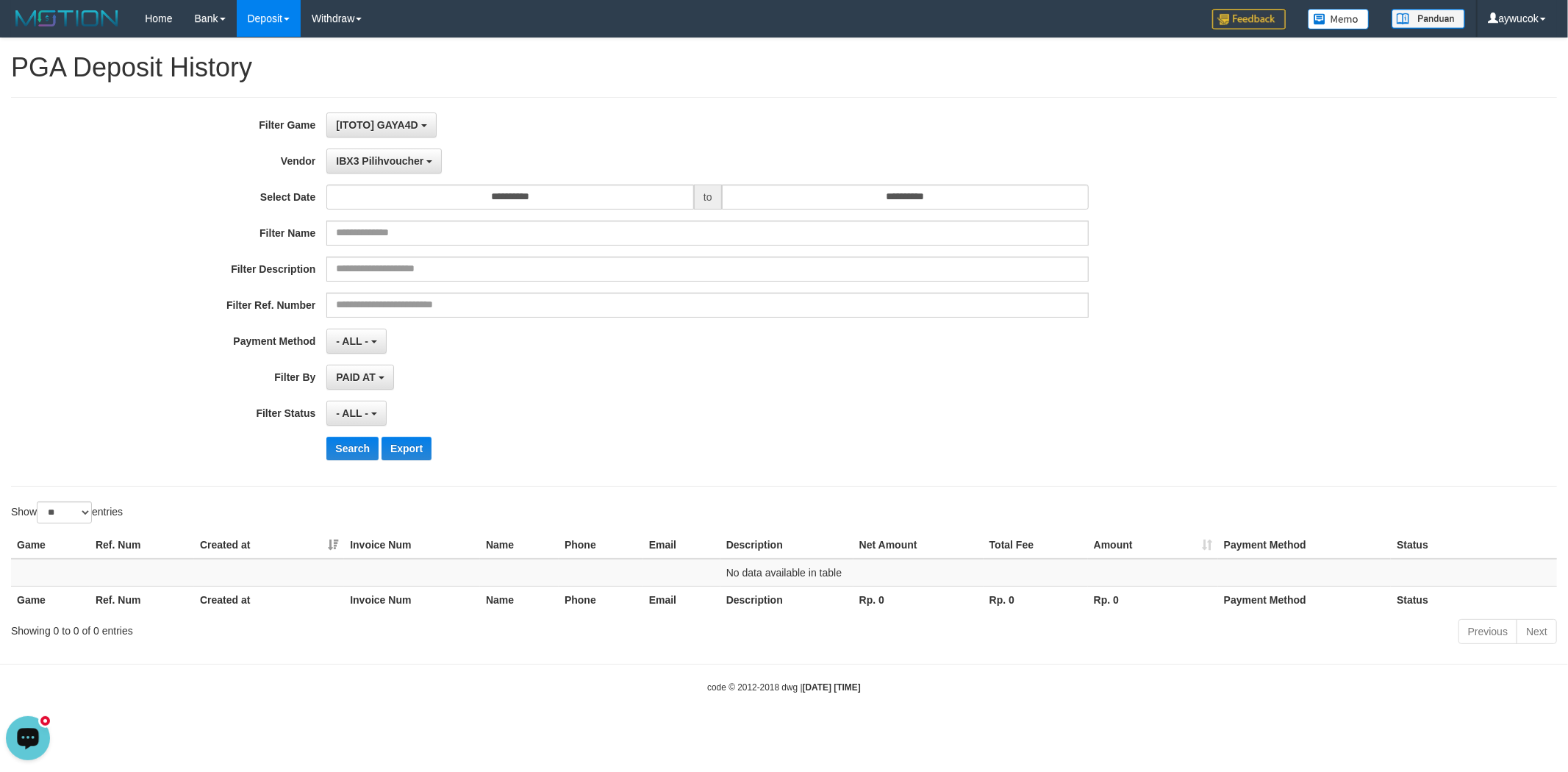 click at bounding box center [28, 737] 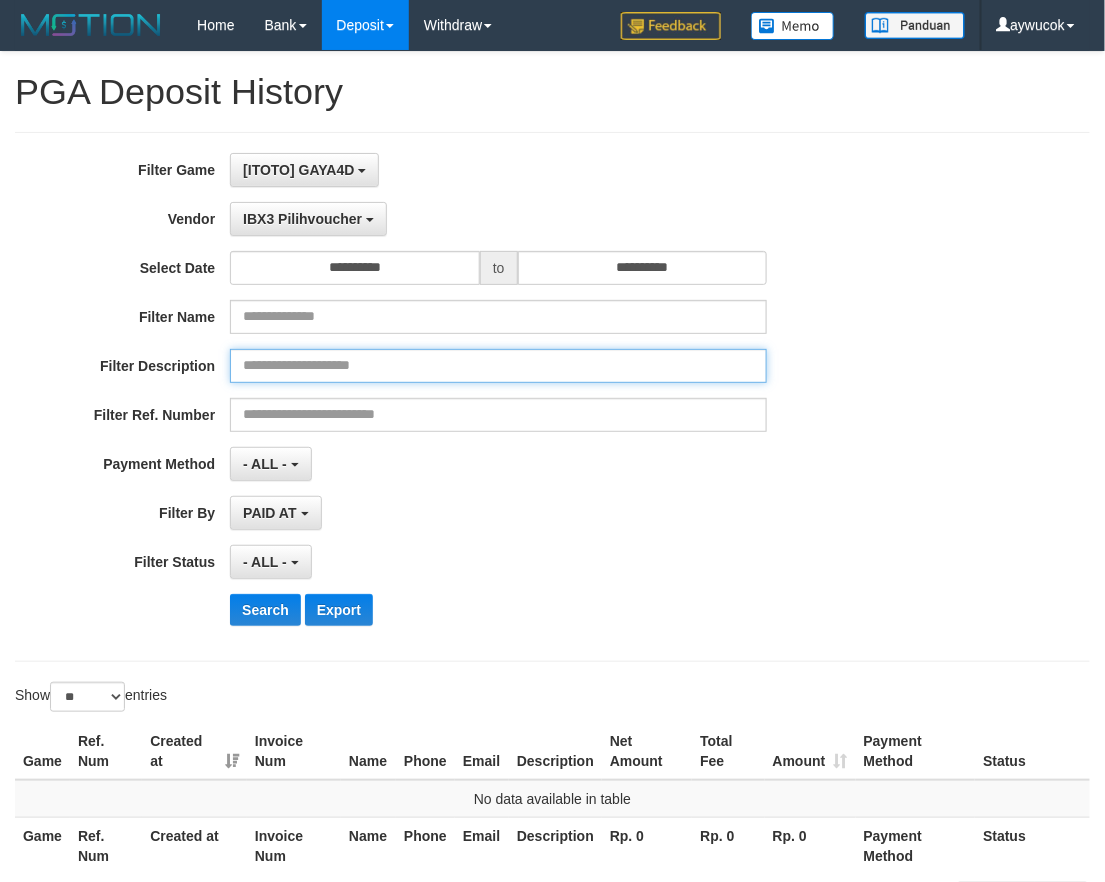 drag, startPoint x: 515, startPoint y: 368, endPoint x: 511, endPoint y: 315, distance: 53.15073 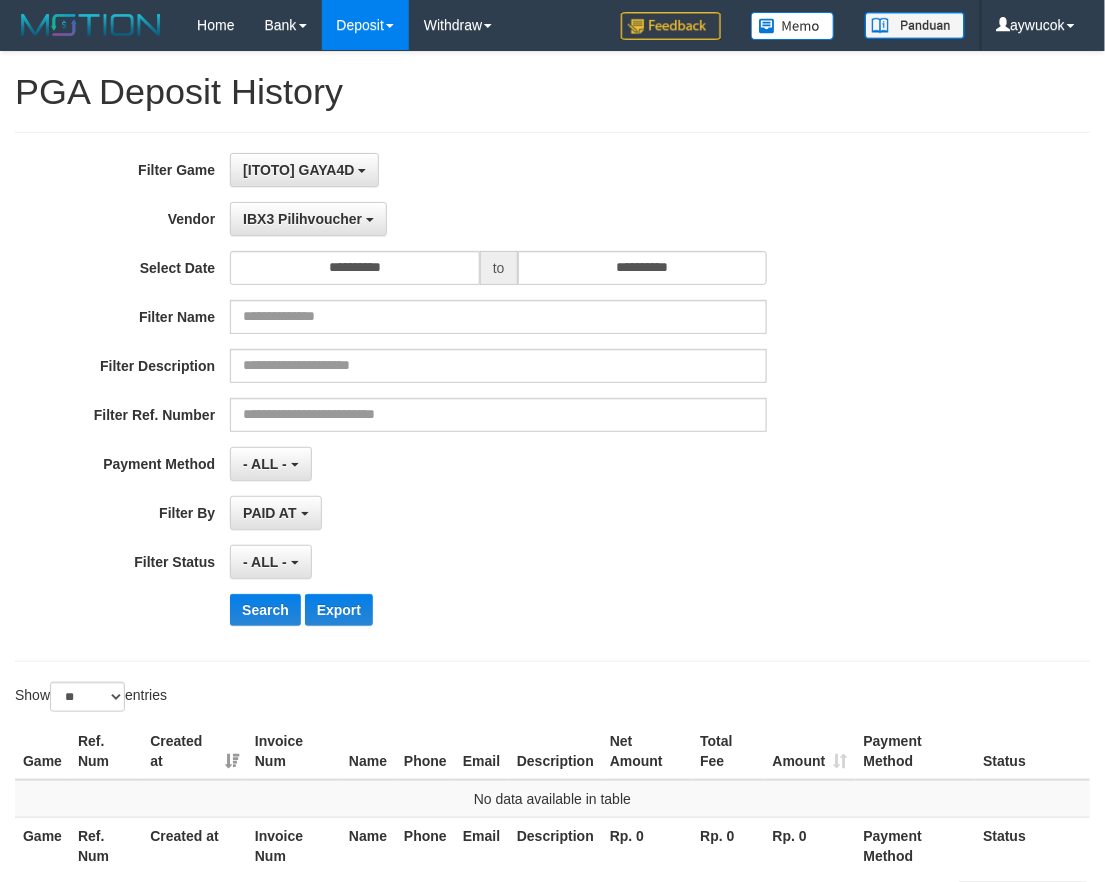 click on "[ITOTO] GAYA4D
SELECT GAME
[ITOTO] GAYA4D" at bounding box center [498, 170] 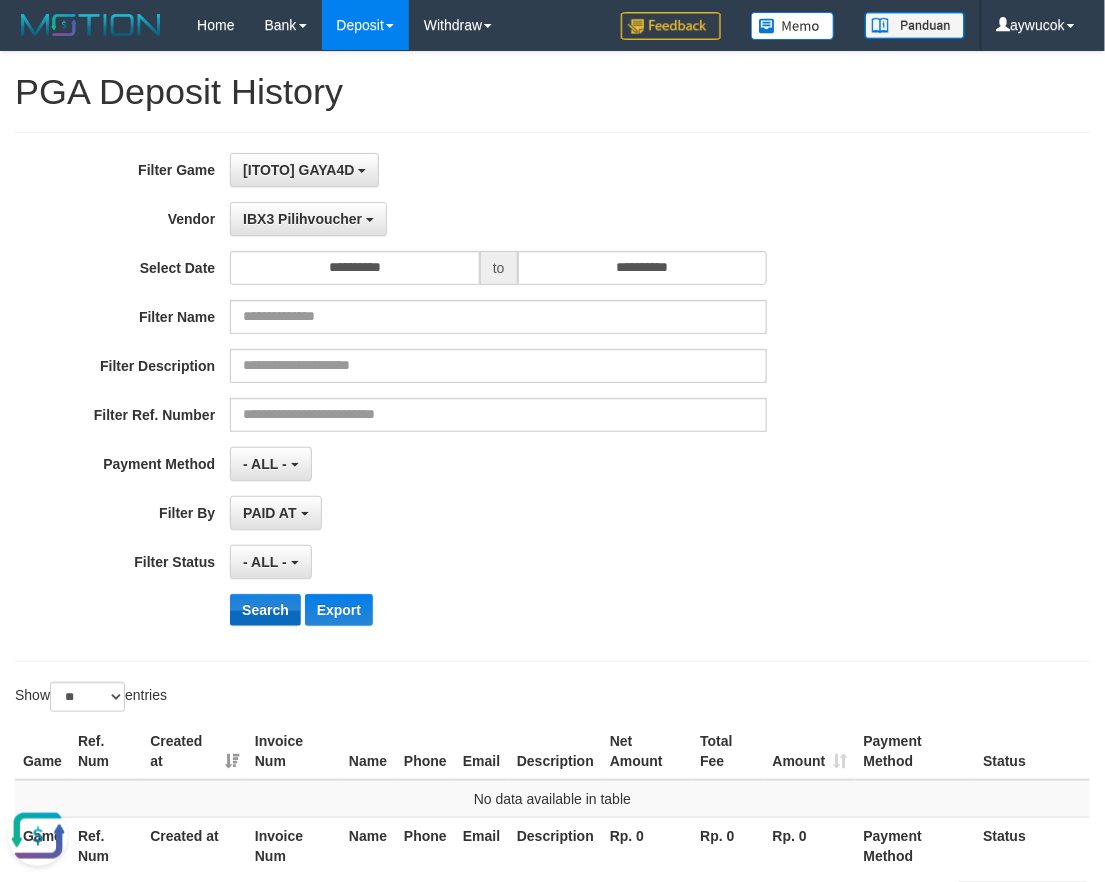 click on "Search" at bounding box center (265, 610) 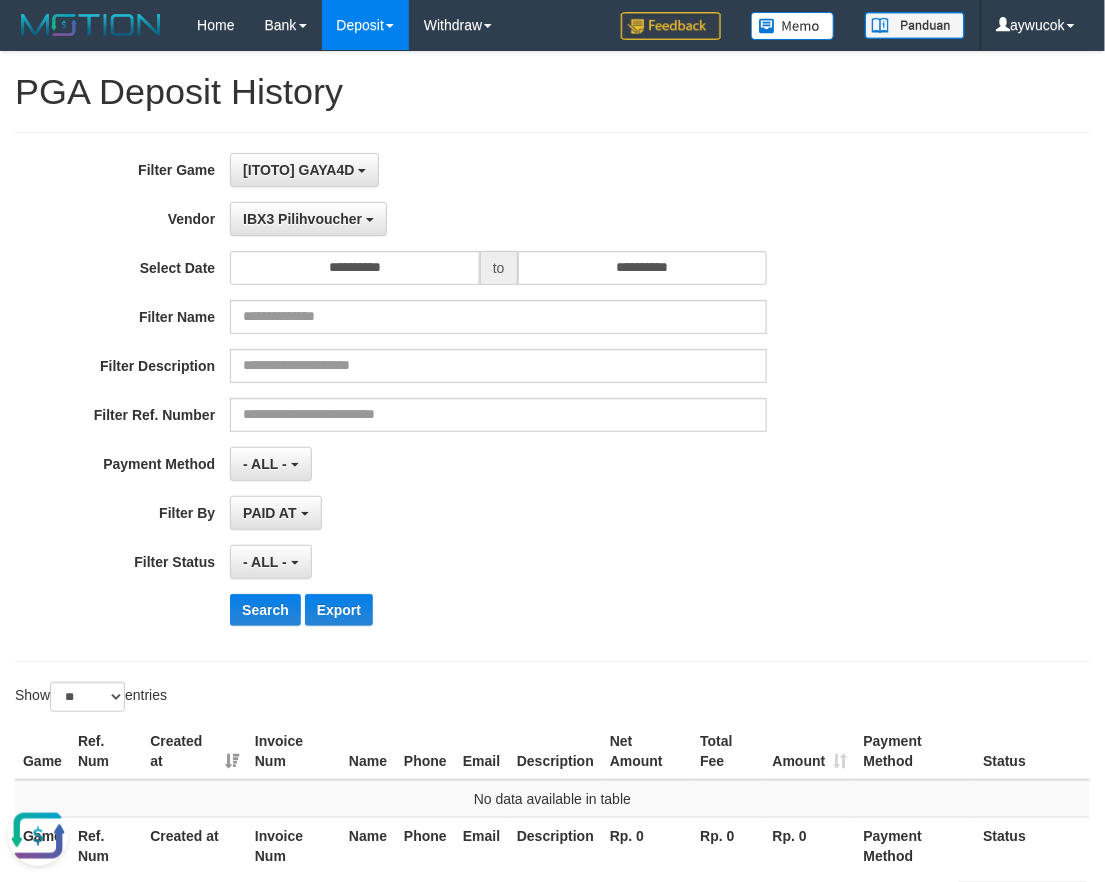 click at bounding box center (38, 835) 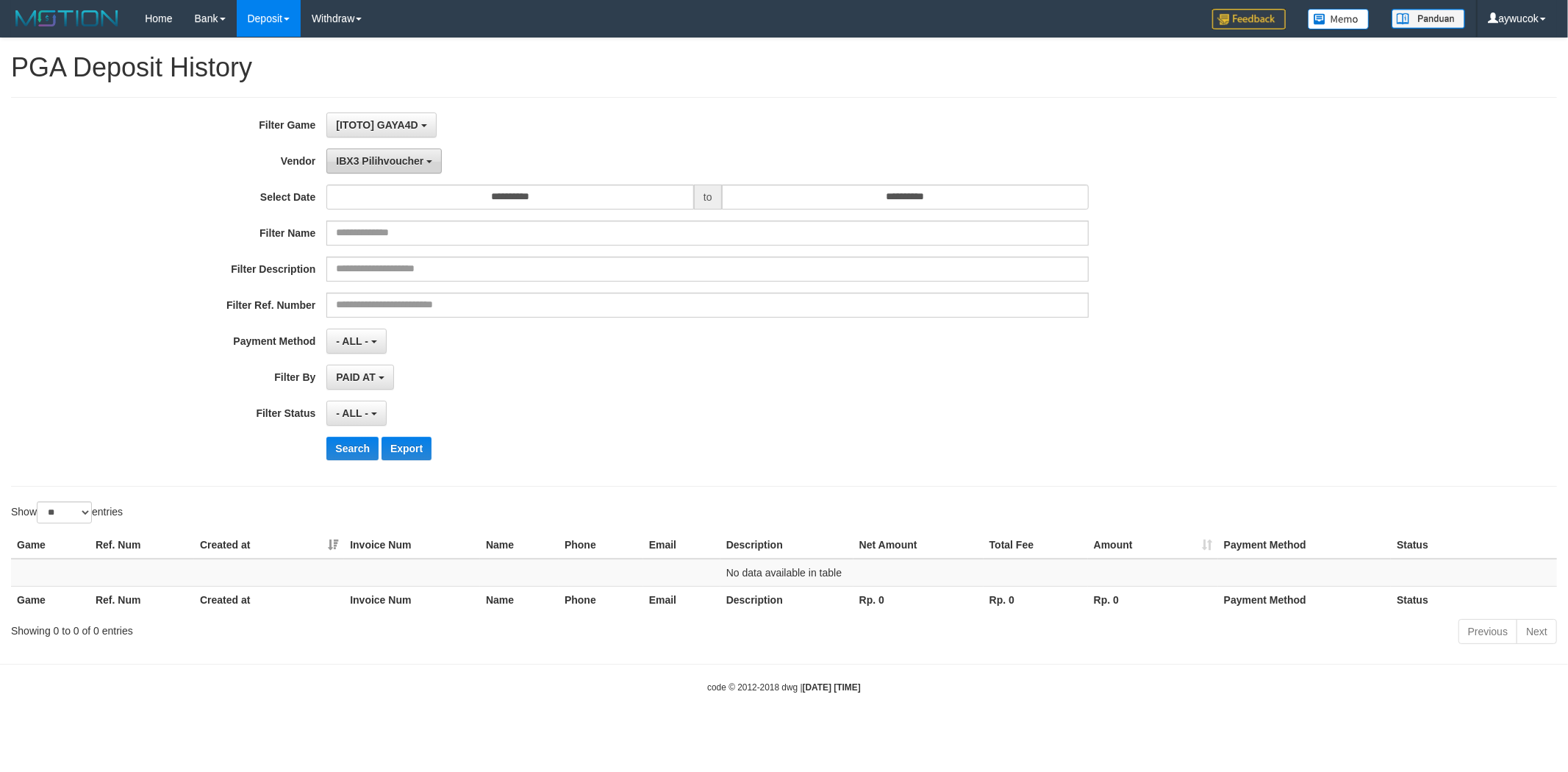 click on "IBX3 Pilihvoucher" at bounding box center (379, 161) 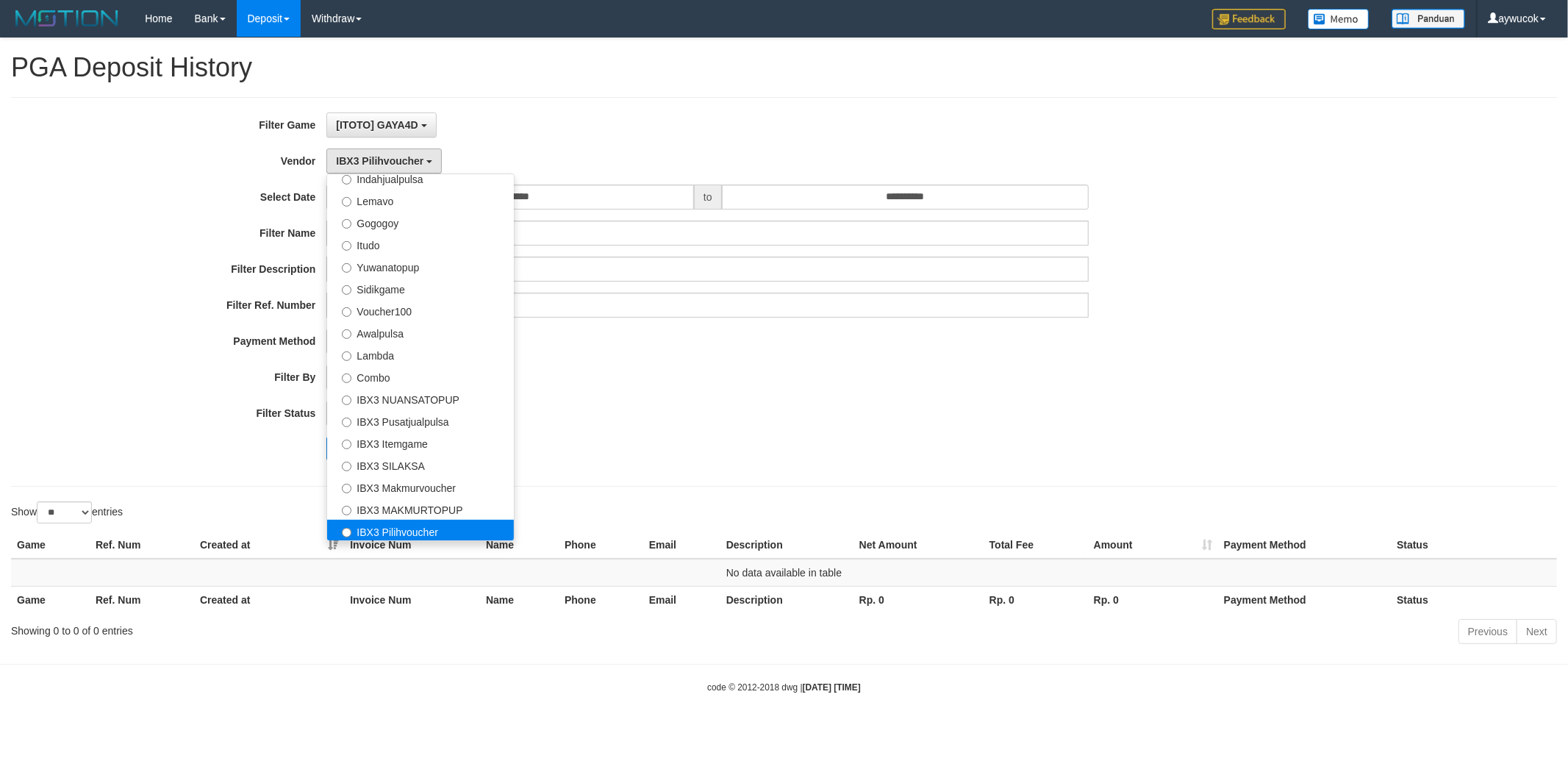 click on "IBX3 Pilihvoucher" at bounding box center [420, 531] 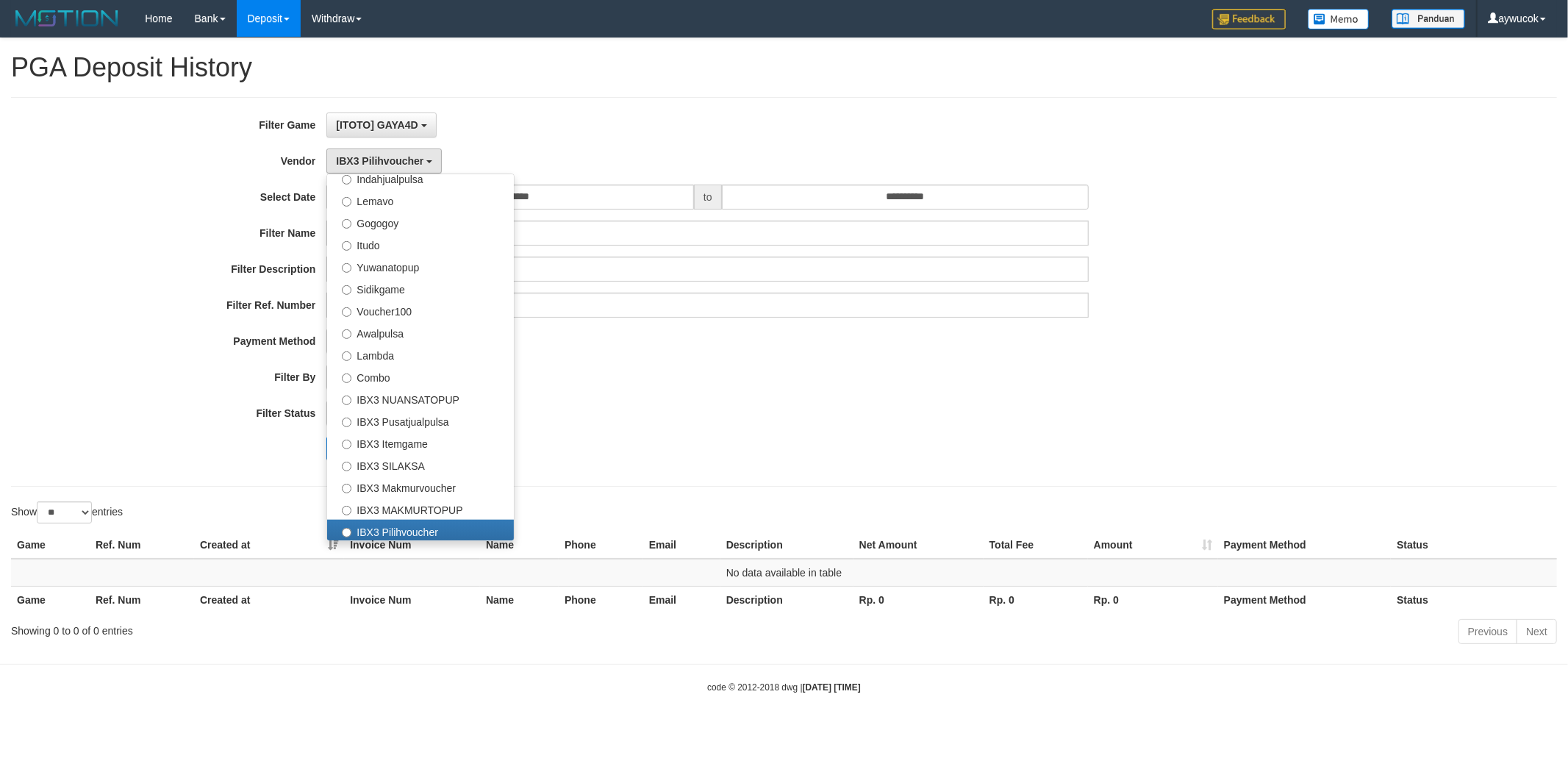 click on "- ALL -    SELECT ALL  - ALL -  SELECT STATUS
PENDING/UNPAID
PAID
CANCELED
EXPIRED" at bounding box center (707, 413) 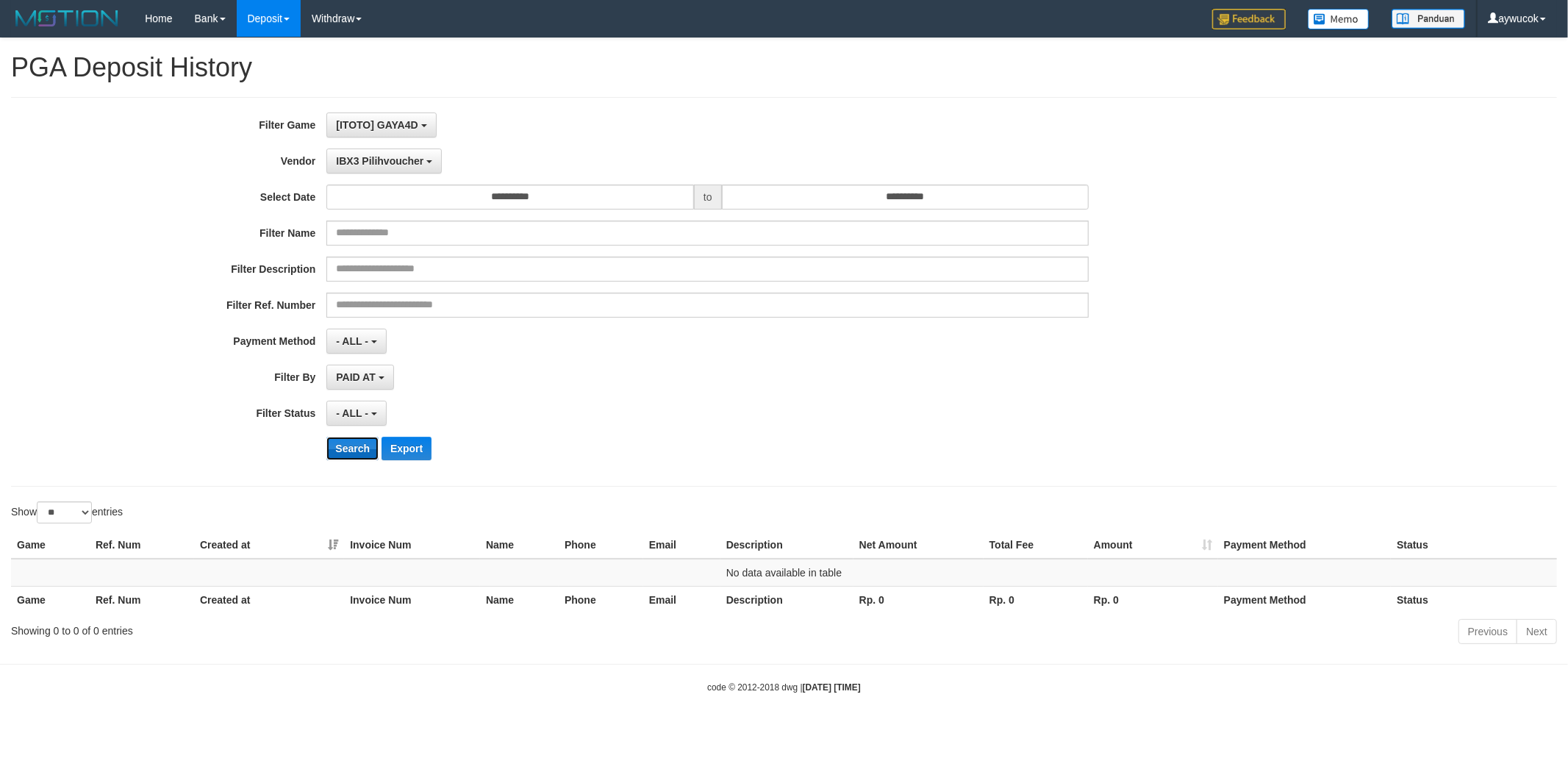 click on "Search" at bounding box center [352, 448] 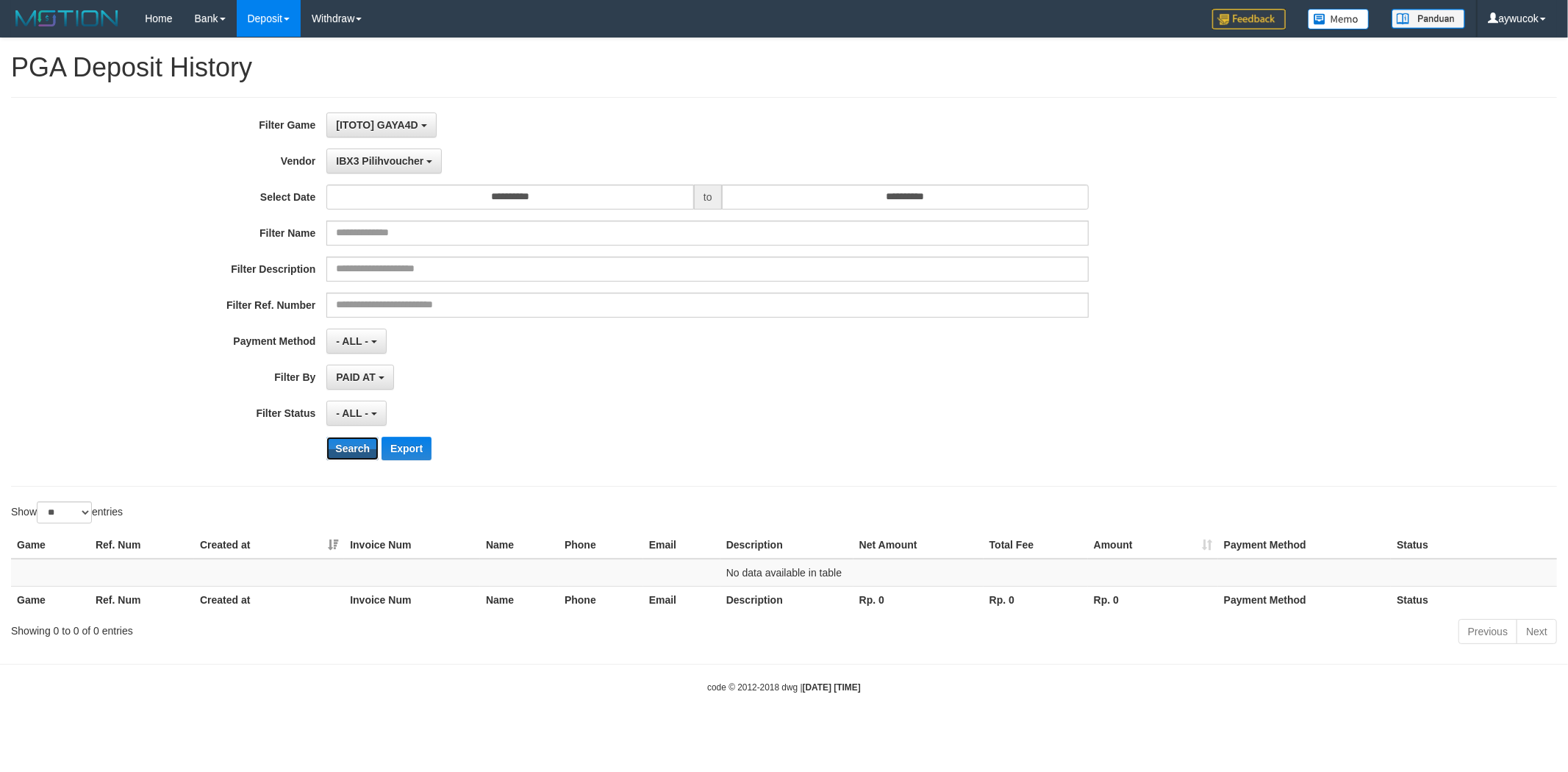 type 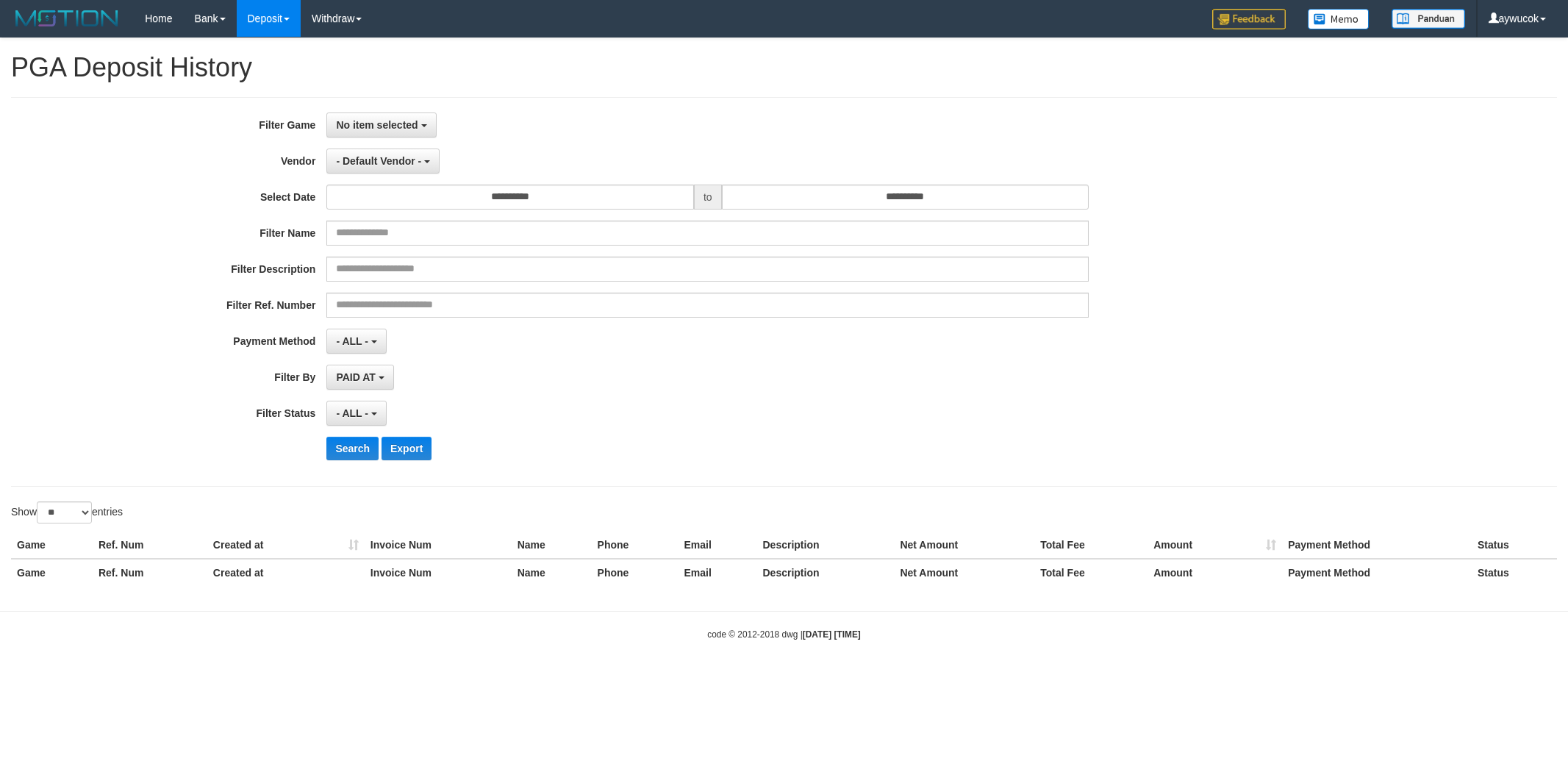 select 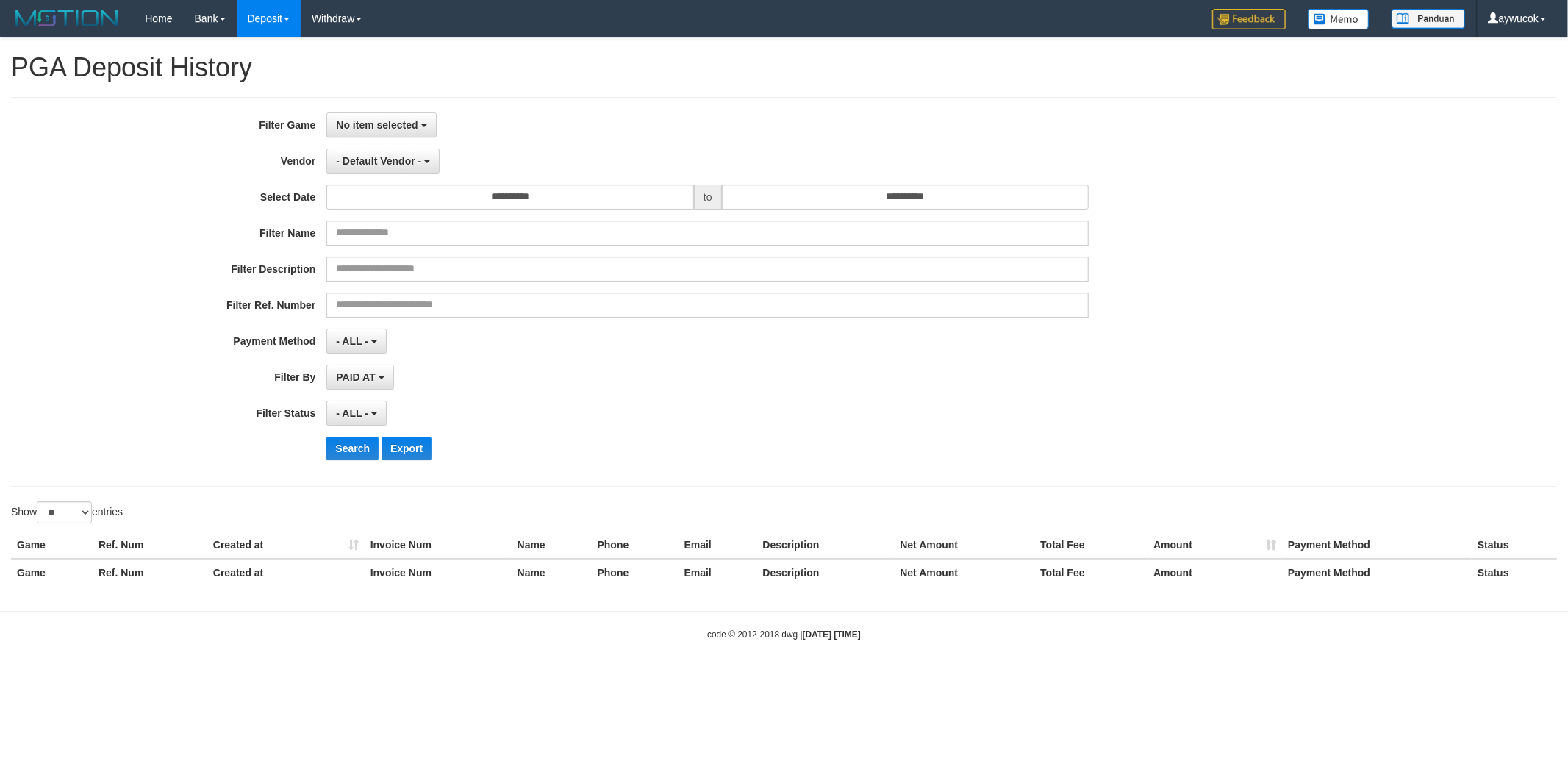 scroll, scrollTop: 0, scrollLeft: 0, axis: both 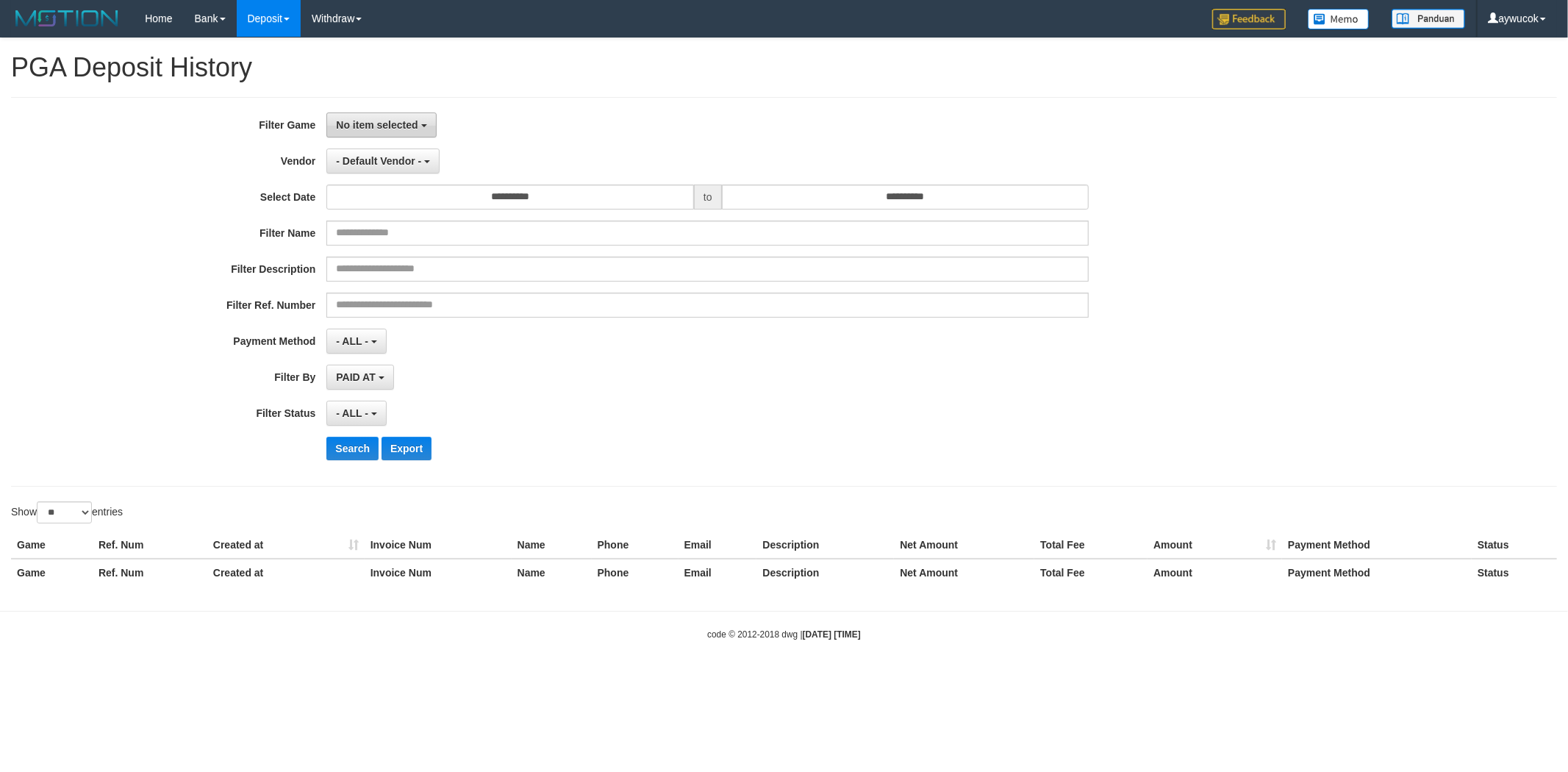 click on "No item selected" at bounding box center (381, 125) 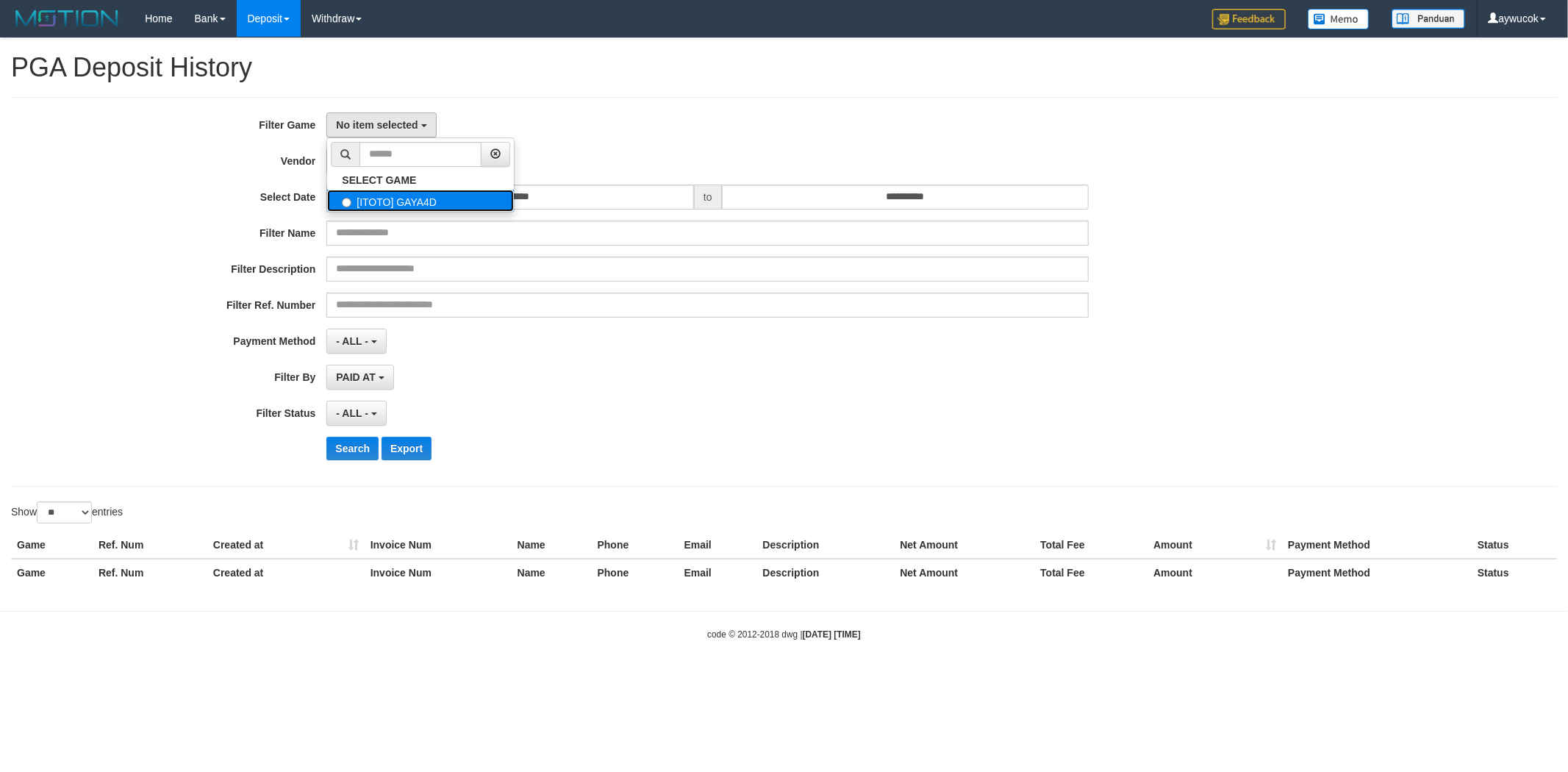 click on "[ITOTO] GAYA4D" at bounding box center (420, 201) 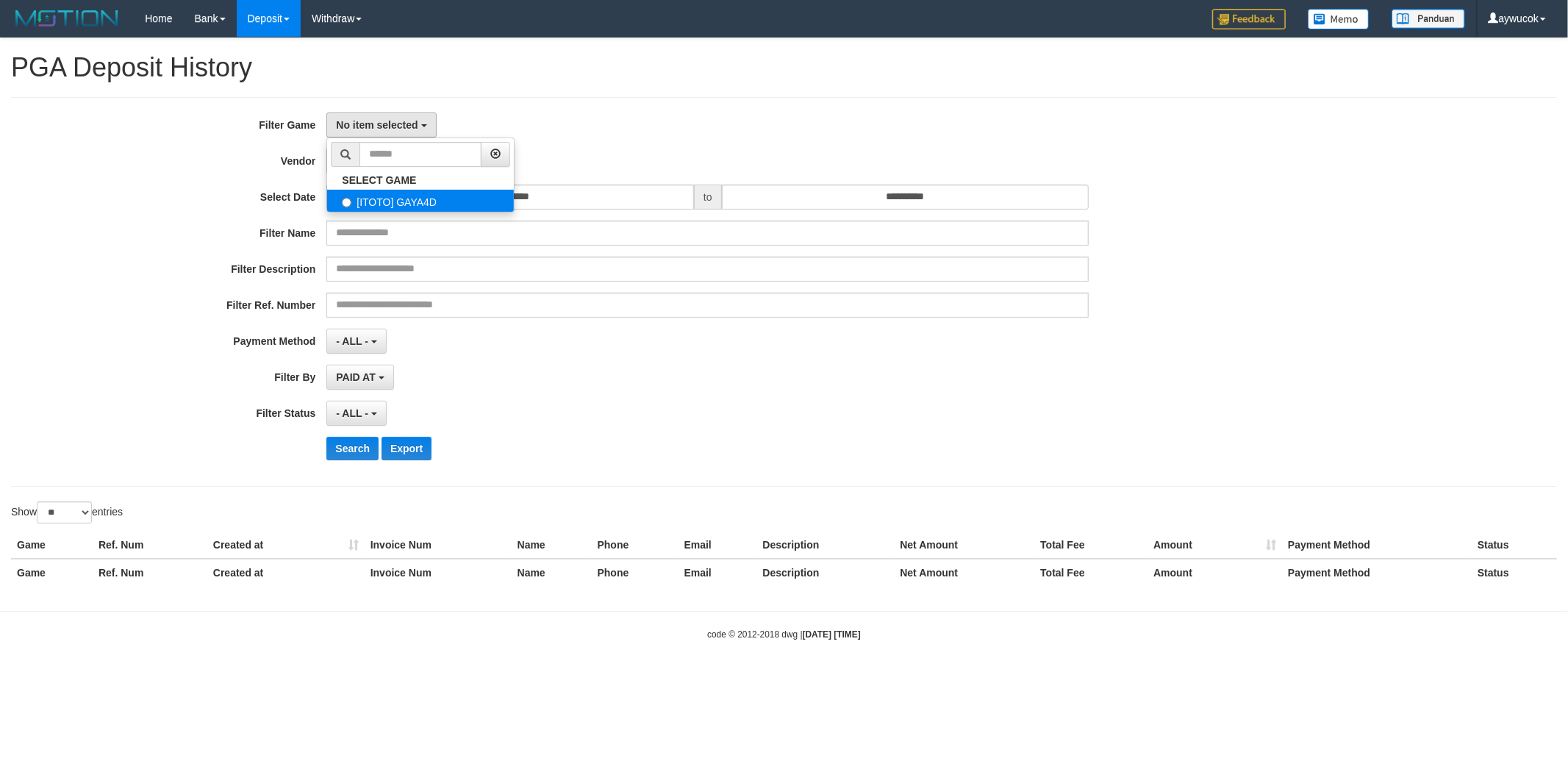 select on "****" 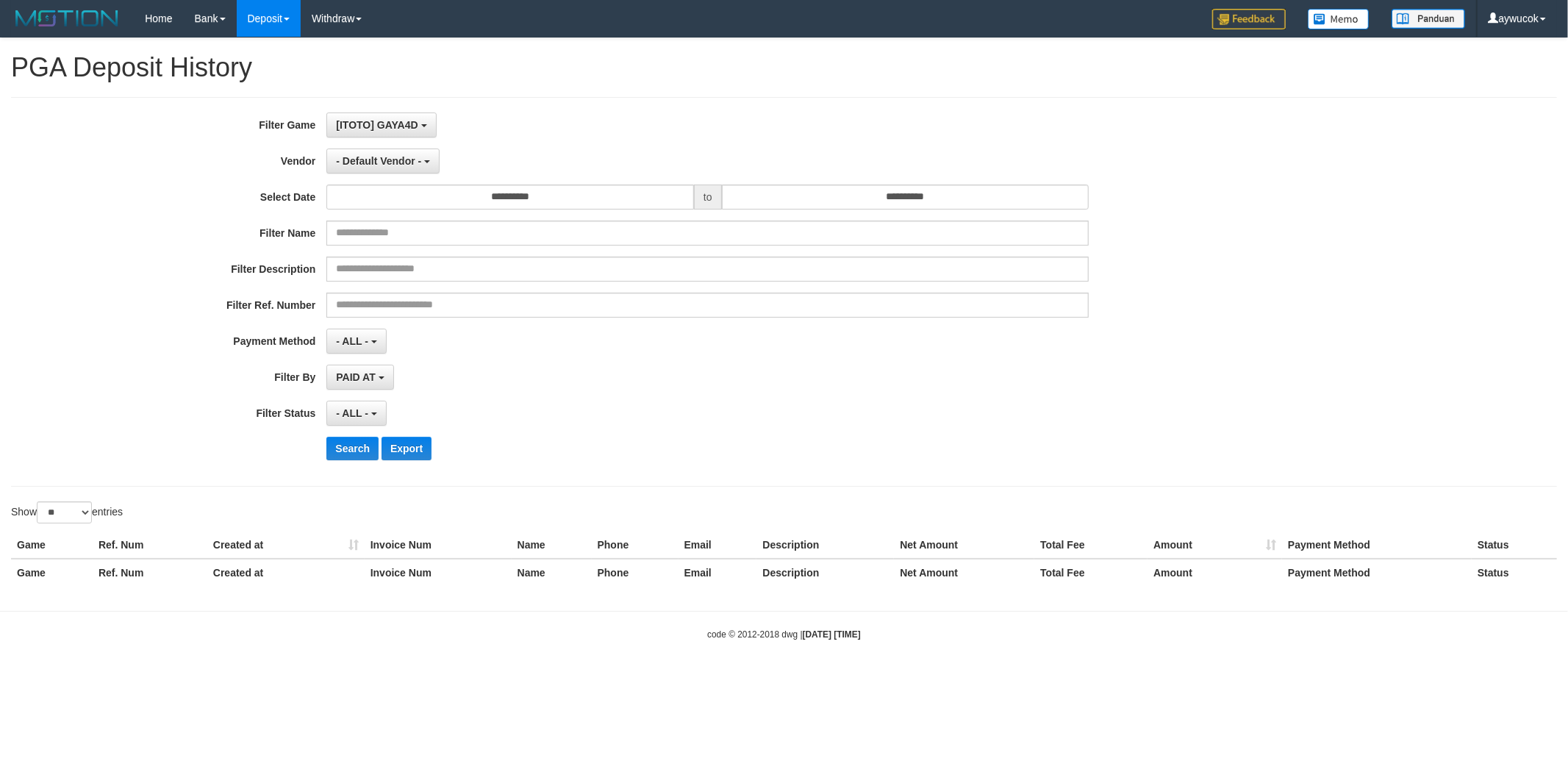 scroll, scrollTop: 12, scrollLeft: 0, axis: vertical 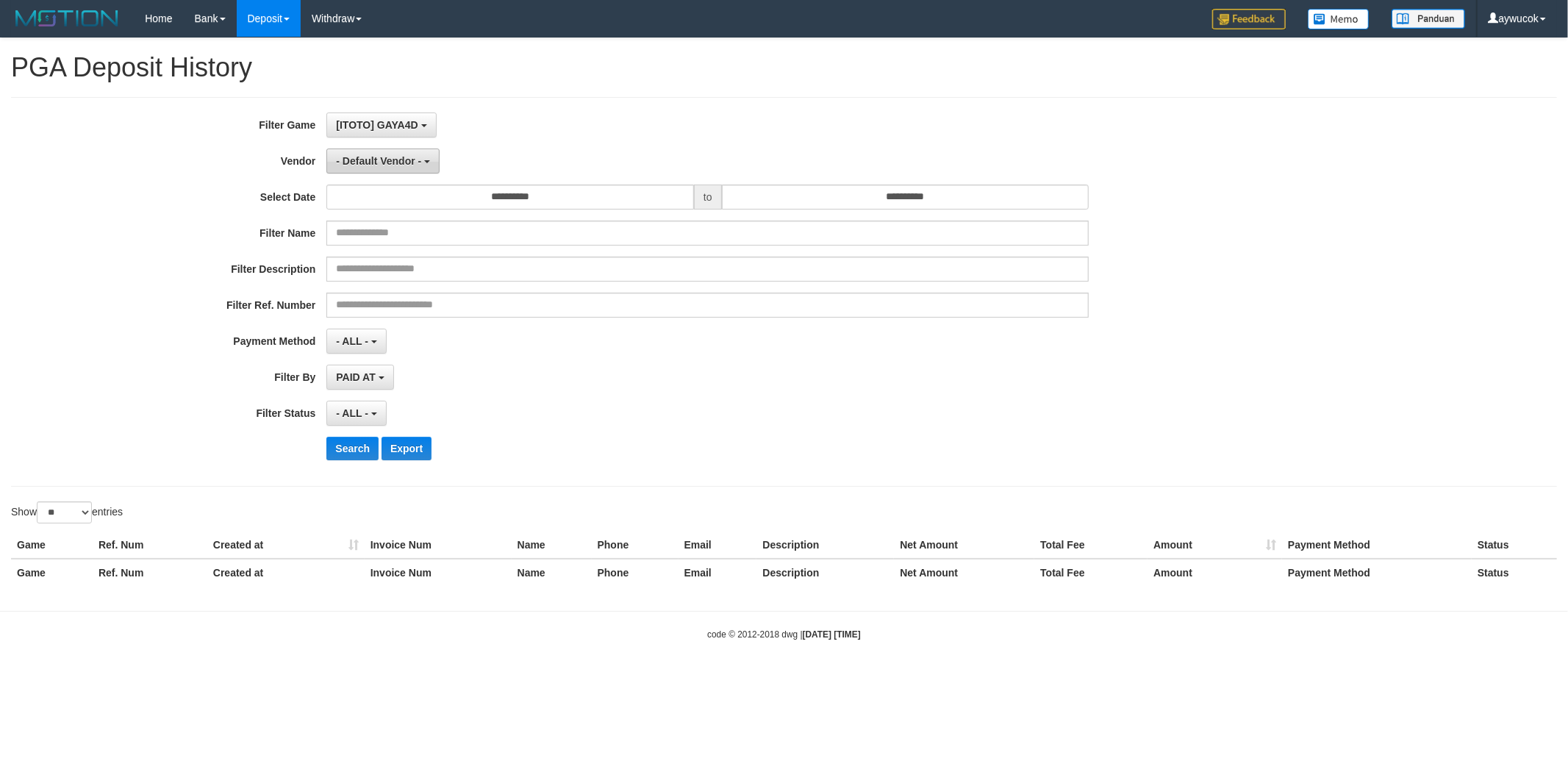 click on "- Default Vendor -" at bounding box center (379, 161) 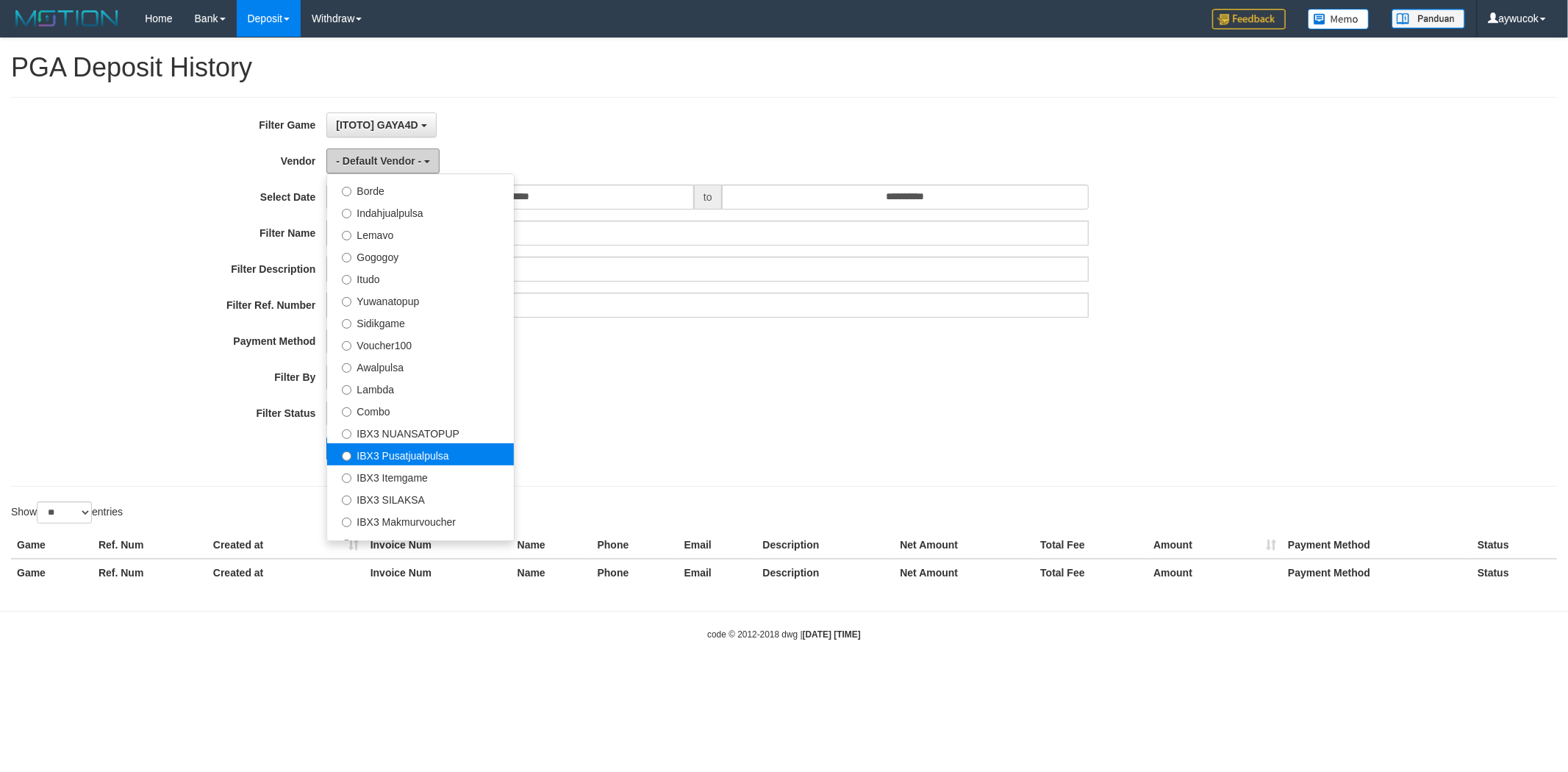 scroll, scrollTop: 503, scrollLeft: 0, axis: vertical 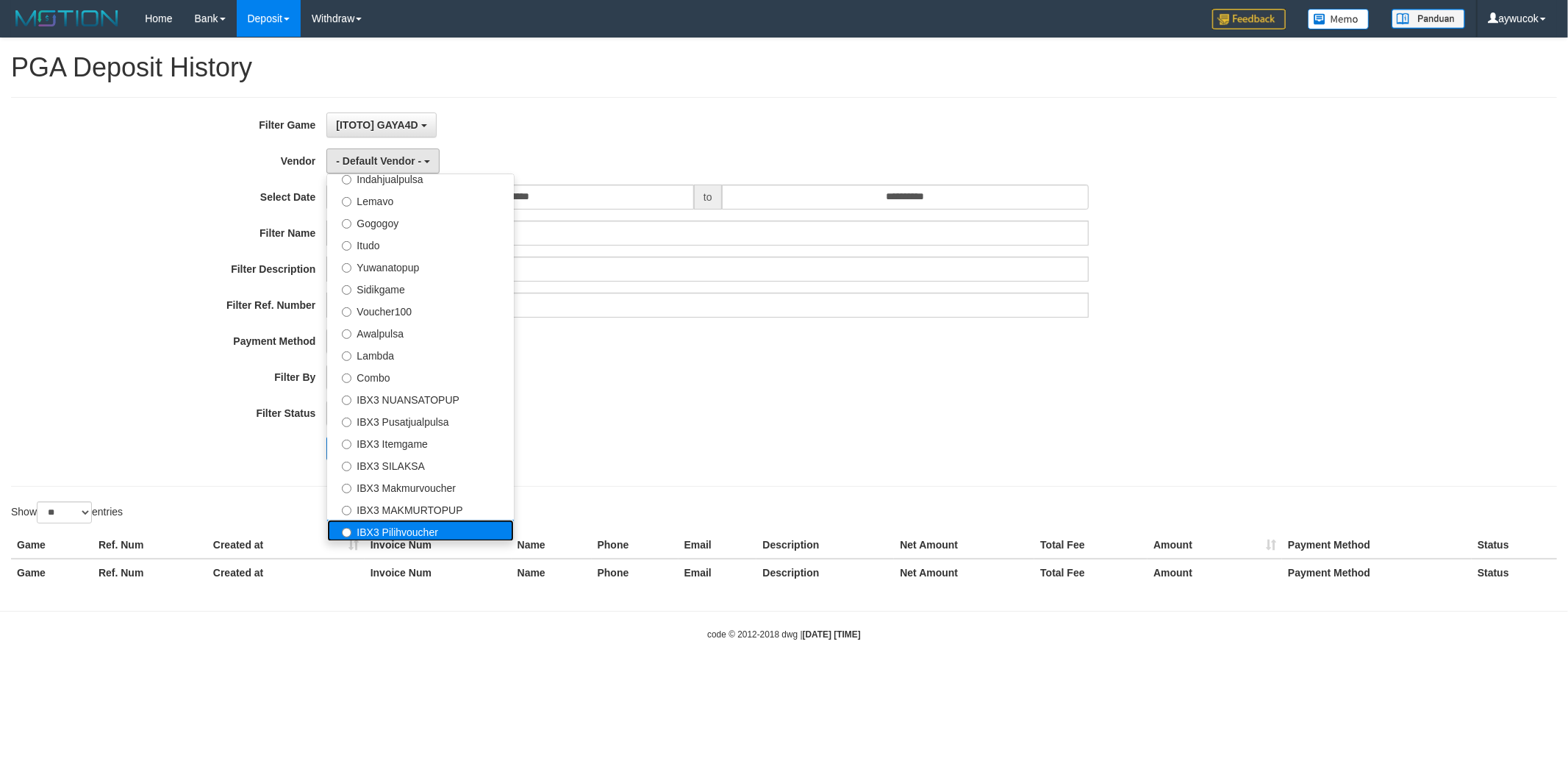 click on "IBX3 Pilihvoucher" at bounding box center (420, 531) 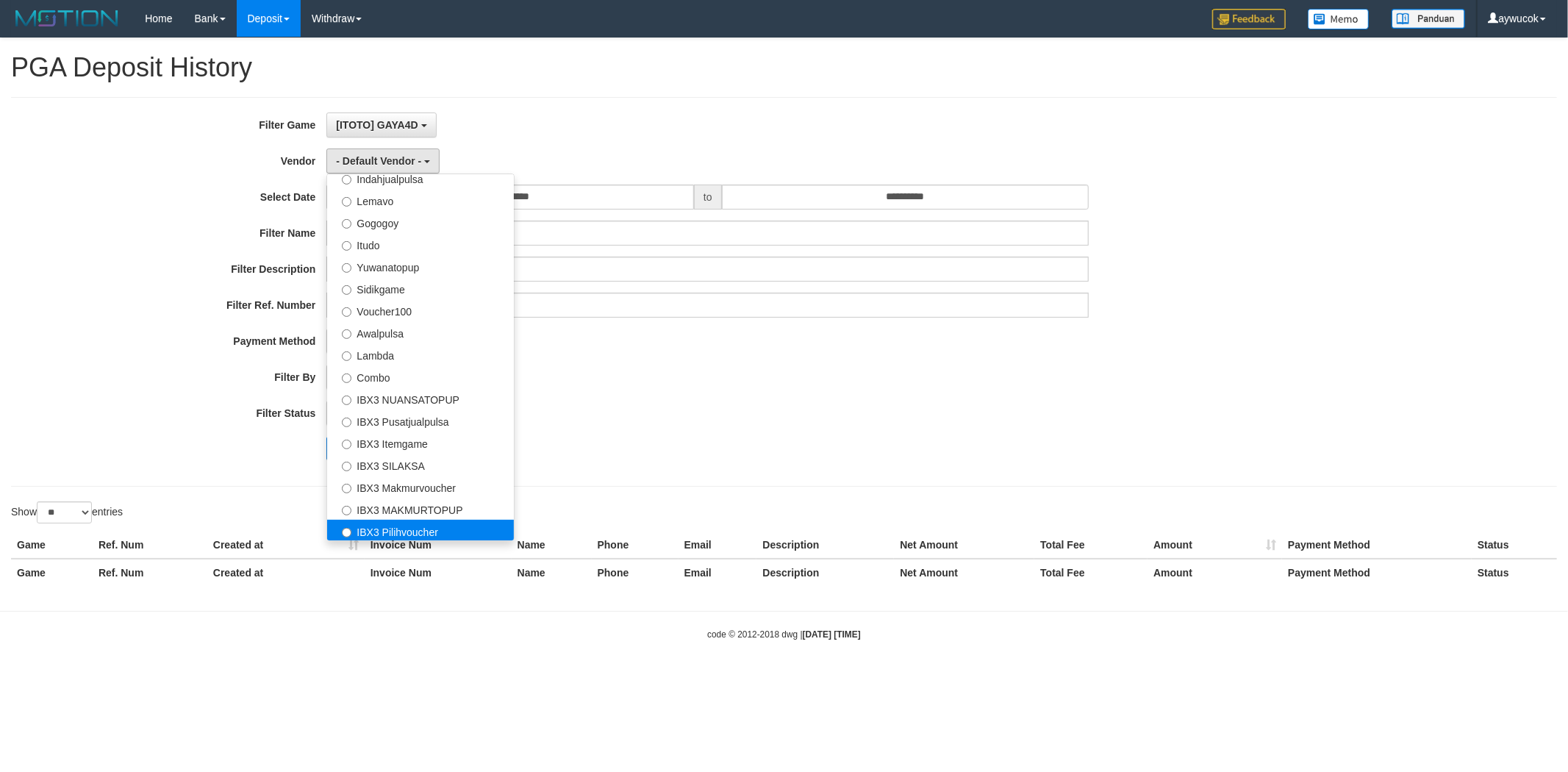 select on "**********" 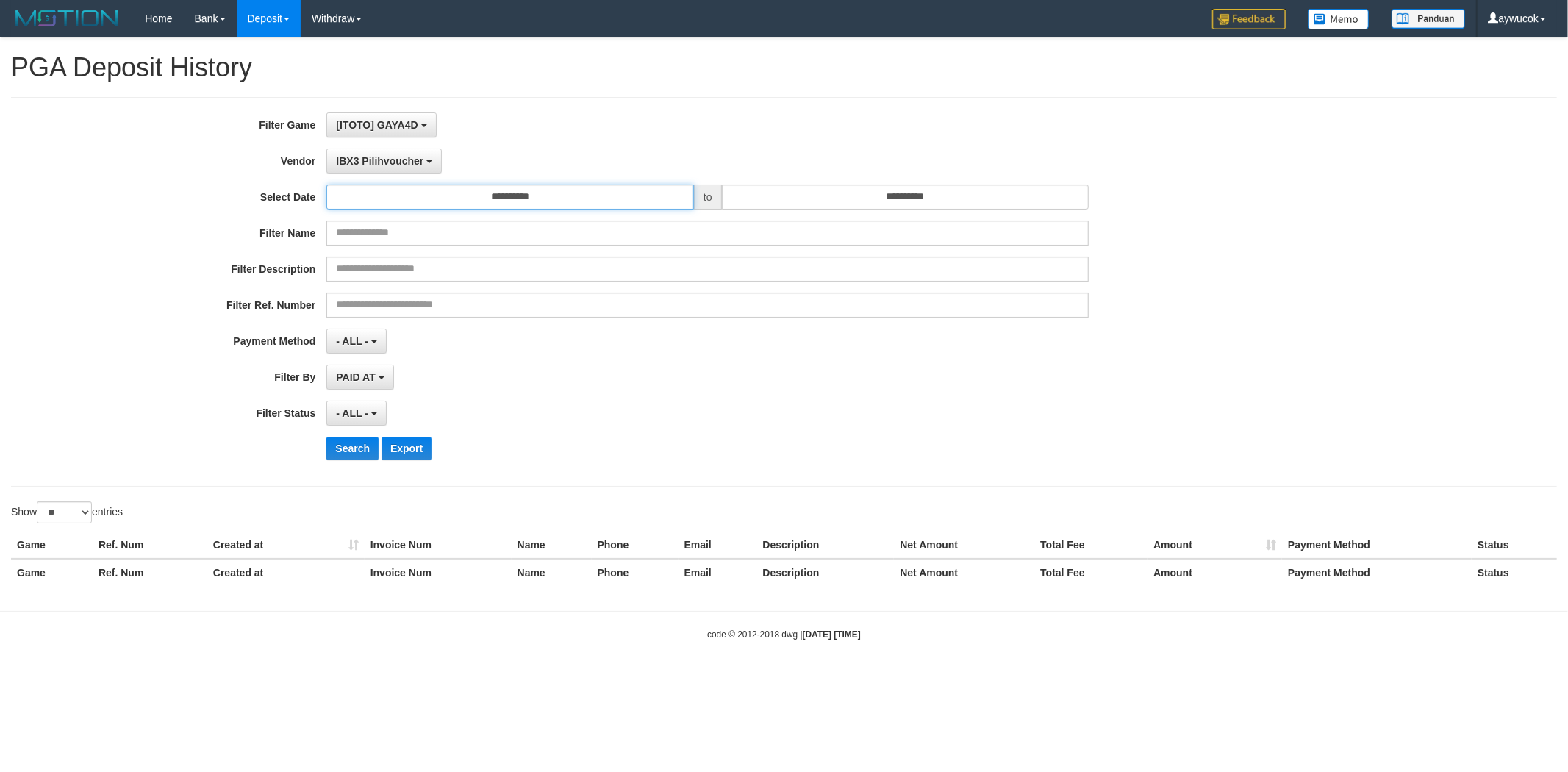 click on "**********" at bounding box center (510, 197) 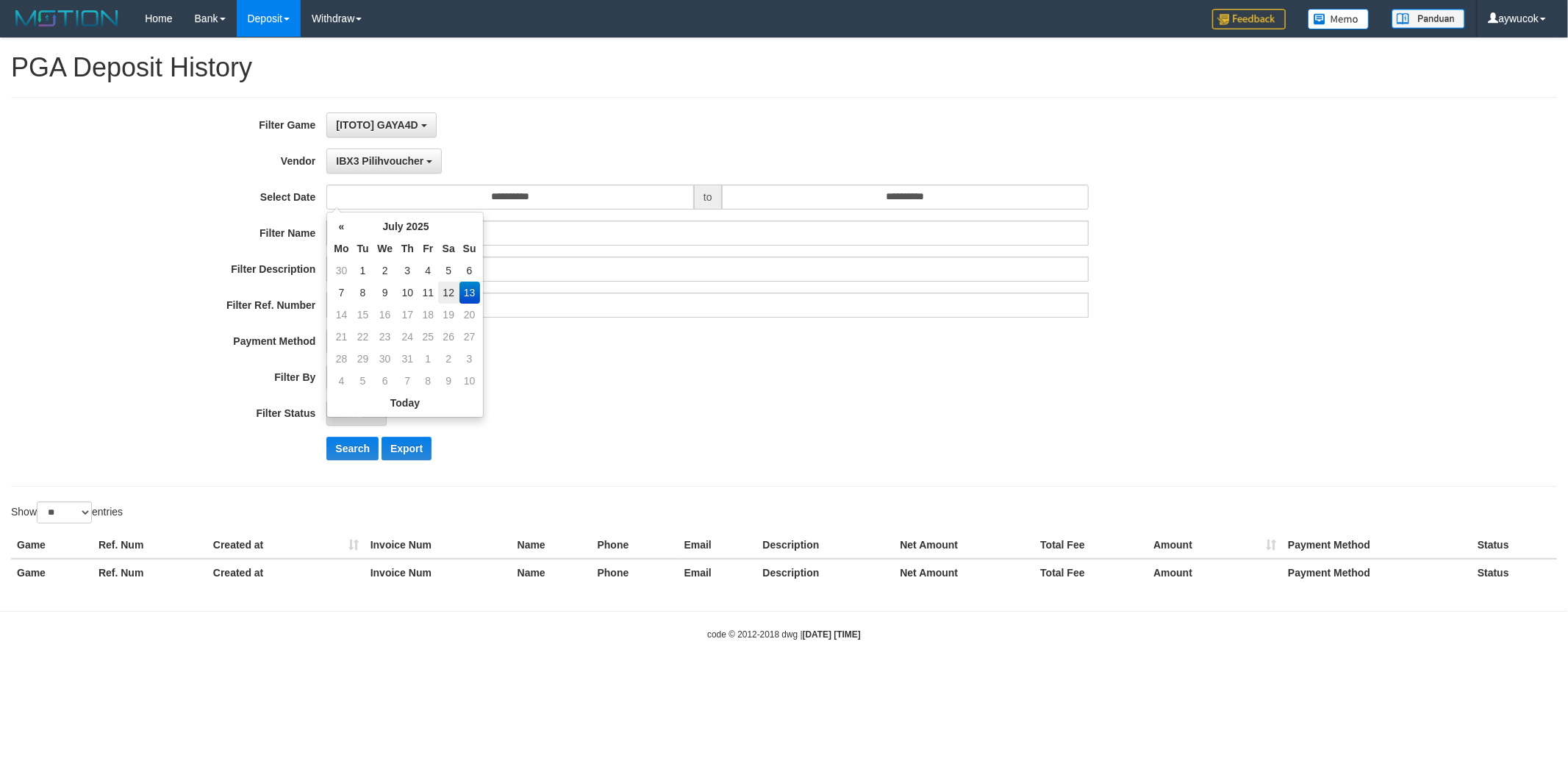 click on "12" at bounding box center [448, 293] 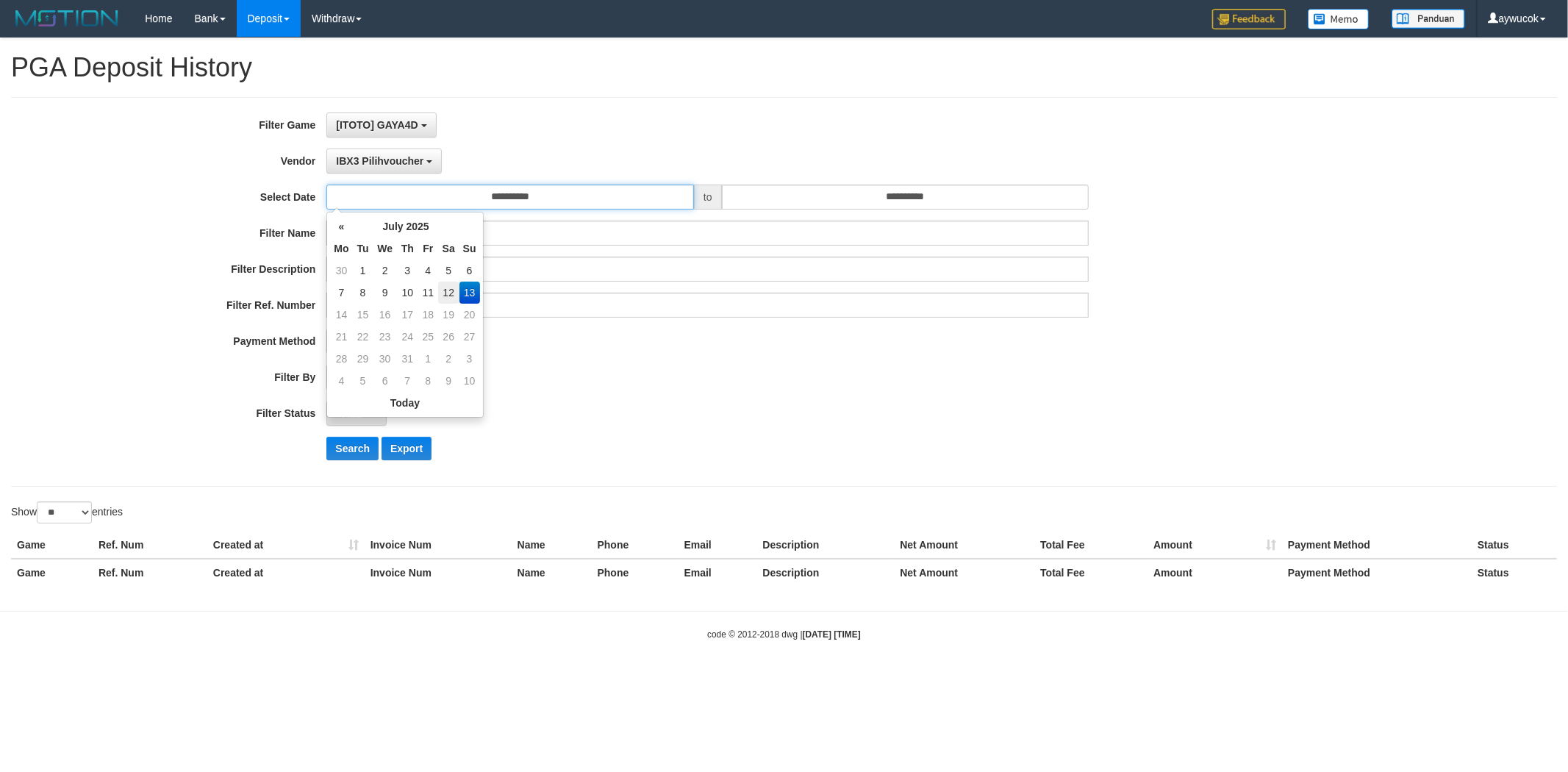 type on "**********" 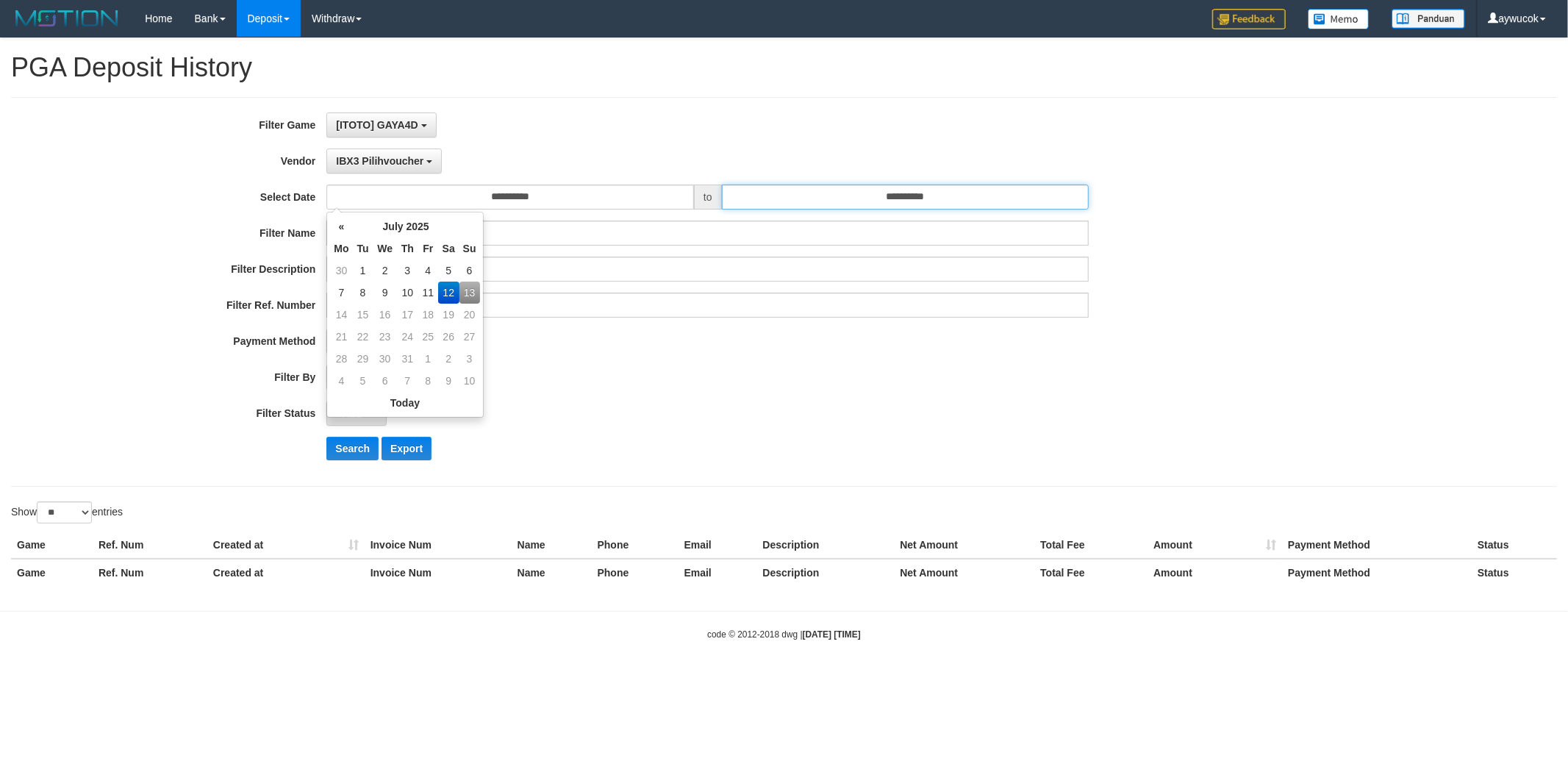 click on "**********" at bounding box center [906, 197] 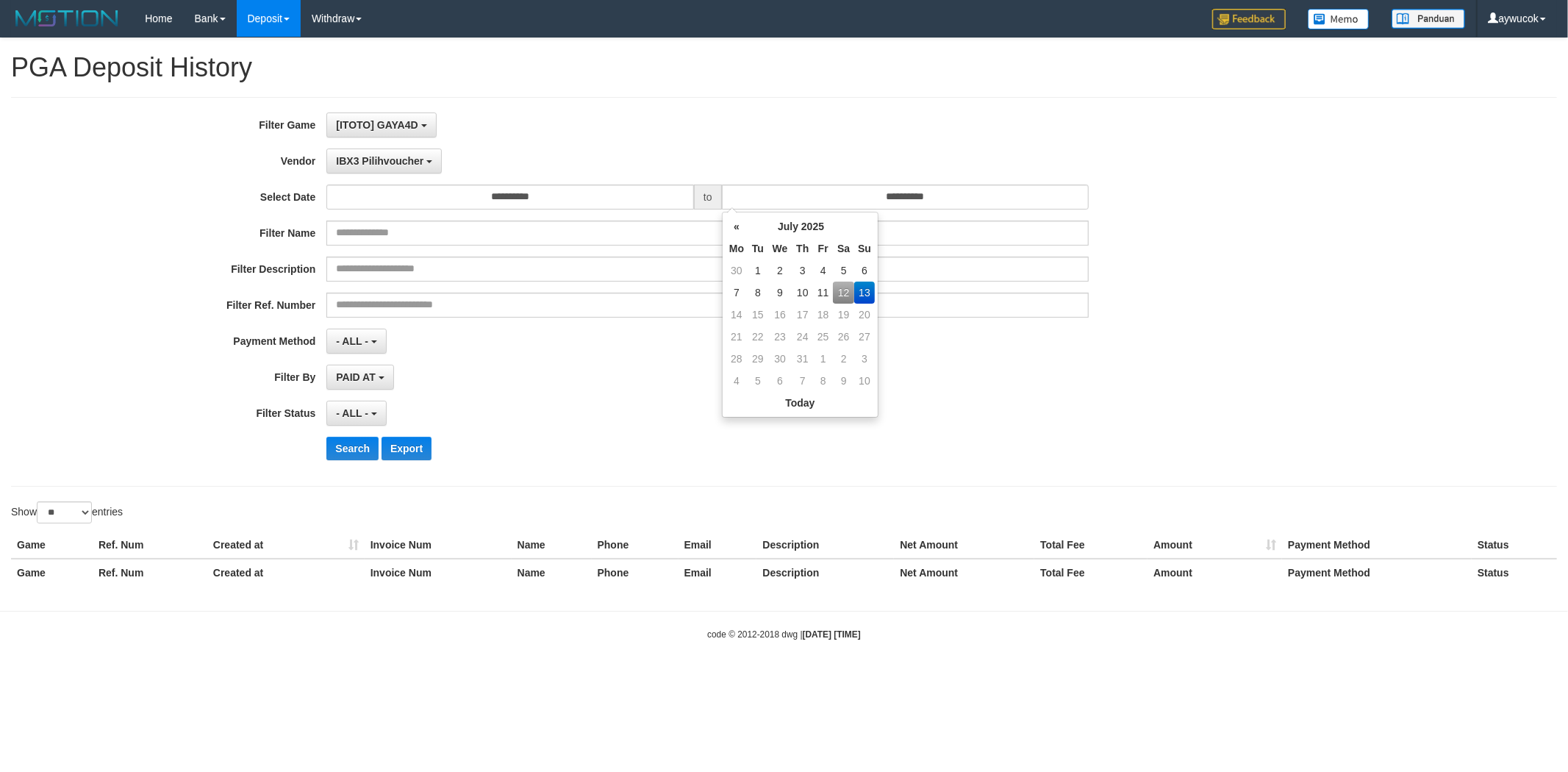 click on "12" at bounding box center [843, 293] 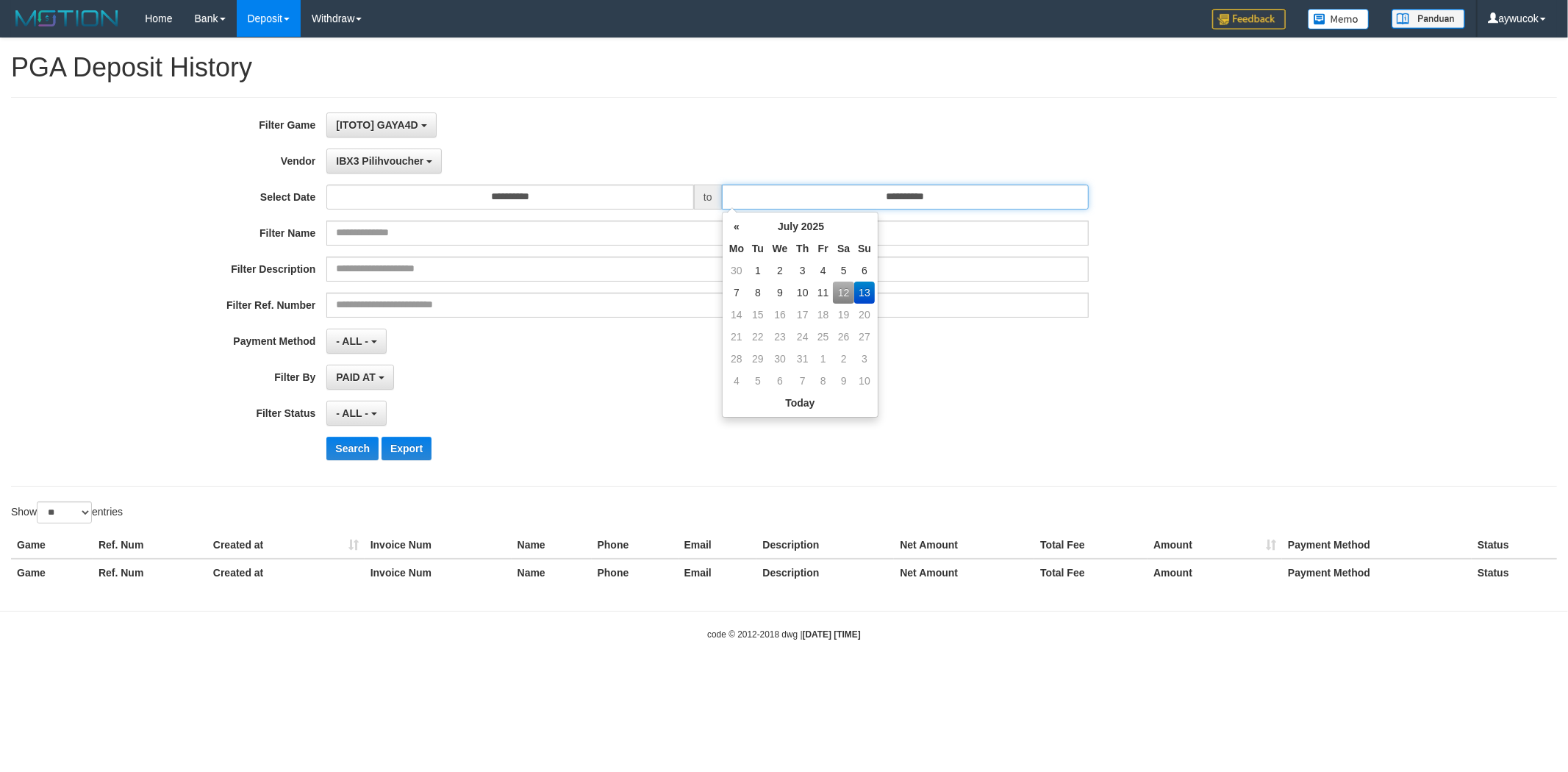 type on "**********" 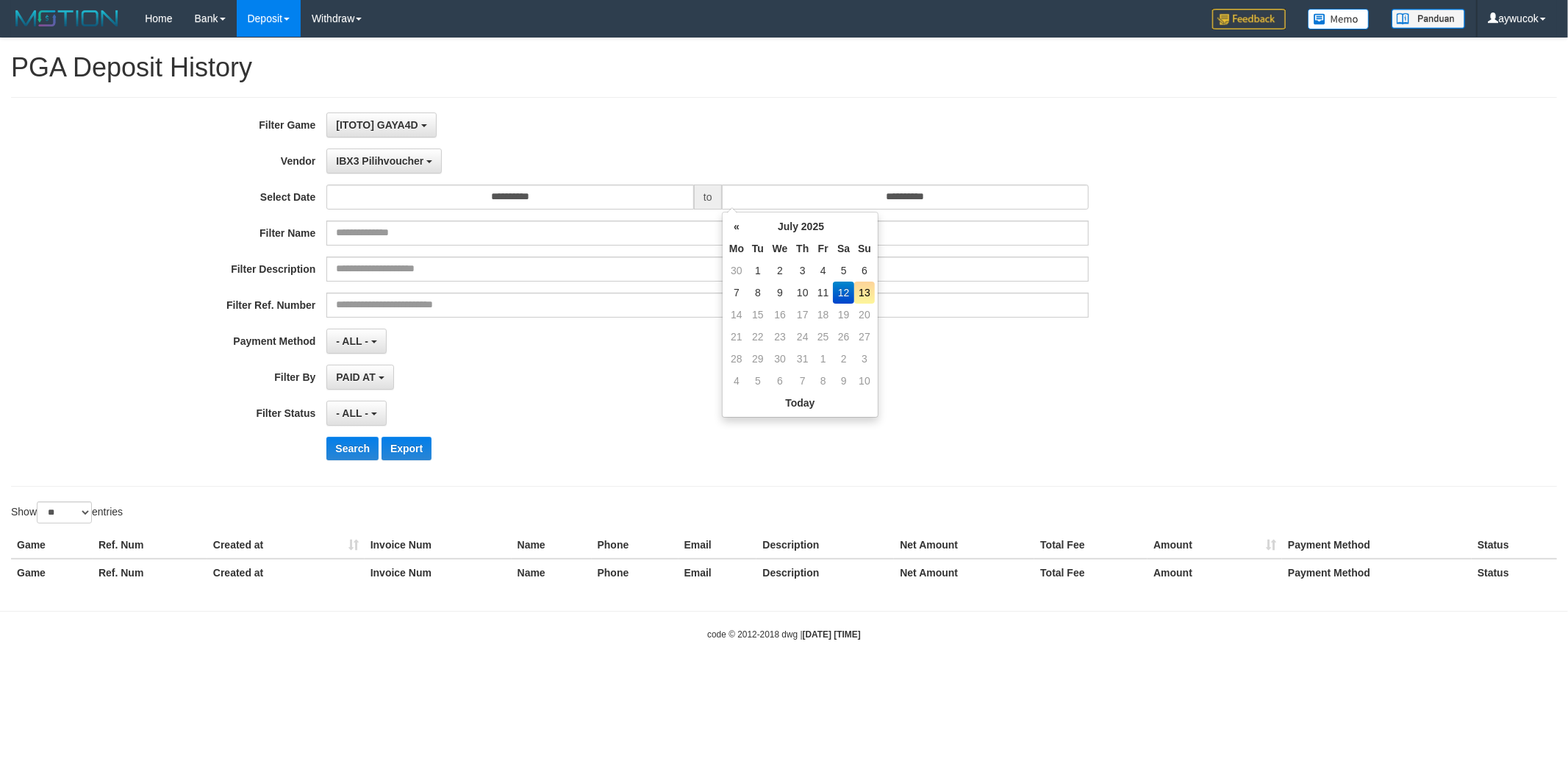 click on "PAID AT
PAID AT
CREATED AT" at bounding box center [707, 377] 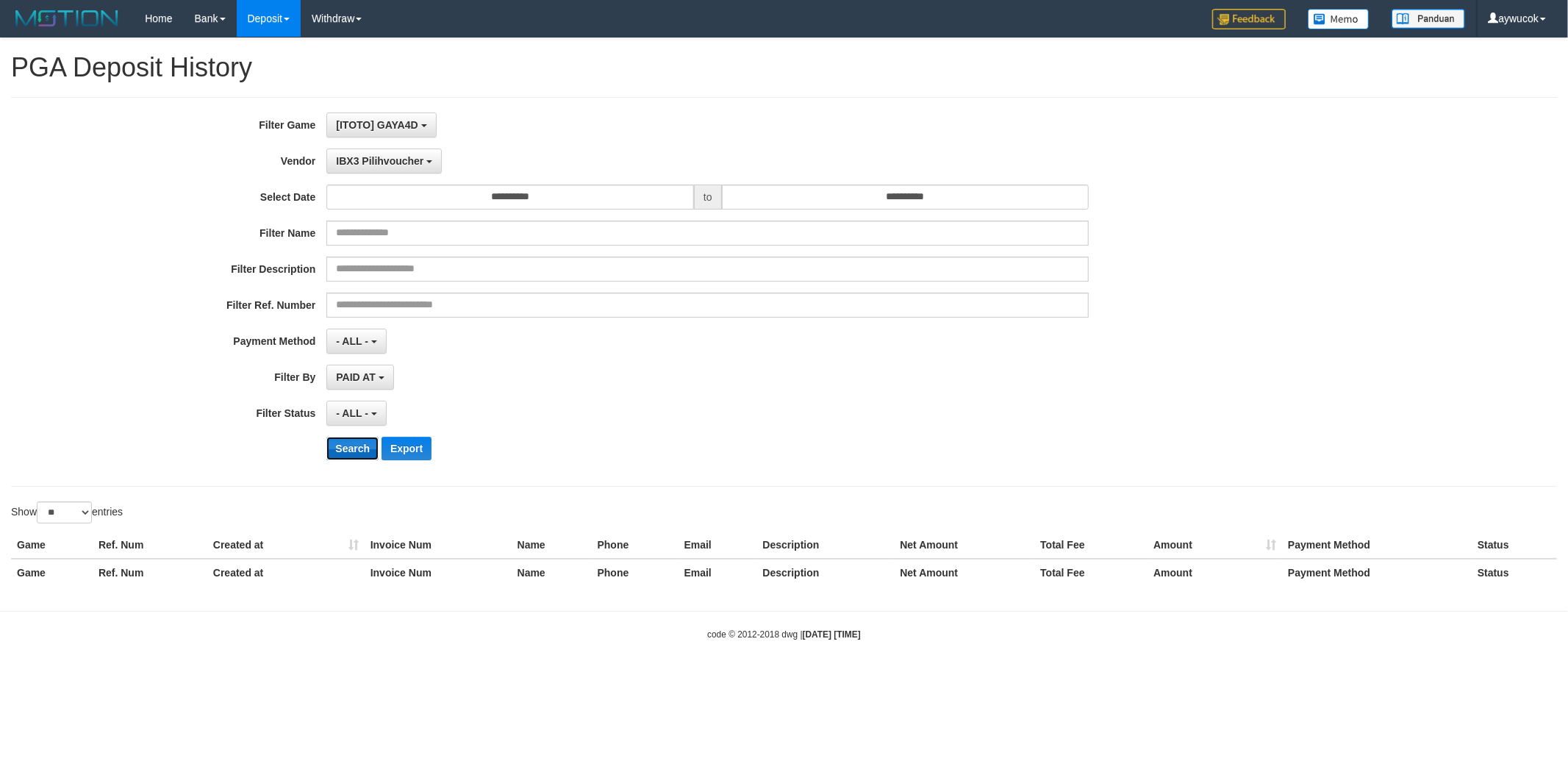 click on "Search" at bounding box center (352, 448) 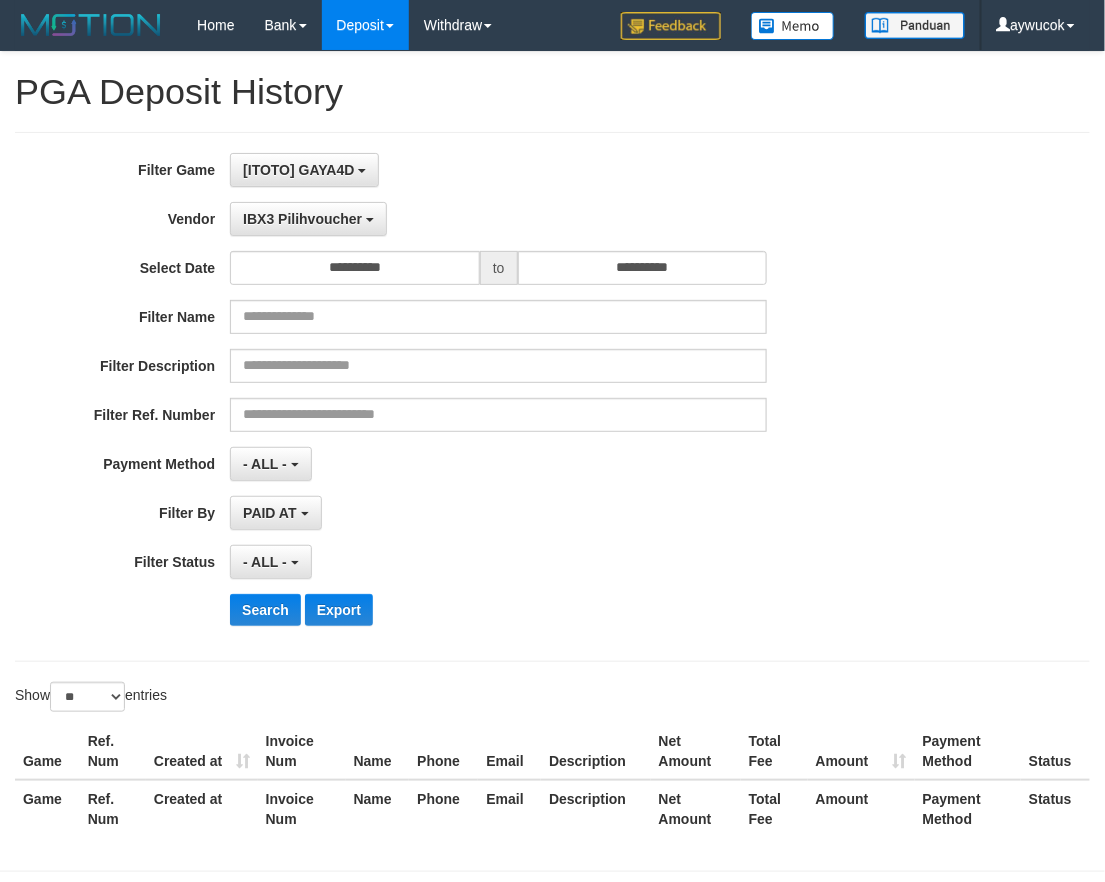 click on "[ITOTO] GAYA4D
SELECT GAME
[ITOTO] GAYA4D" at bounding box center (498, 170) 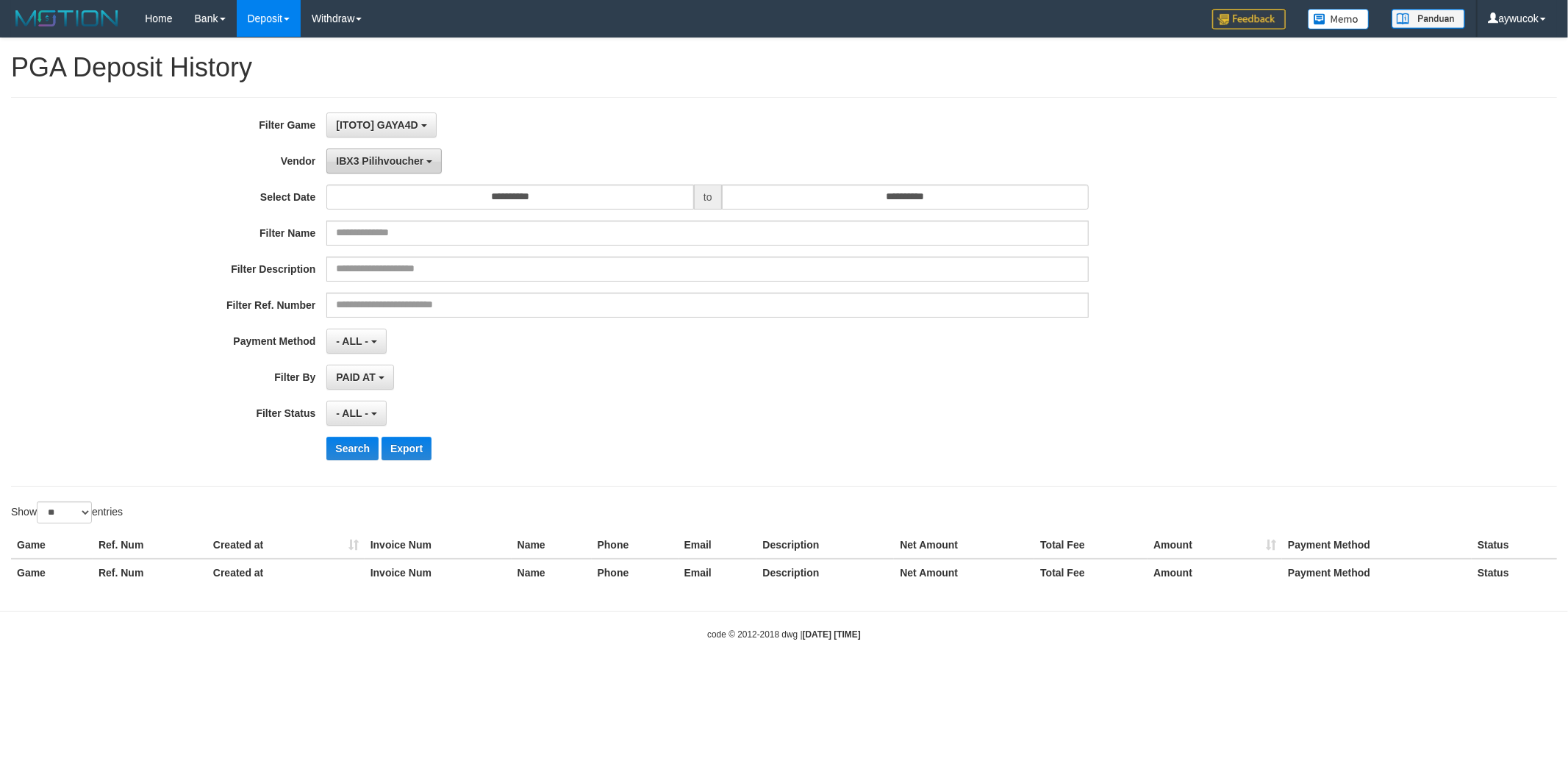 click on "IBX3 Pilihvoucher" at bounding box center (379, 161) 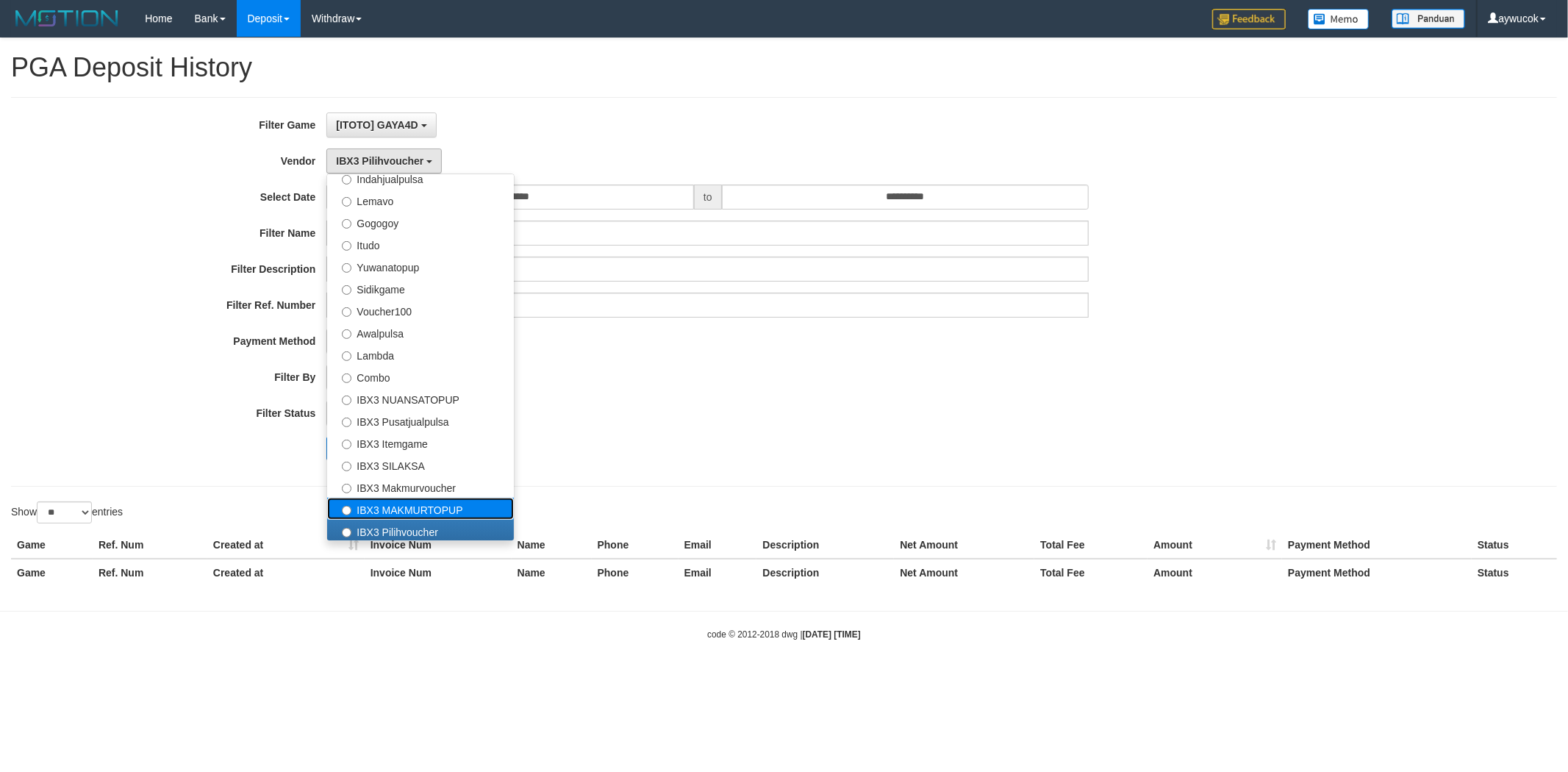 click on "IBX3 MAKMURTOPUP" at bounding box center [420, 509] 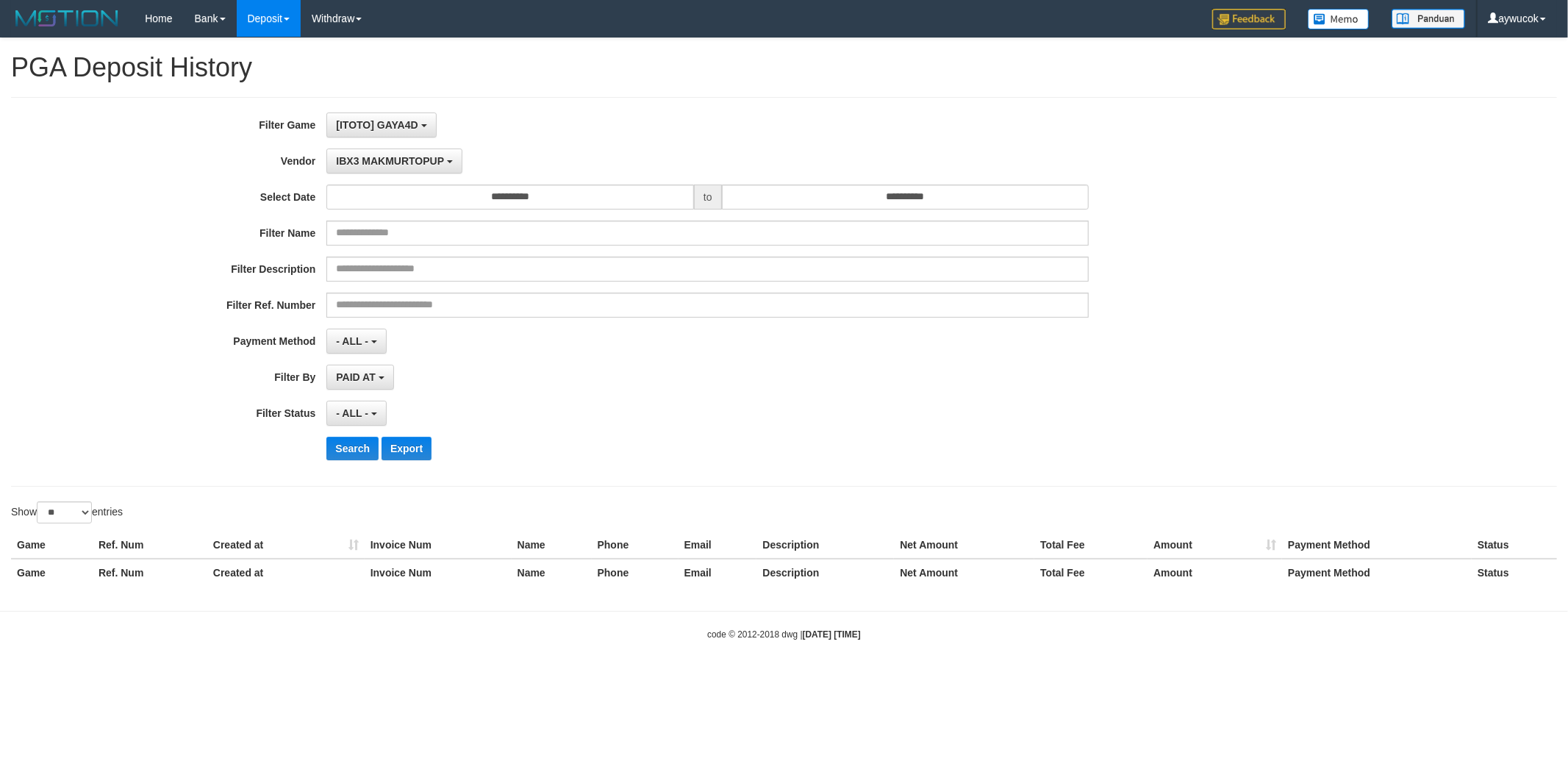 click on "**********" at bounding box center [654, 292] 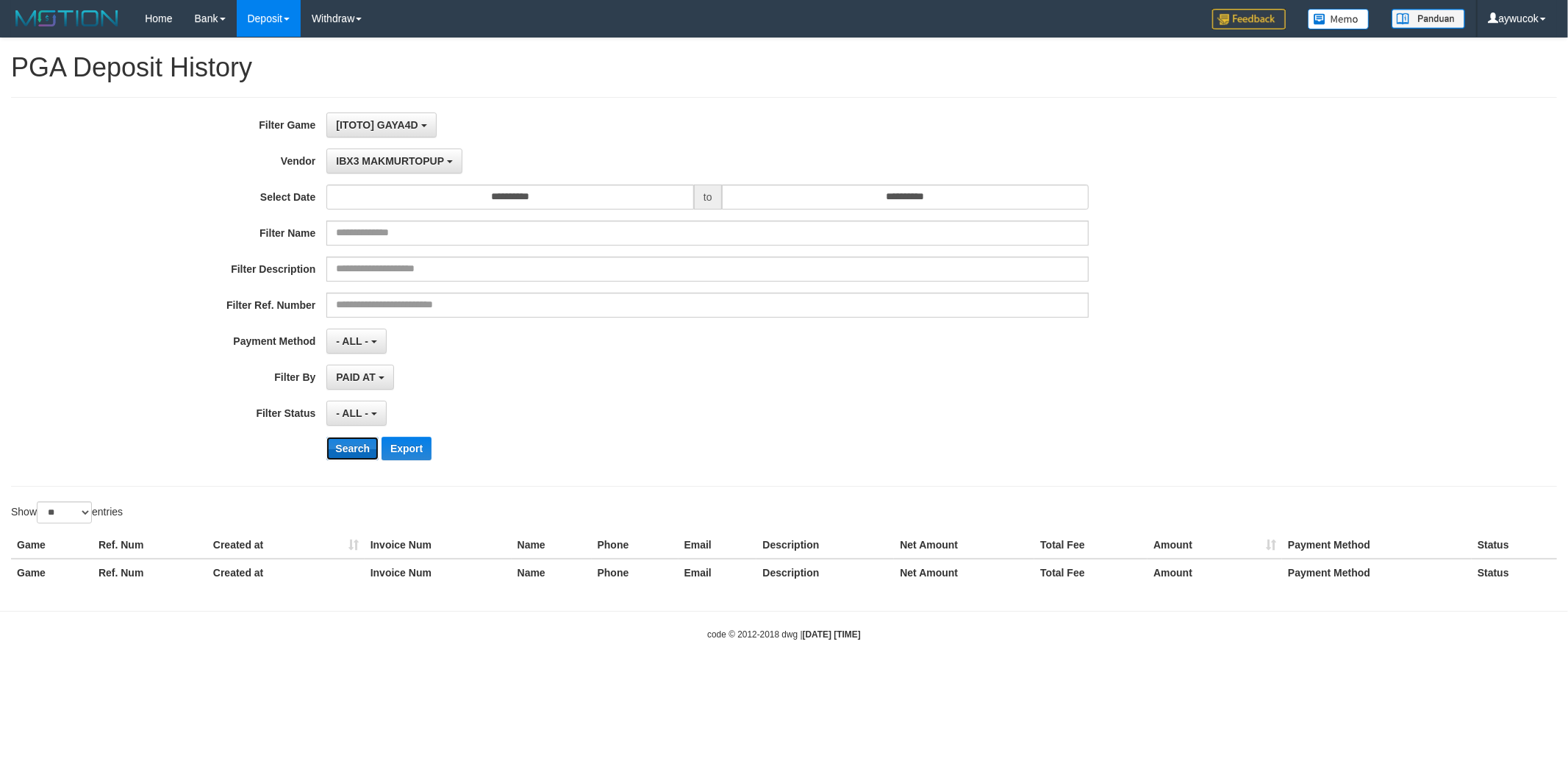 click on "Search" at bounding box center (352, 448) 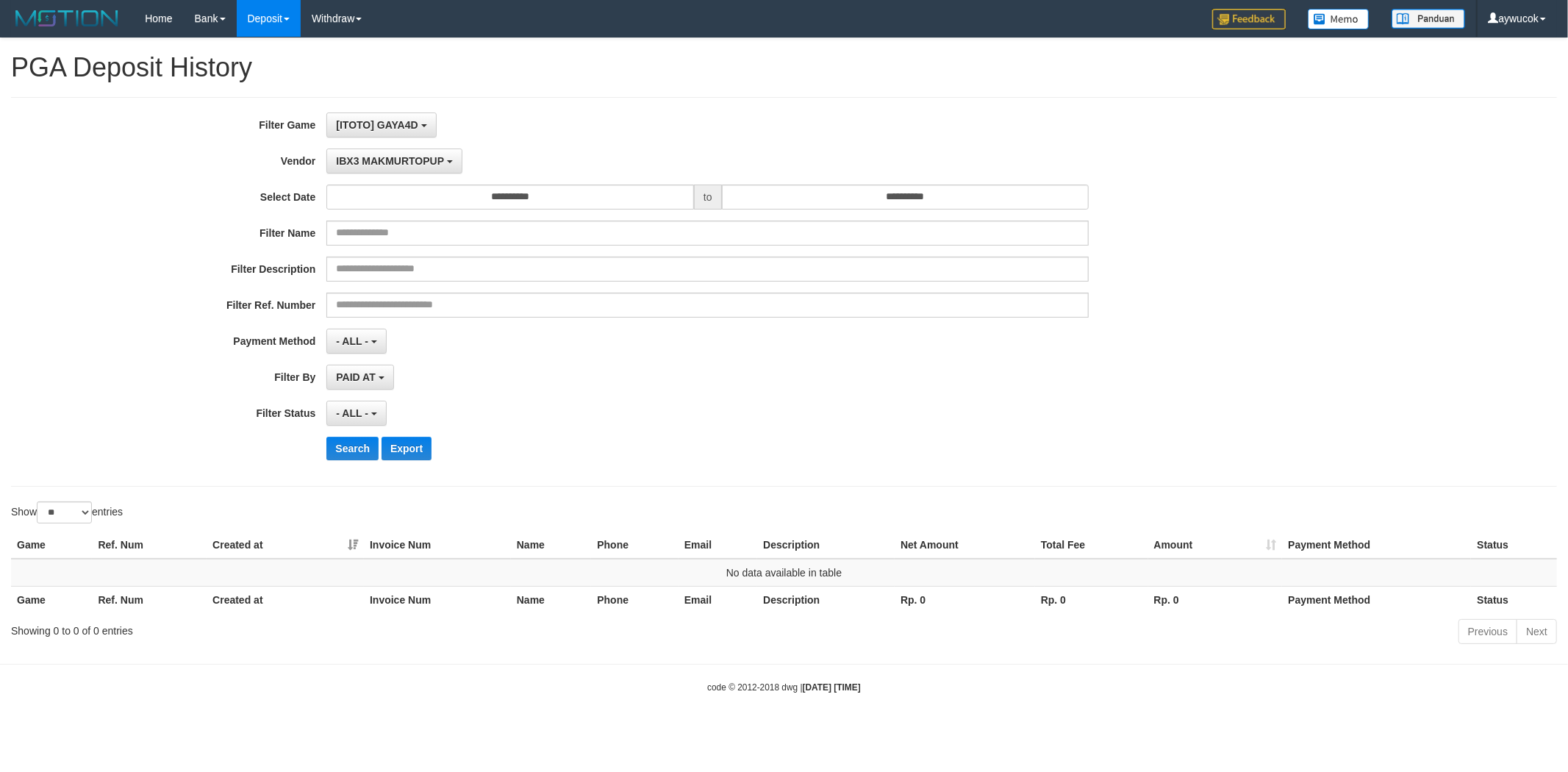 click on "**********" at bounding box center (654, 292) 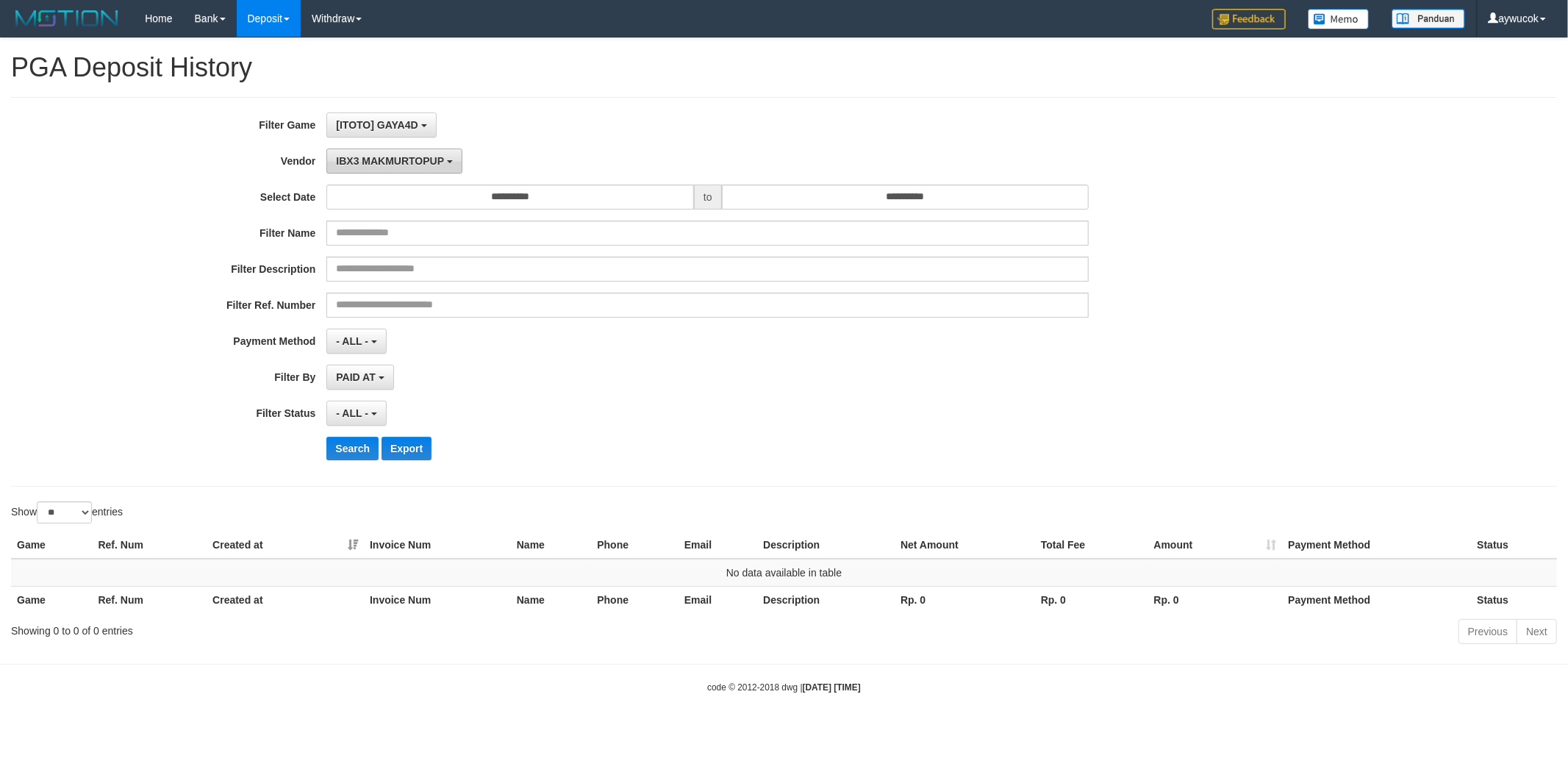 click on "IBX3 MAKMURTOPUP" at bounding box center [390, 161] 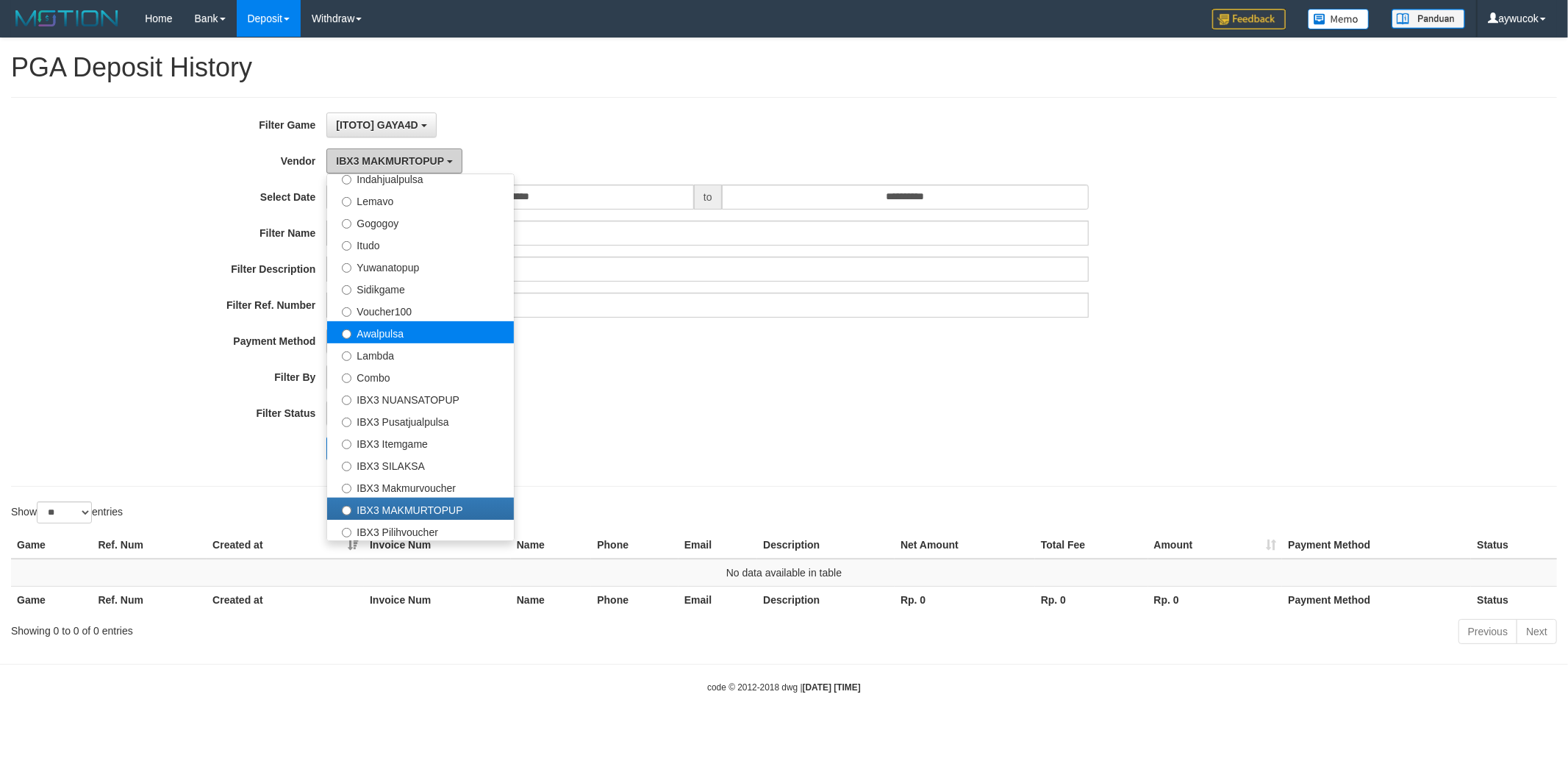 scroll, scrollTop: 366, scrollLeft: 0, axis: vertical 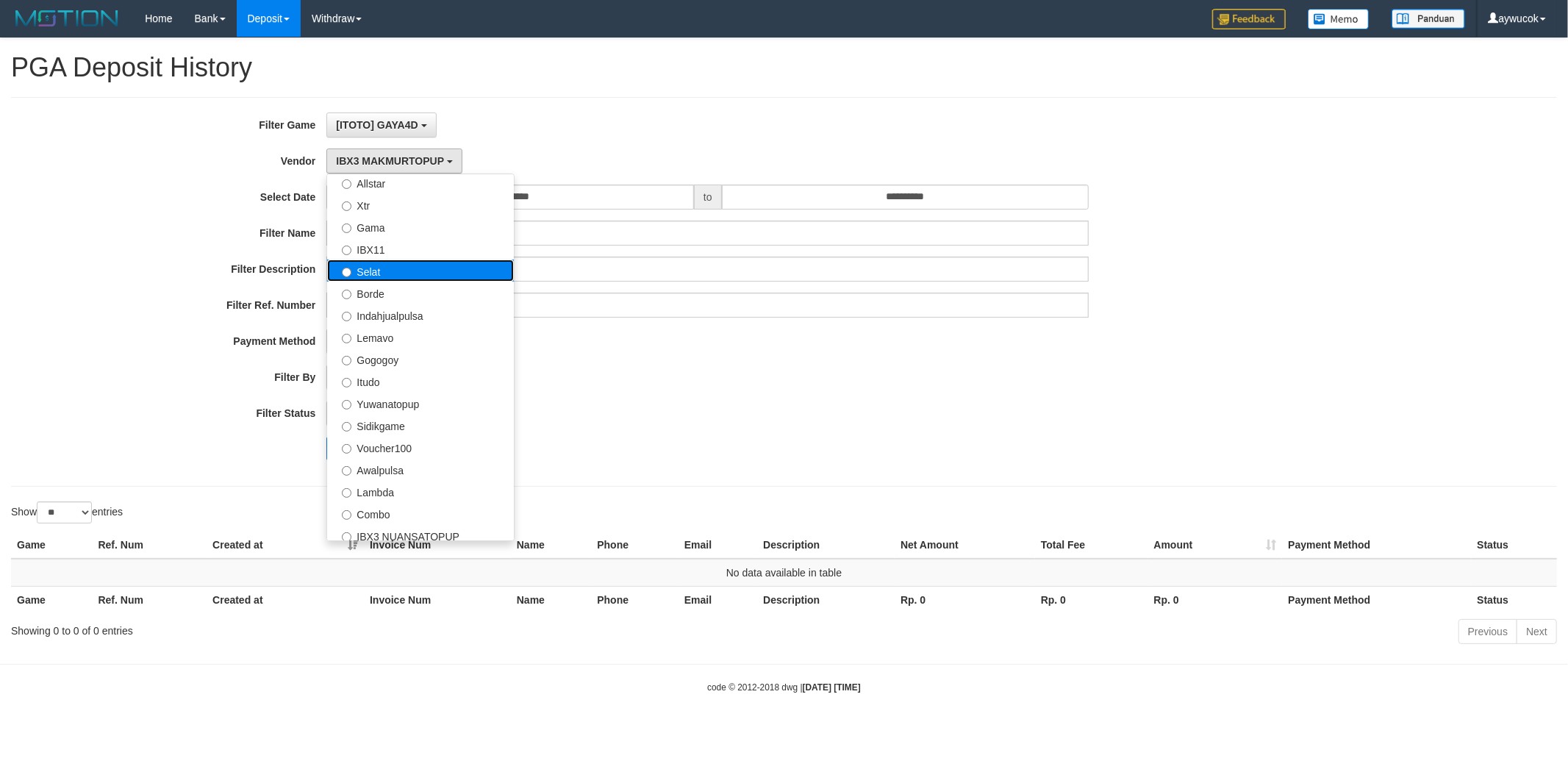 click on "Selat" at bounding box center [420, 271] 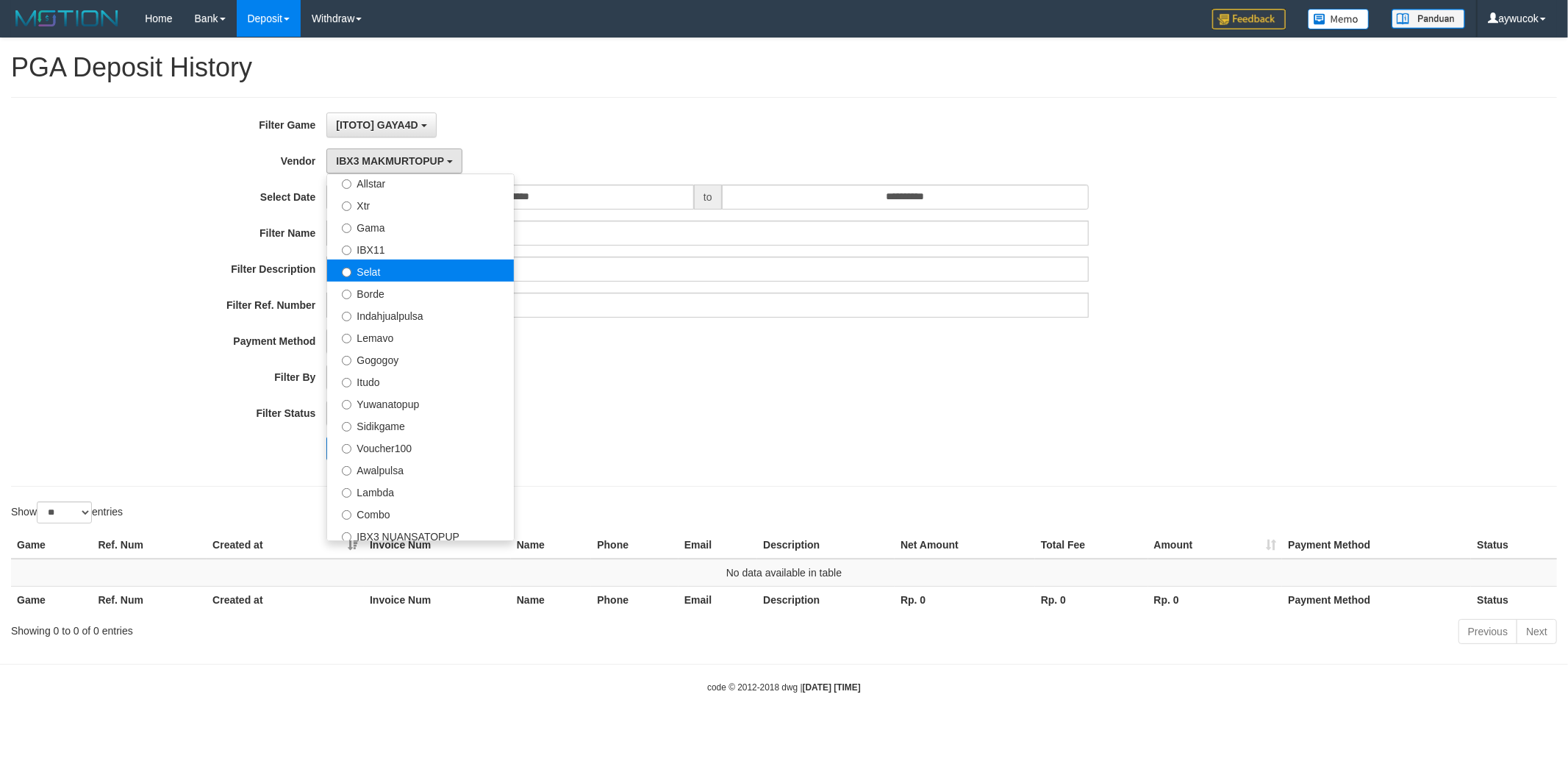 select on "**********" 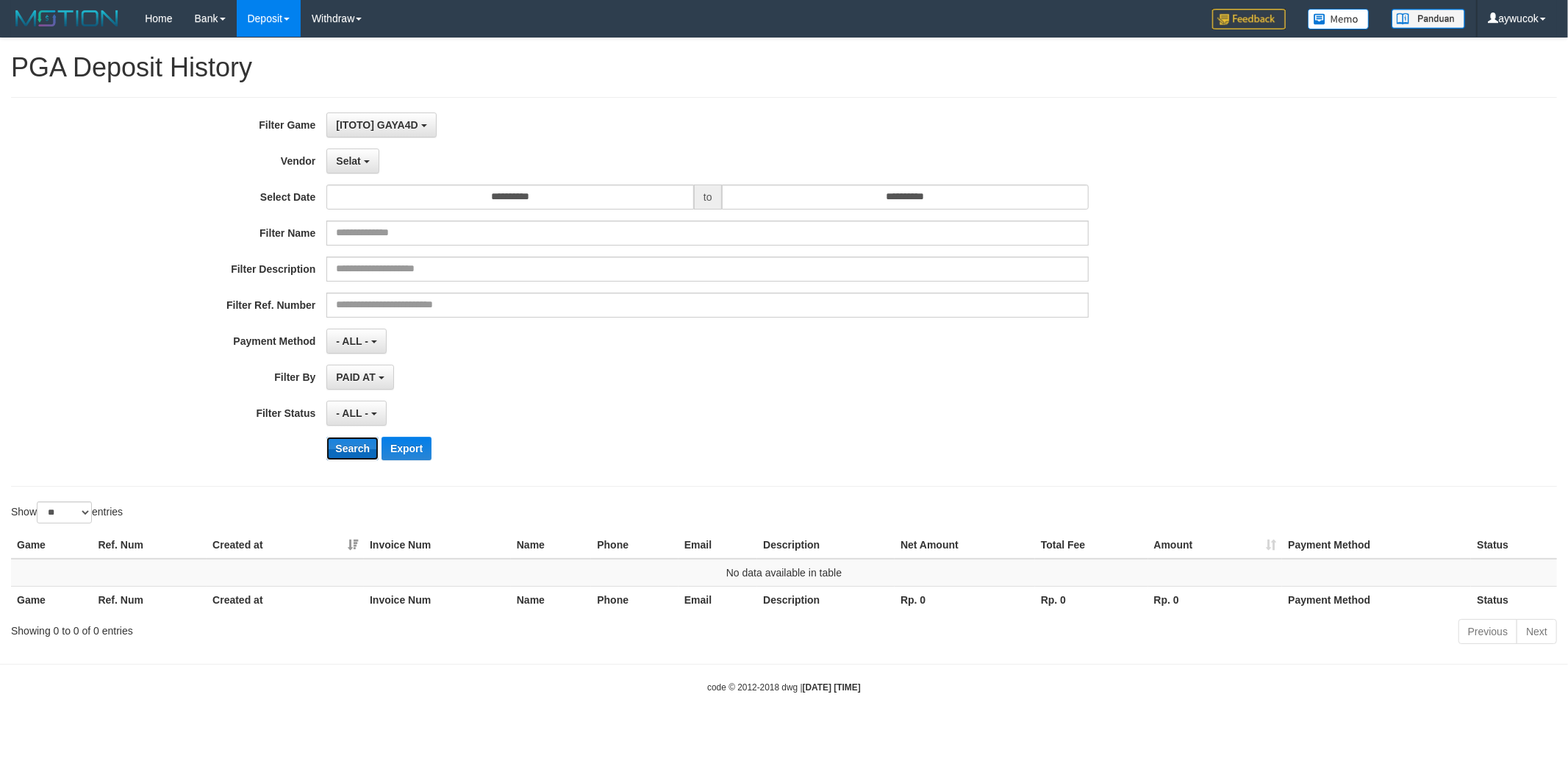 click on "Search" at bounding box center [352, 448] 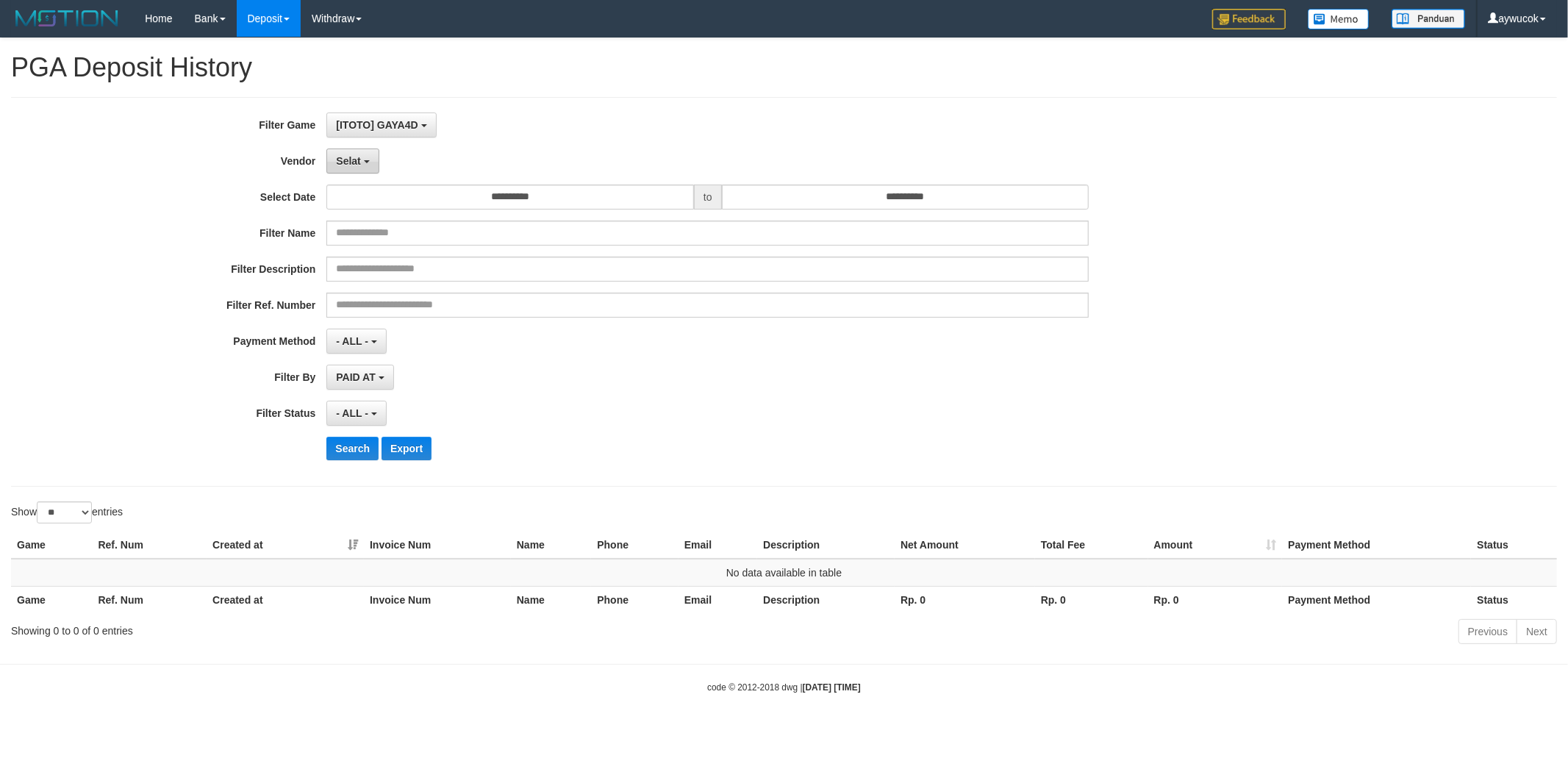 click on "Selat" at bounding box center [352, 161] 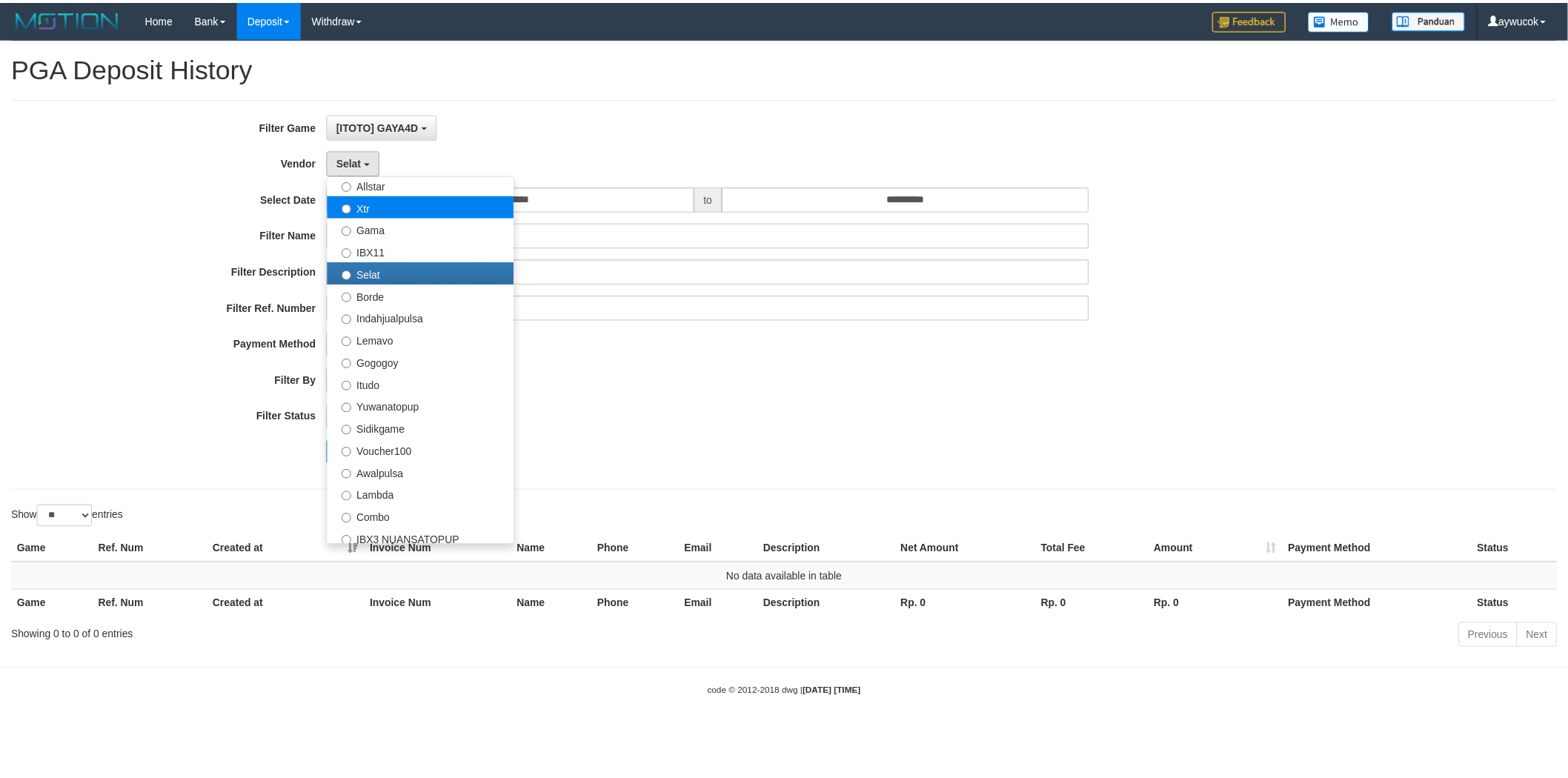 scroll, scrollTop: 0, scrollLeft: 0, axis: both 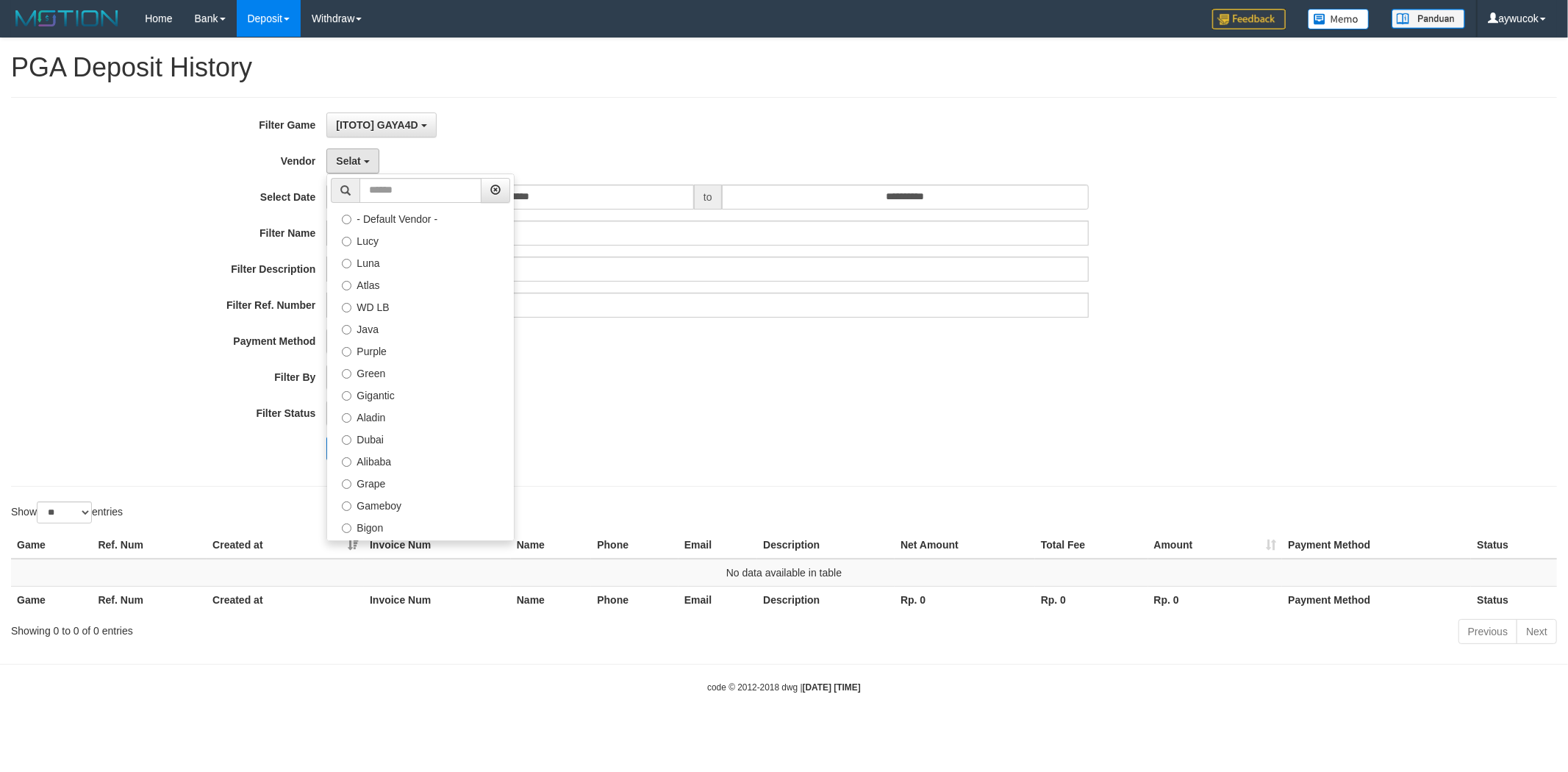 click on "**********" at bounding box center (654, 292) 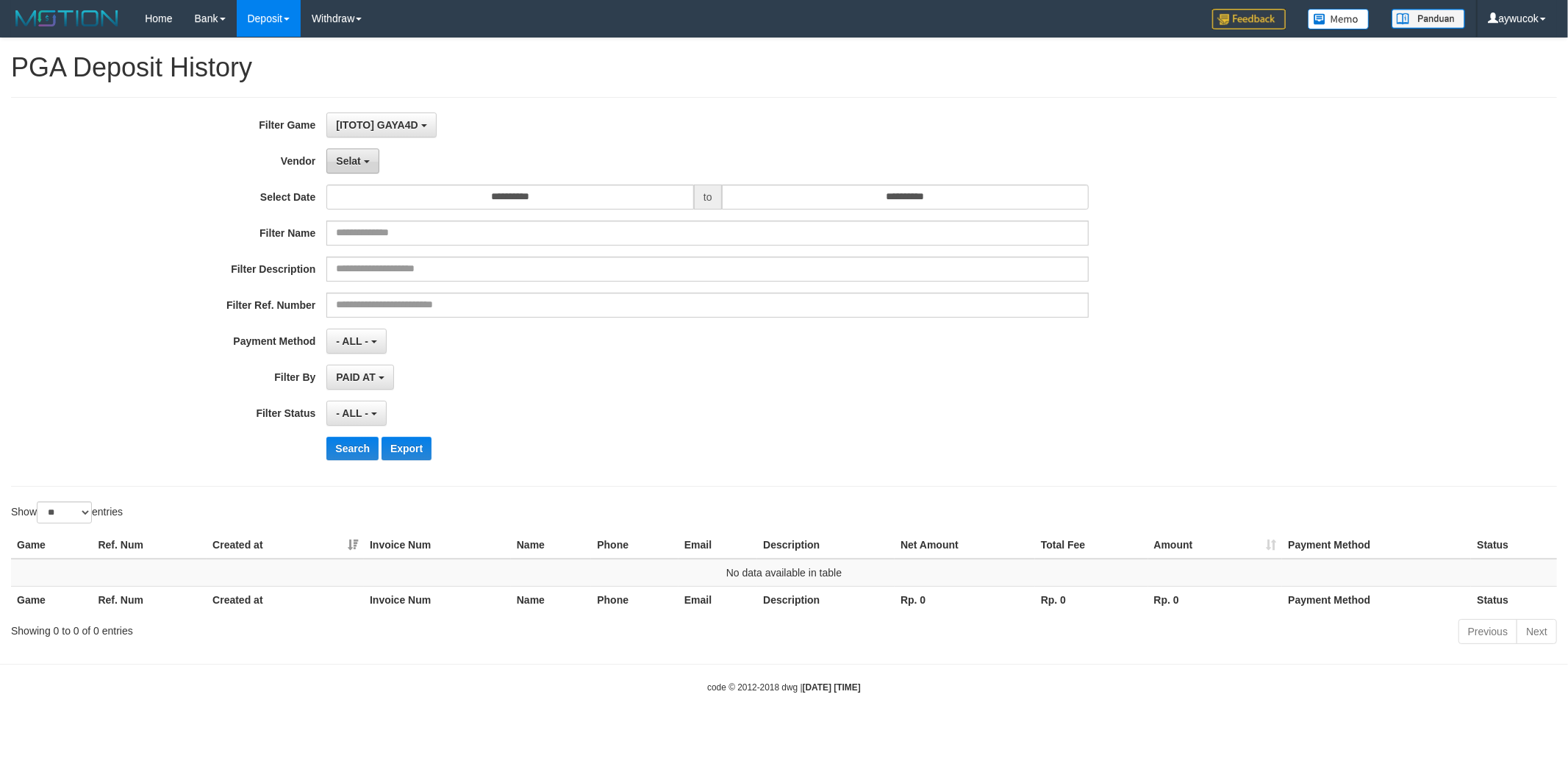 click on "Selat" at bounding box center (352, 161) 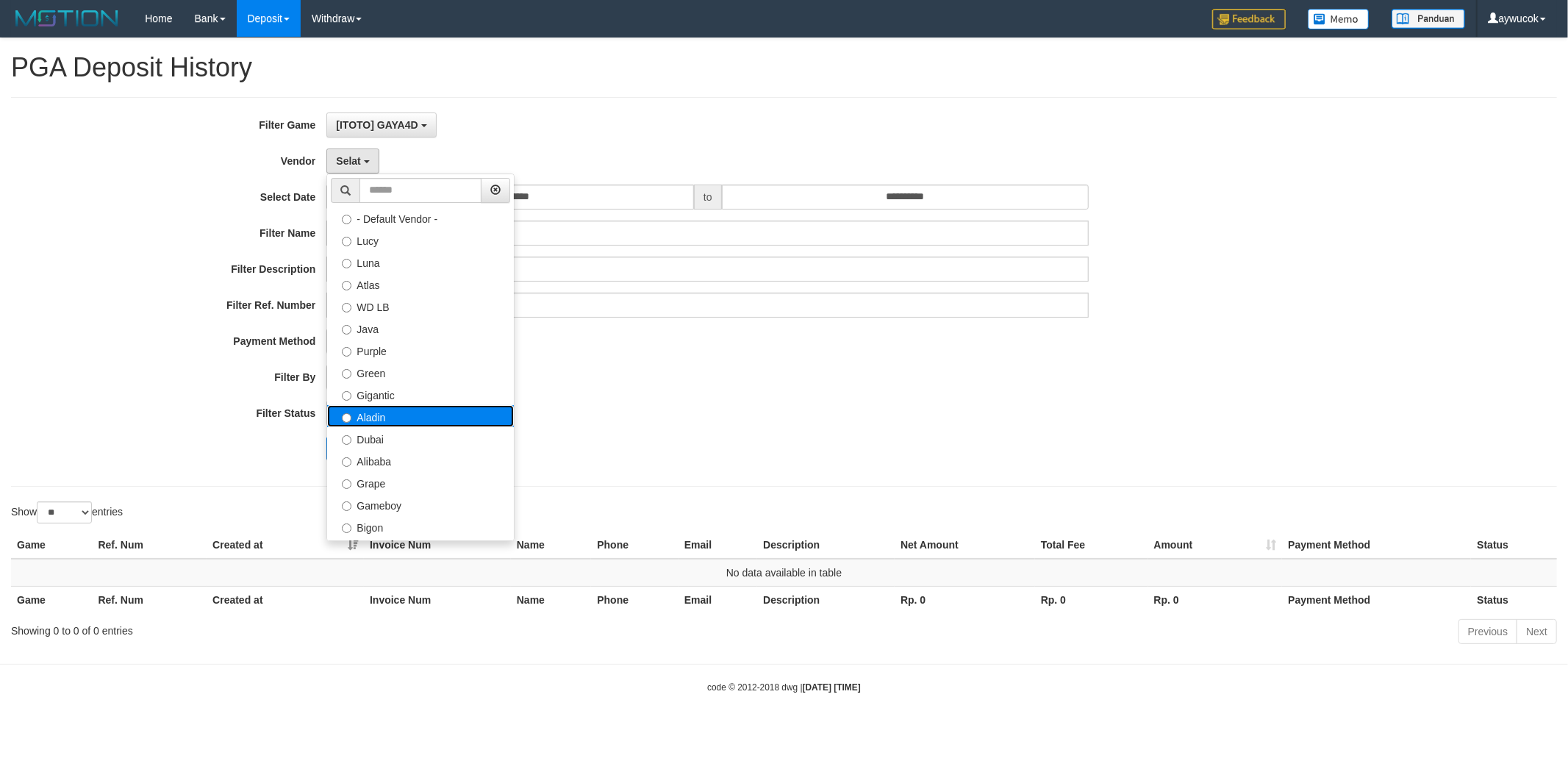 click on "Aladin" at bounding box center [420, 416] 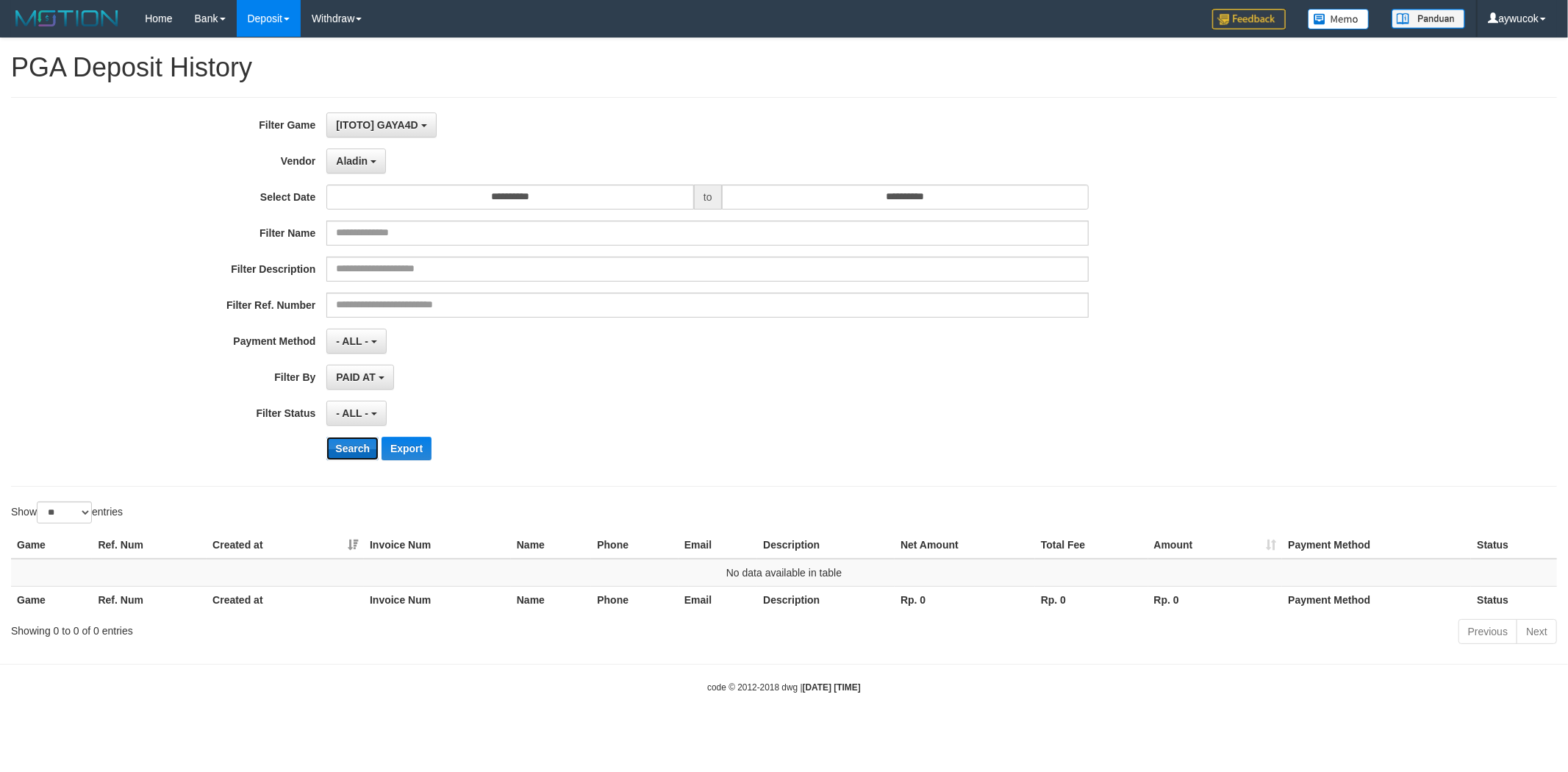 click on "Search" at bounding box center [352, 448] 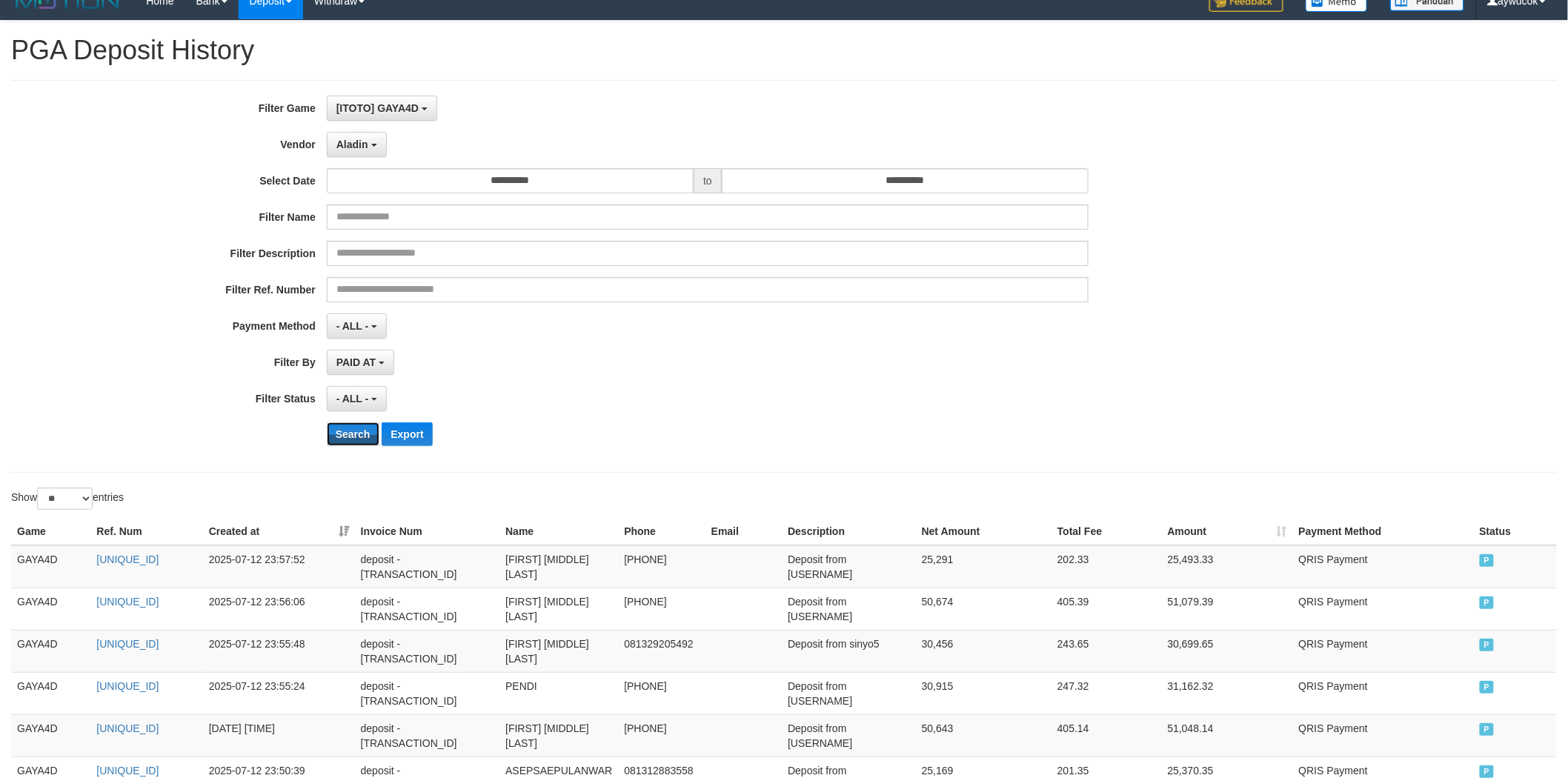 scroll, scrollTop: 0, scrollLeft: 0, axis: both 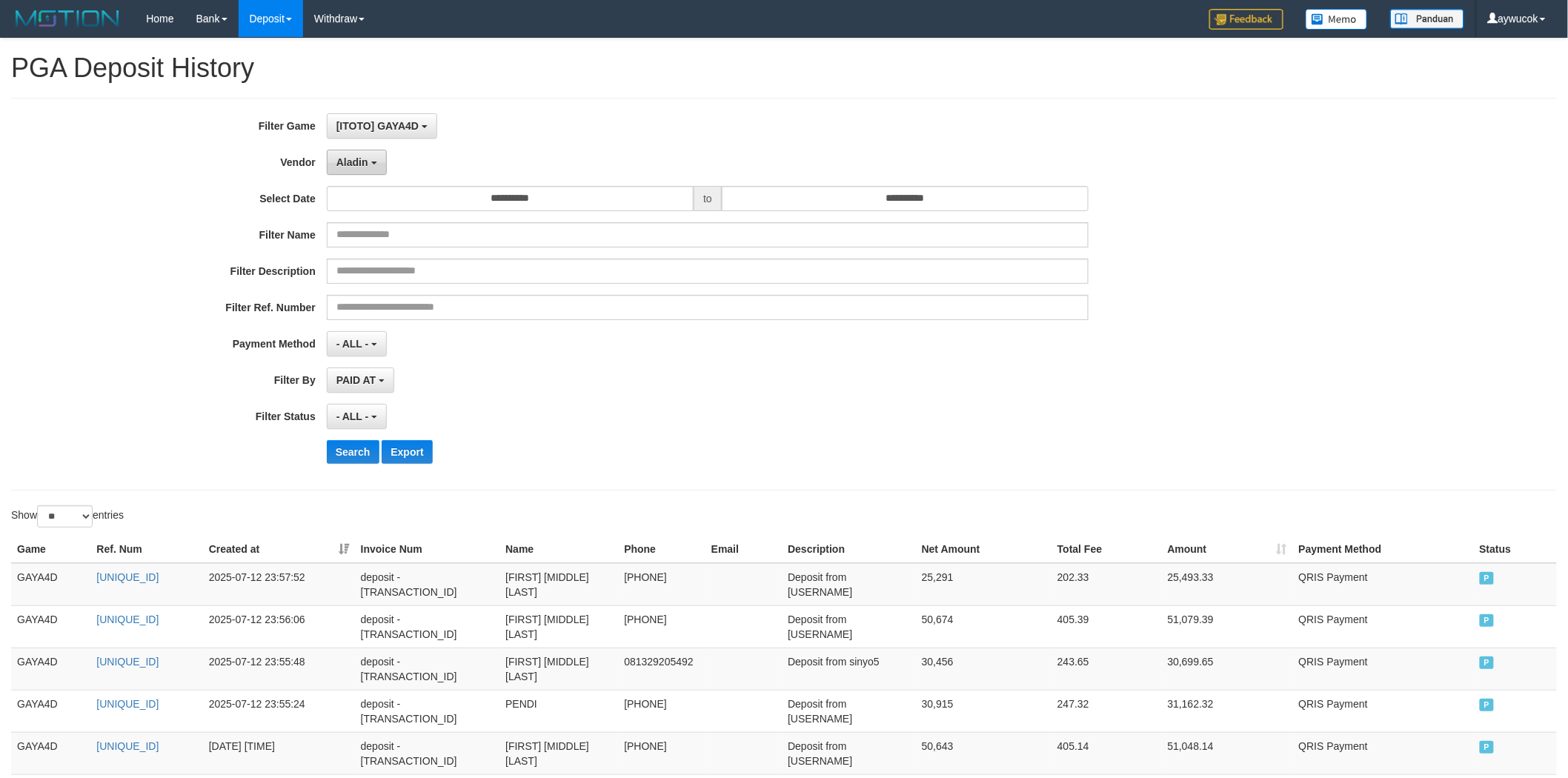click on "Aladin" at bounding box center [352, 162] 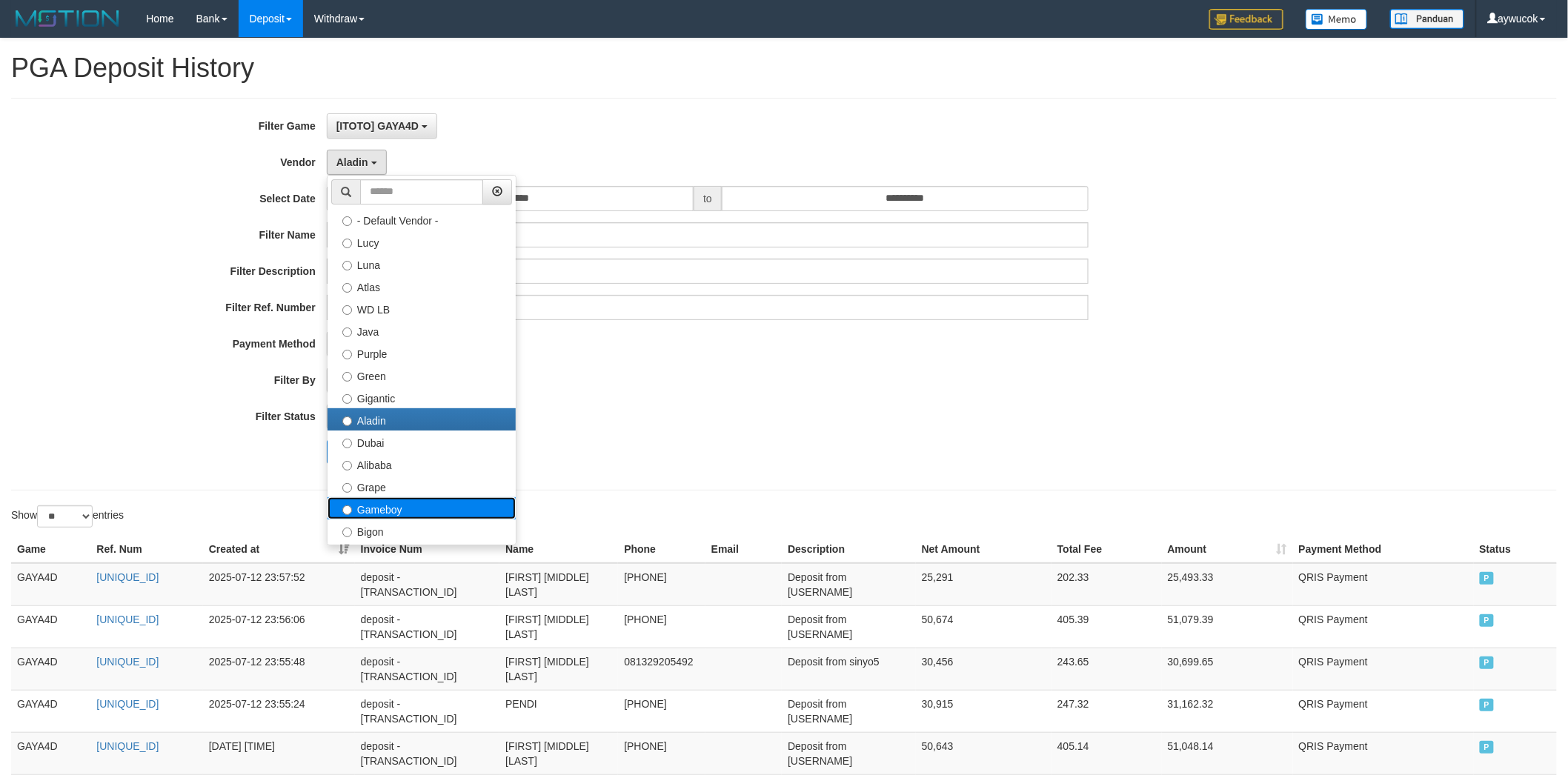 click on "Gameboy" at bounding box center [422, 508] 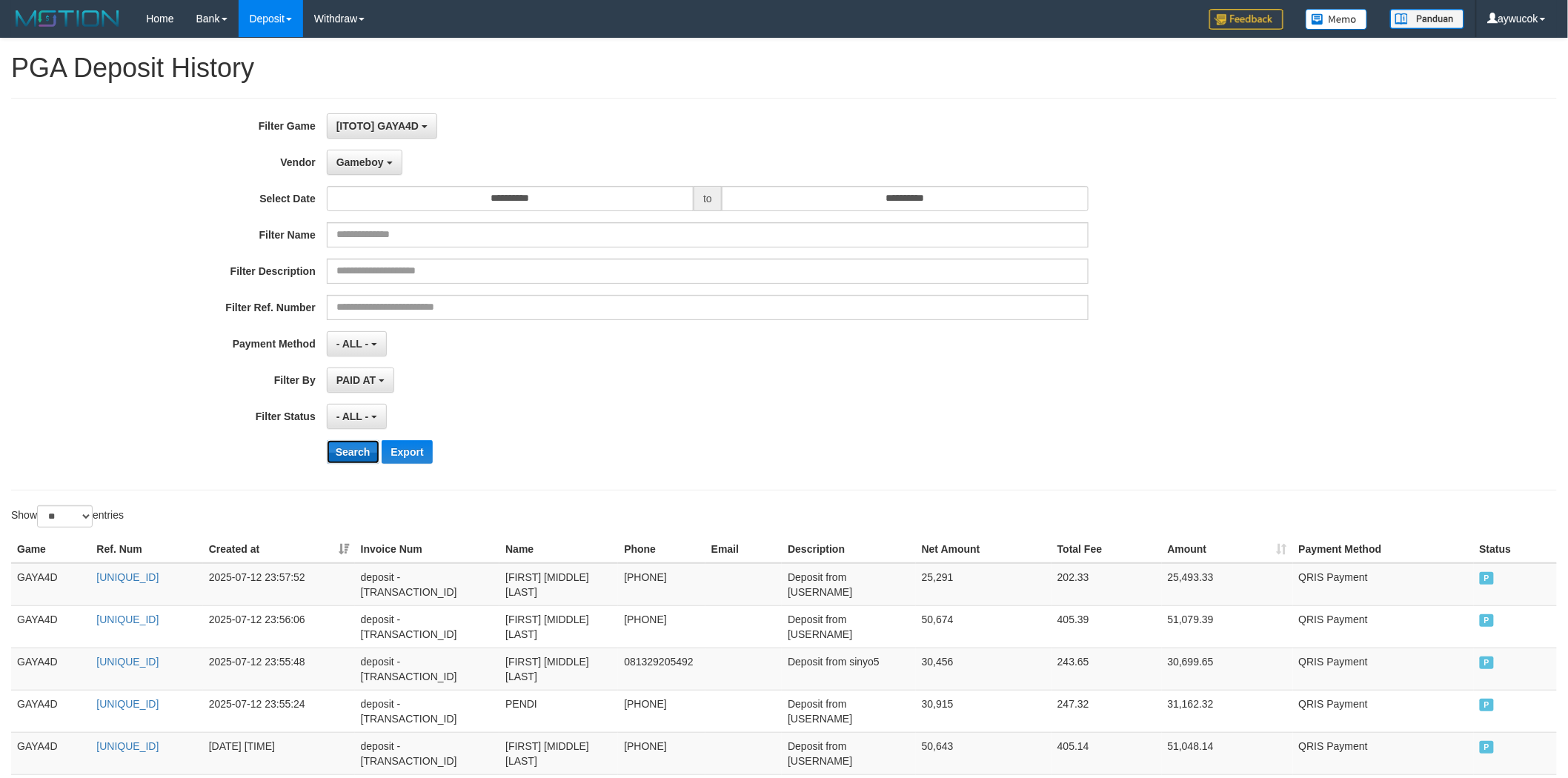 click on "Search" at bounding box center [353, 452] 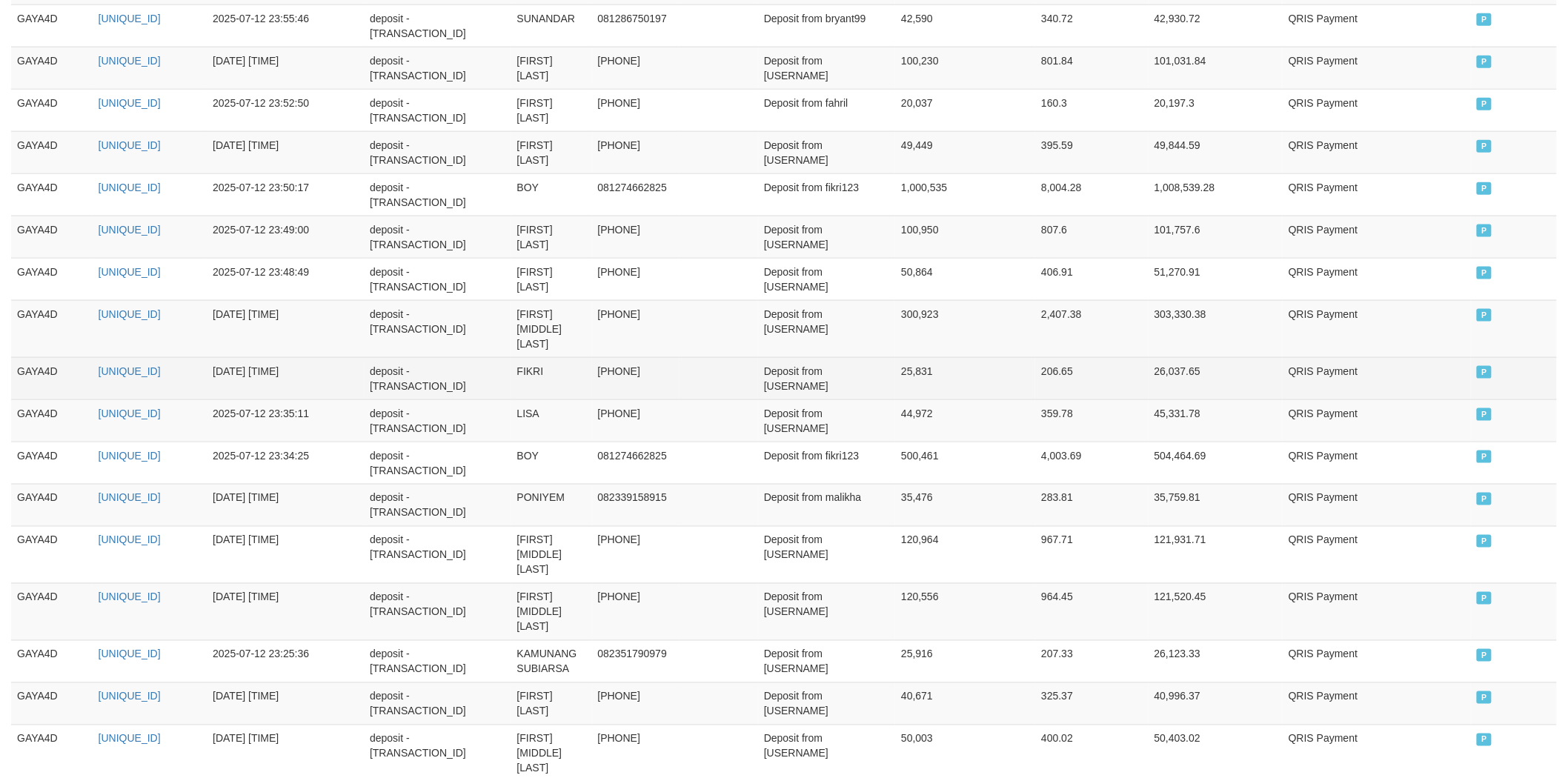 scroll, scrollTop: 871, scrollLeft: 0, axis: vertical 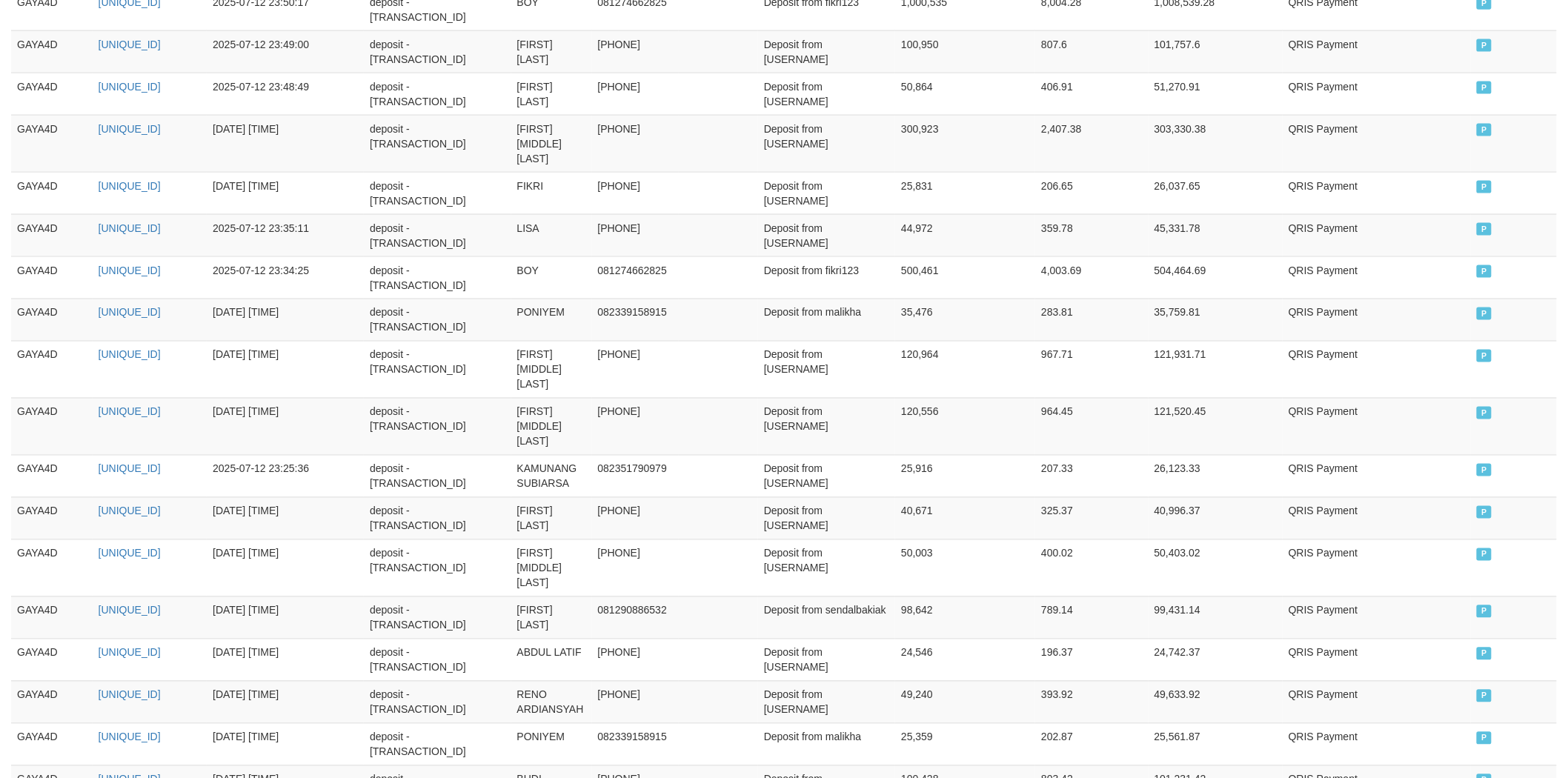 click on "Rp. 42,212,511" at bounding box center [965, 821] 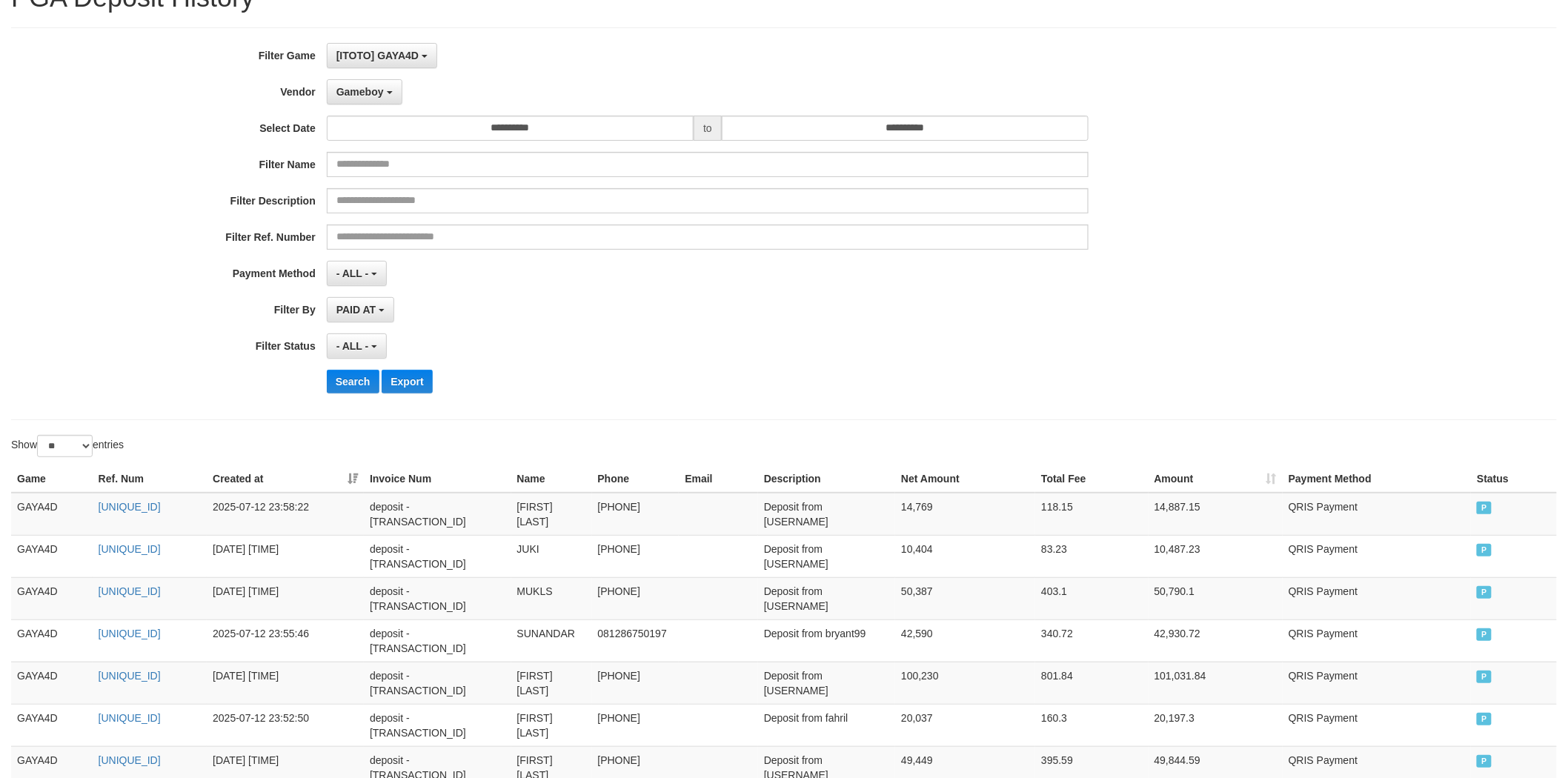 scroll, scrollTop: 0, scrollLeft: 0, axis: both 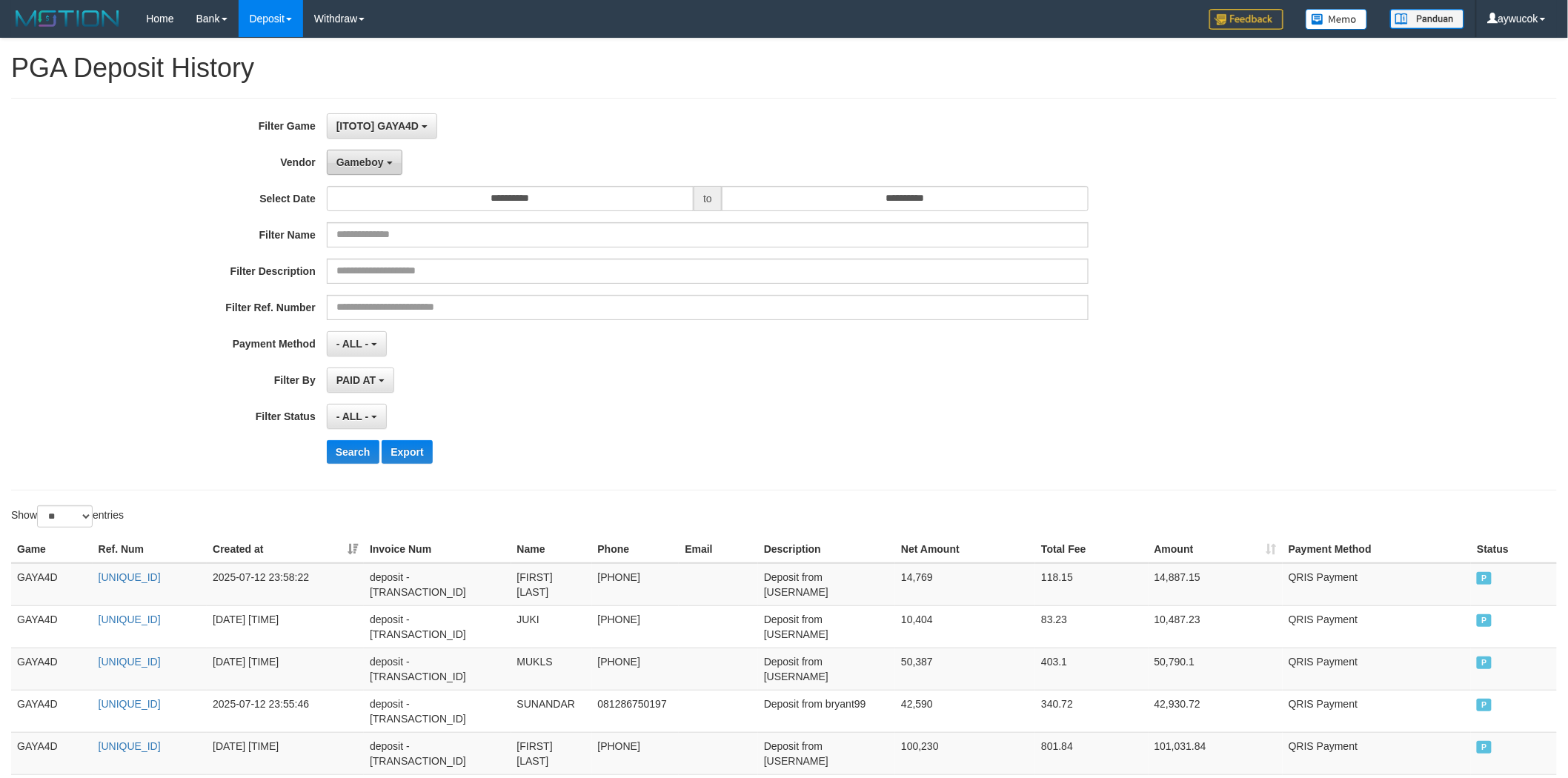 click on "Gameboy" at bounding box center [360, 162] 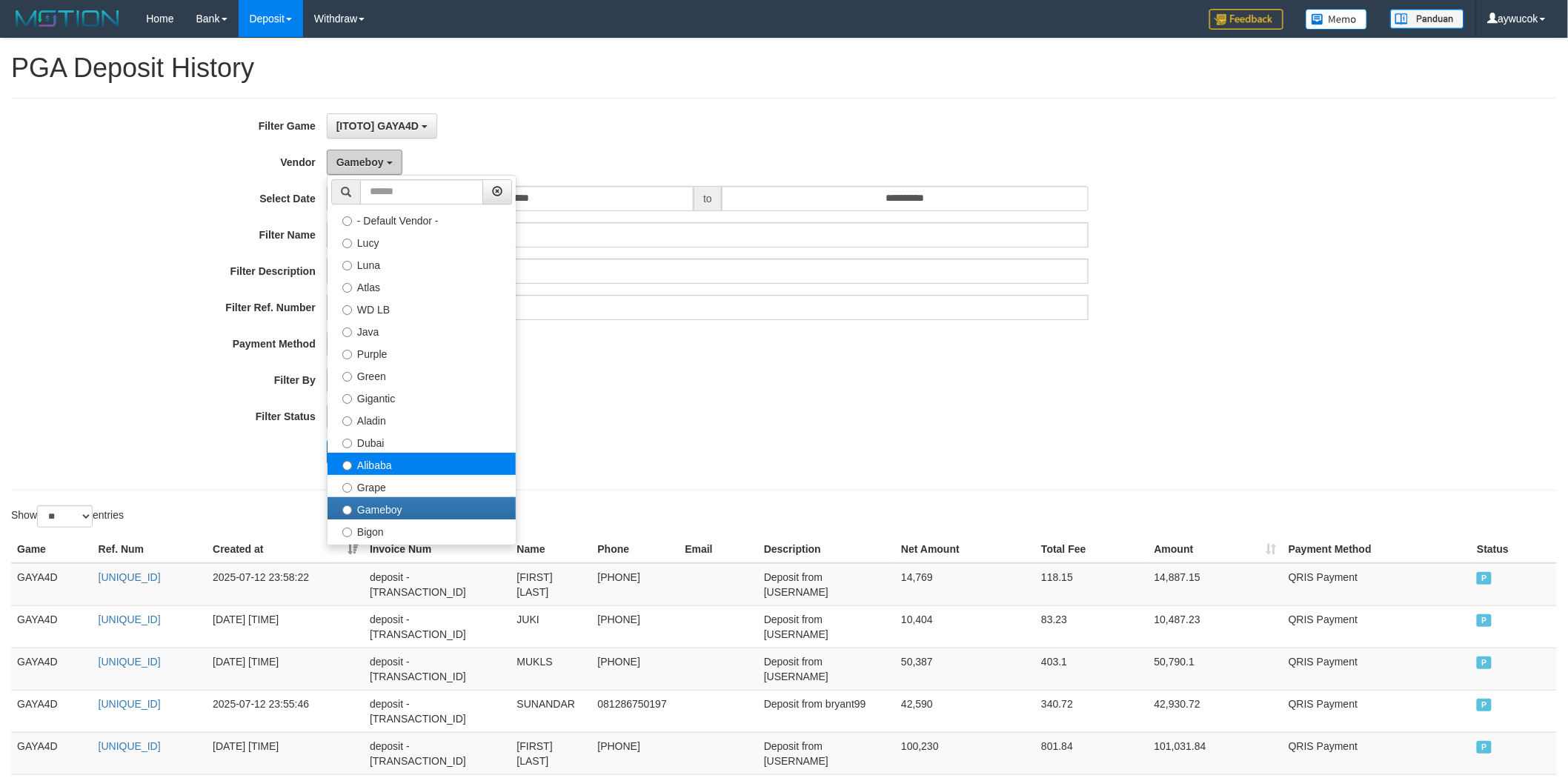 scroll, scrollTop: 137, scrollLeft: 0, axis: vertical 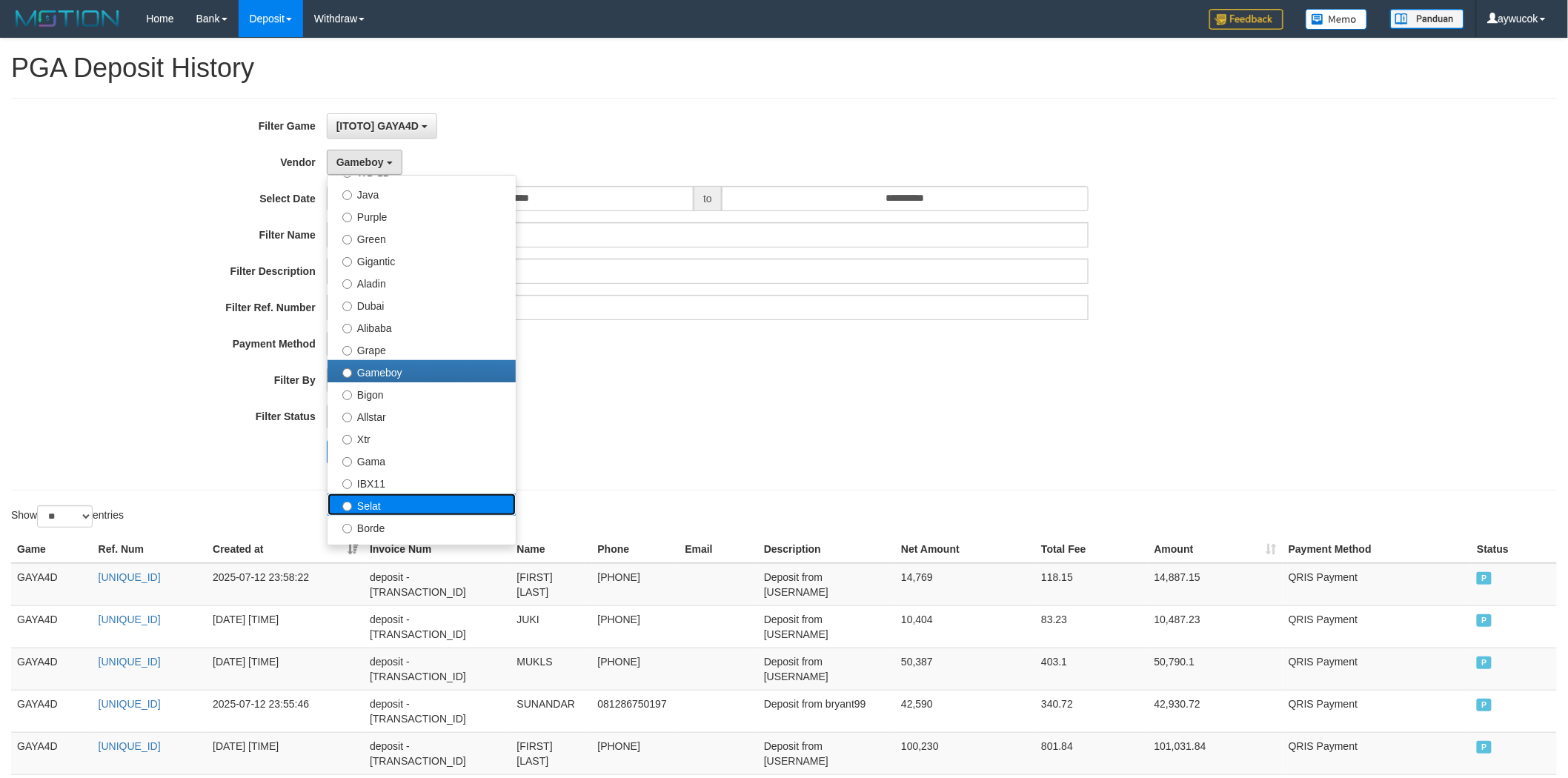 click on "Selat" at bounding box center (422, 505) 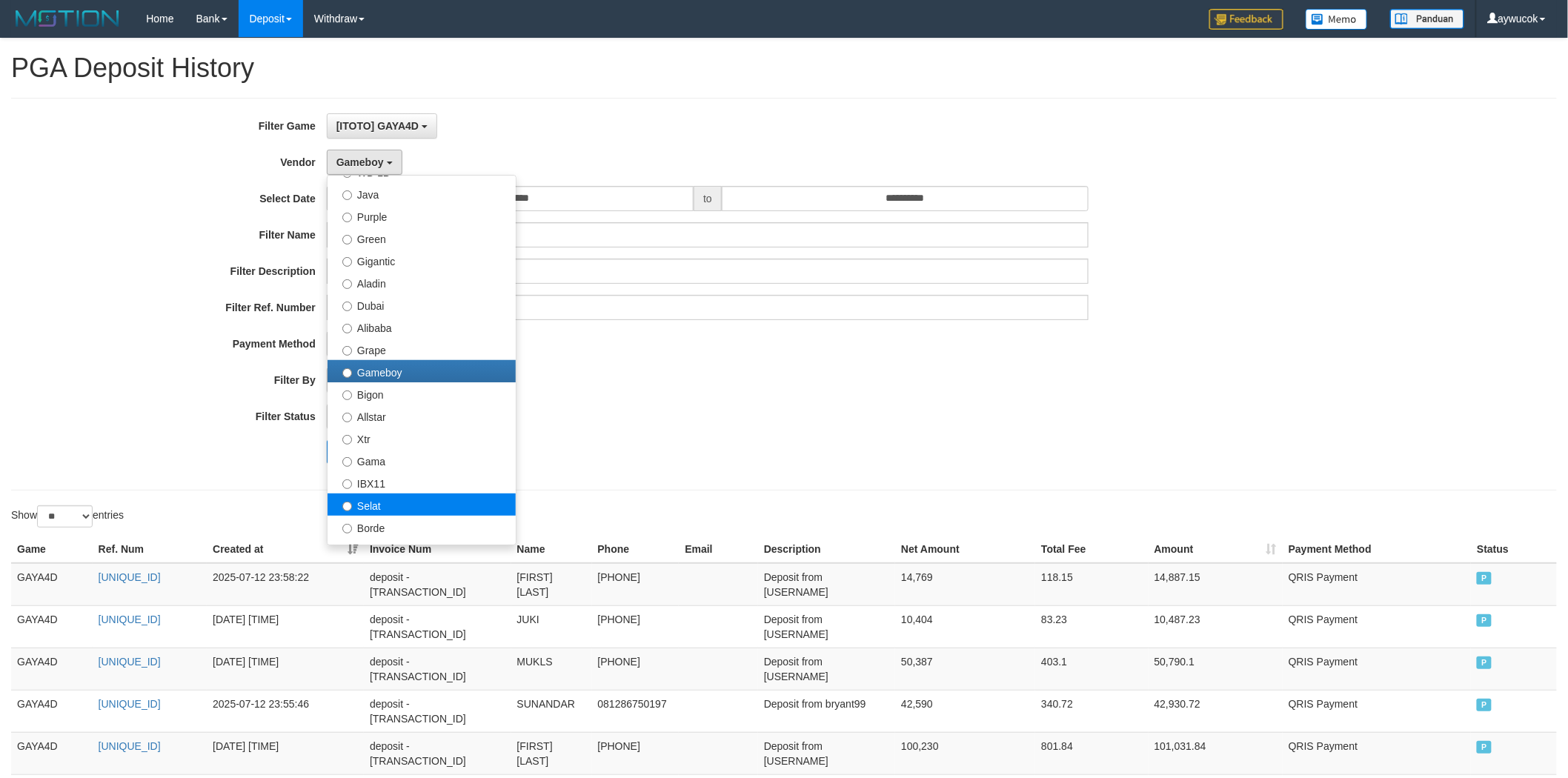 select on "**********" 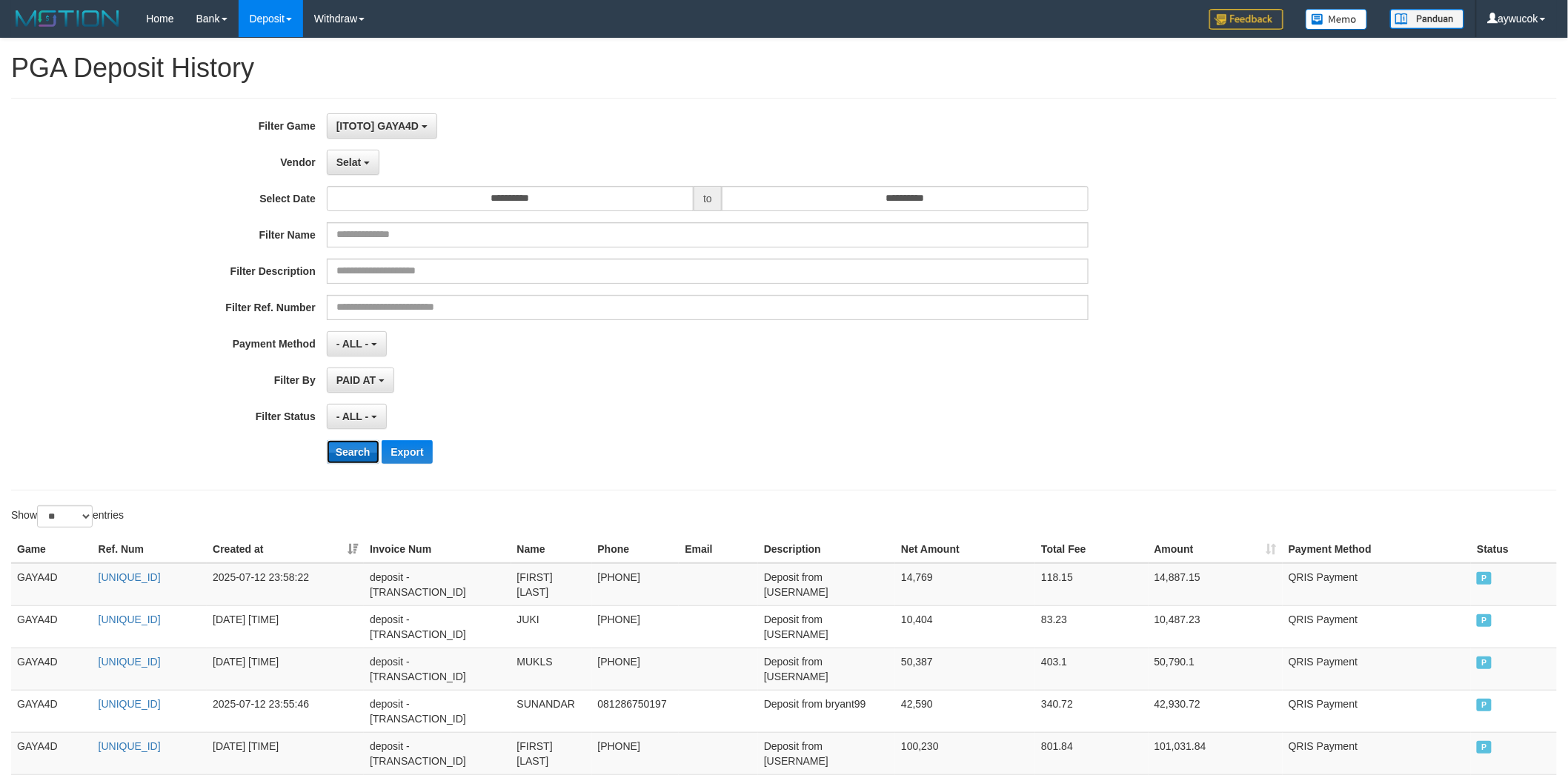 click on "Search" at bounding box center [353, 452] 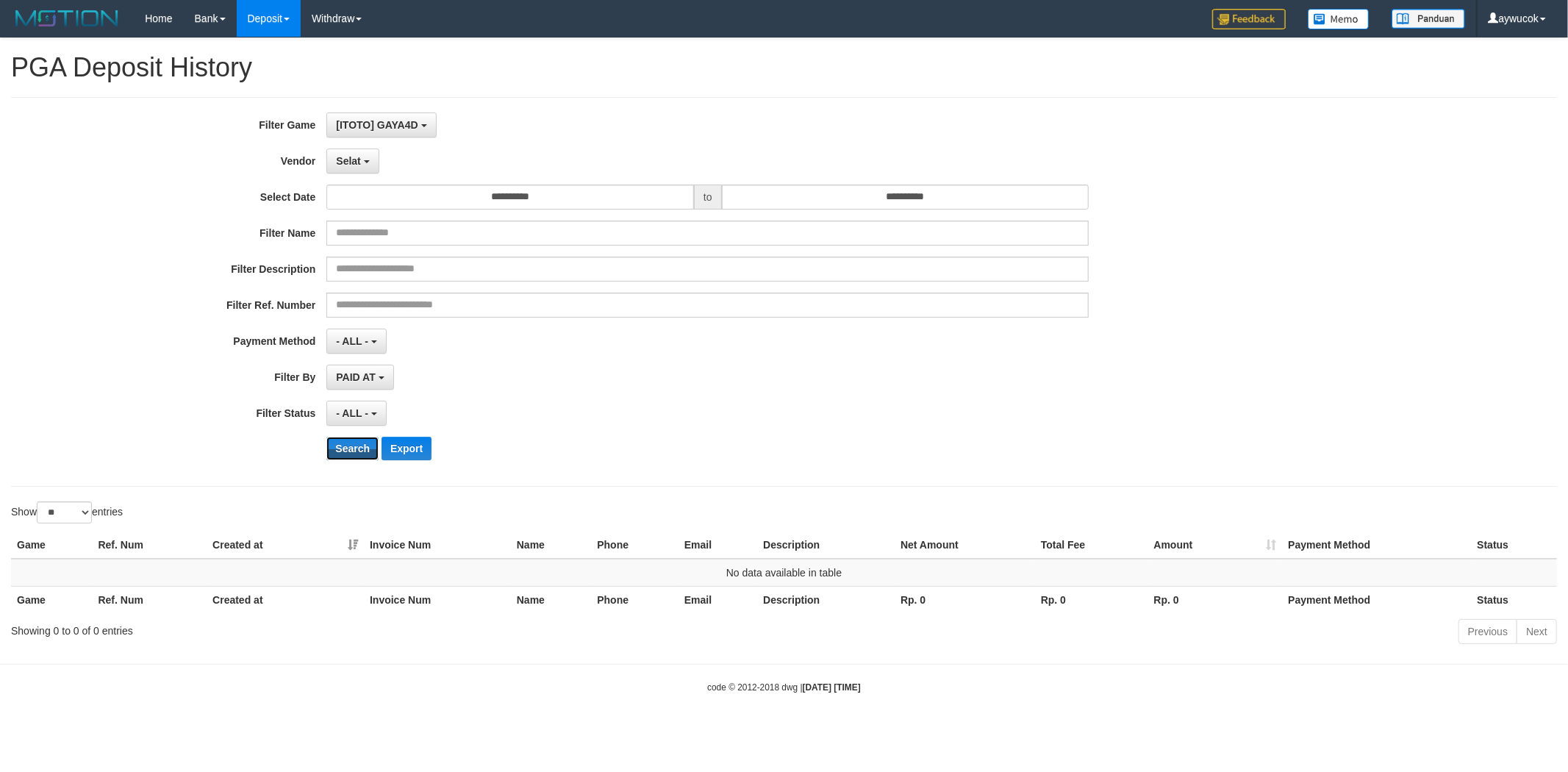 type 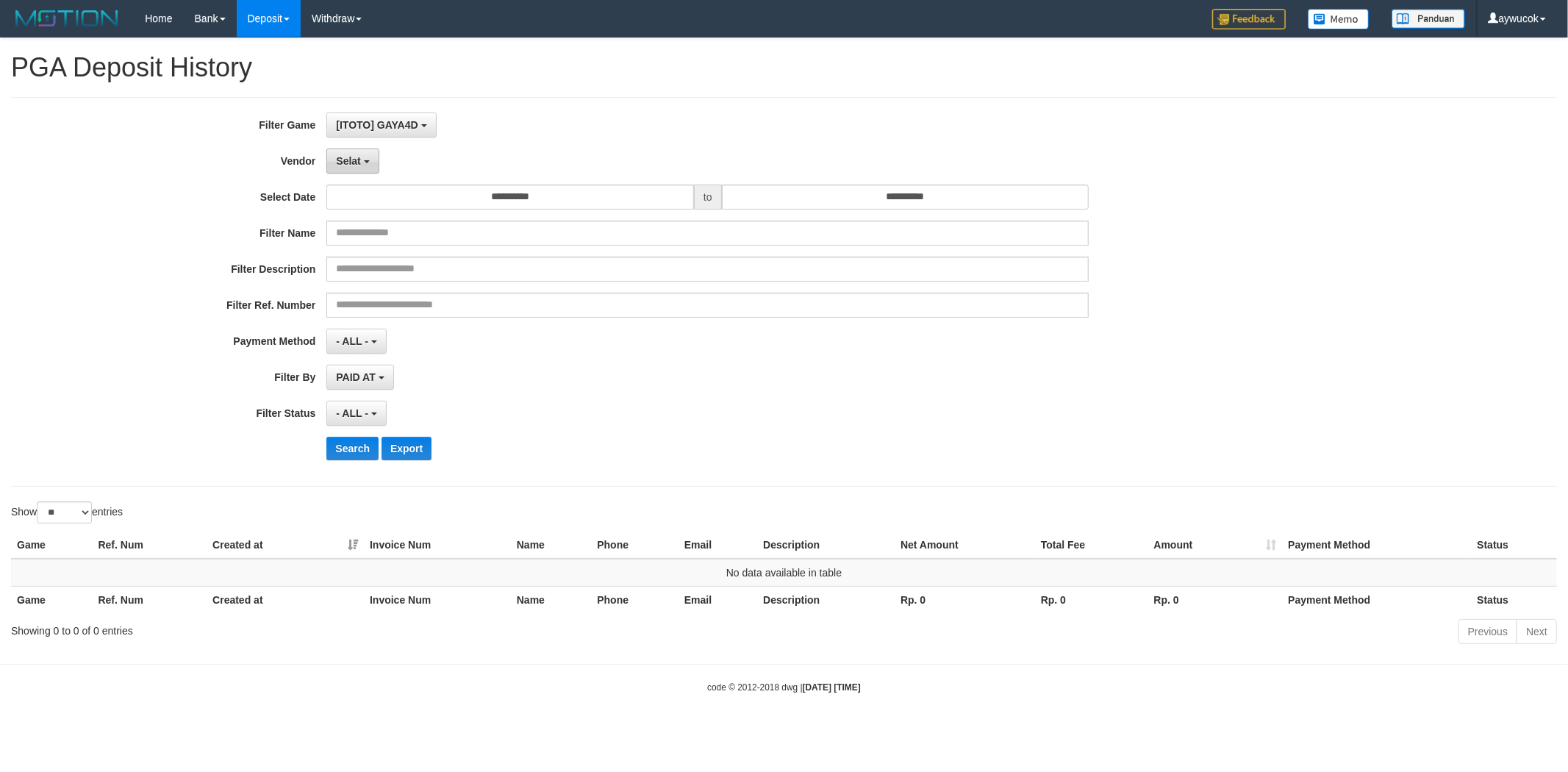 click on "Selat" at bounding box center (352, 161) 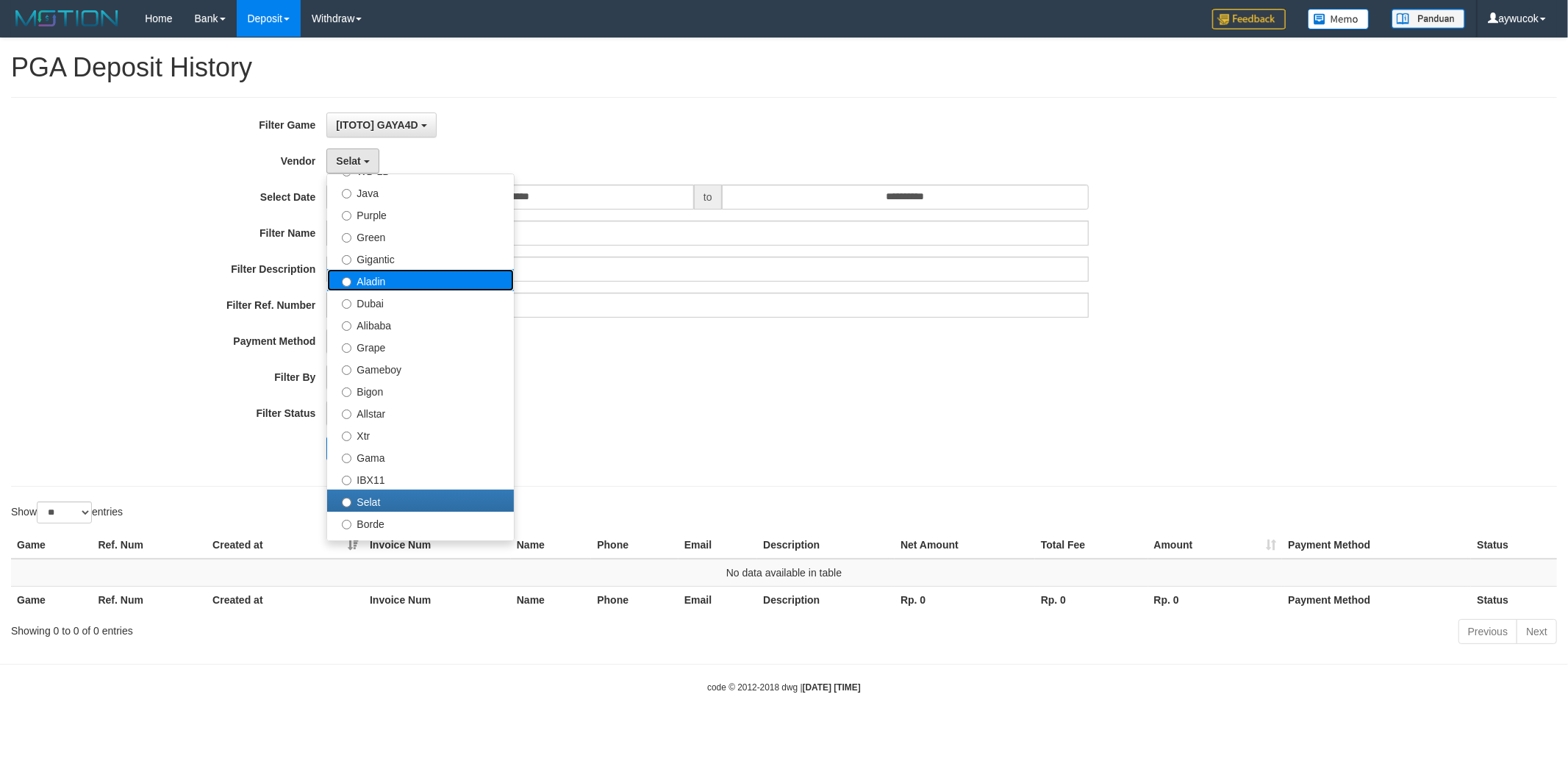 click on "Aladin" at bounding box center [420, 280] 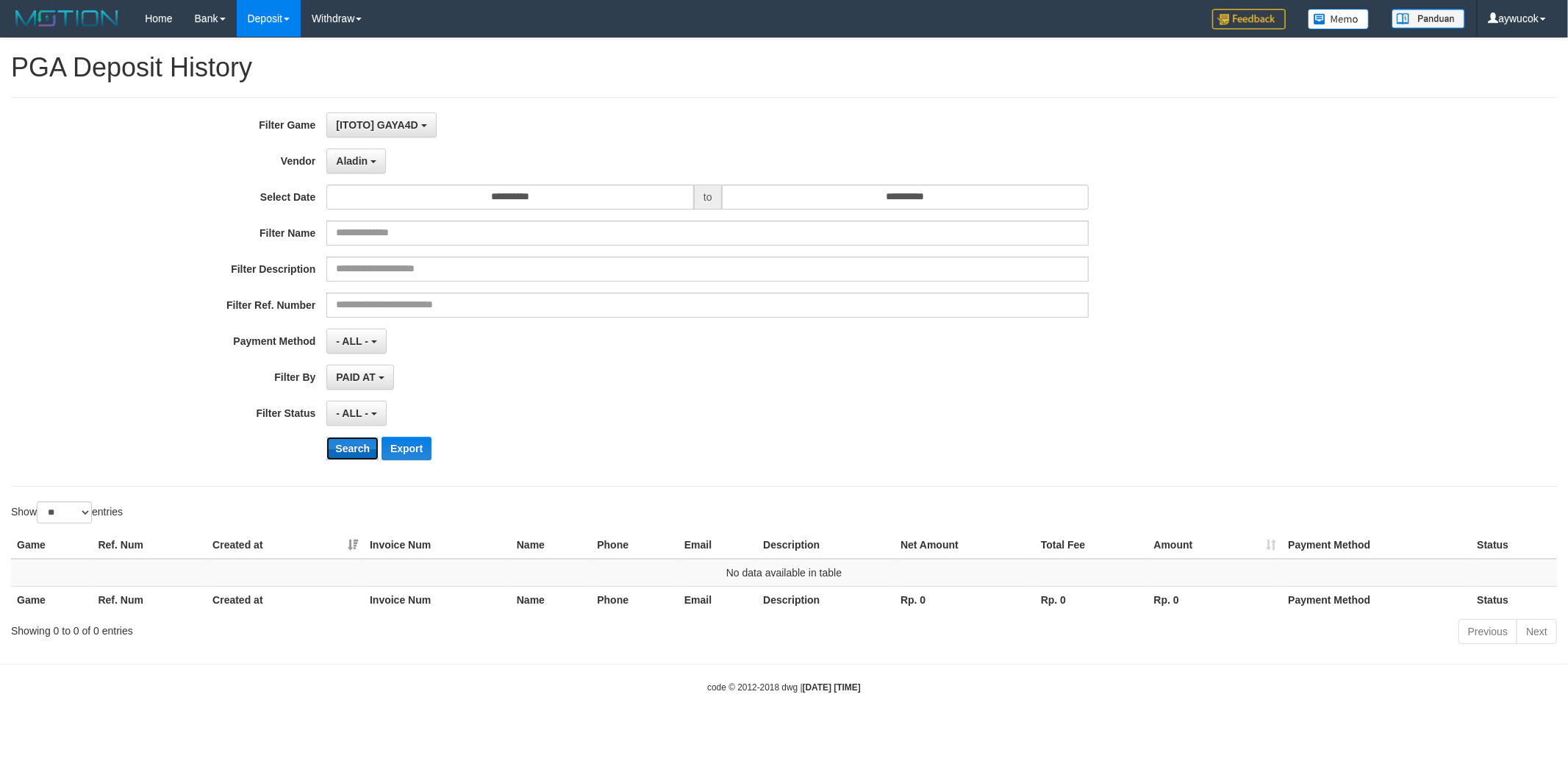 click on "Search" at bounding box center (352, 448) 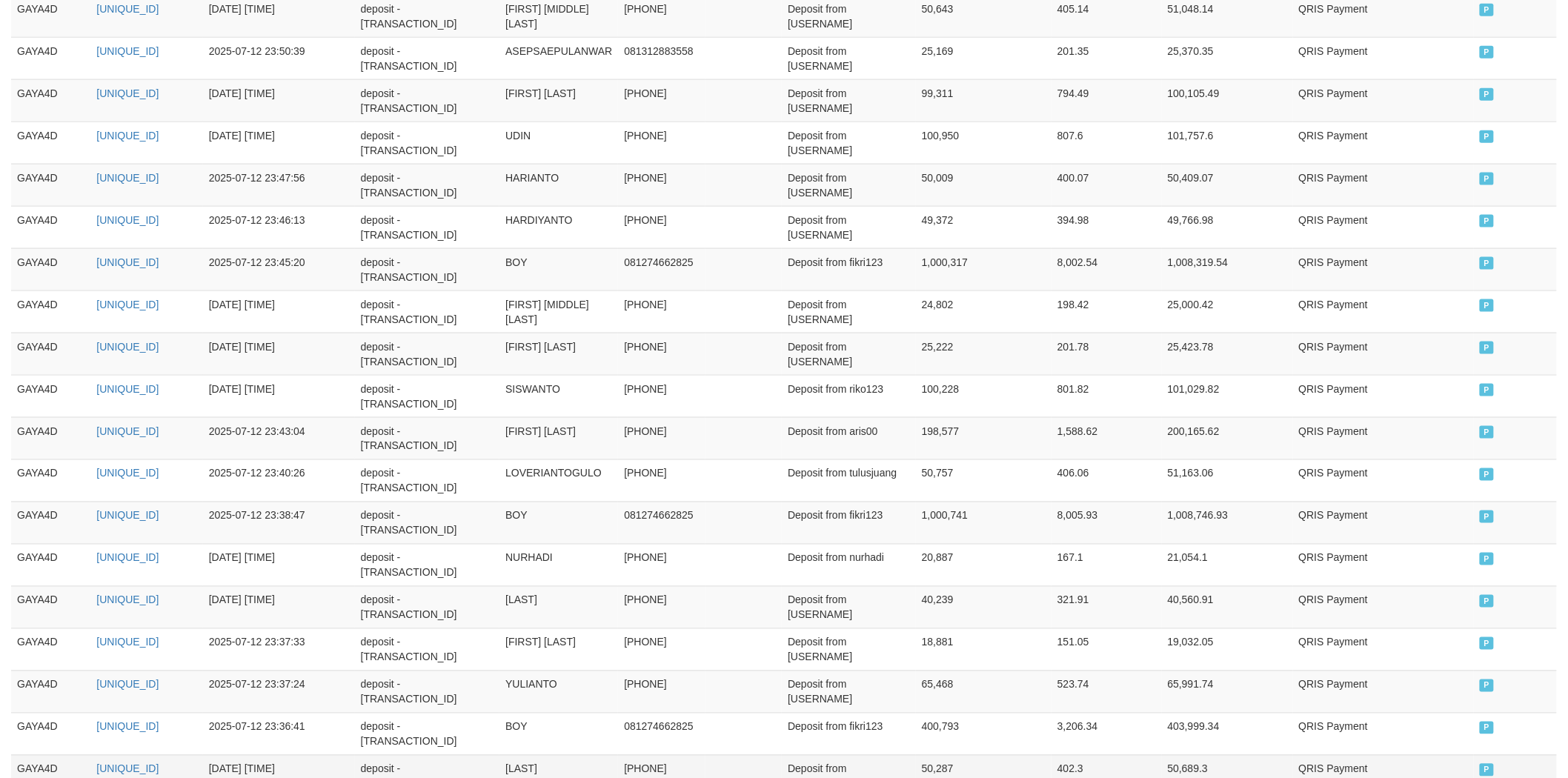 scroll, scrollTop: 0, scrollLeft: 0, axis: both 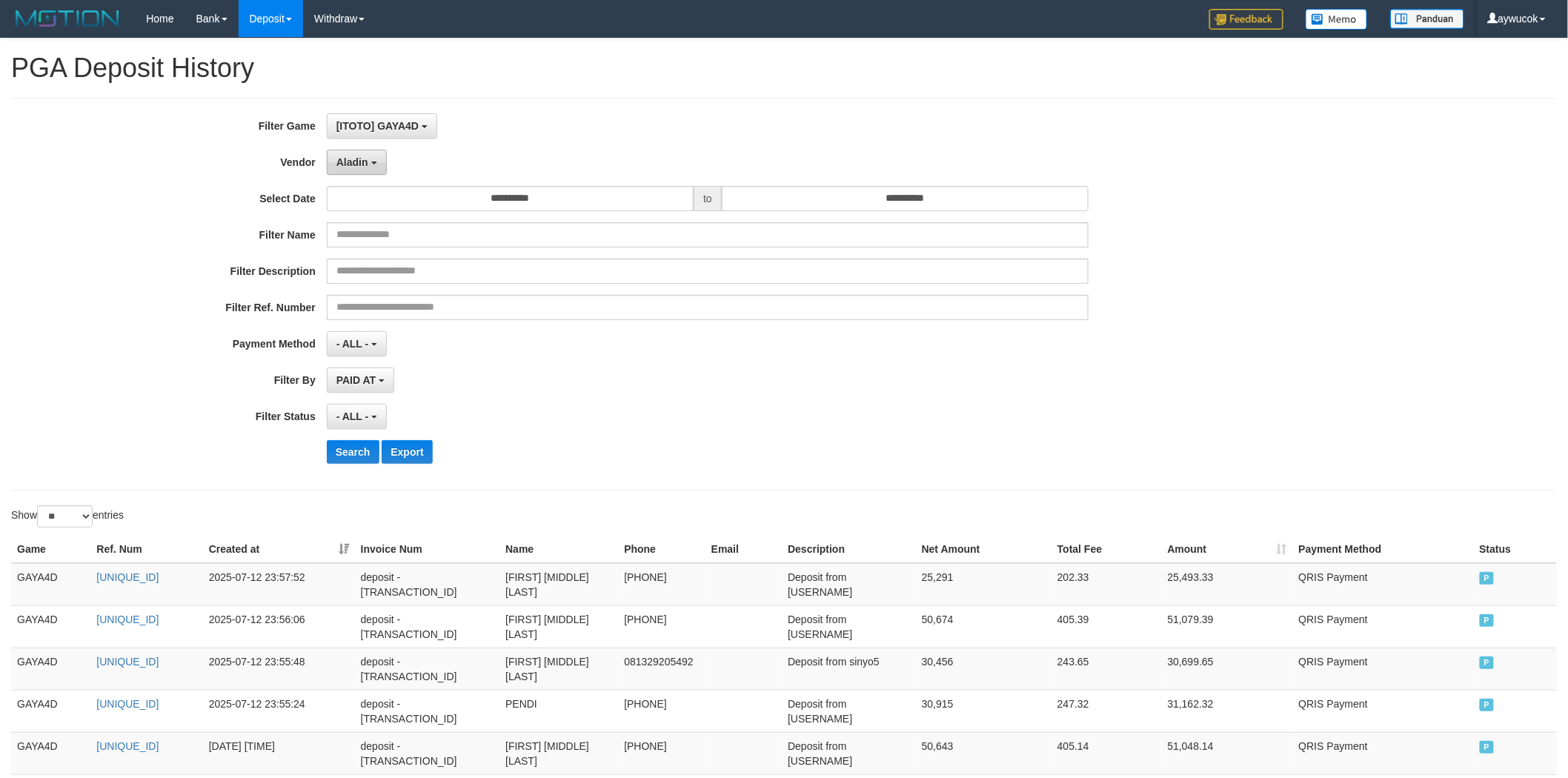 click on "Aladin" at bounding box center [356, 162] 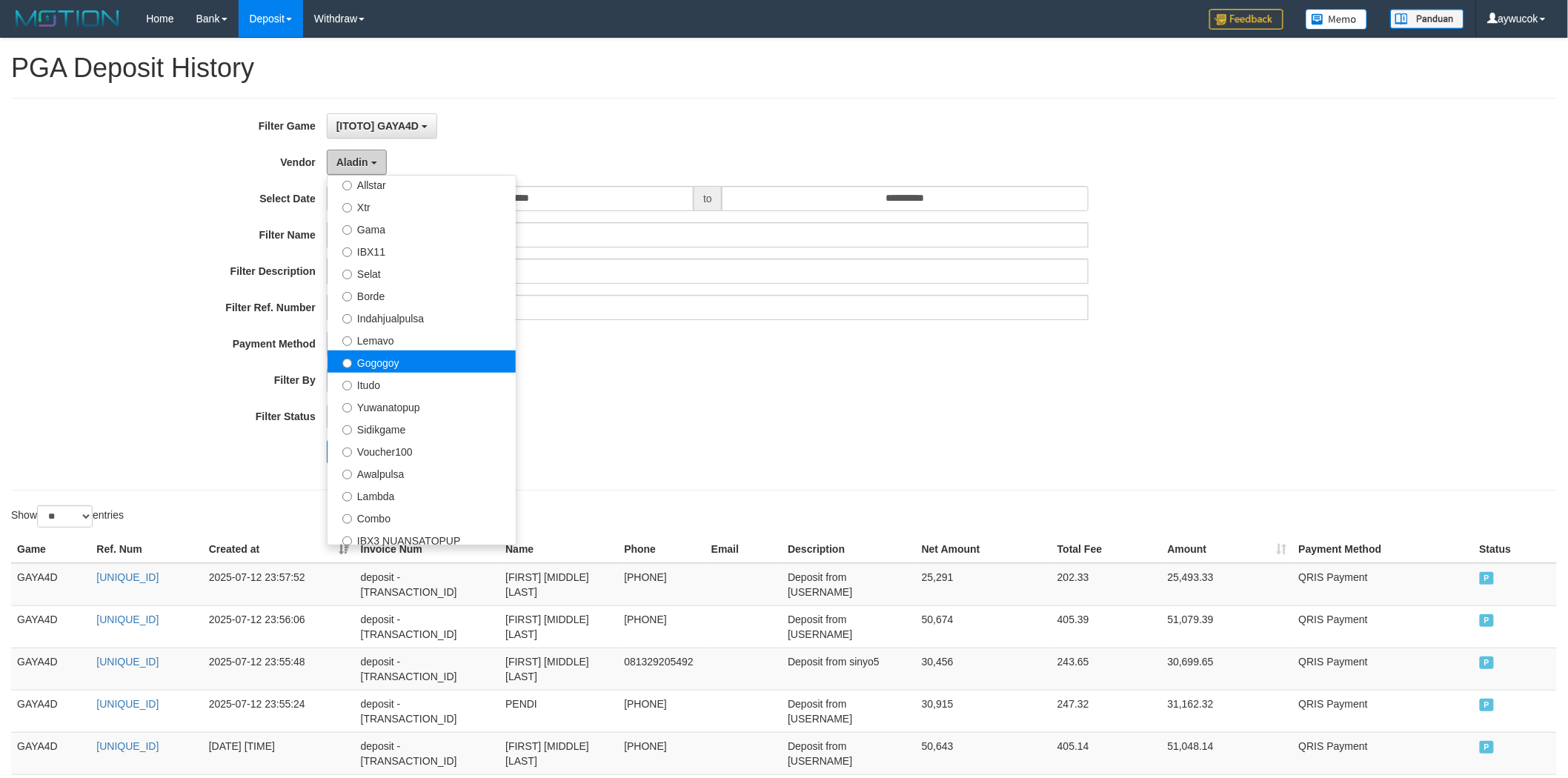 scroll, scrollTop: 233, scrollLeft: 0, axis: vertical 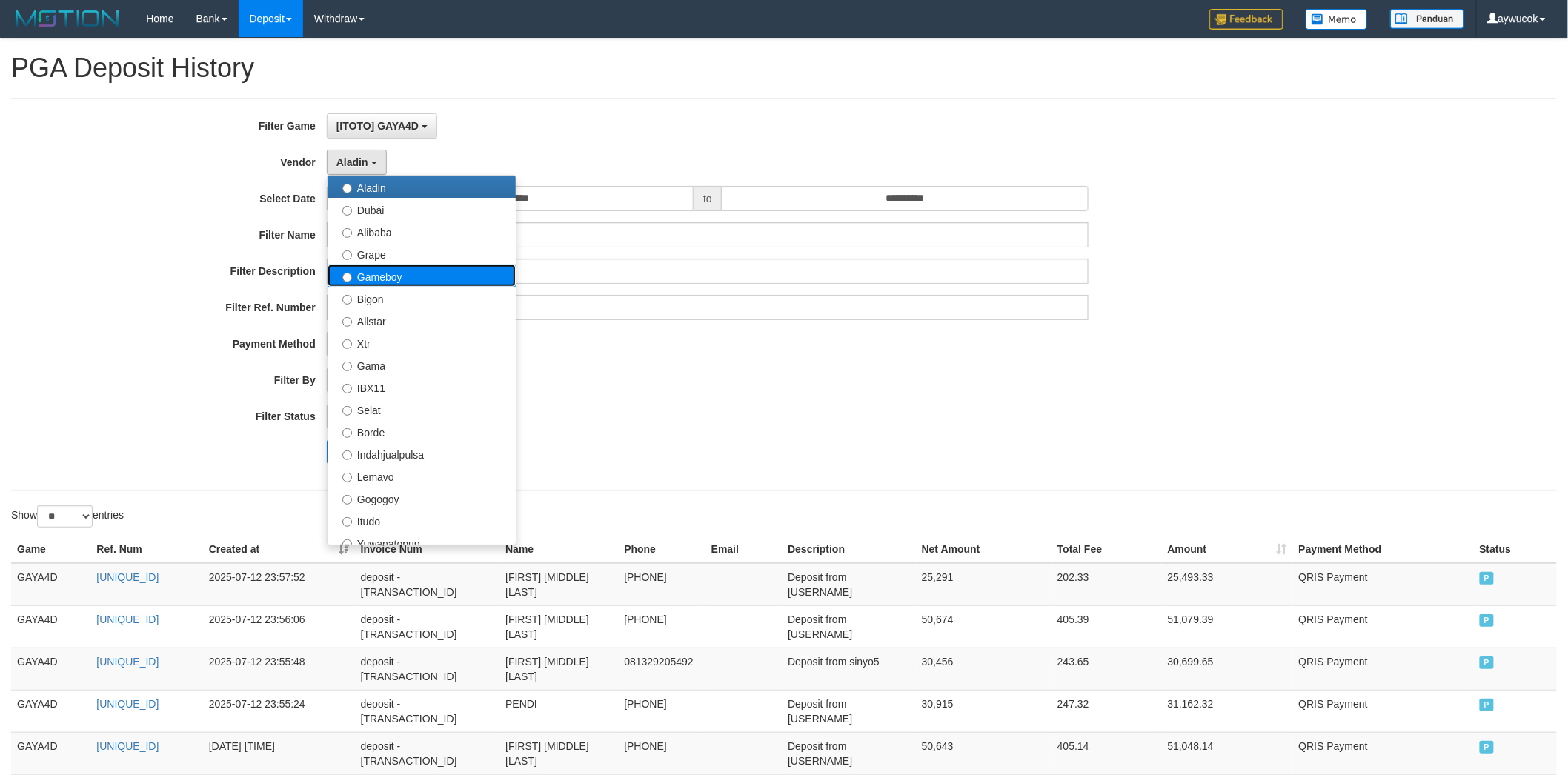 click on "Gameboy" at bounding box center [422, 276] 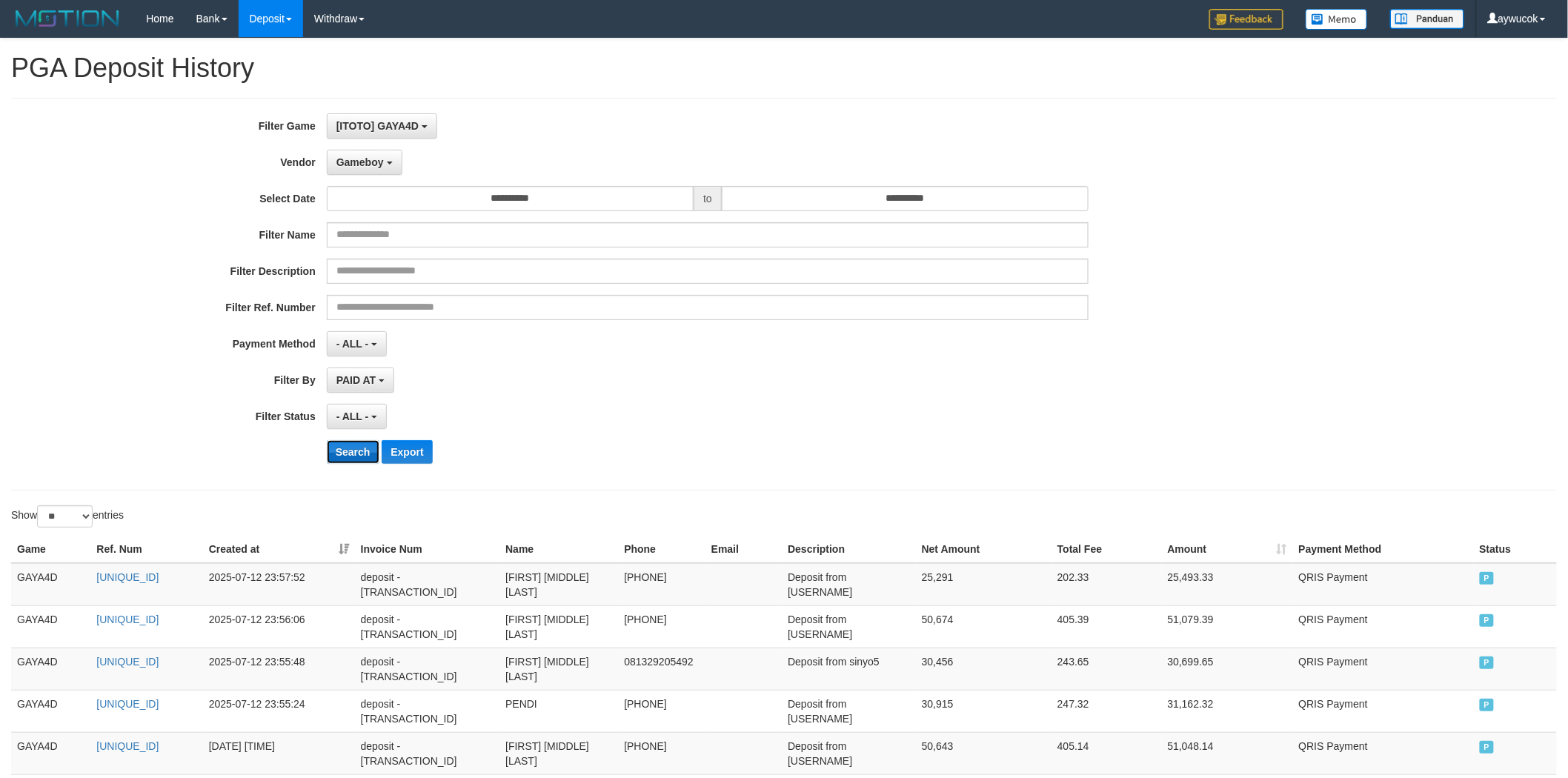 click on "Search" at bounding box center (353, 452) 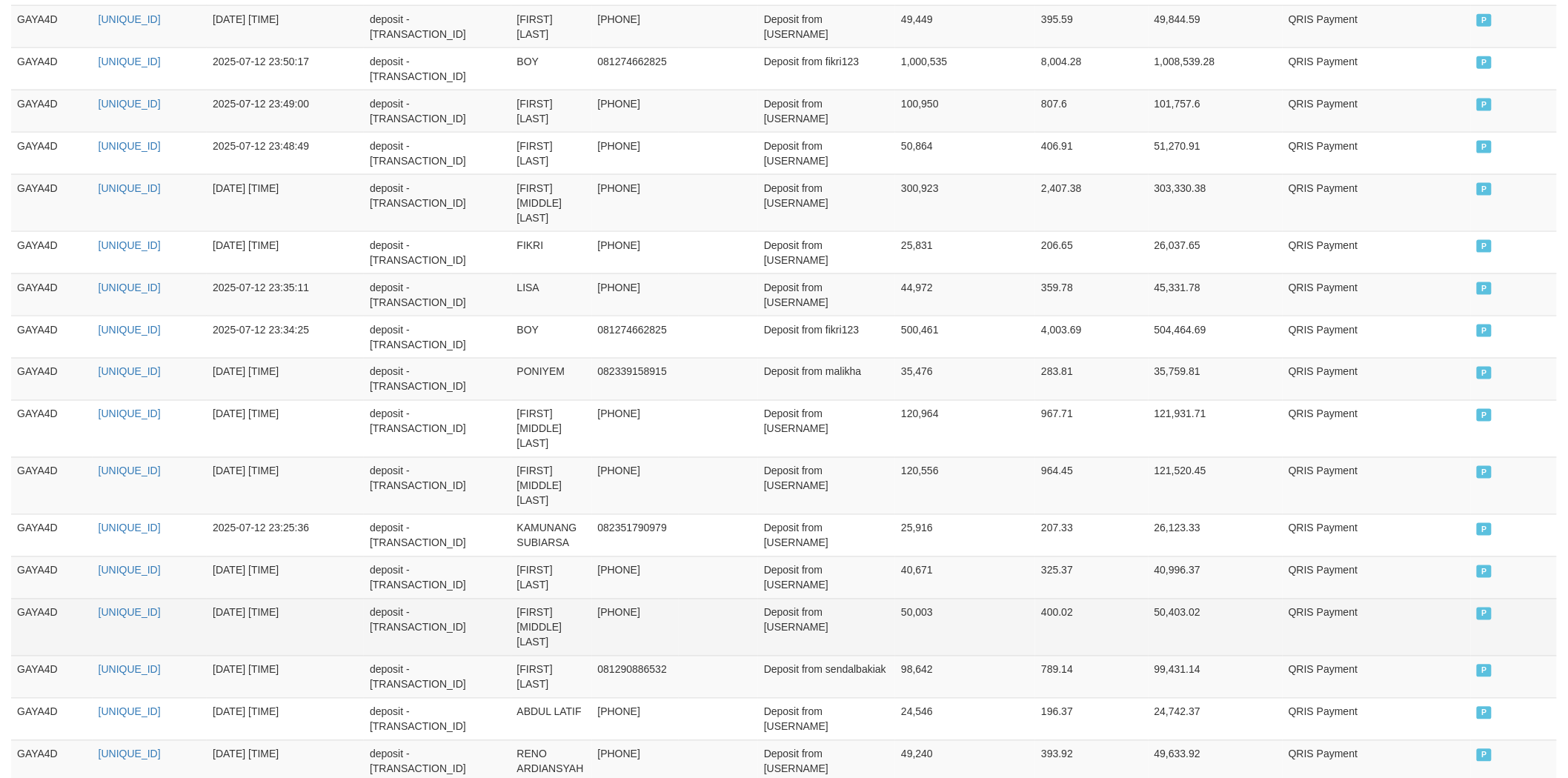 scroll, scrollTop: 871, scrollLeft: 0, axis: vertical 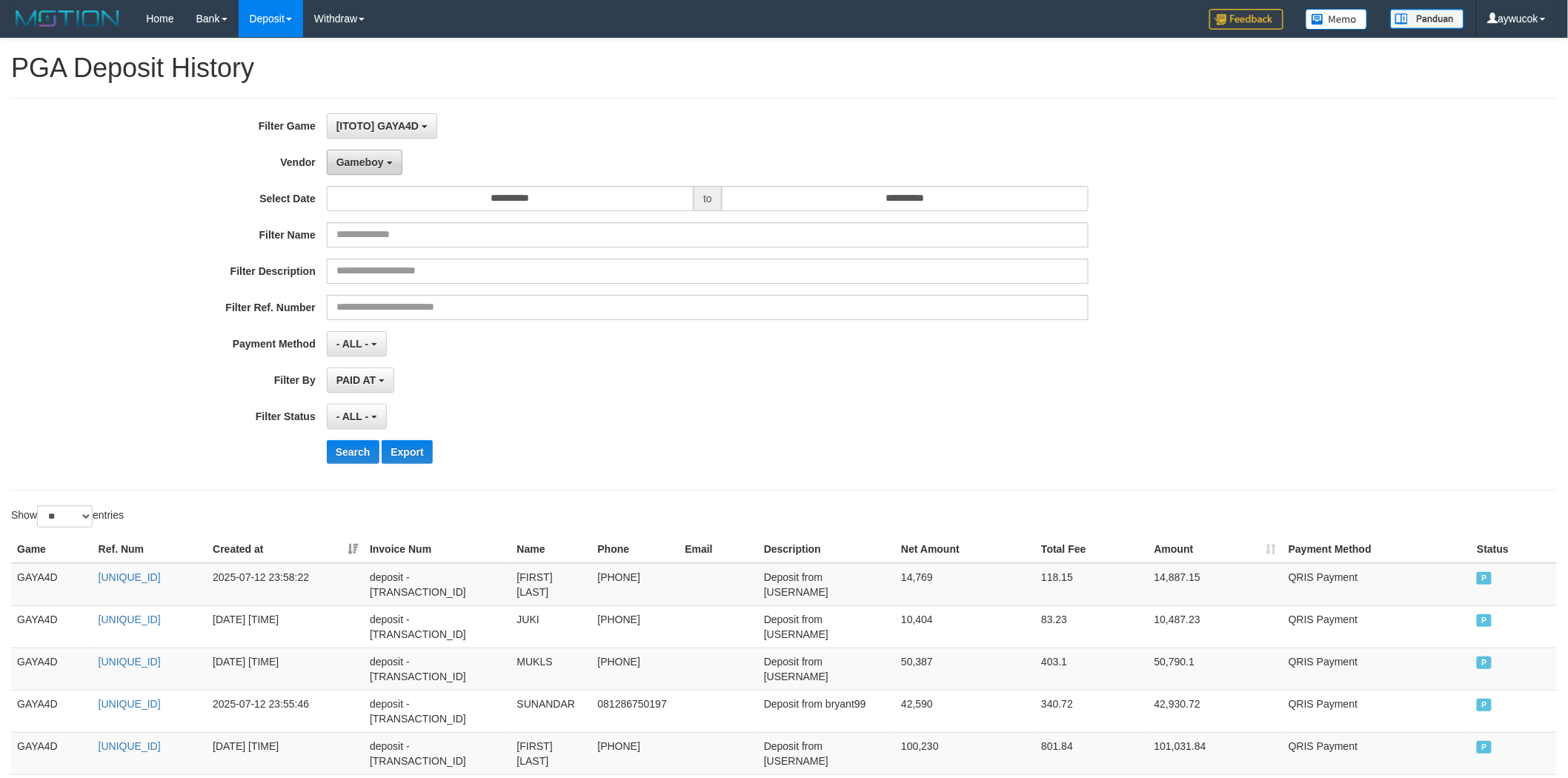 click on "Gameboy" at bounding box center [360, 162] 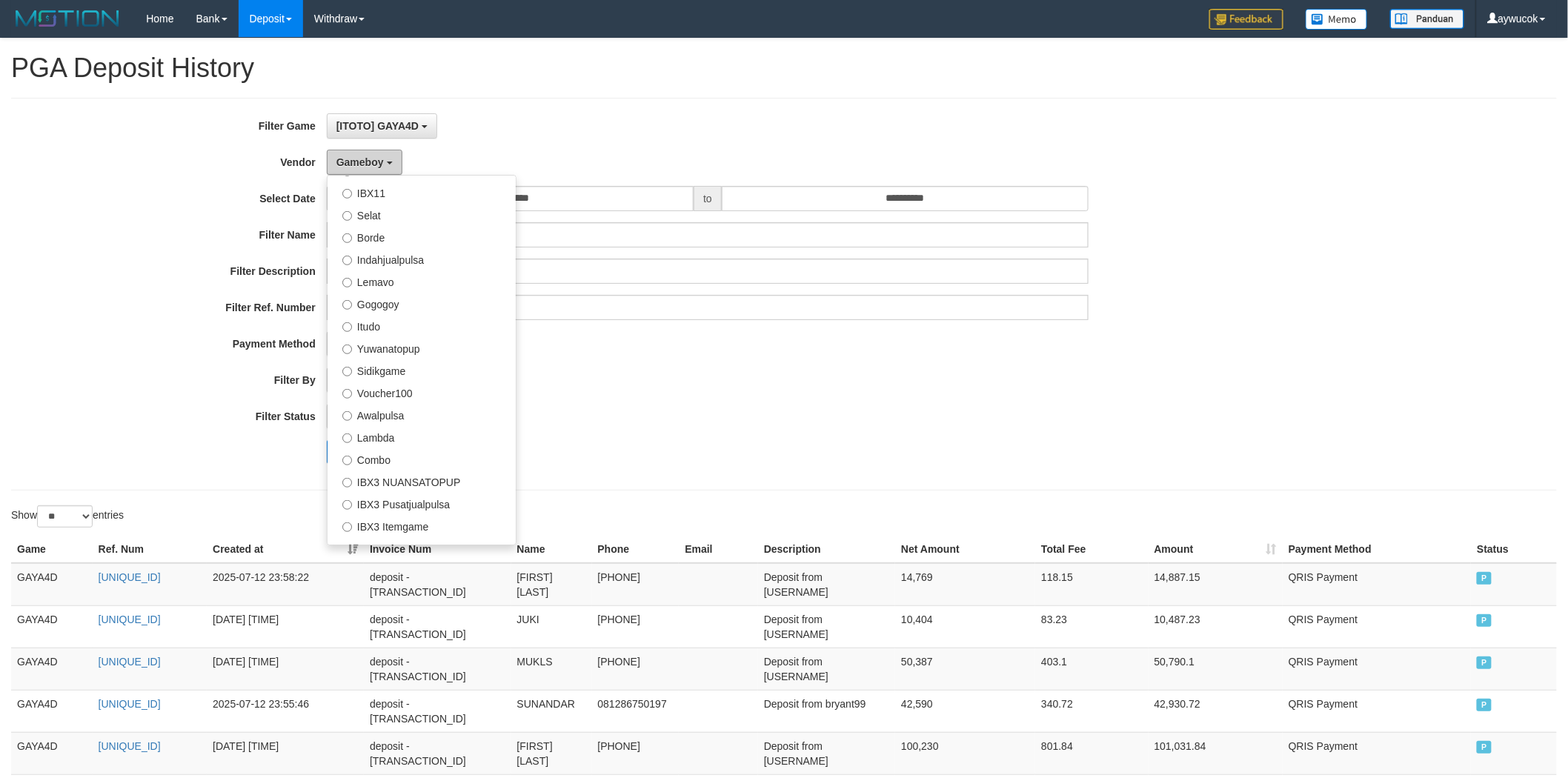 scroll, scrollTop: 507, scrollLeft: 0, axis: vertical 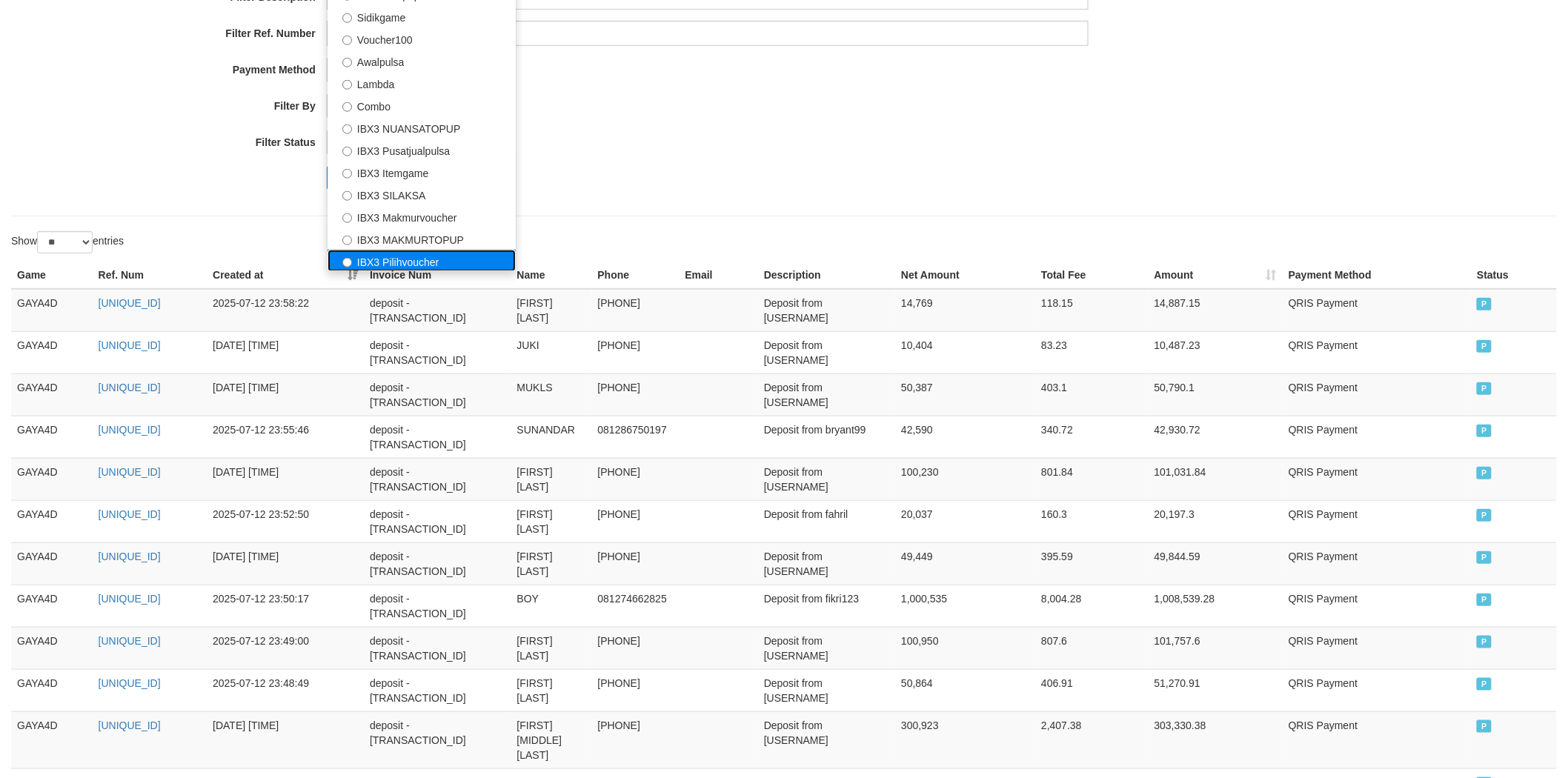click on "IBX3 Pilihvoucher" at bounding box center [422, 261] 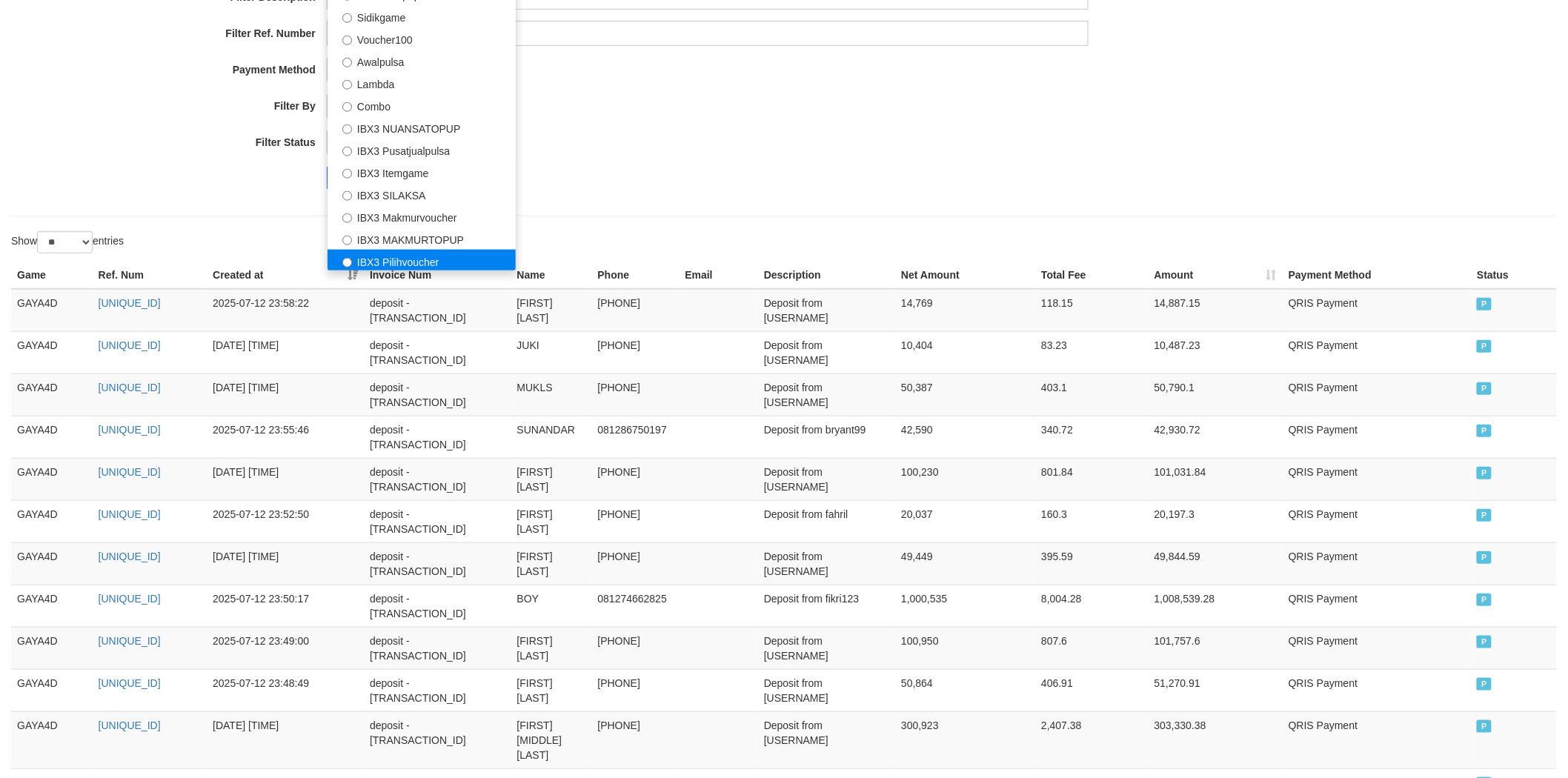 select on "**********" 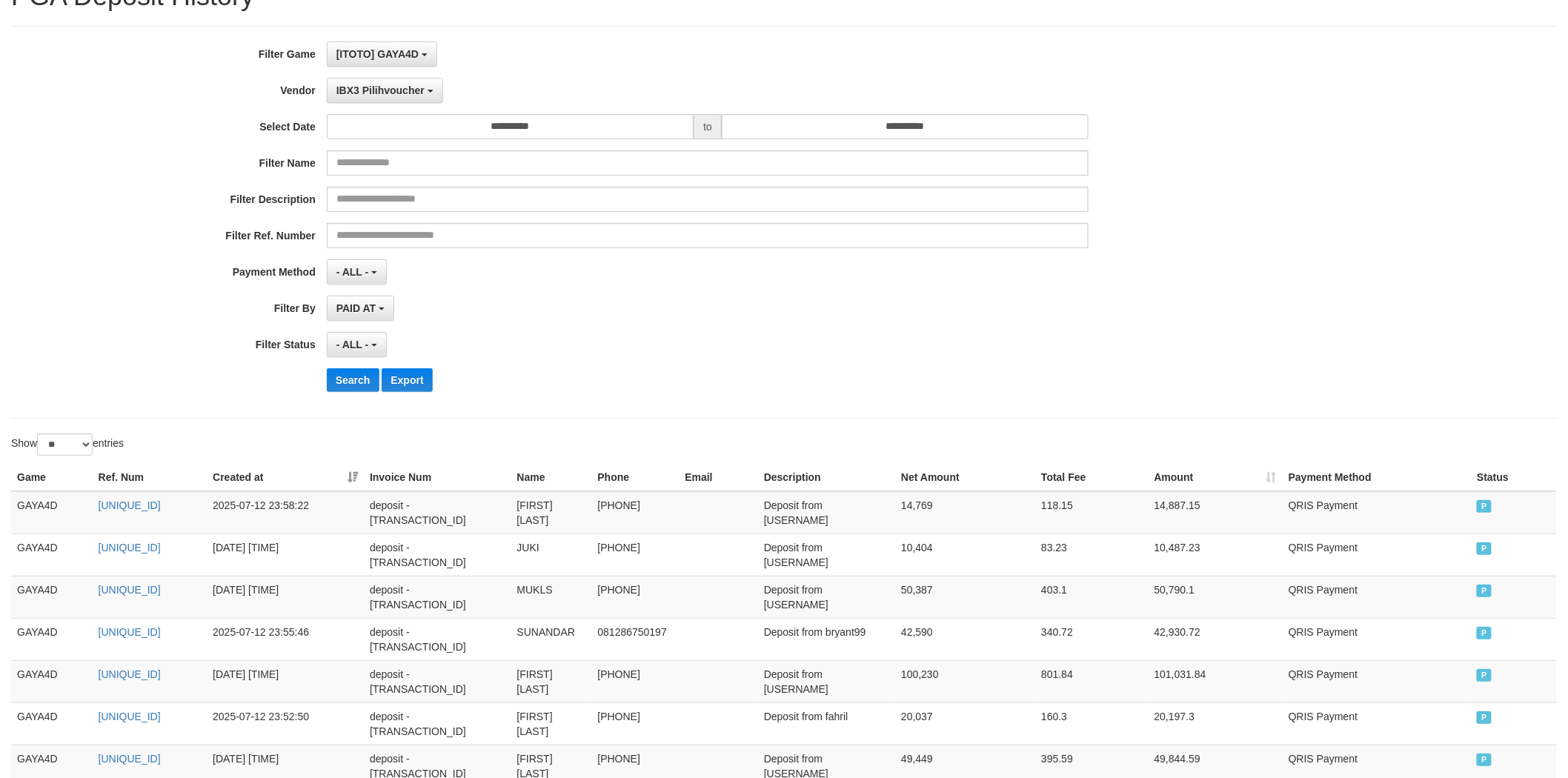 scroll, scrollTop: 0, scrollLeft: 0, axis: both 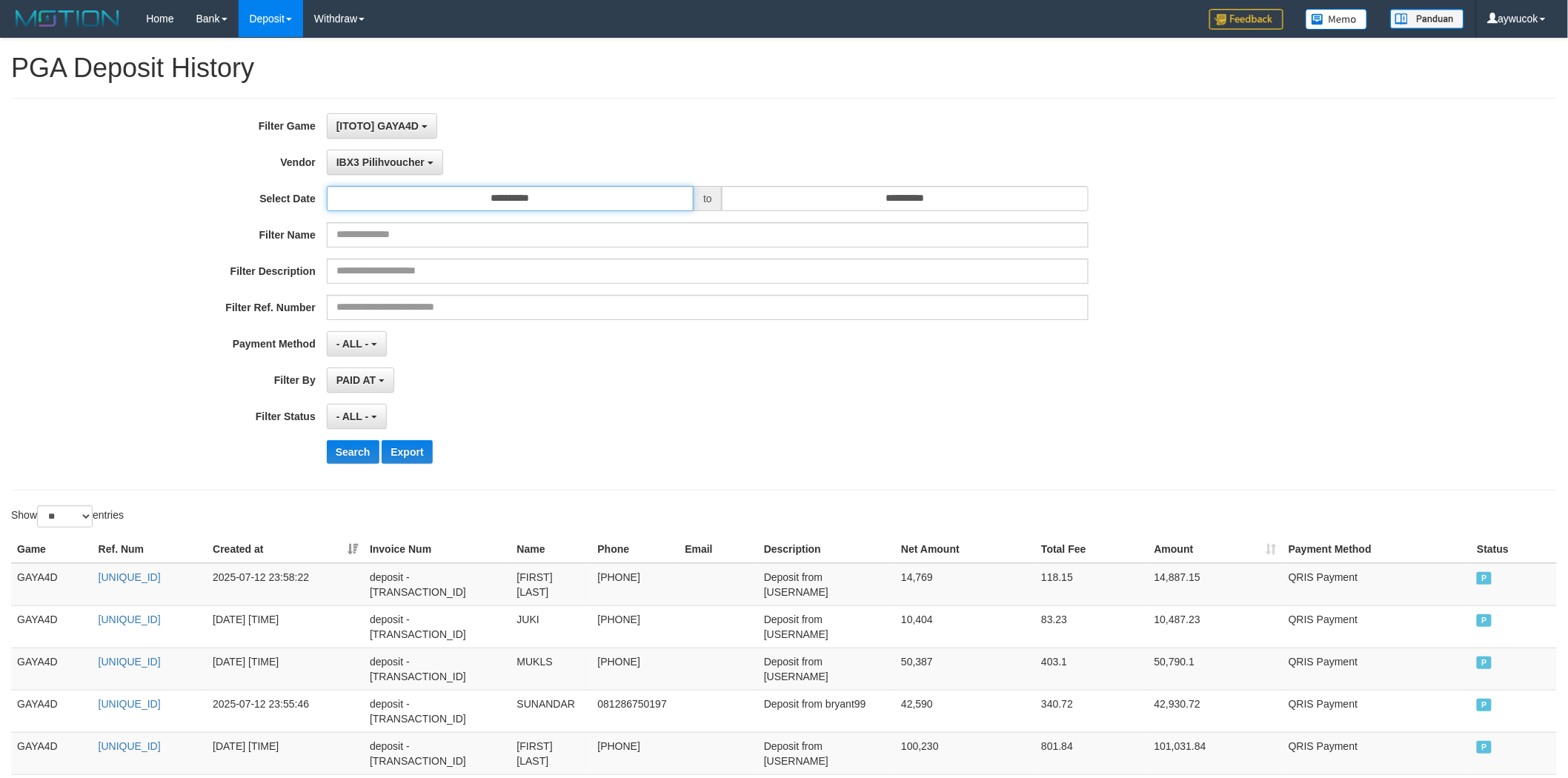 click on "**********" at bounding box center (510, 199) 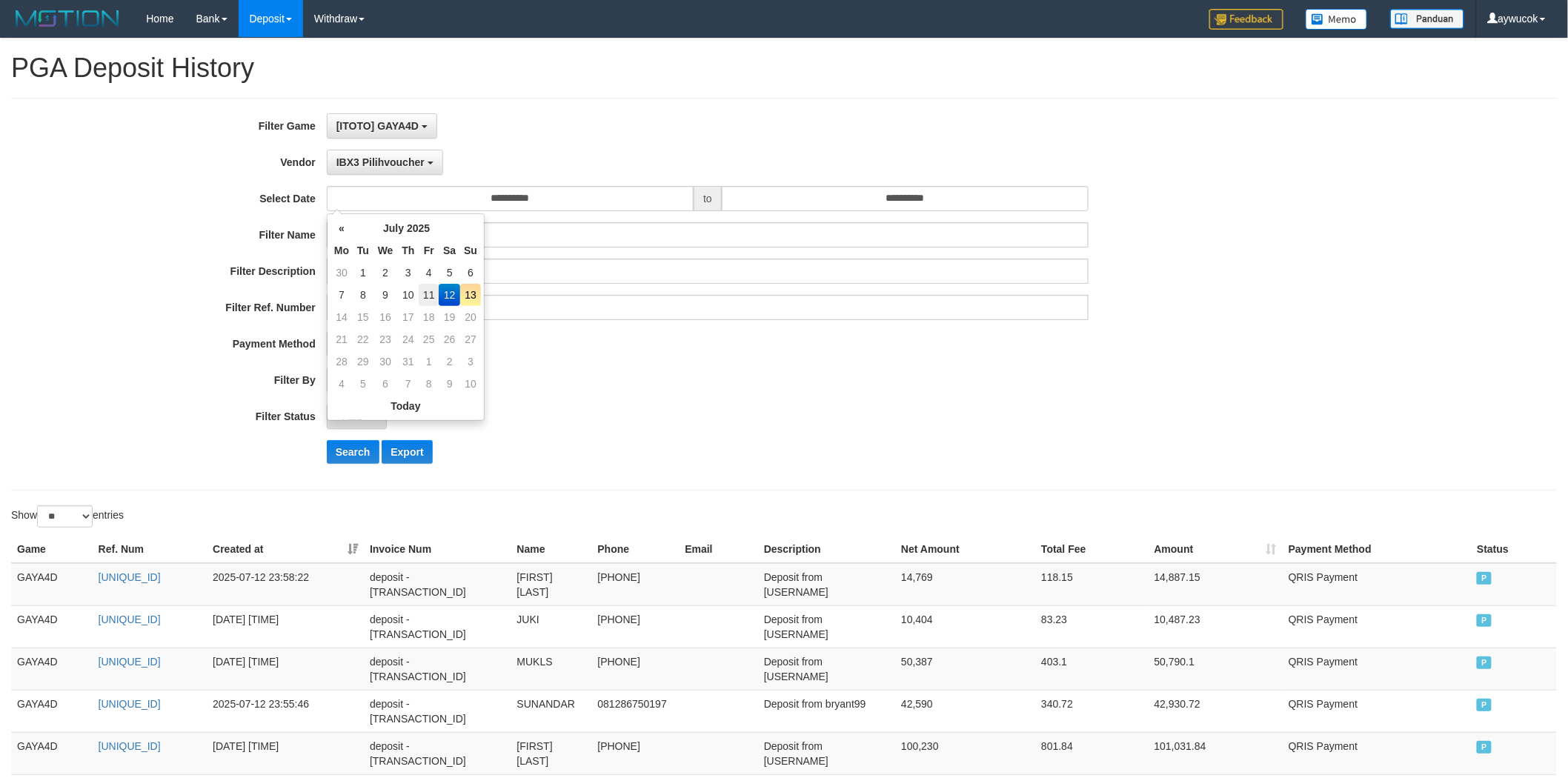 click on "11" at bounding box center [428, 295] 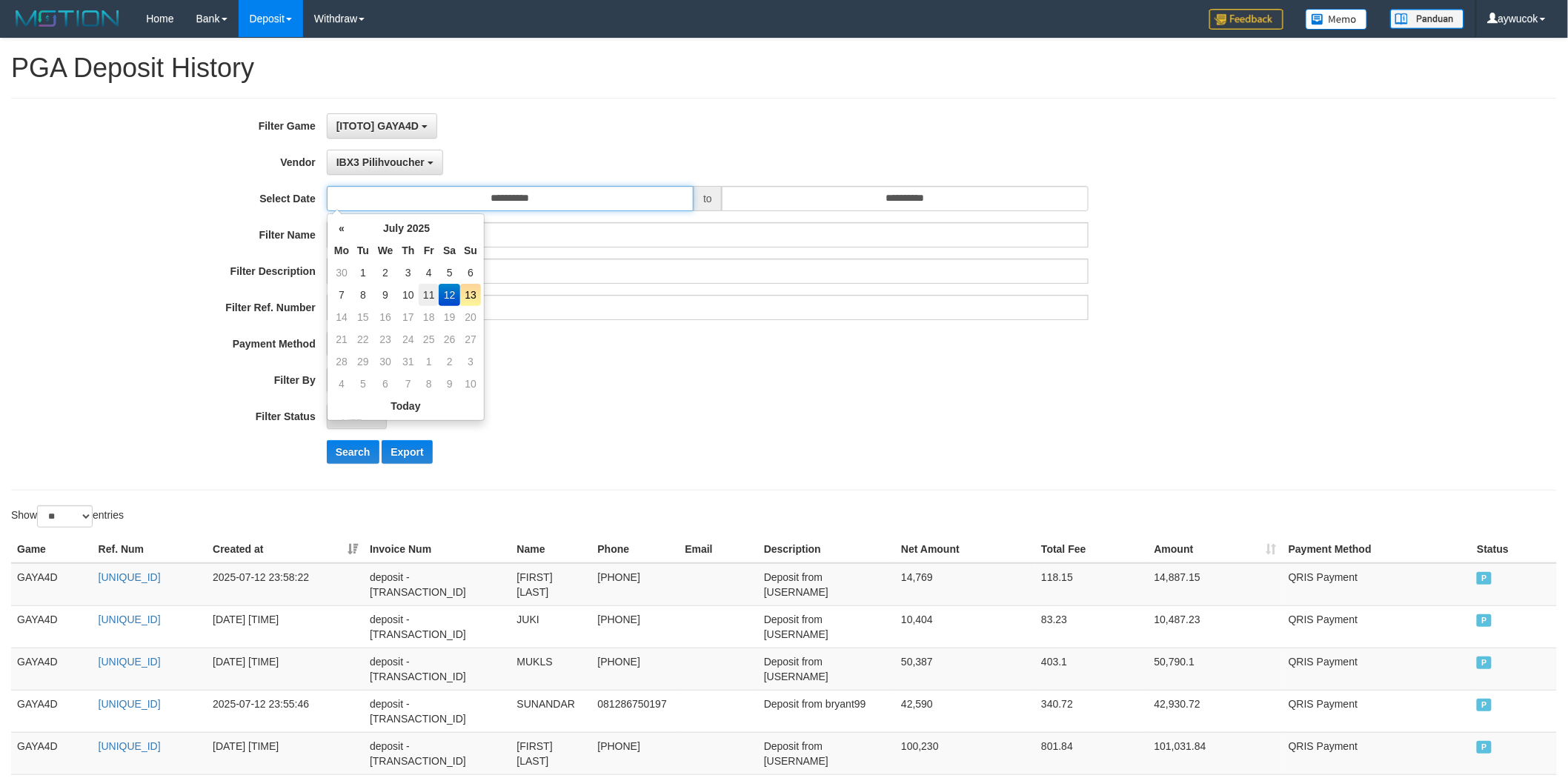 type on "**********" 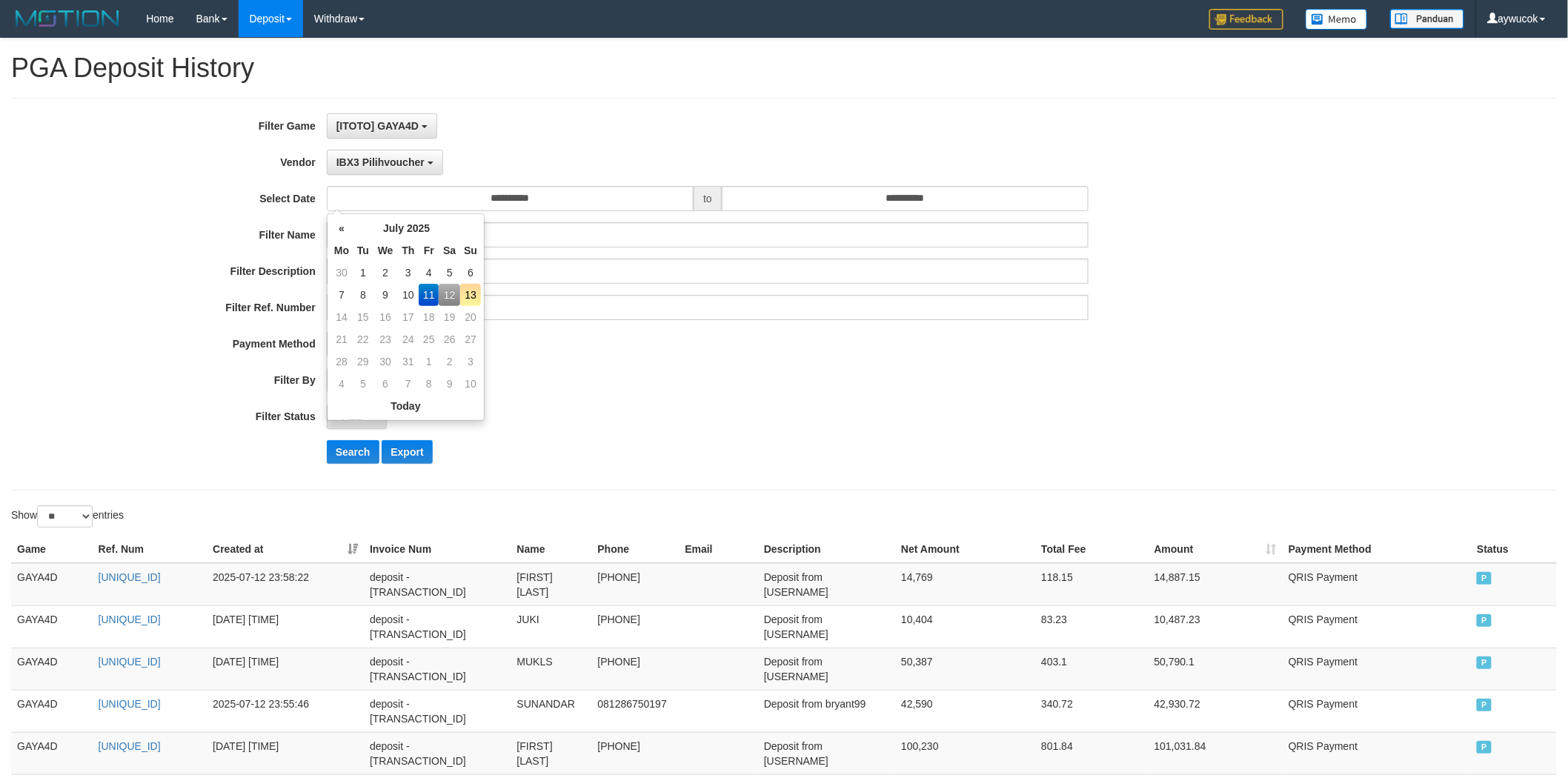 click on "**********" at bounding box center [653, 294] 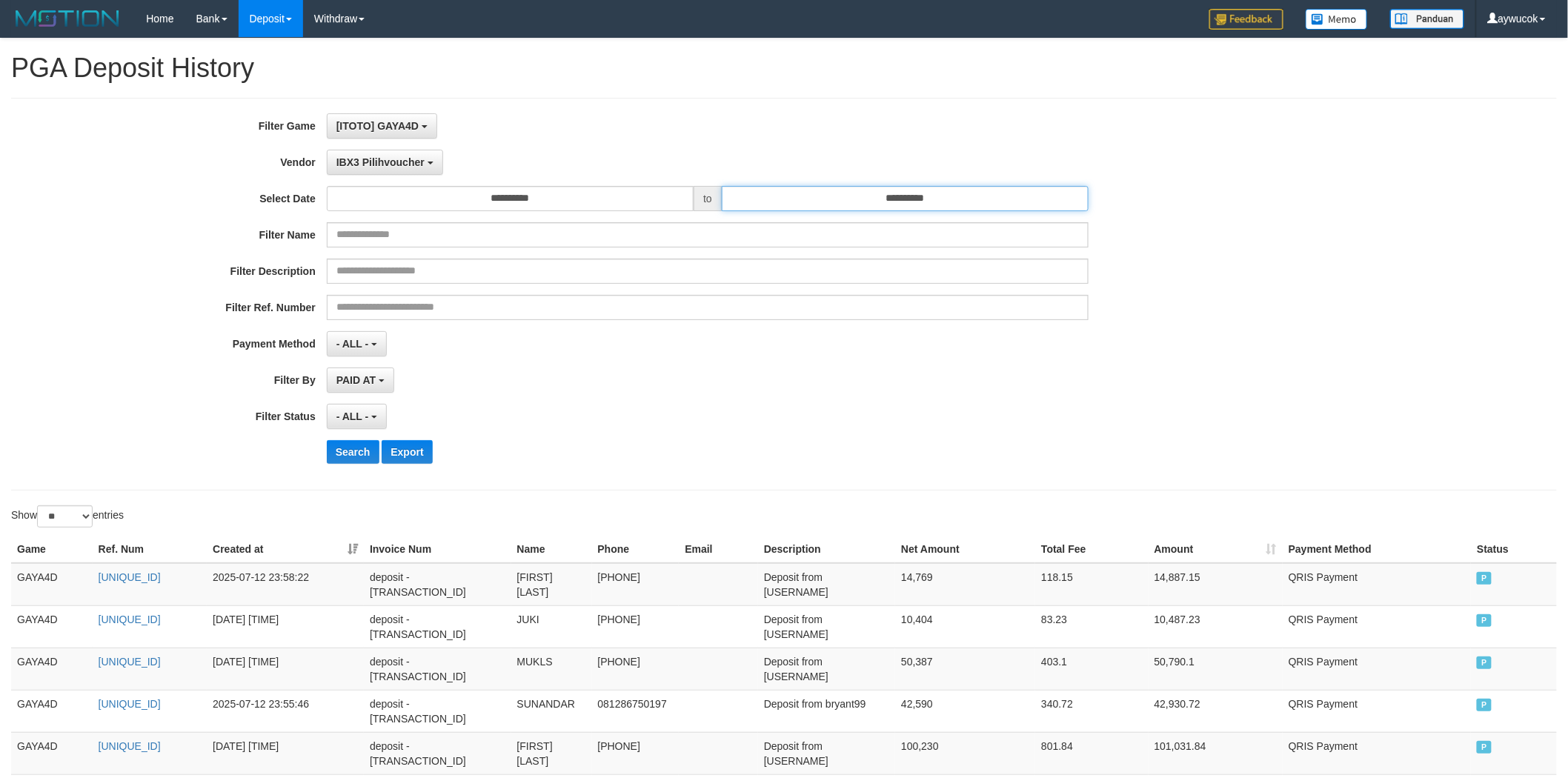 click on "**********" at bounding box center [905, 199] 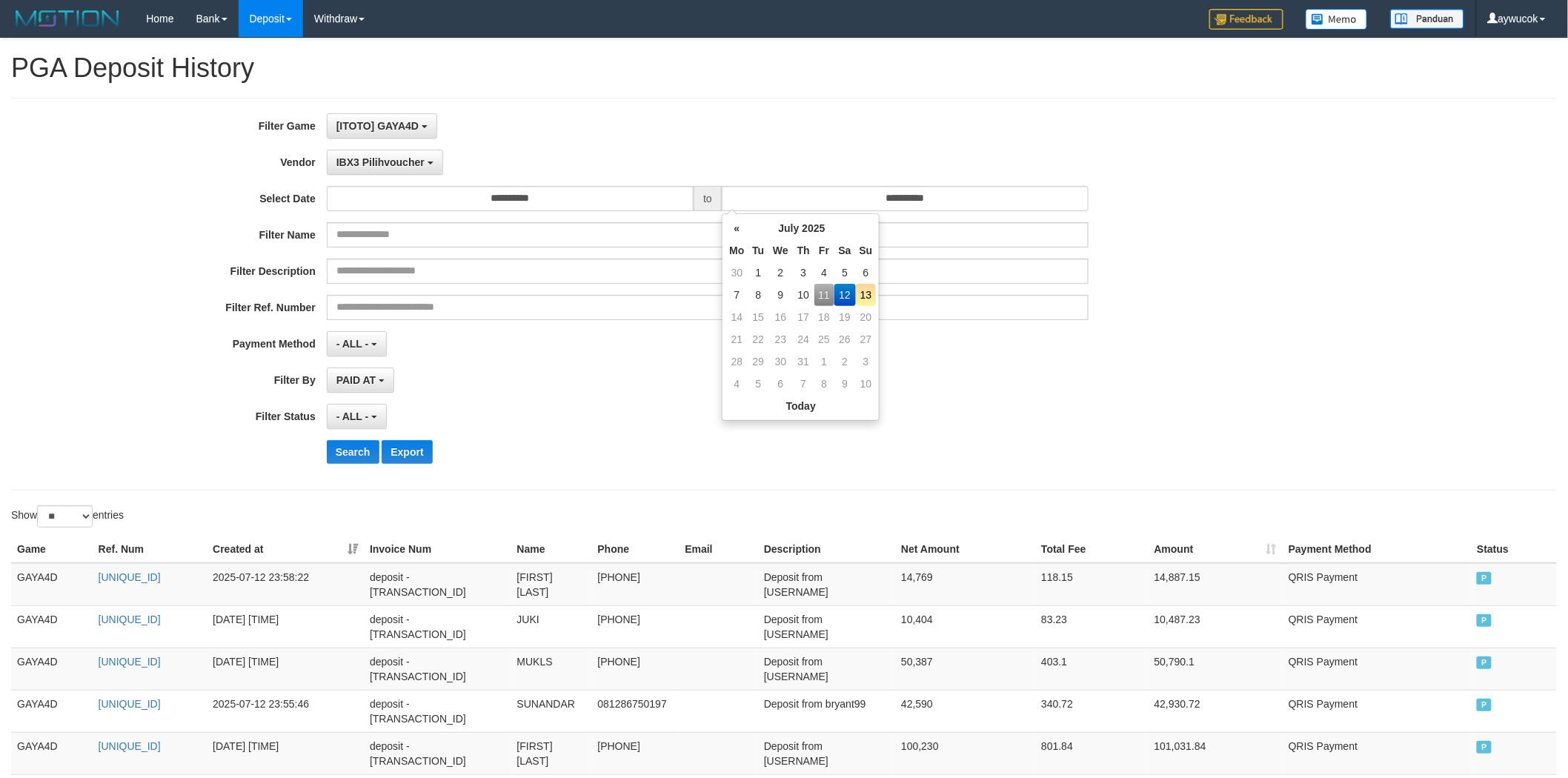 click on "11" at bounding box center [824, 295] 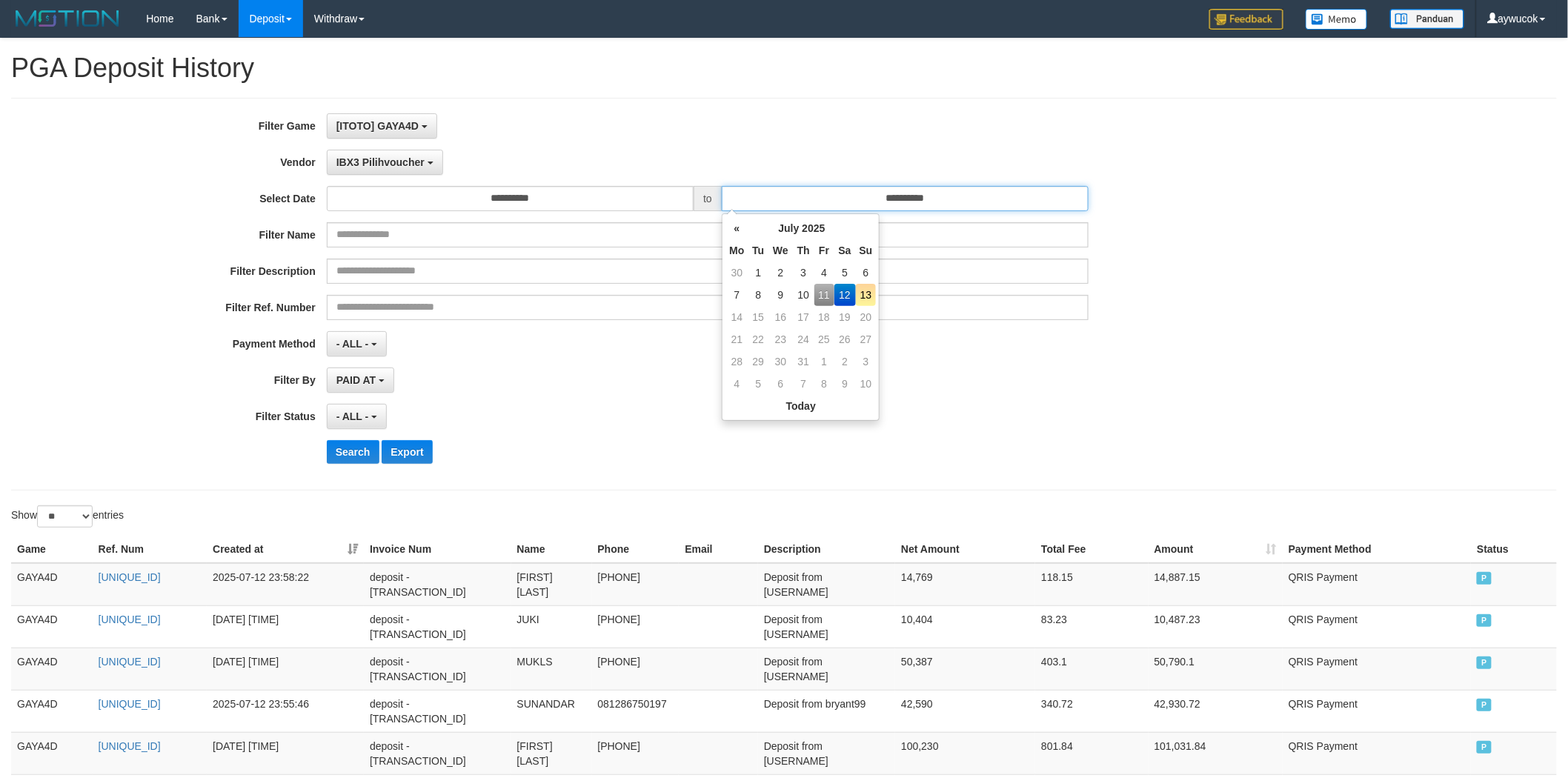 type on "**********" 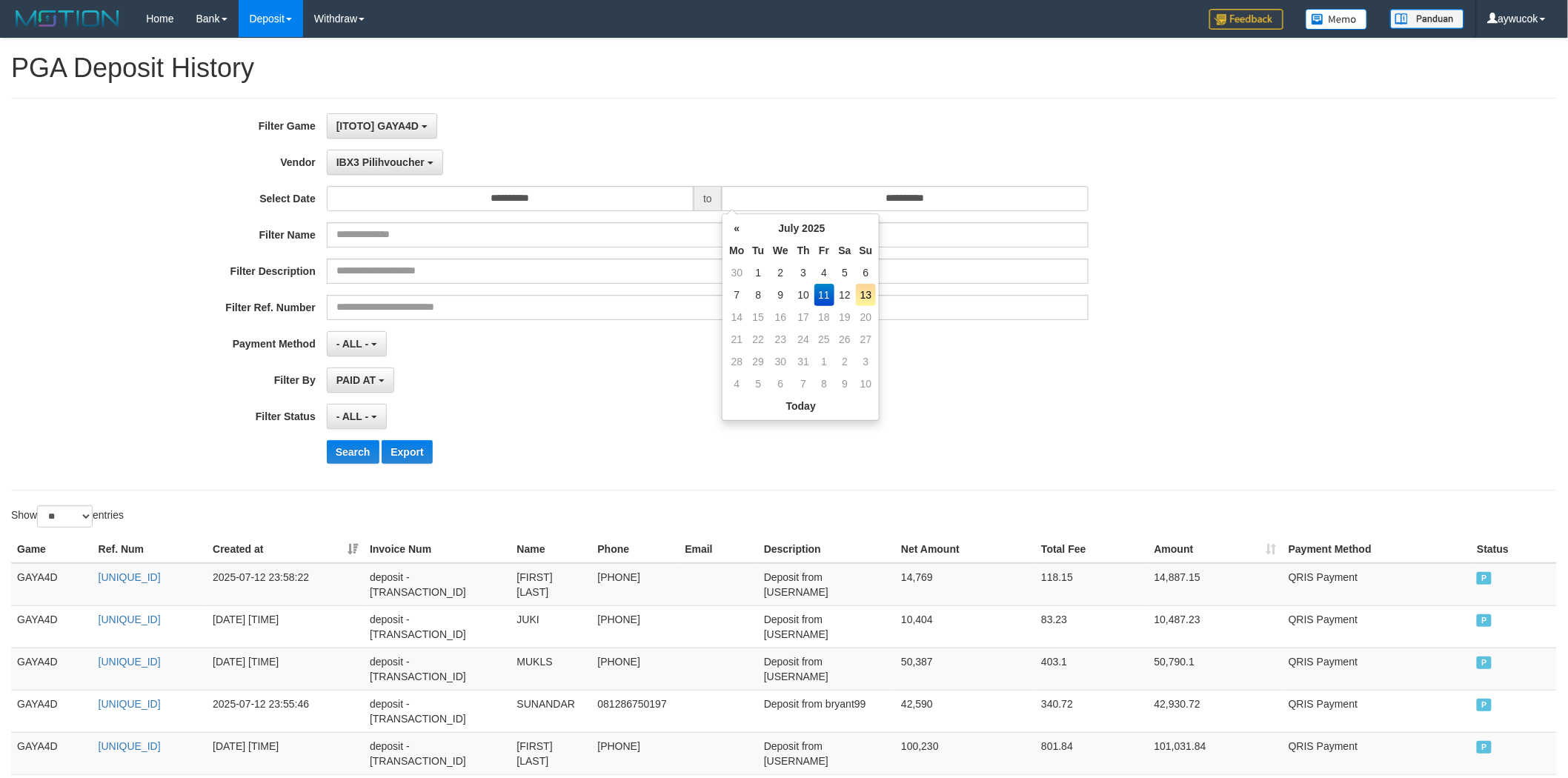 drag, startPoint x: 619, startPoint y: 370, endPoint x: 393, endPoint y: 450, distance: 239.74153 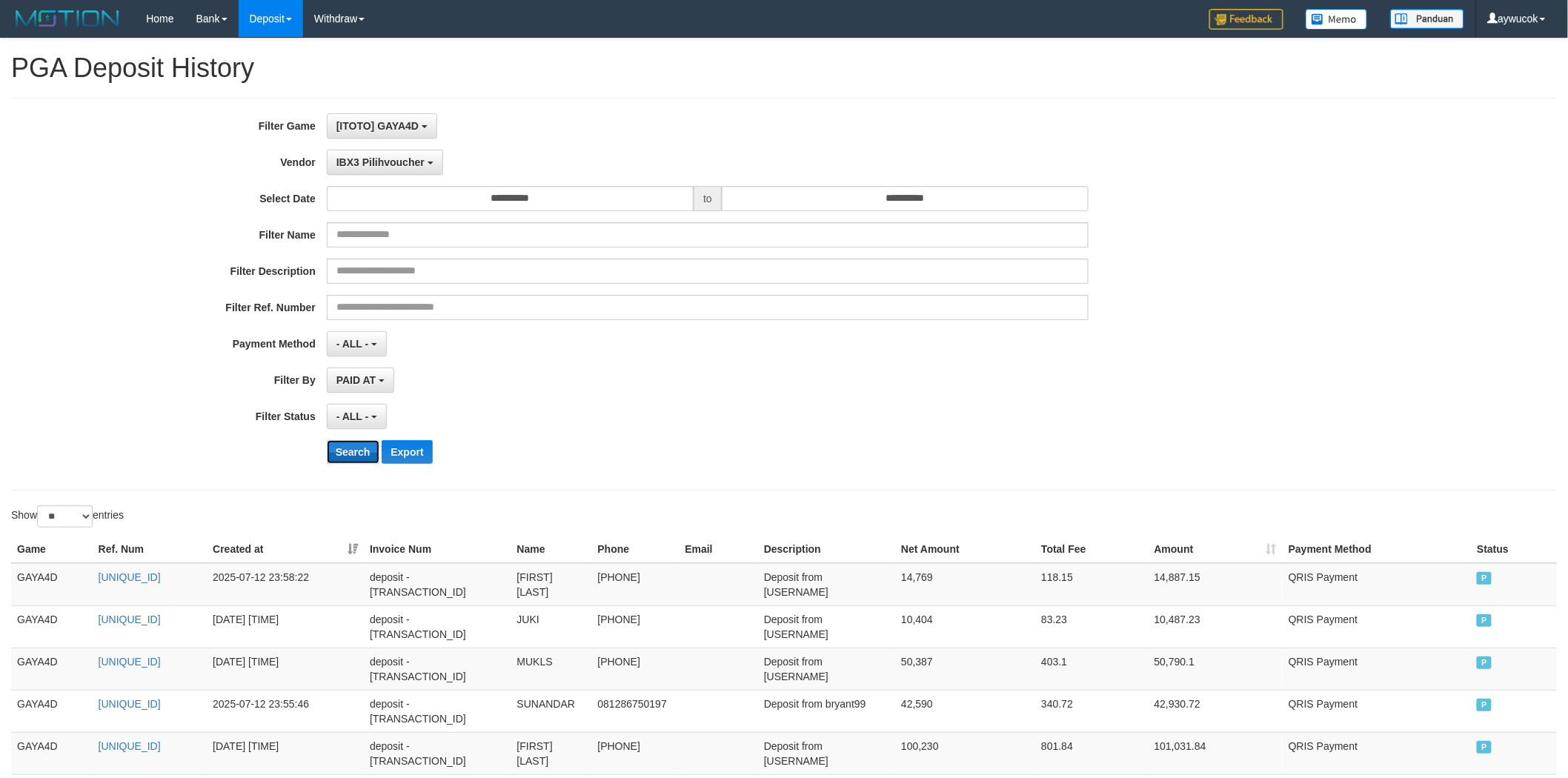 click on "Search" at bounding box center [353, 452] 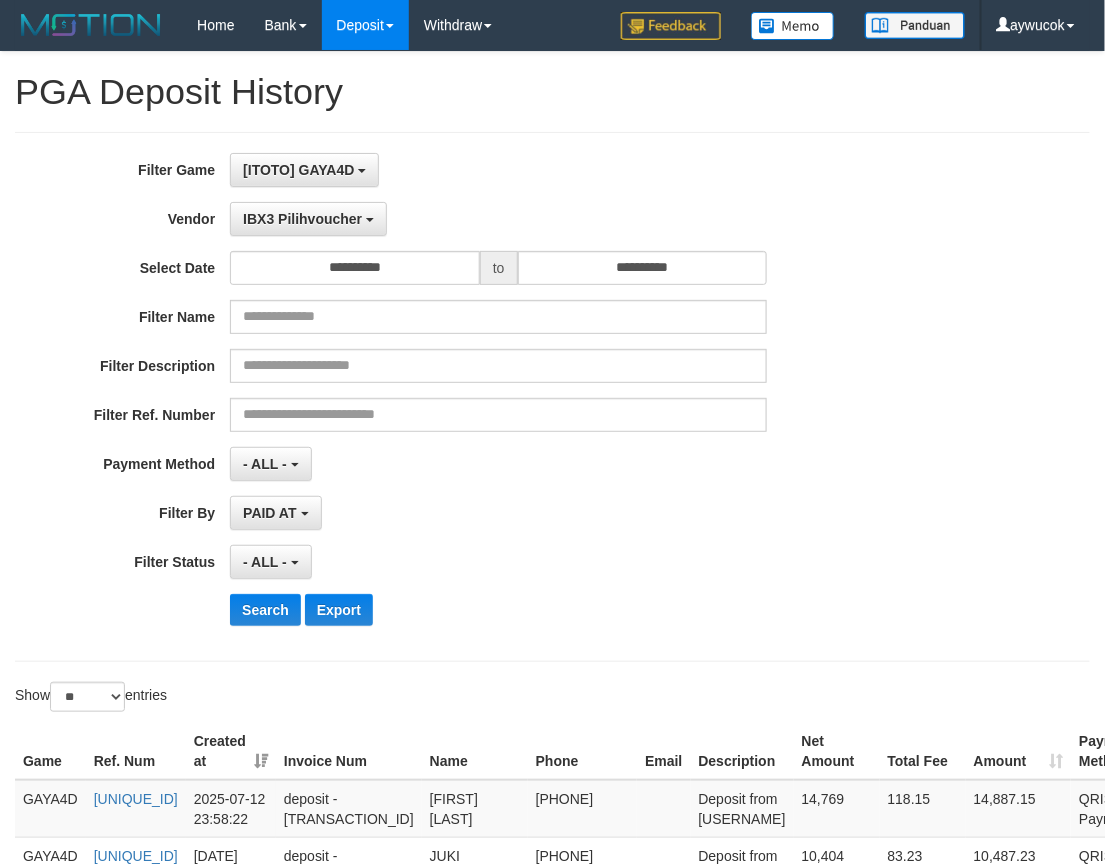 click on "**********" at bounding box center [552, 397] 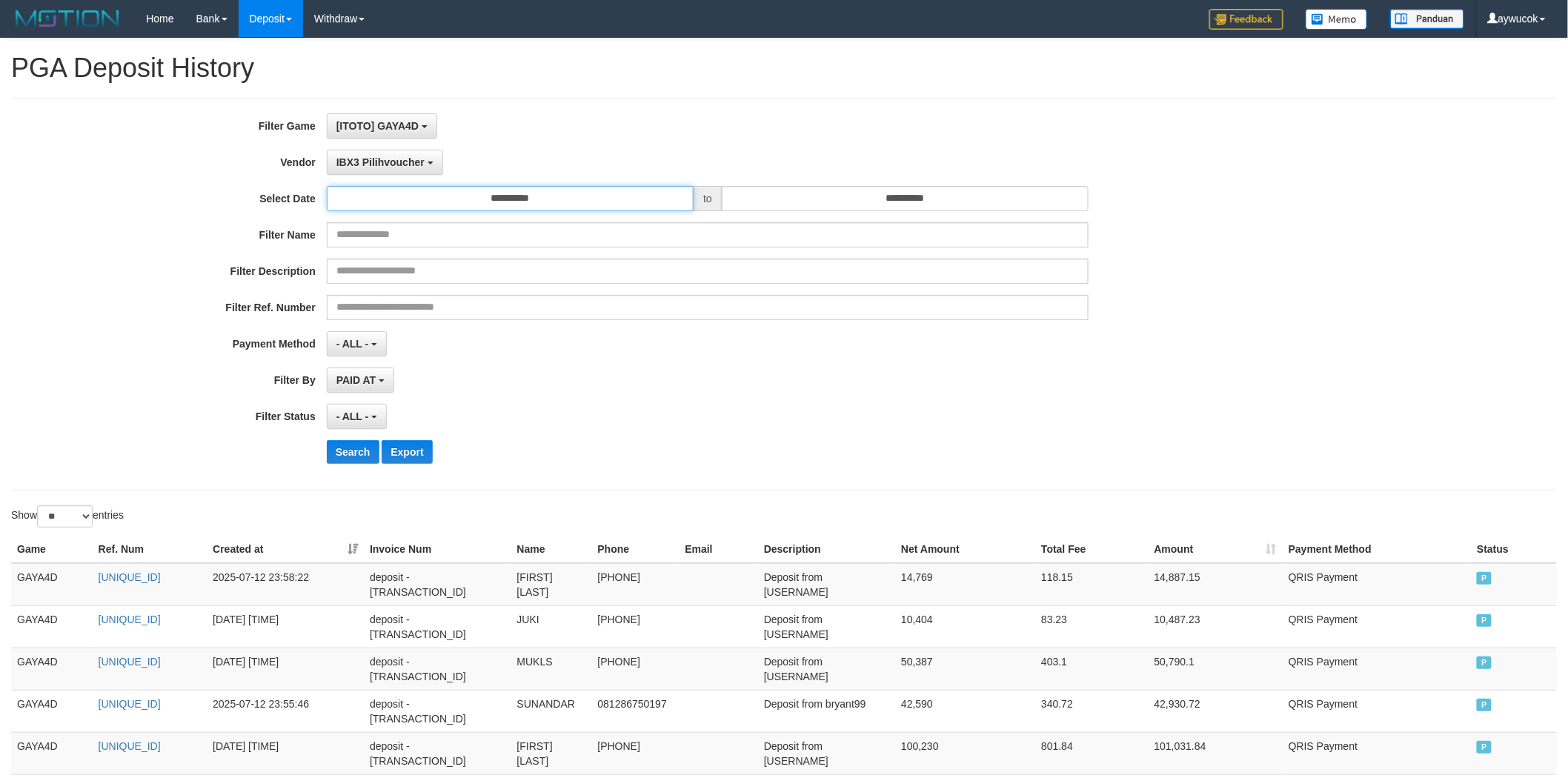 click on "**********" at bounding box center [510, 199] 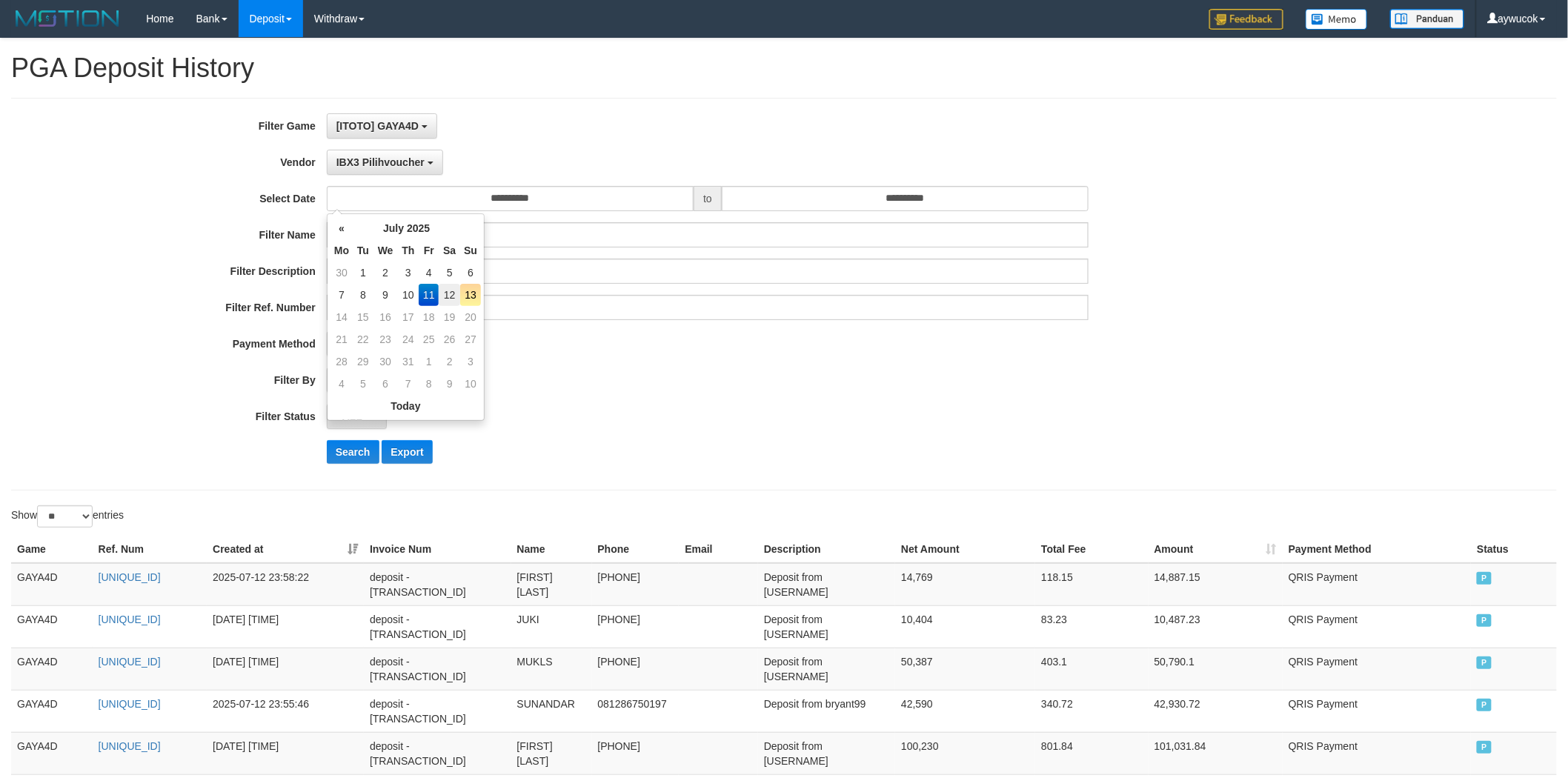 click on "12" at bounding box center (449, 295) 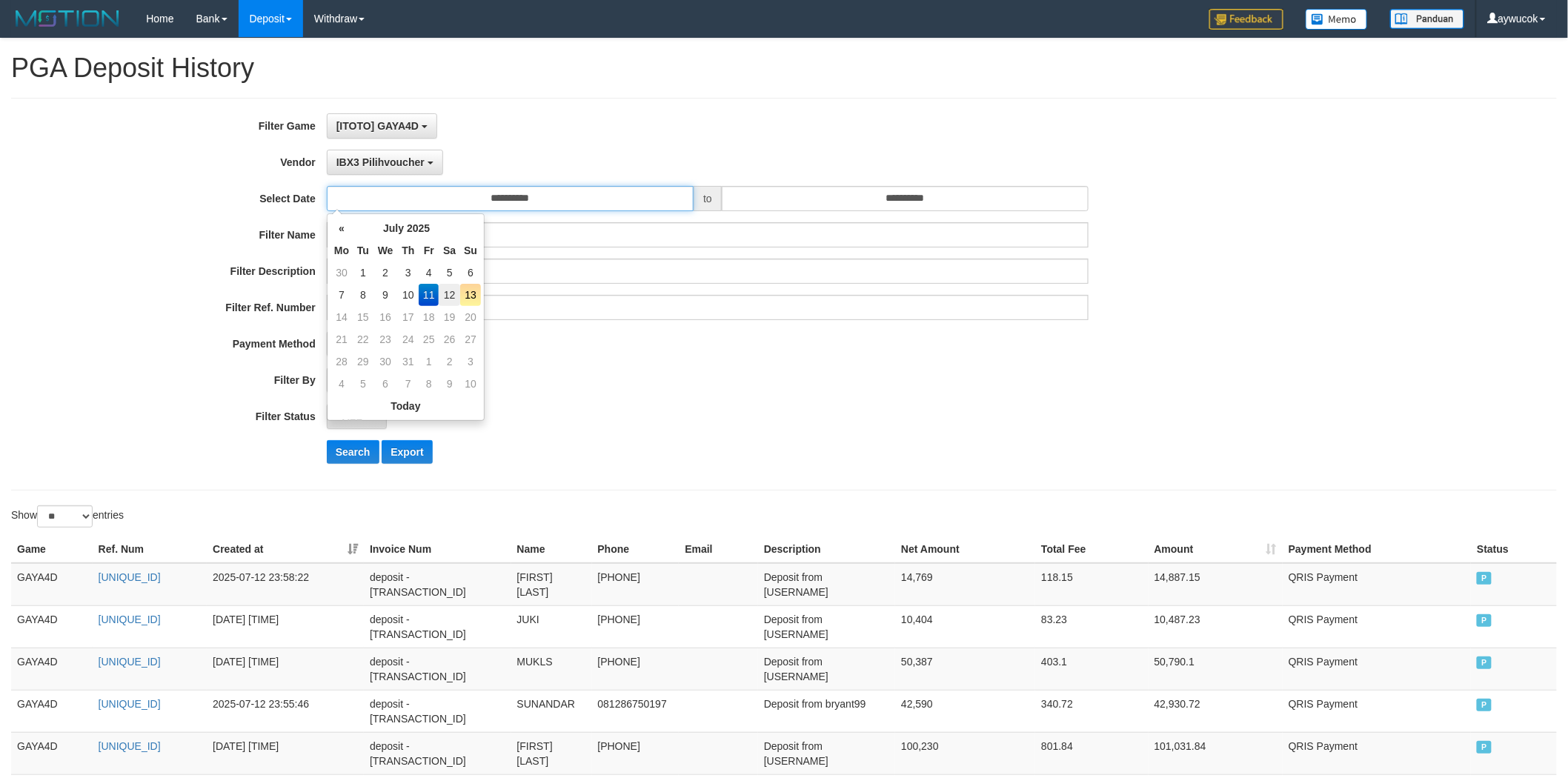 type on "**********" 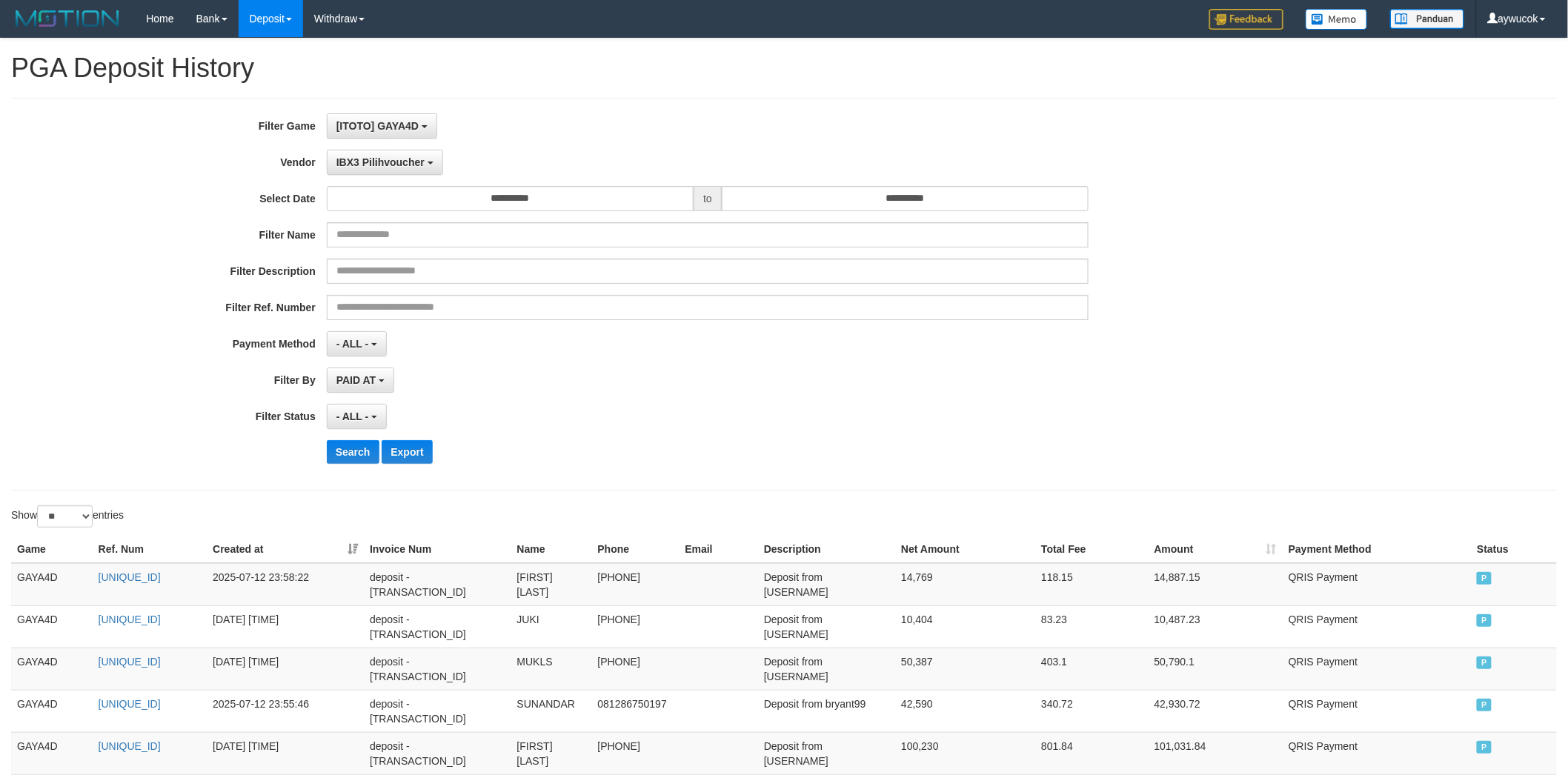drag, startPoint x: 921, startPoint y: 364, endPoint x: 1020, endPoint y: 230, distance: 166.60432 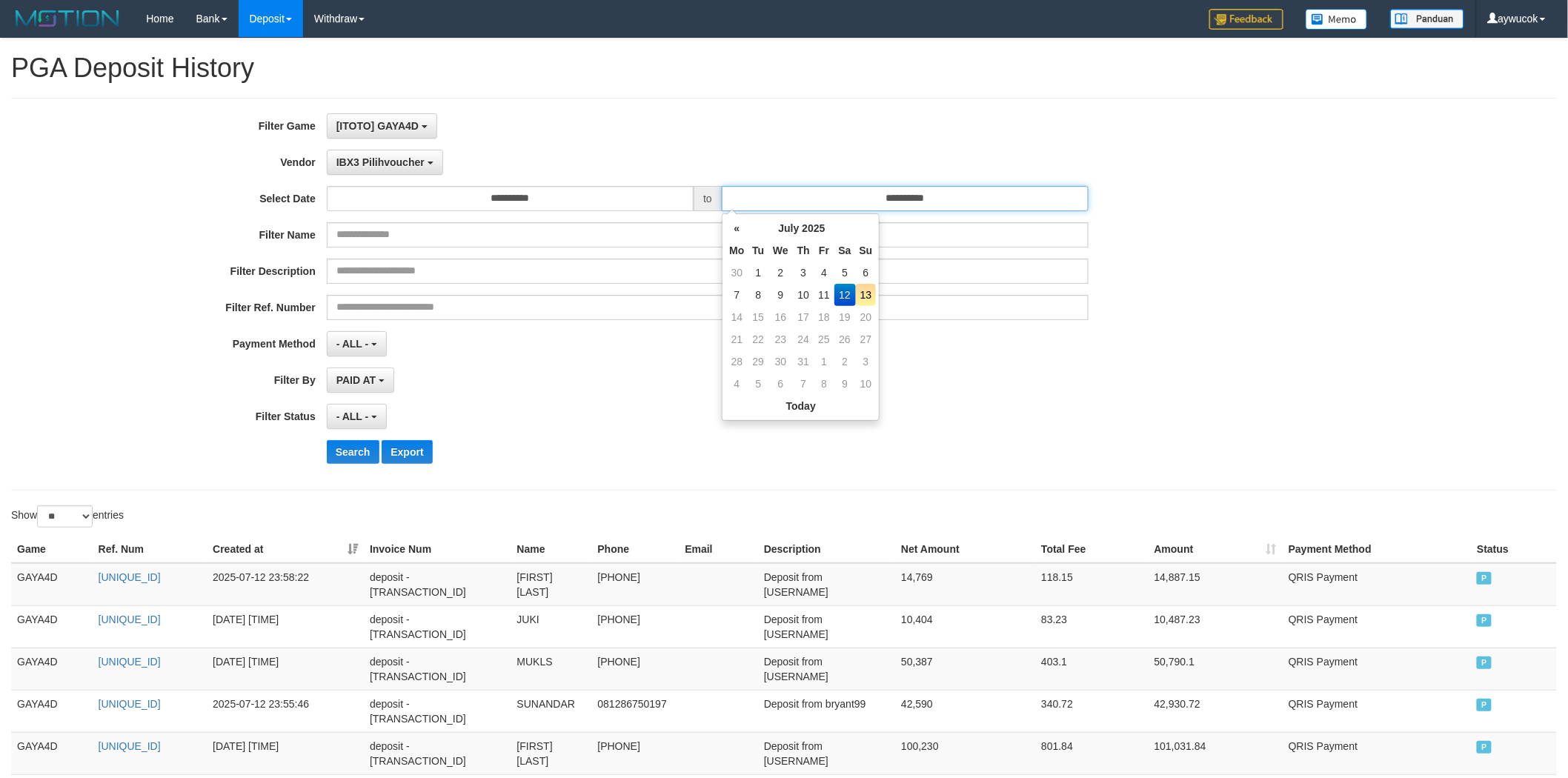 click on "**********" at bounding box center (905, 199) 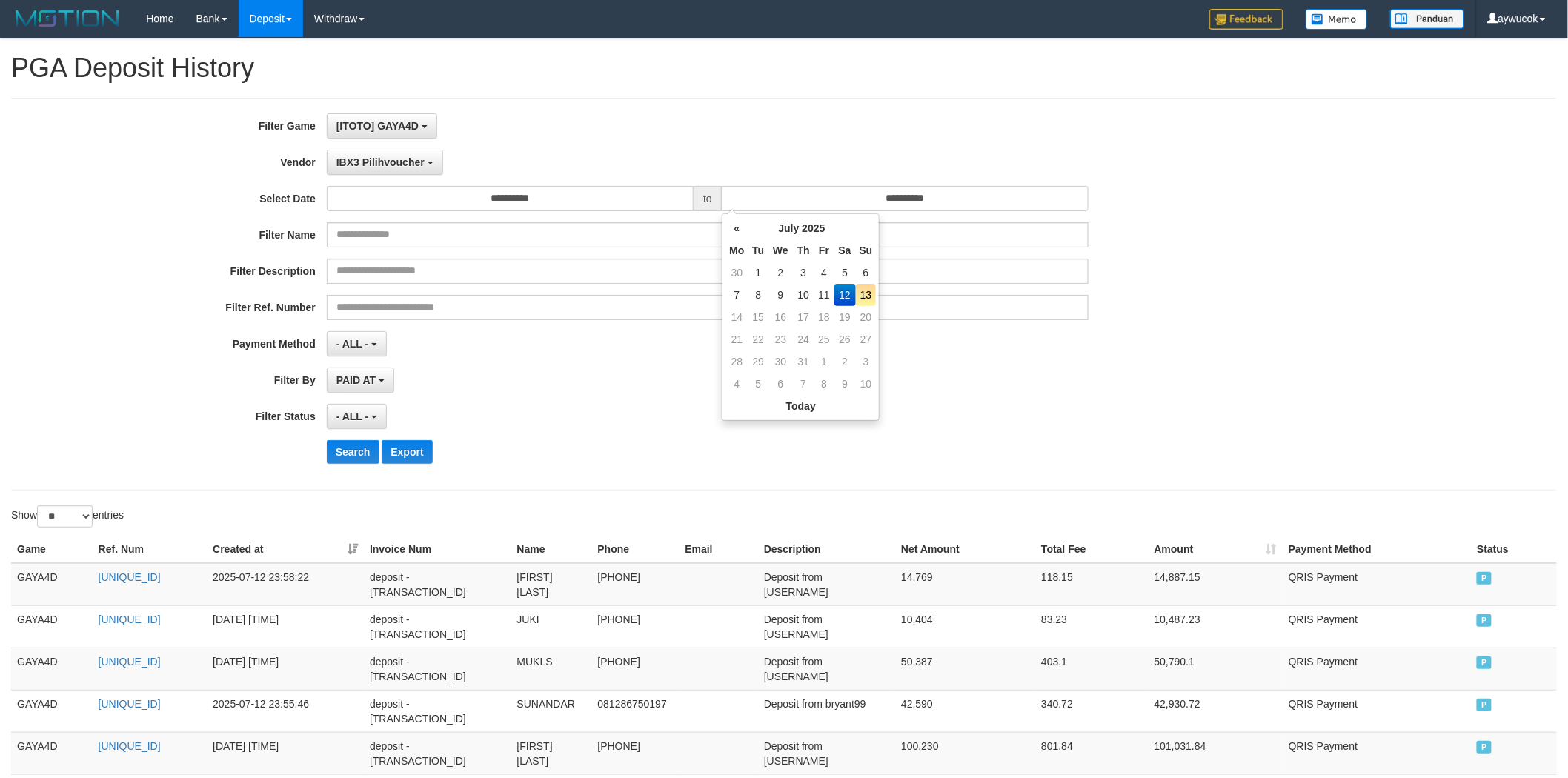 click on "12" at bounding box center [845, 295] 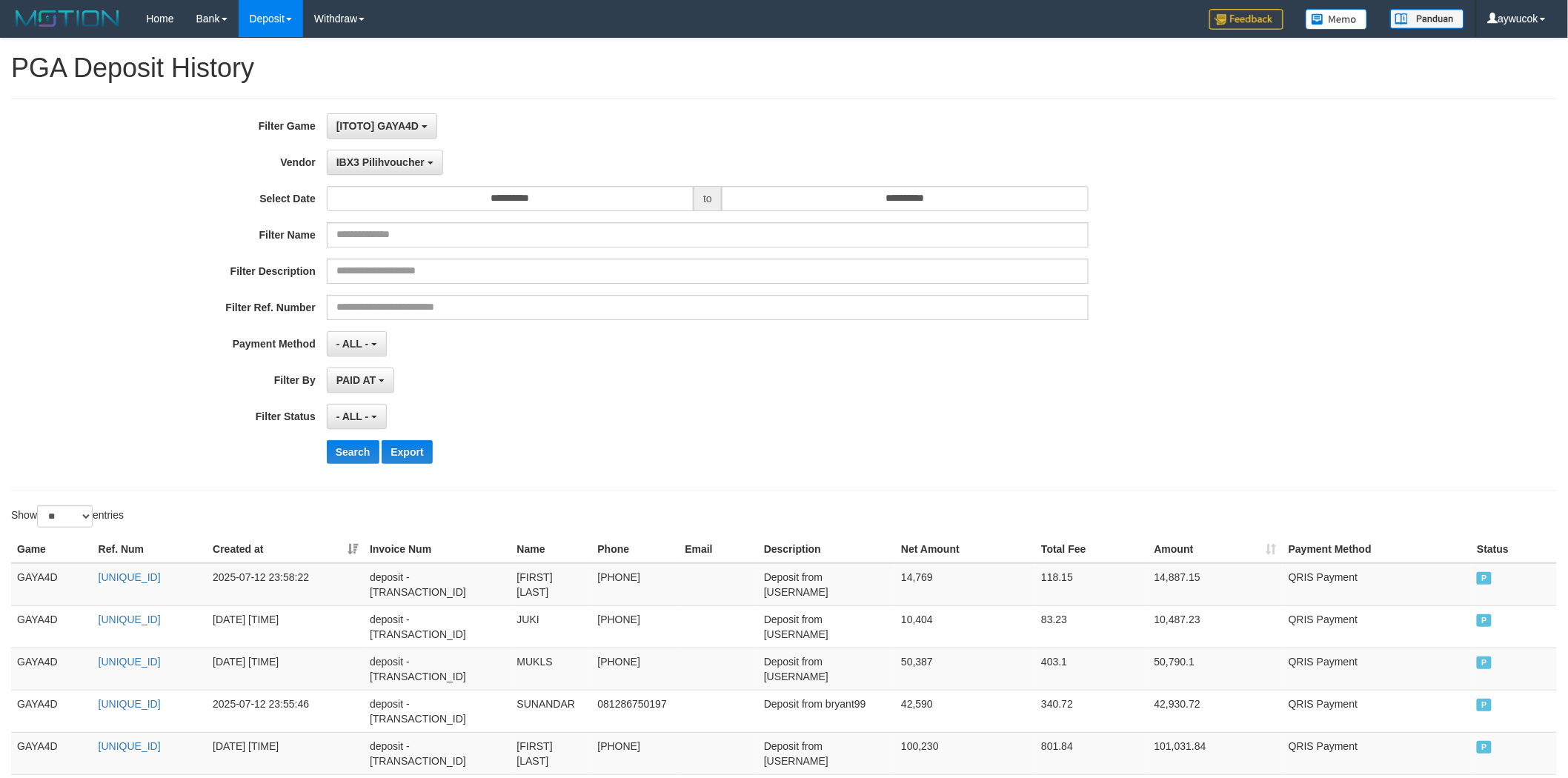click on "**********" at bounding box center [653, 294] 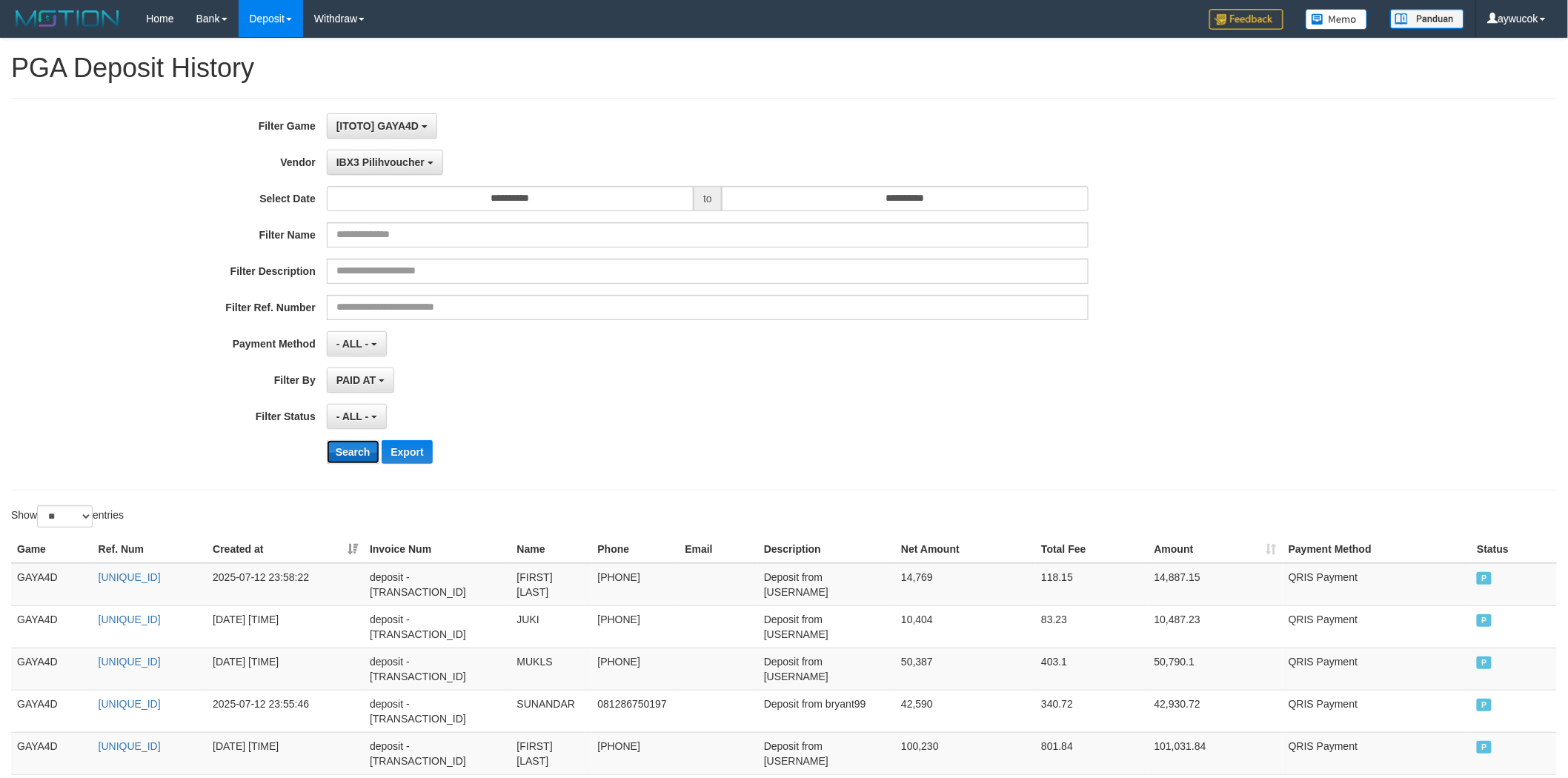 click on "Search" at bounding box center [353, 452] 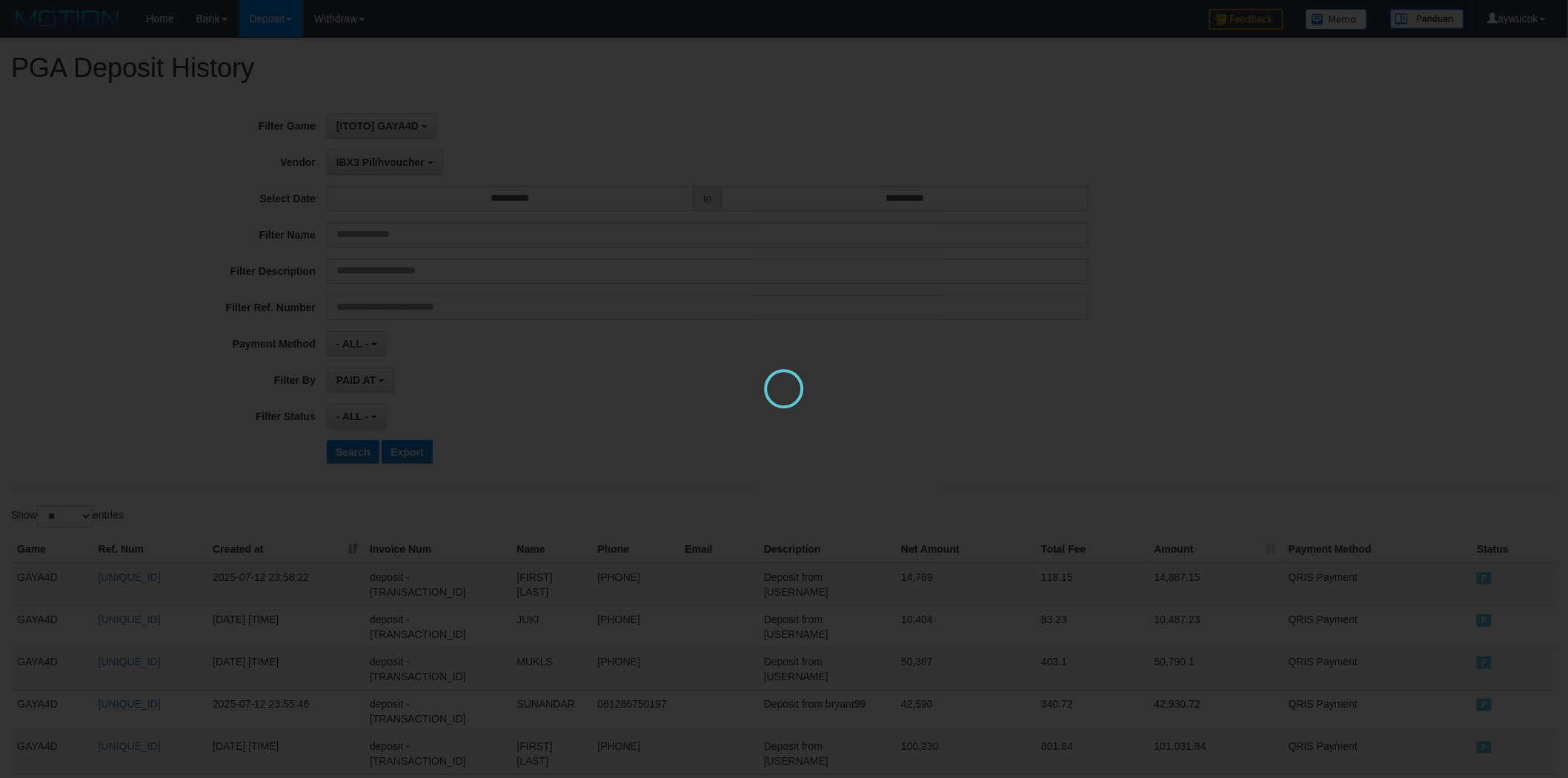scroll, scrollTop: 0, scrollLeft: 0, axis: both 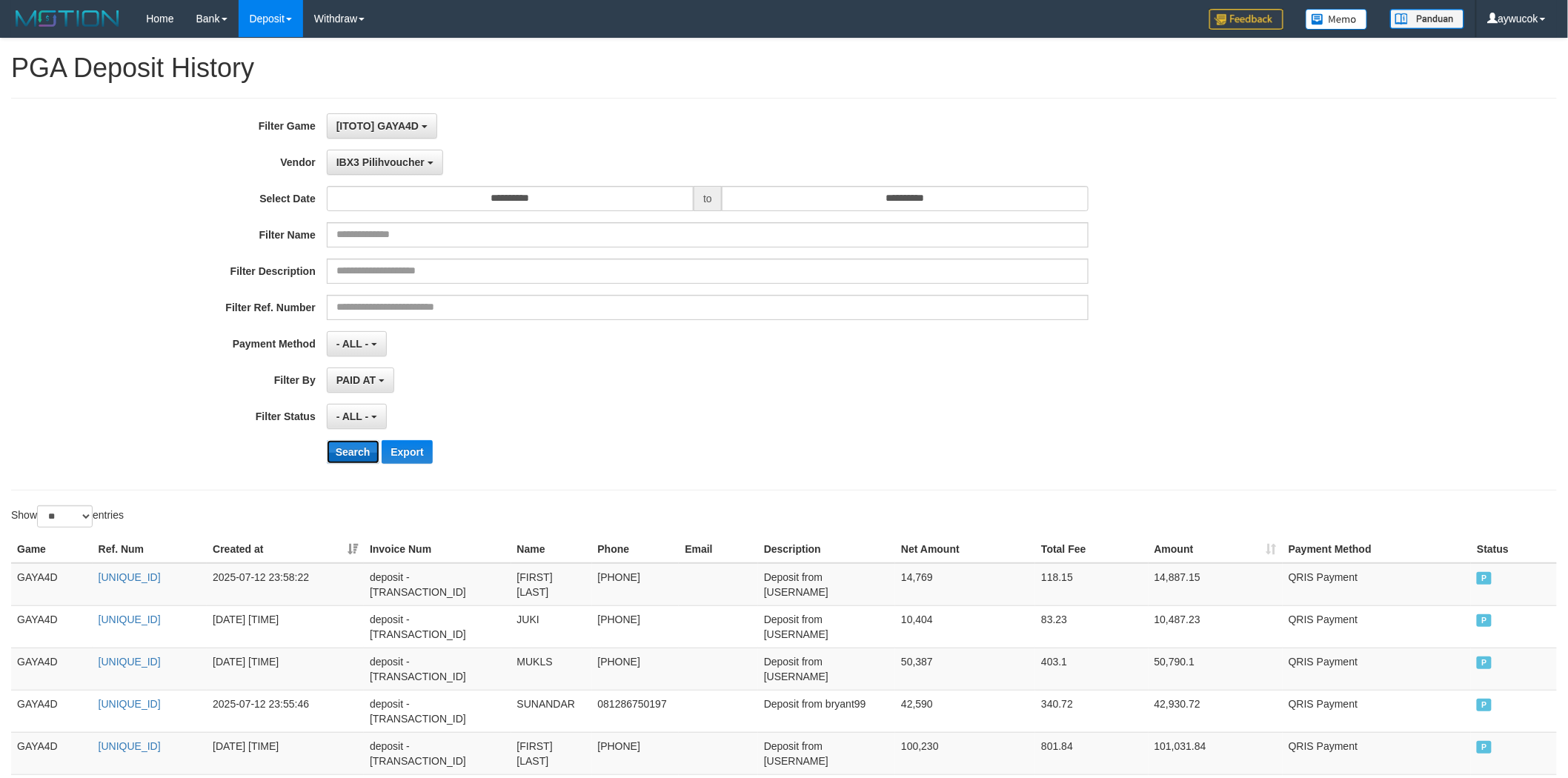 click on "Search" at bounding box center [353, 452] 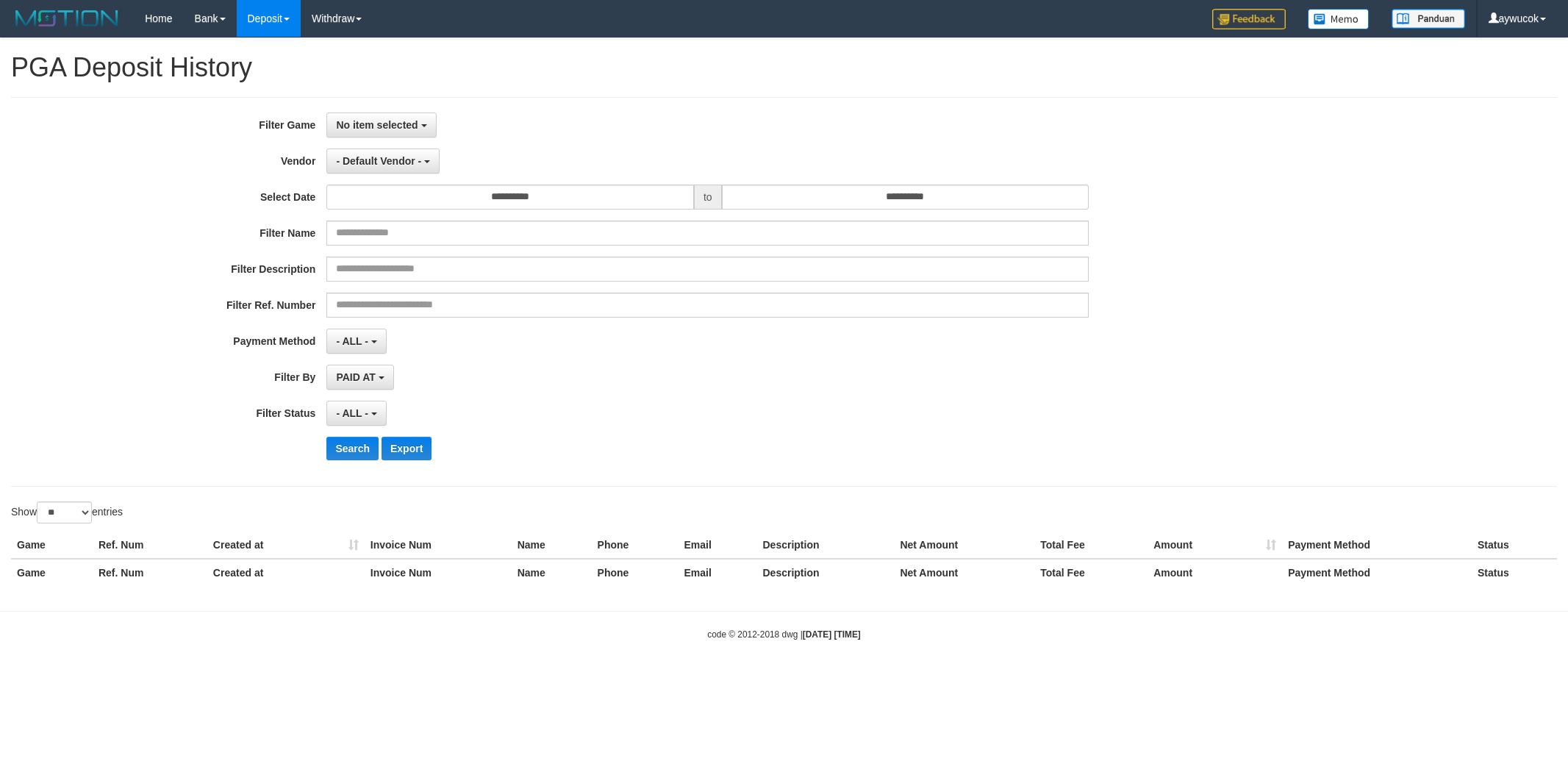 select 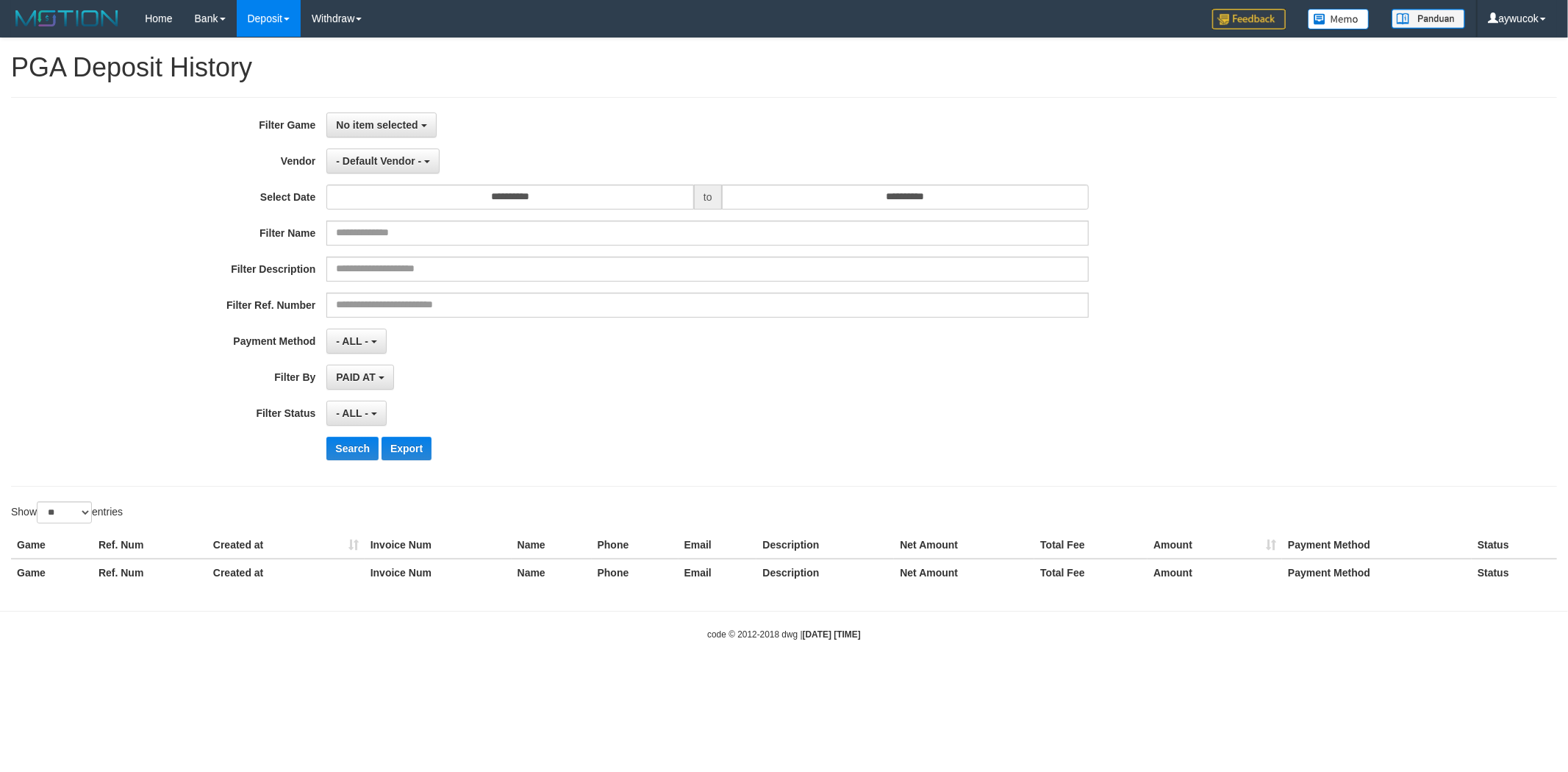 scroll, scrollTop: 0, scrollLeft: 0, axis: both 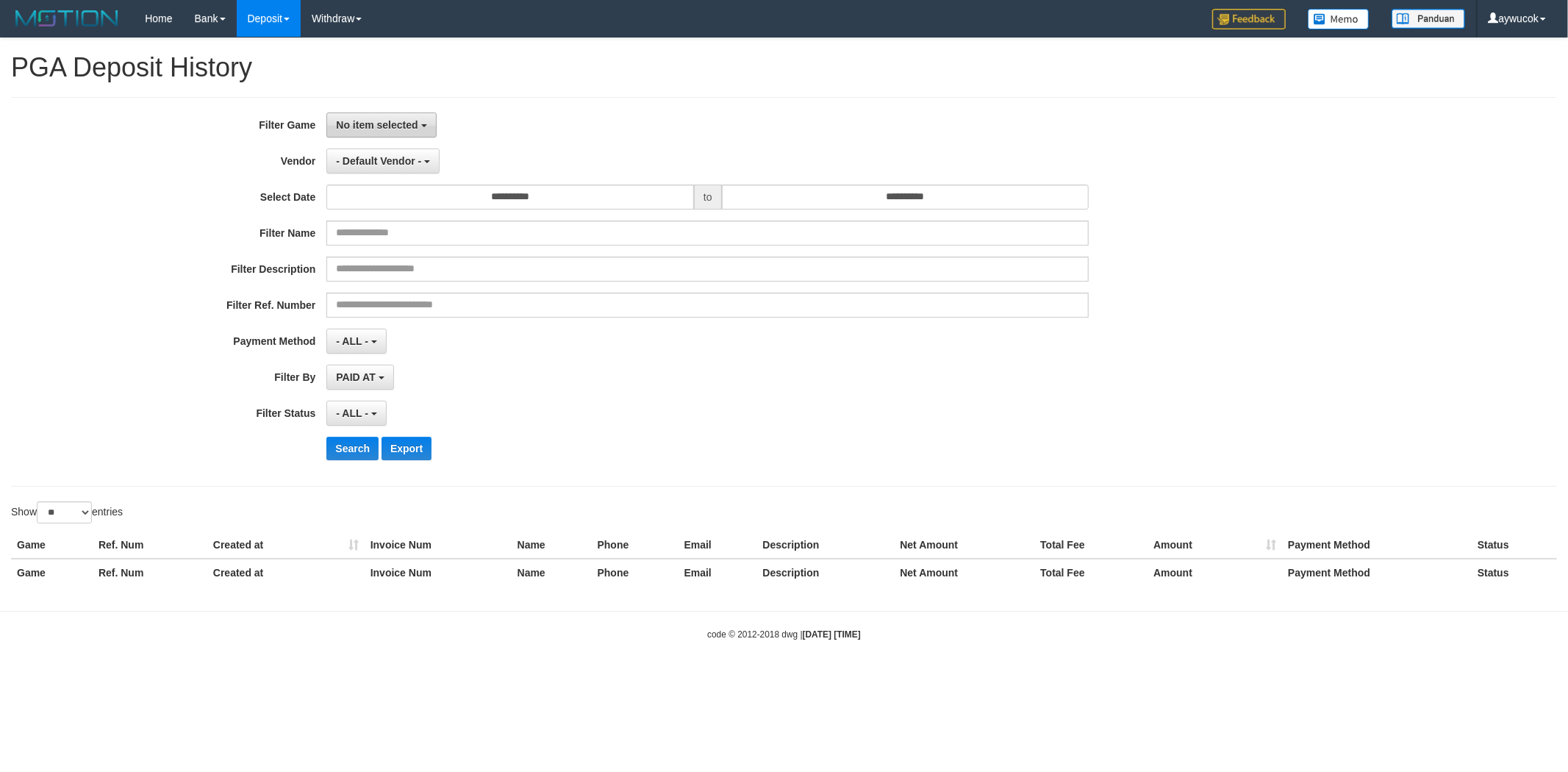click on "No item selected" at bounding box center [376, 125] 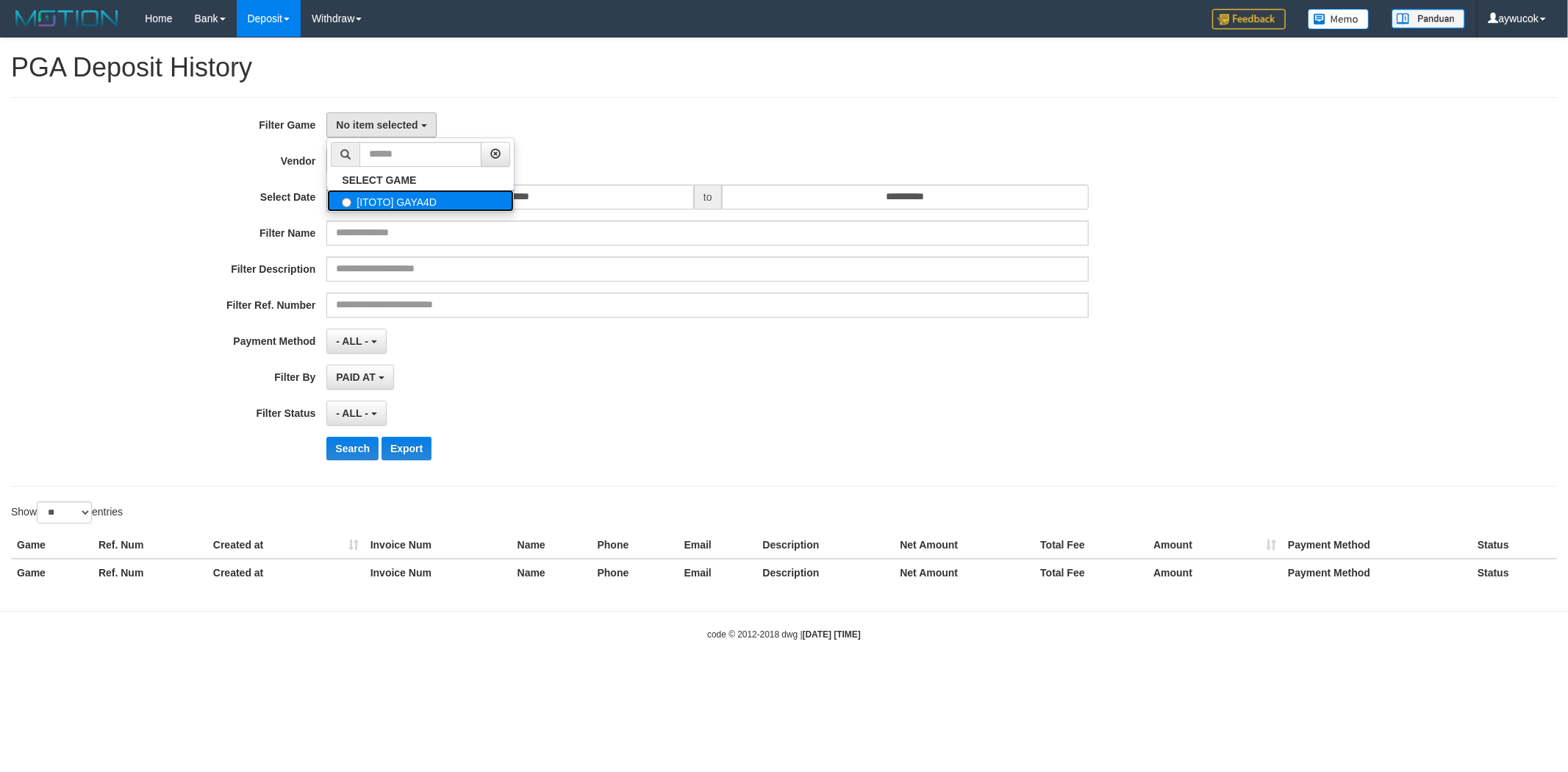 click on "[ITOTO] GAYA4D" at bounding box center (420, 201) 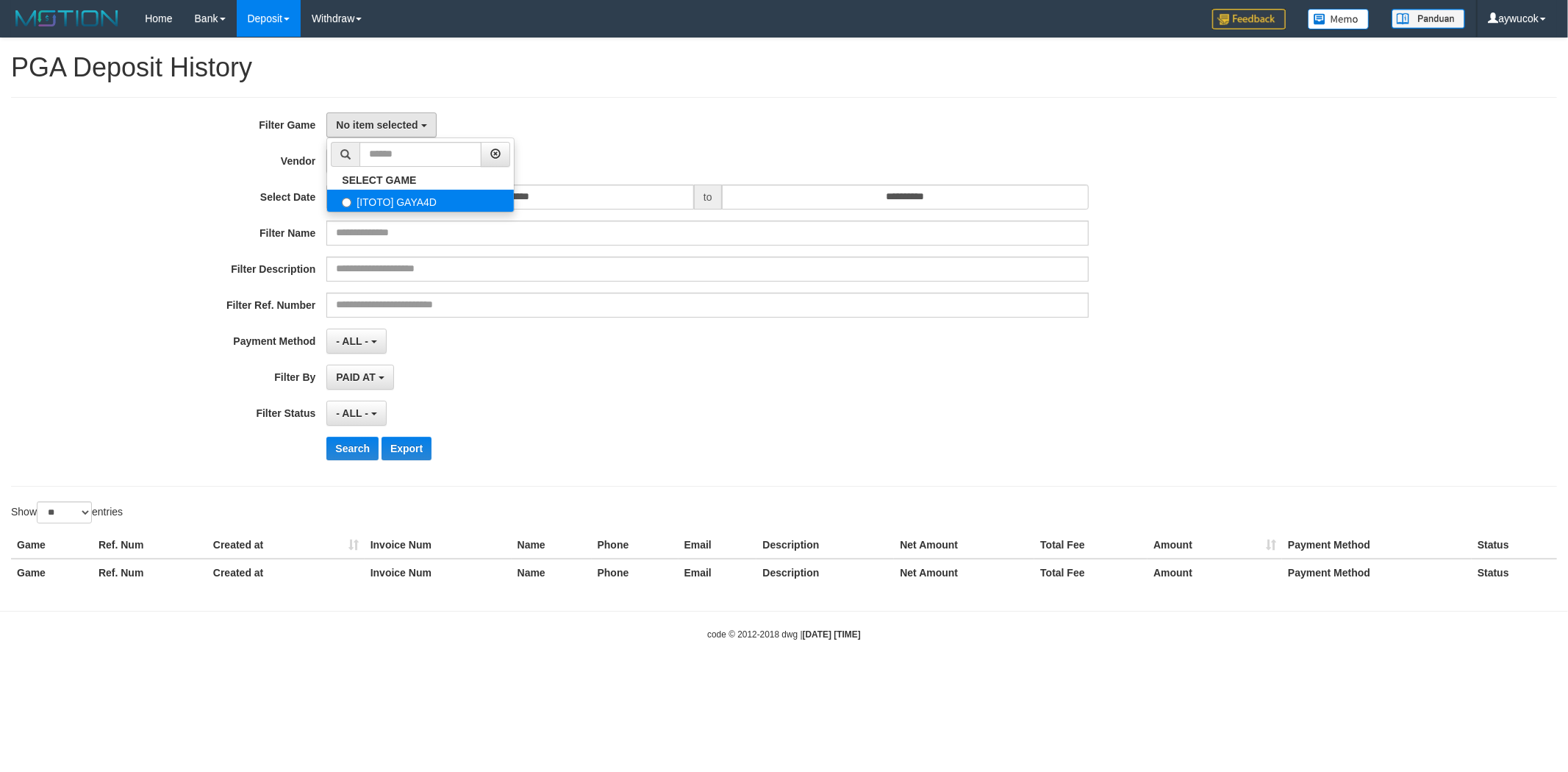 select on "****" 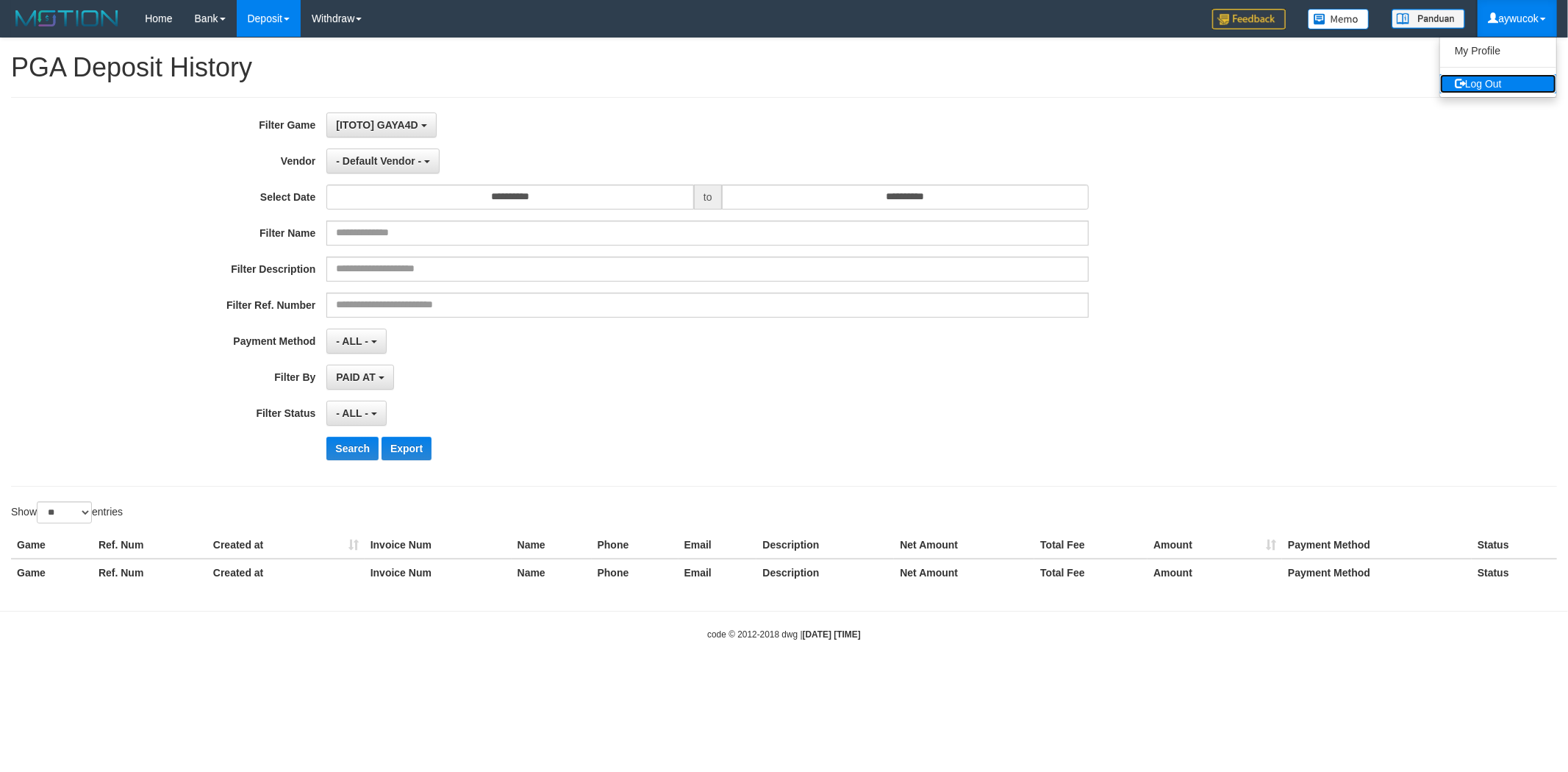 click on "Log Out" at bounding box center (1498, 84) 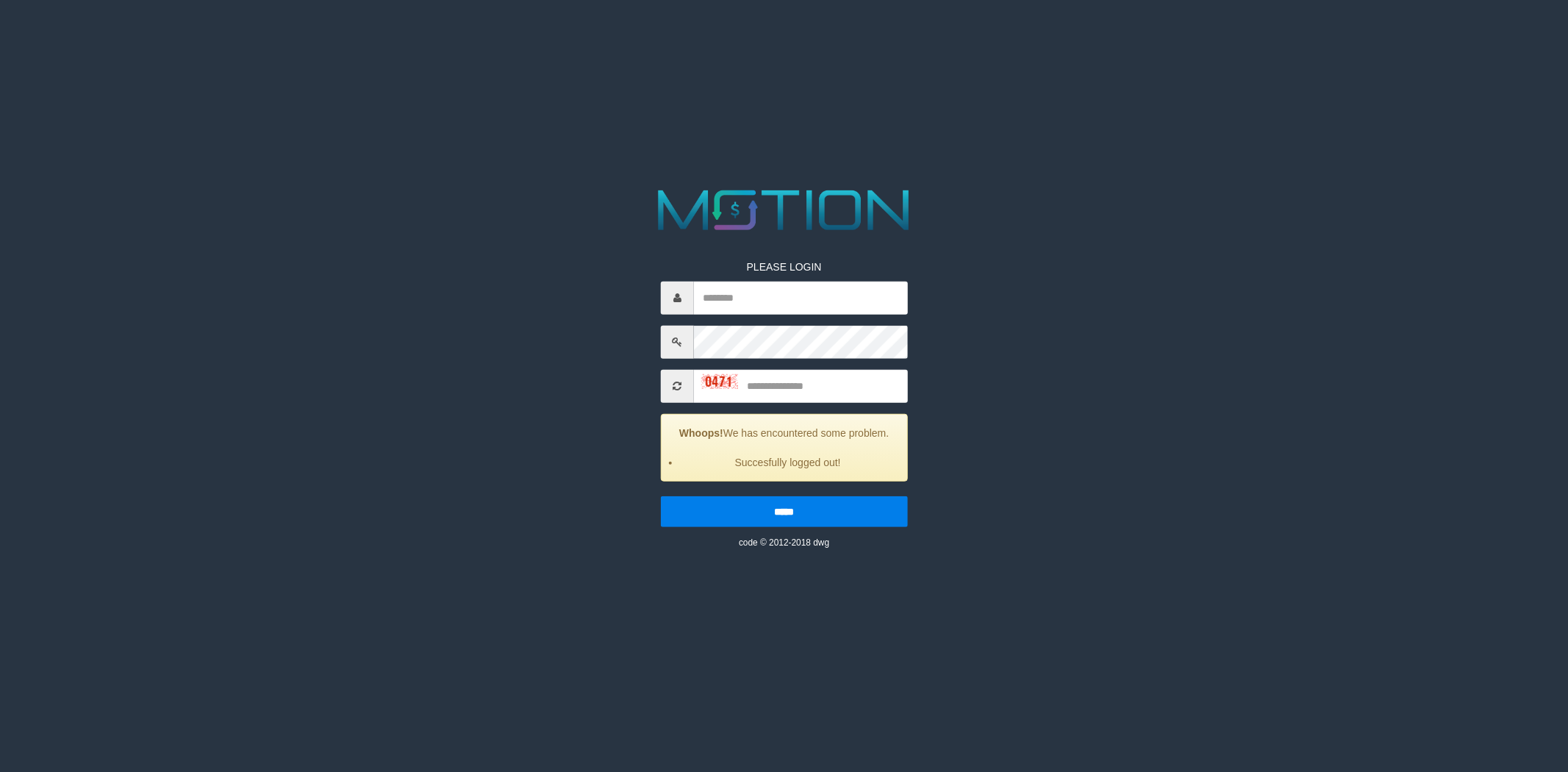 scroll, scrollTop: 0, scrollLeft: 0, axis: both 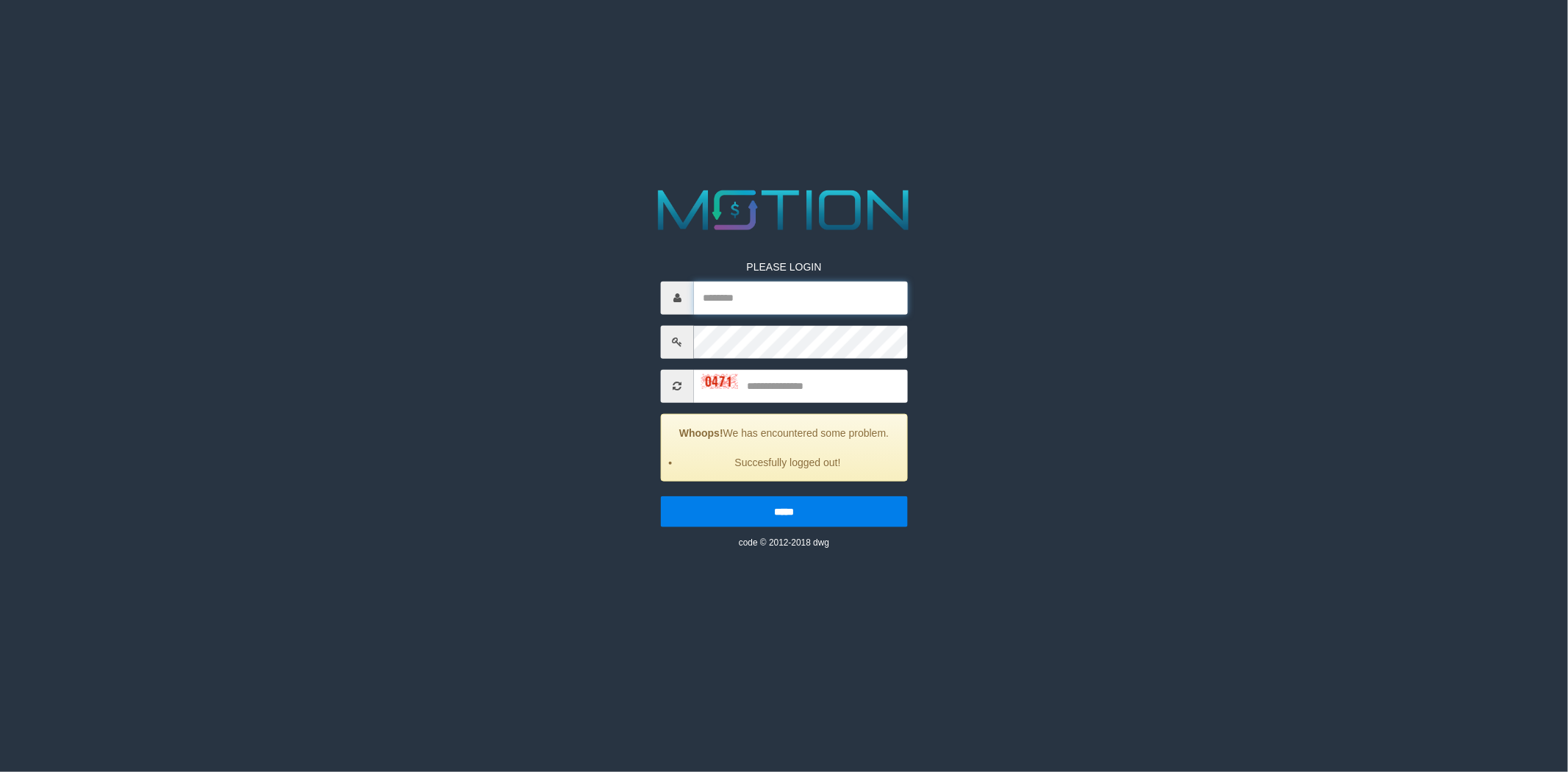 paste on "*******" 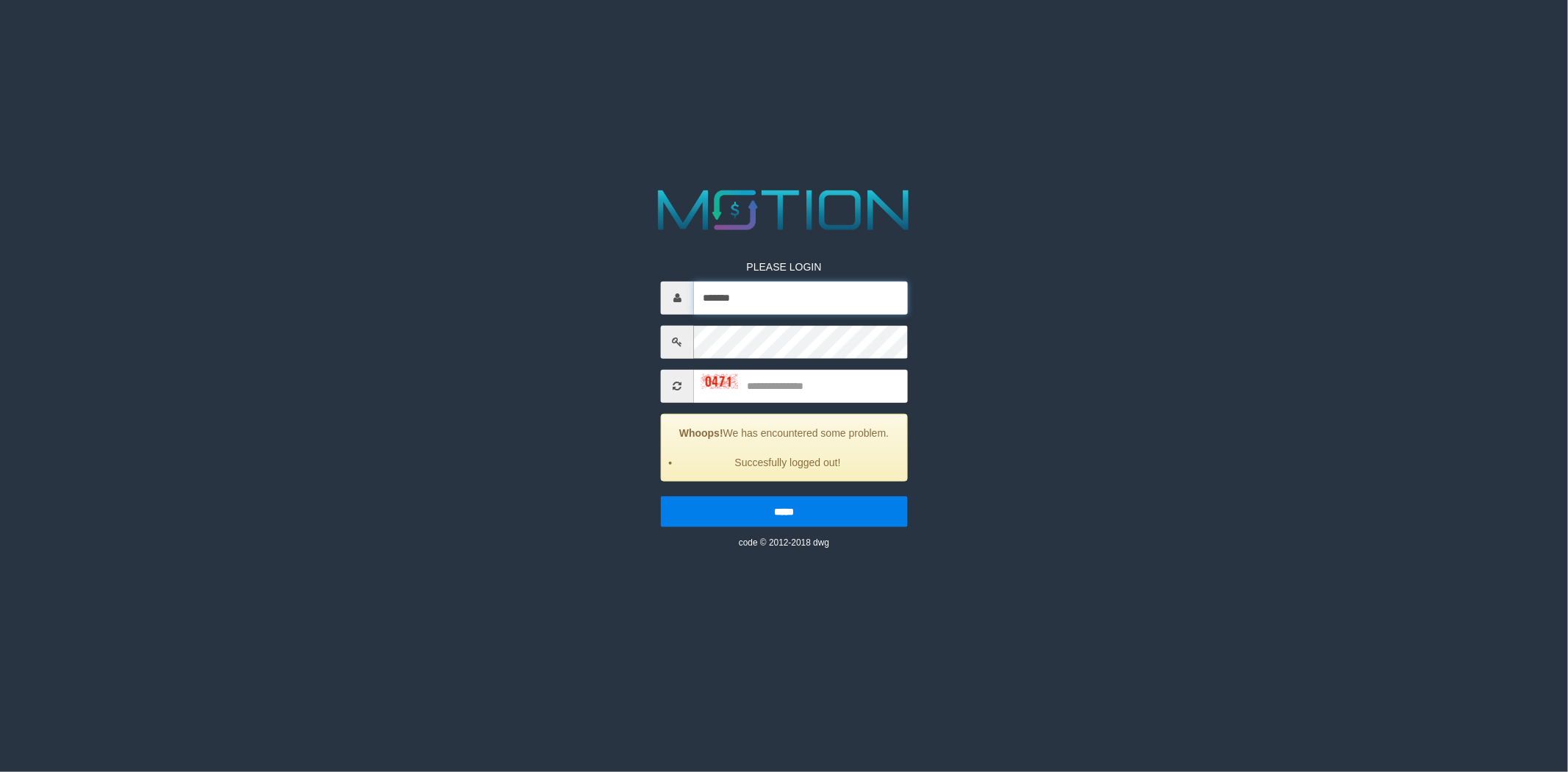 click on "*******" at bounding box center (801, 297) 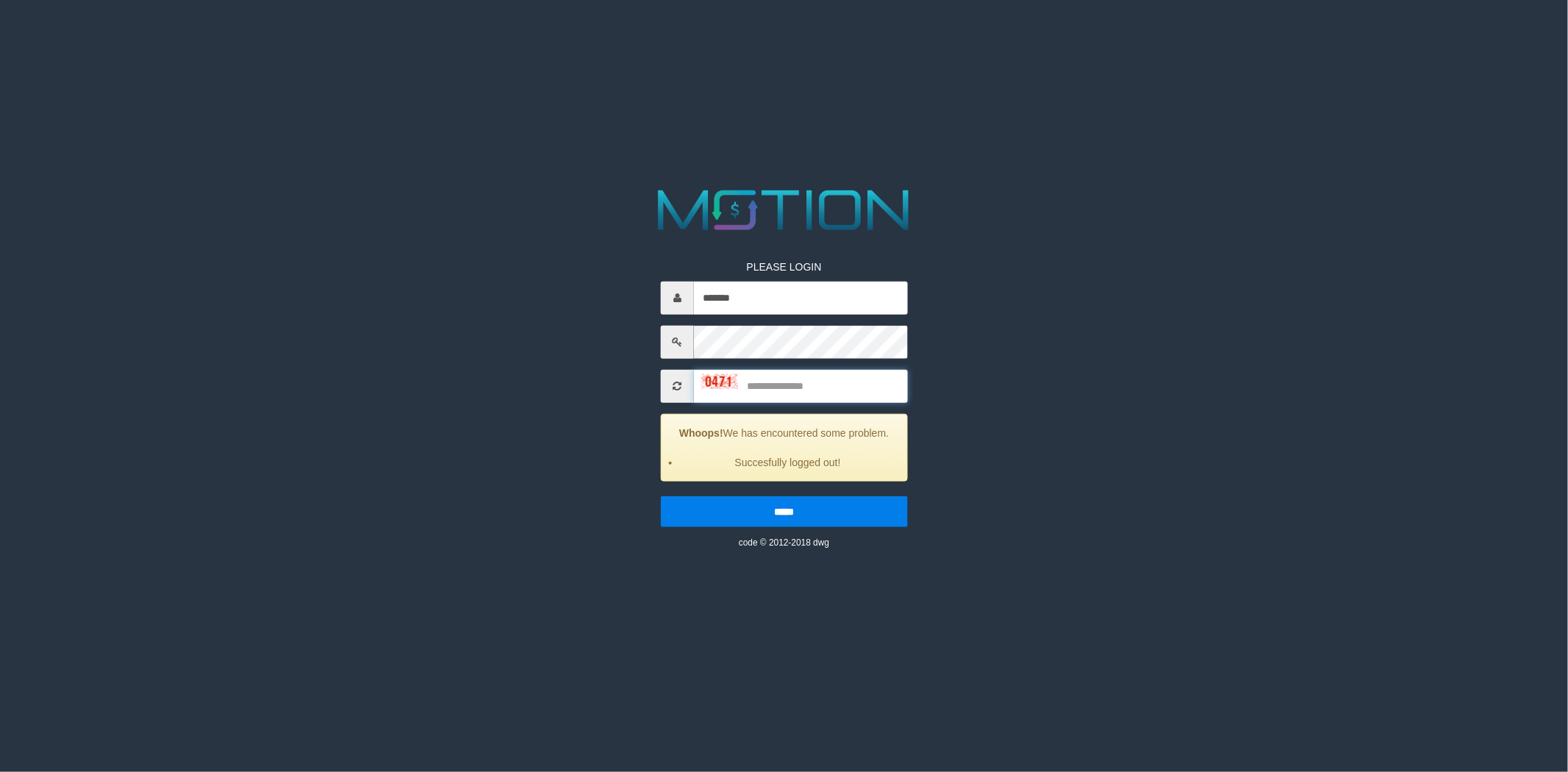 click at bounding box center (801, 385) 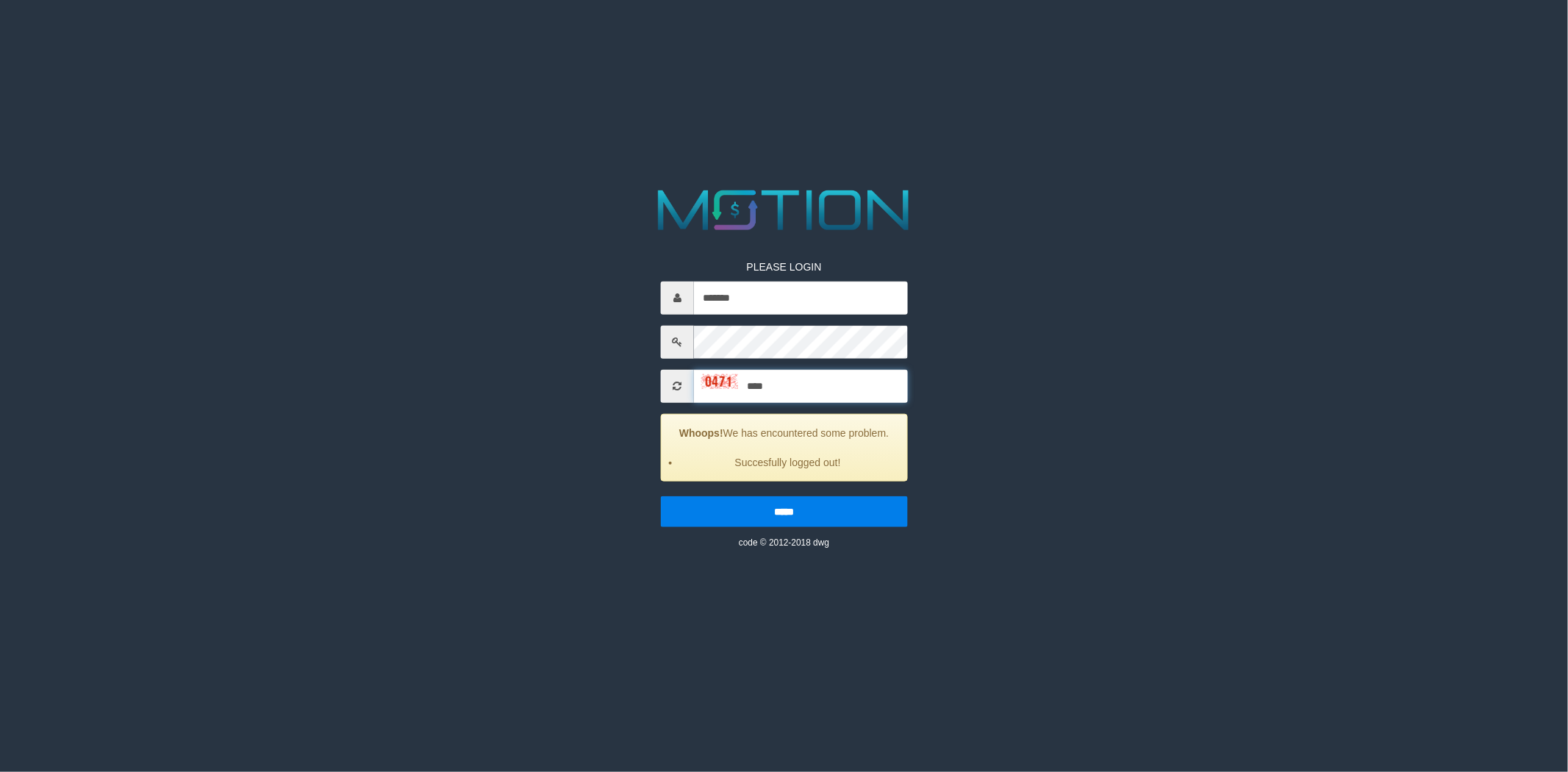 type on "****" 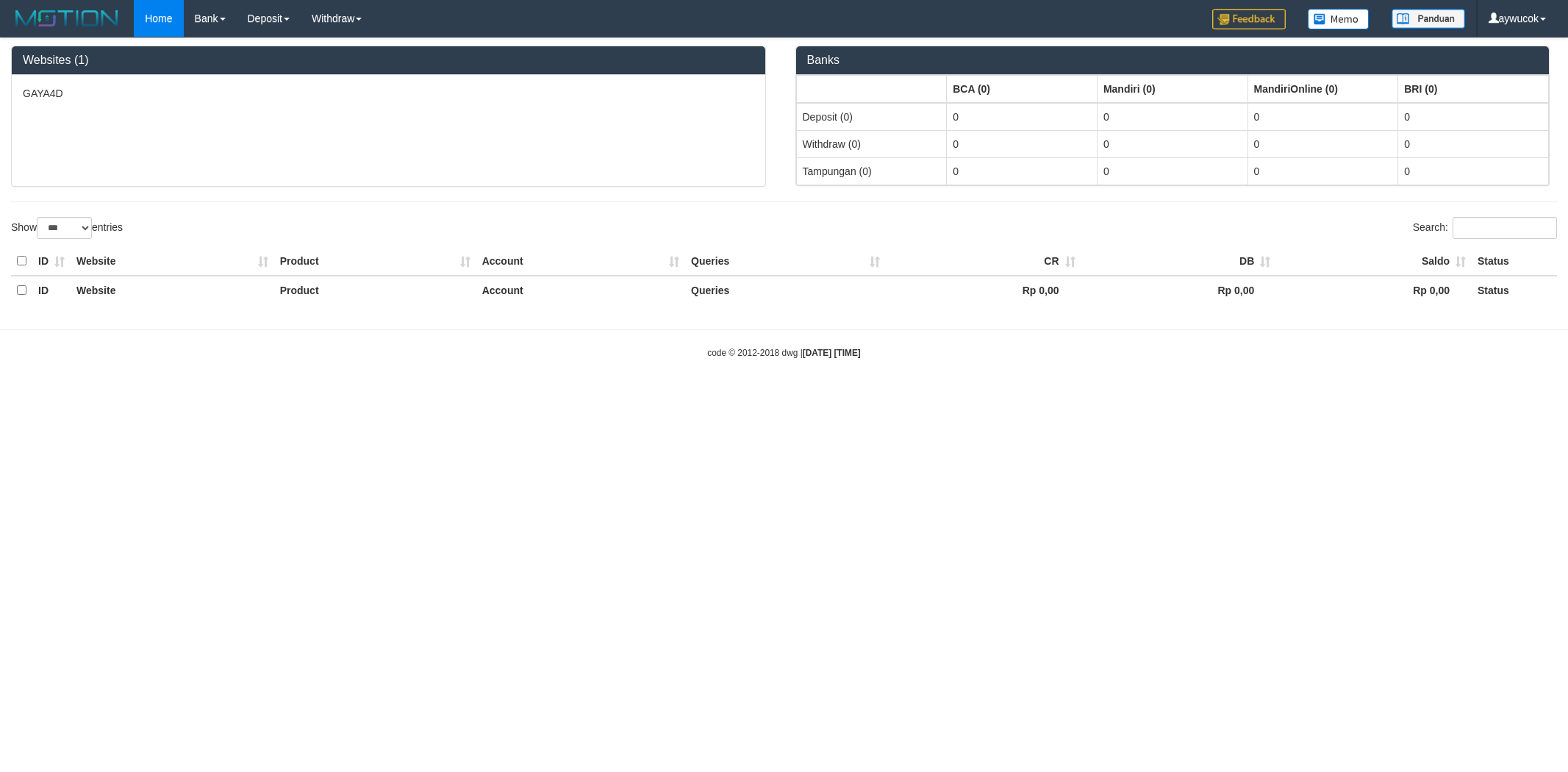 select on "***" 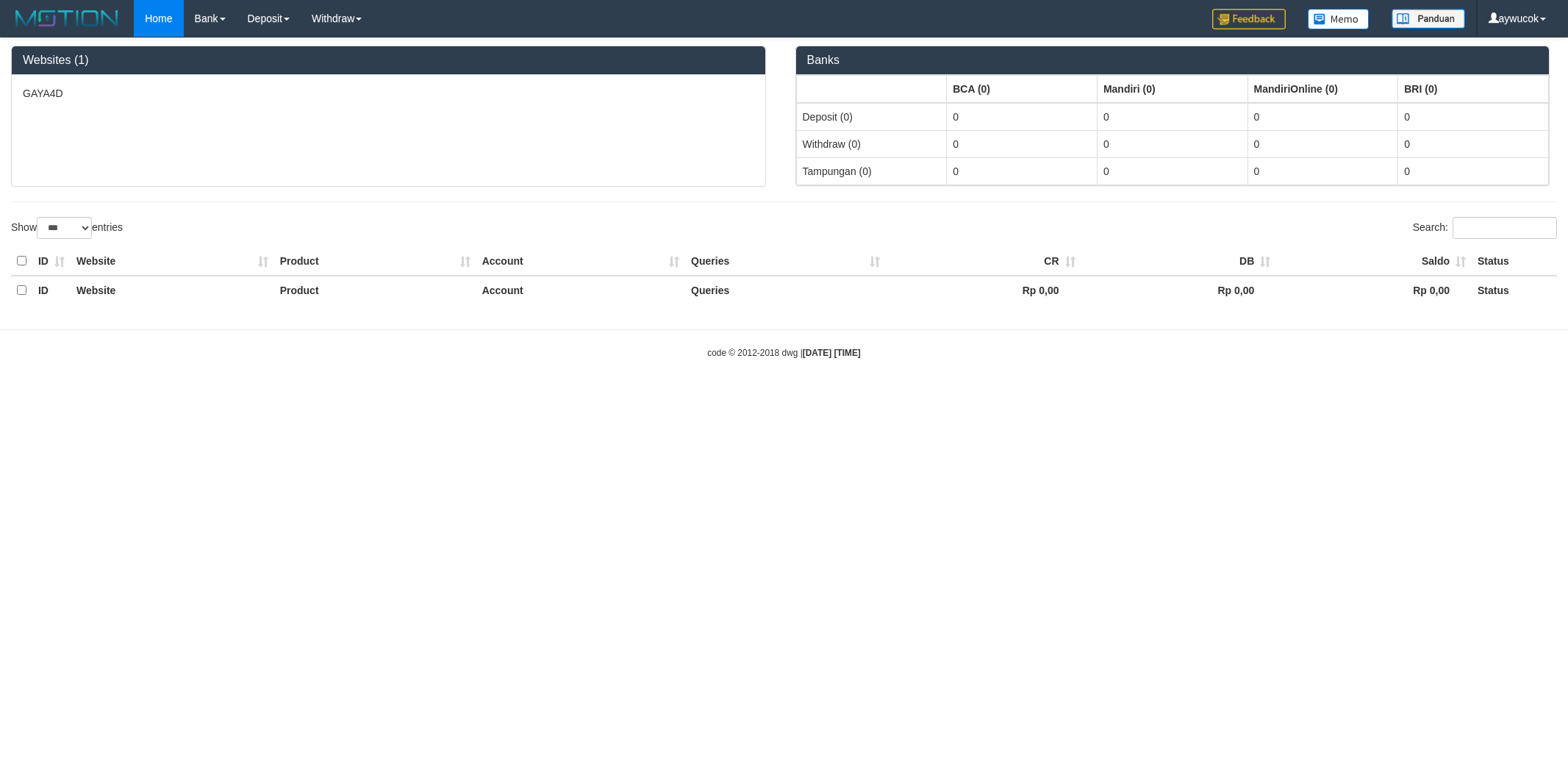 scroll, scrollTop: 0, scrollLeft: 0, axis: both 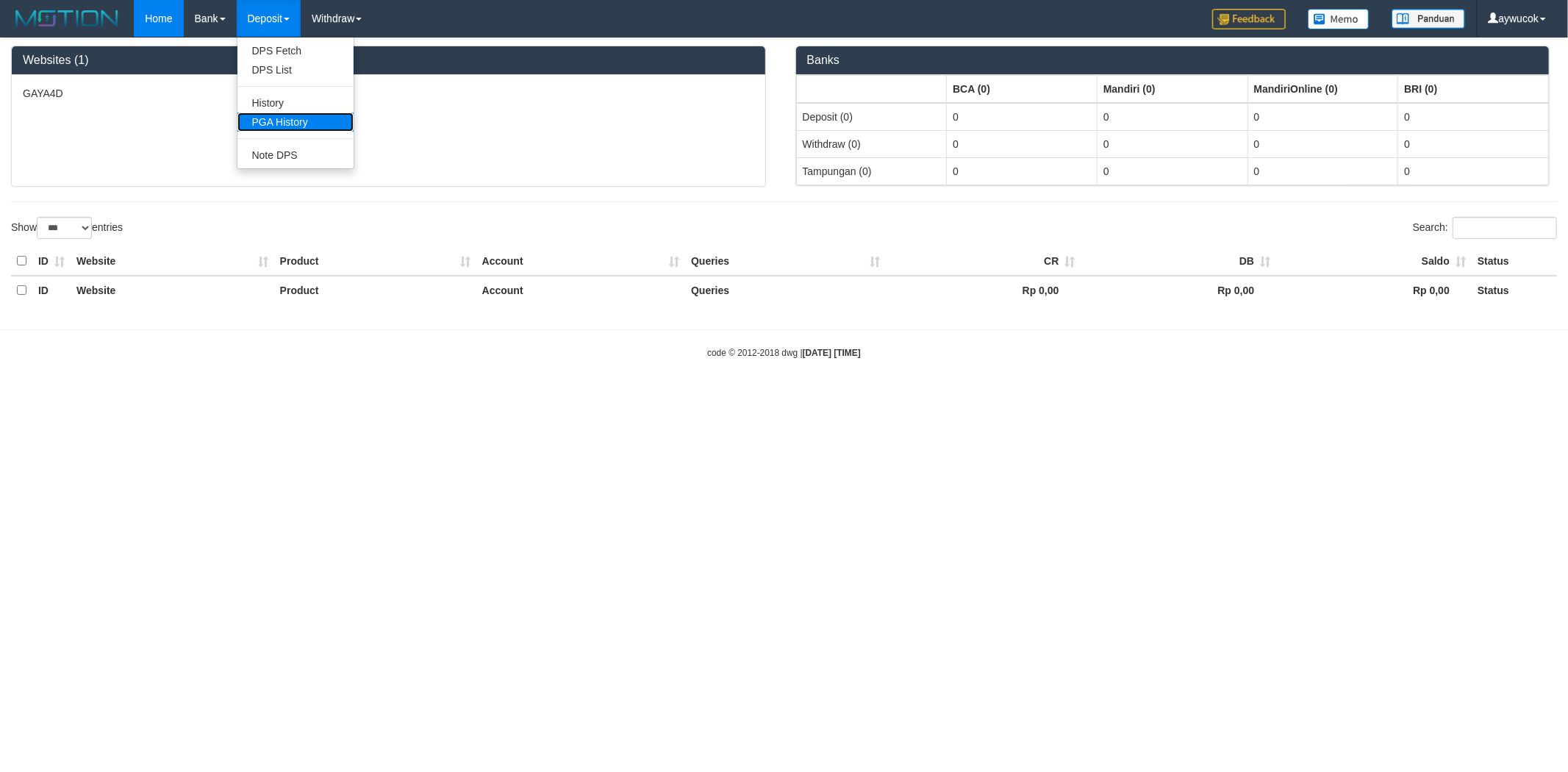 click on "PGA History" at bounding box center [296, 122] 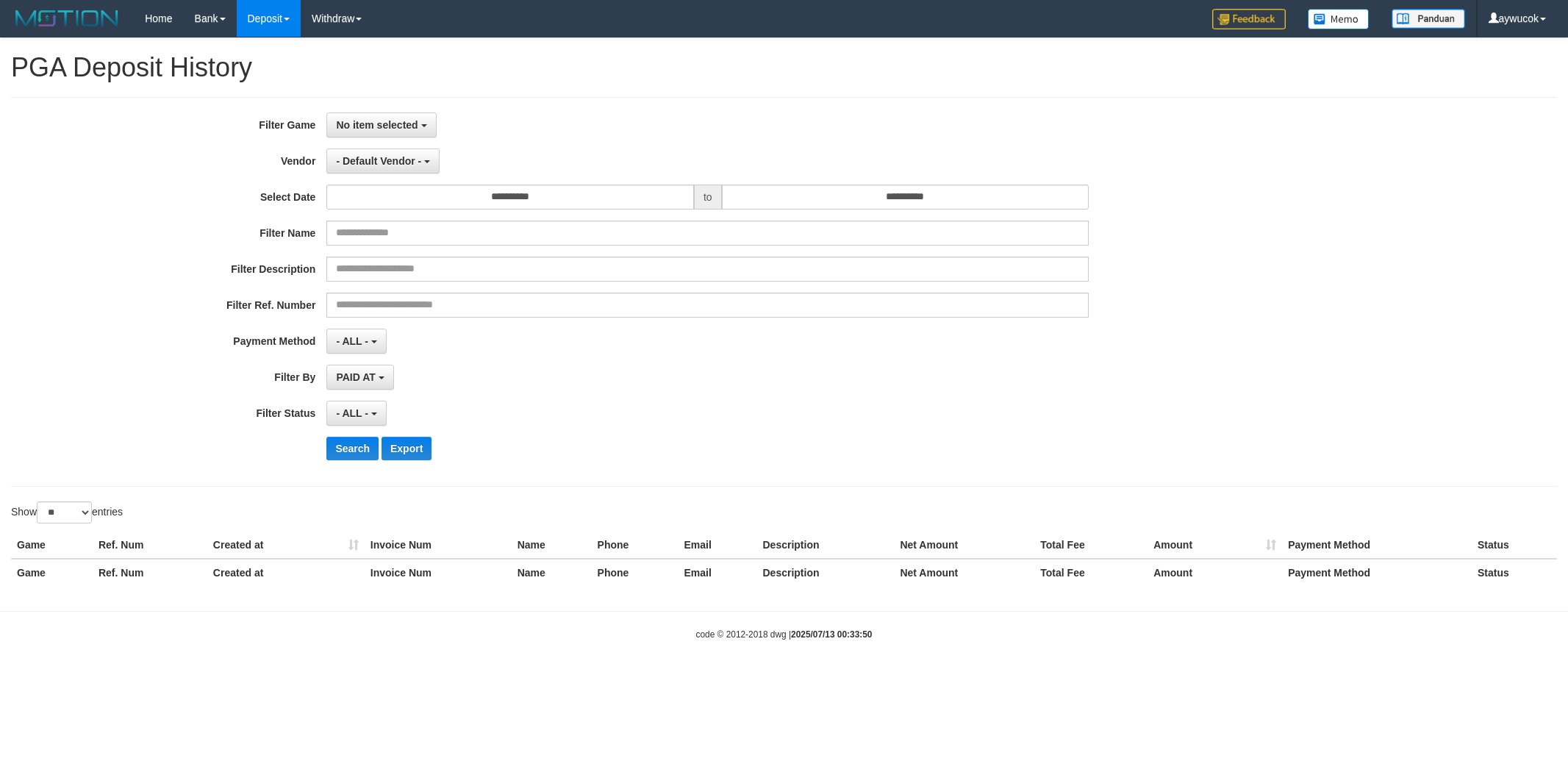 select 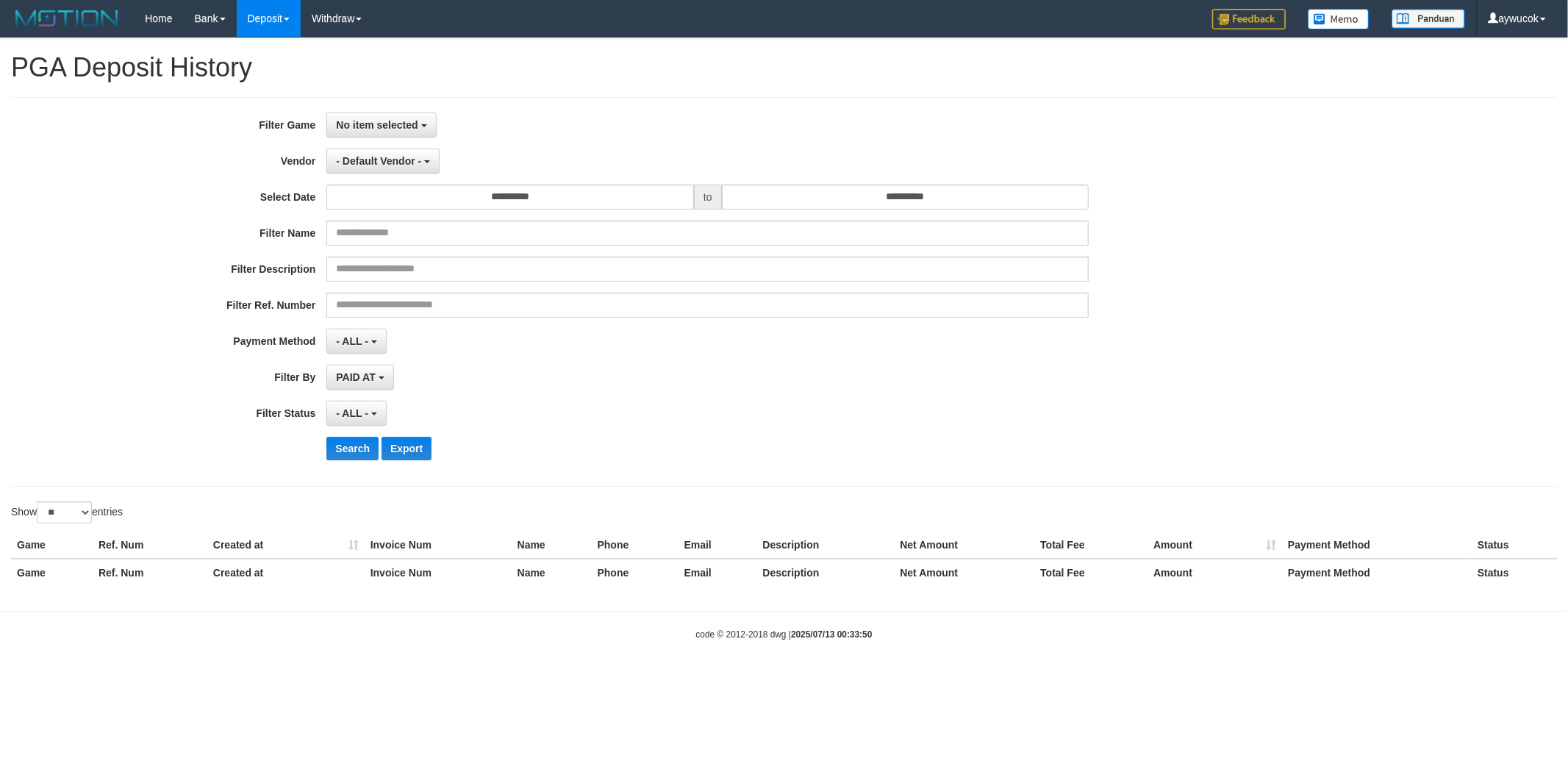 click on "**********" at bounding box center [784, 292] 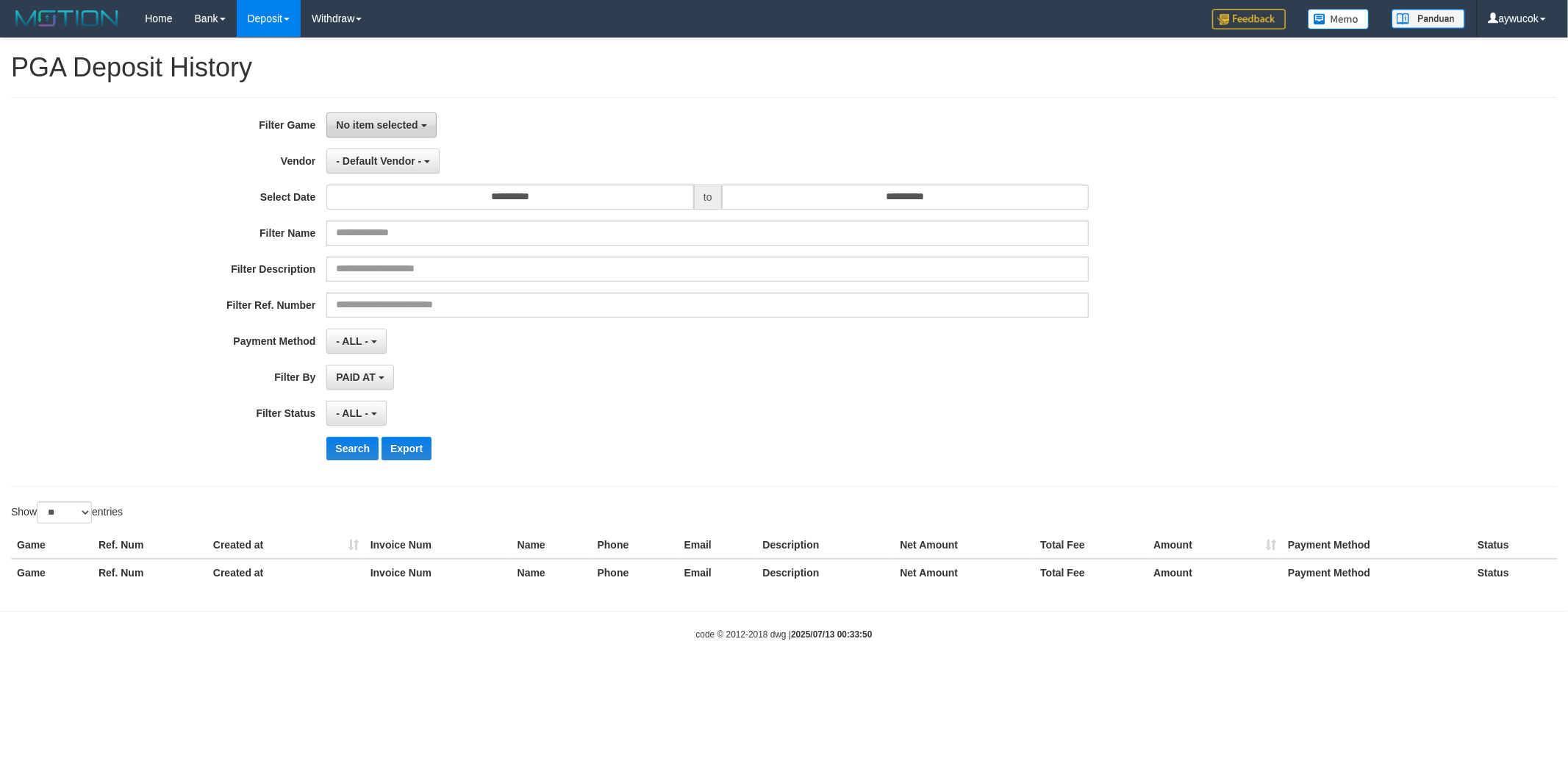 click on "No item selected" at bounding box center (381, 125) 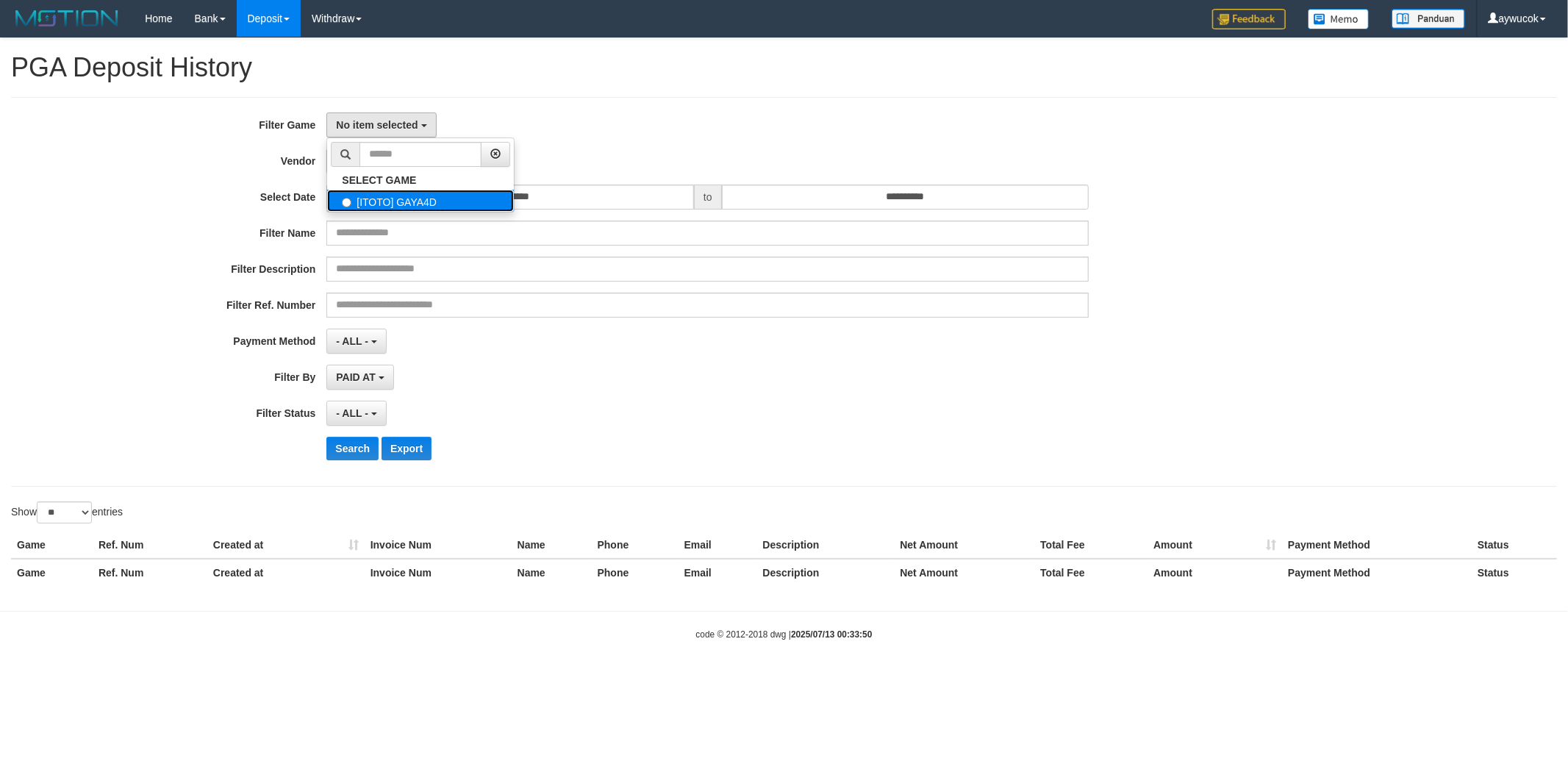 click on "[ITOTO] GAYA4D" at bounding box center [420, 201] 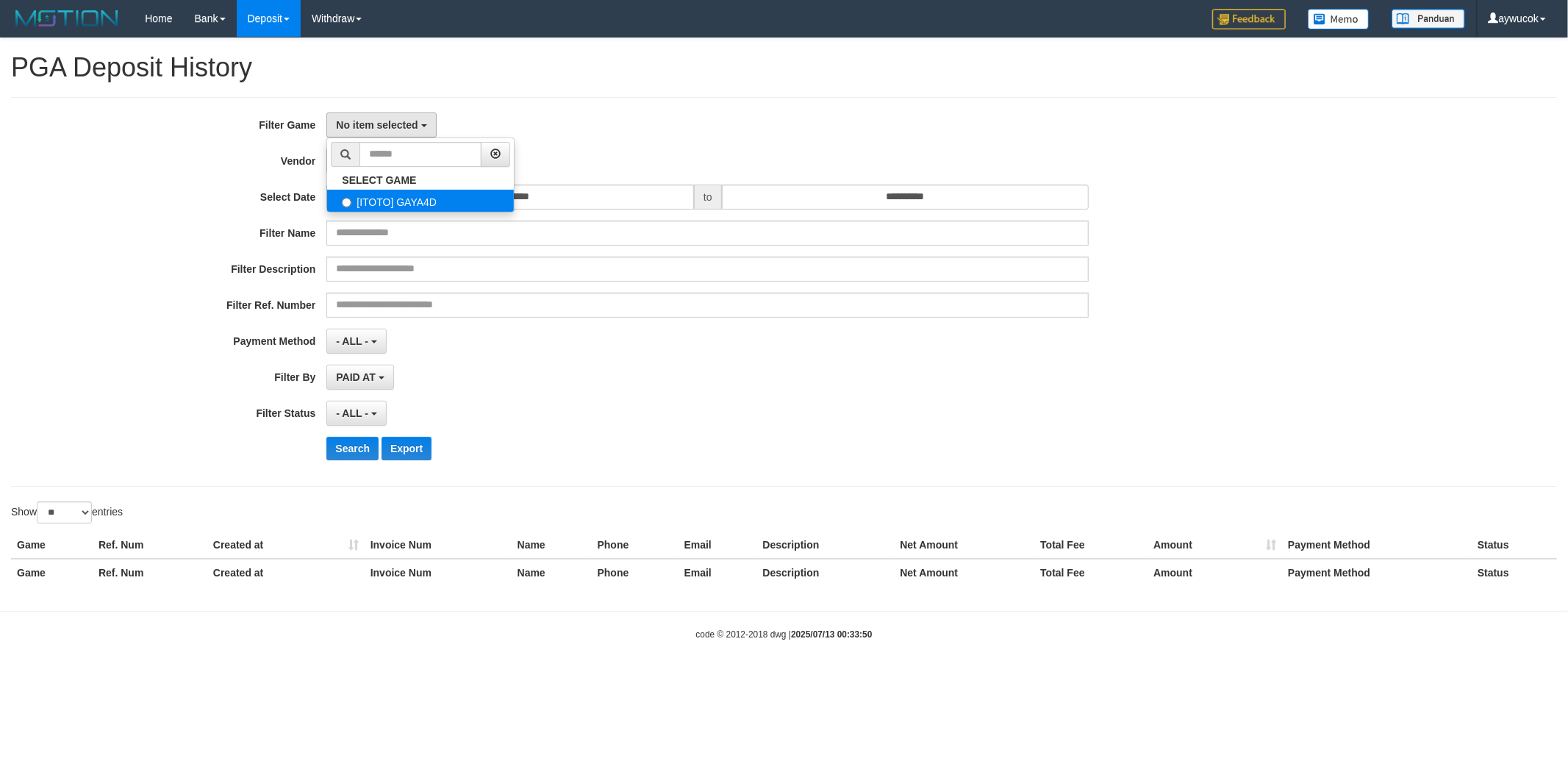 select on "****" 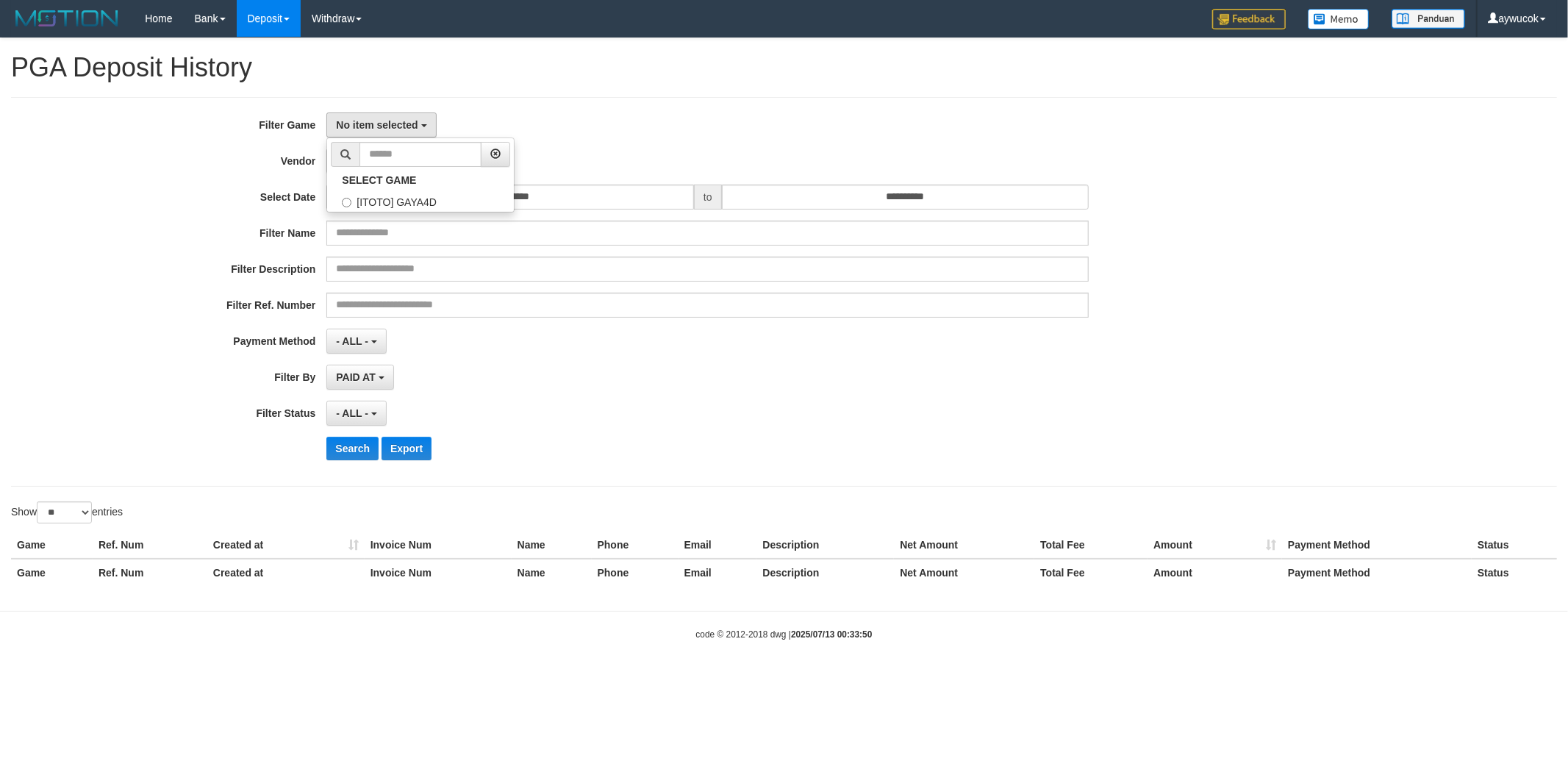 scroll, scrollTop: 12, scrollLeft: 0, axis: vertical 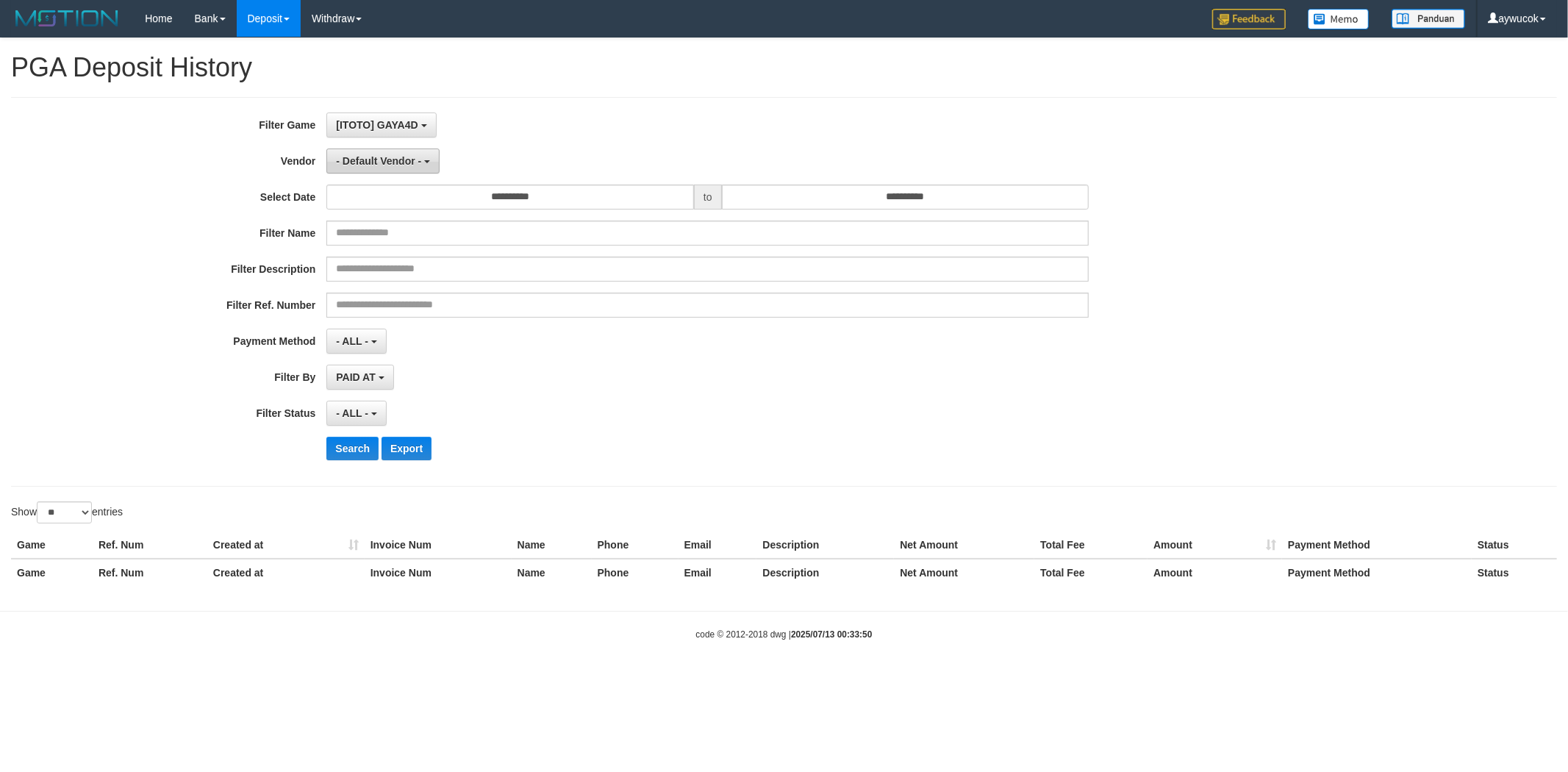 click on "- Default Vendor -" at bounding box center [379, 161] 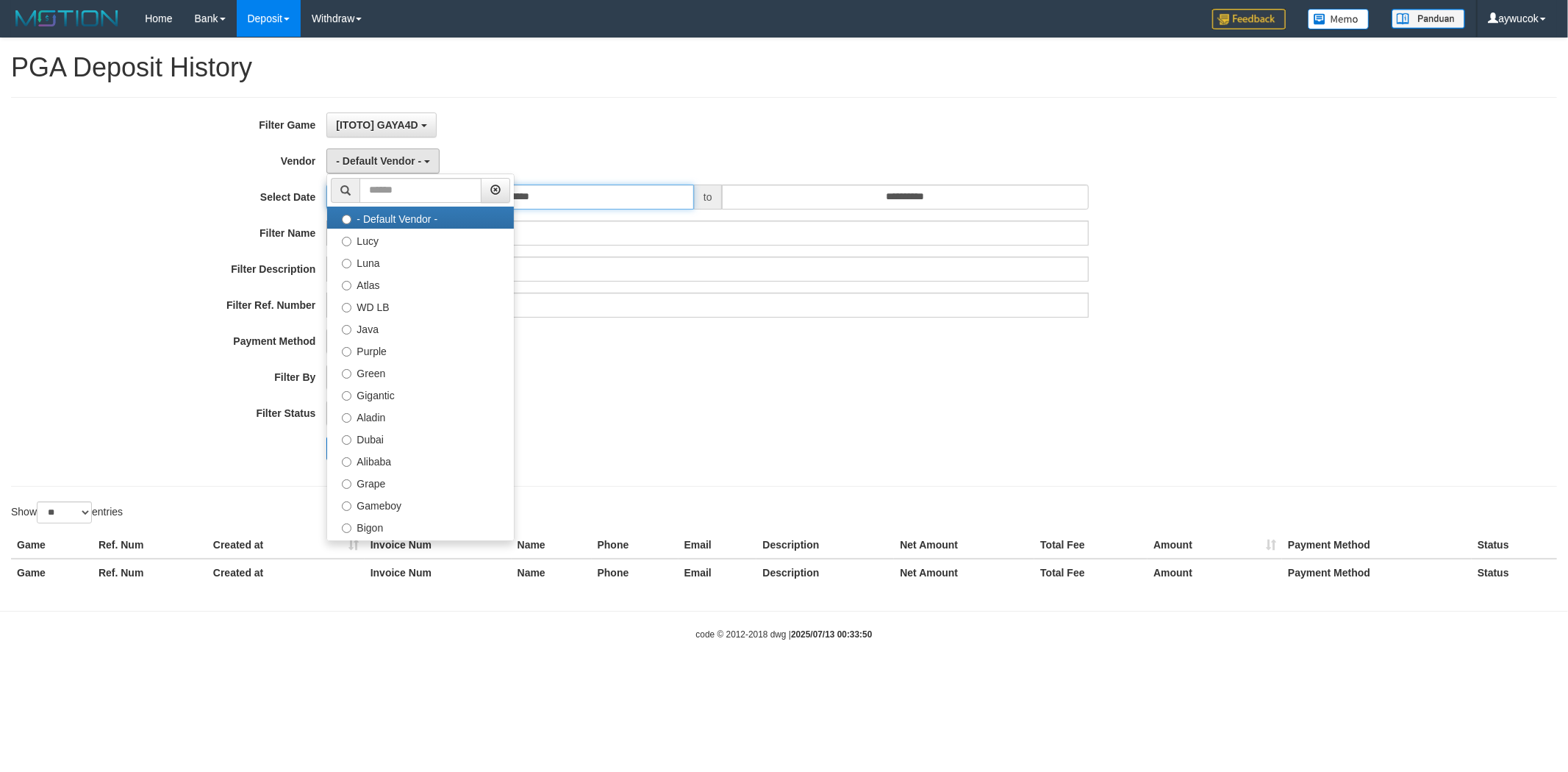 click on "**********" at bounding box center (510, 197) 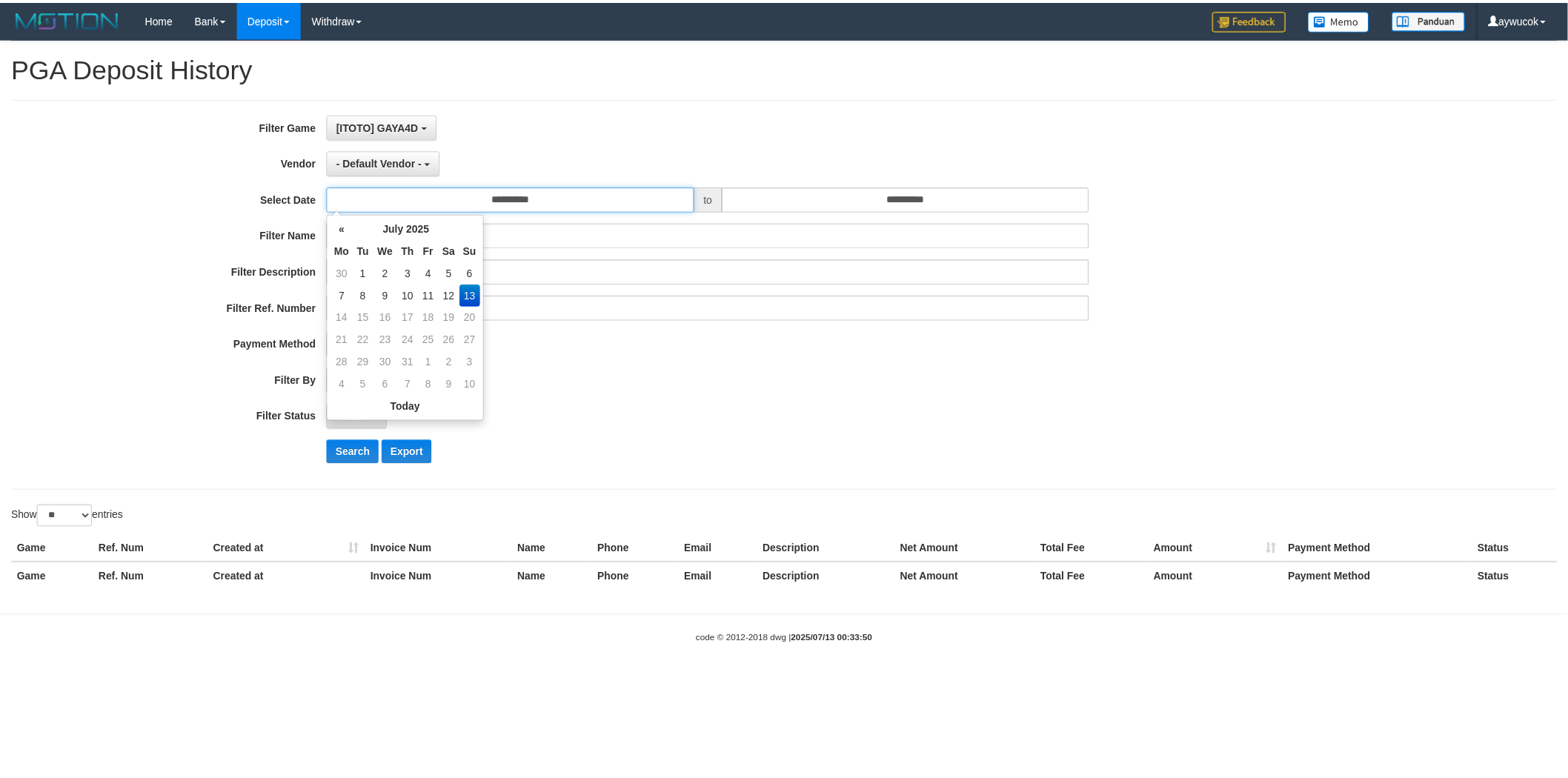 scroll, scrollTop: 0, scrollLeft: 0, axis: both 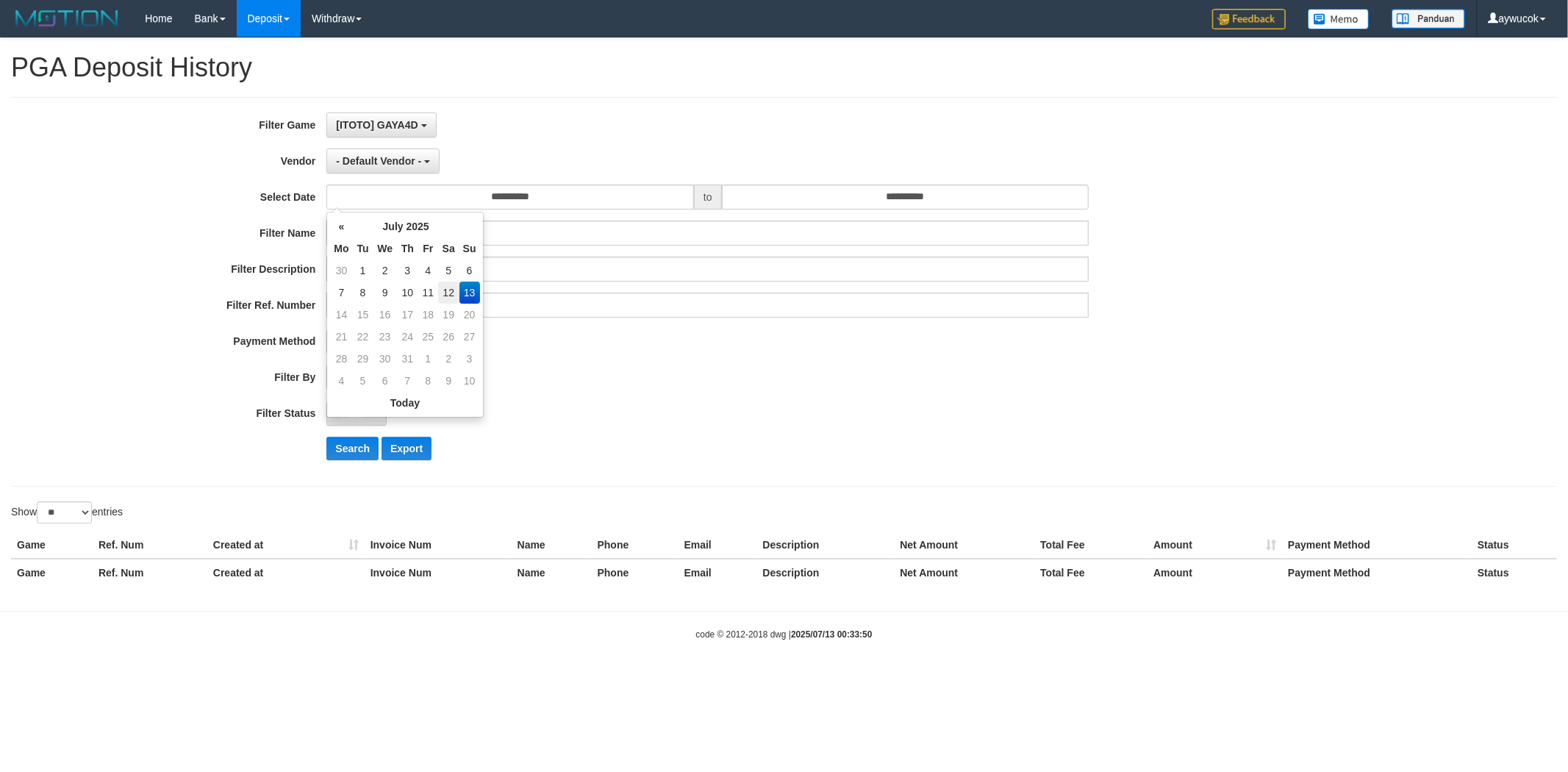 click on "12" at bounding box center [448, 293] 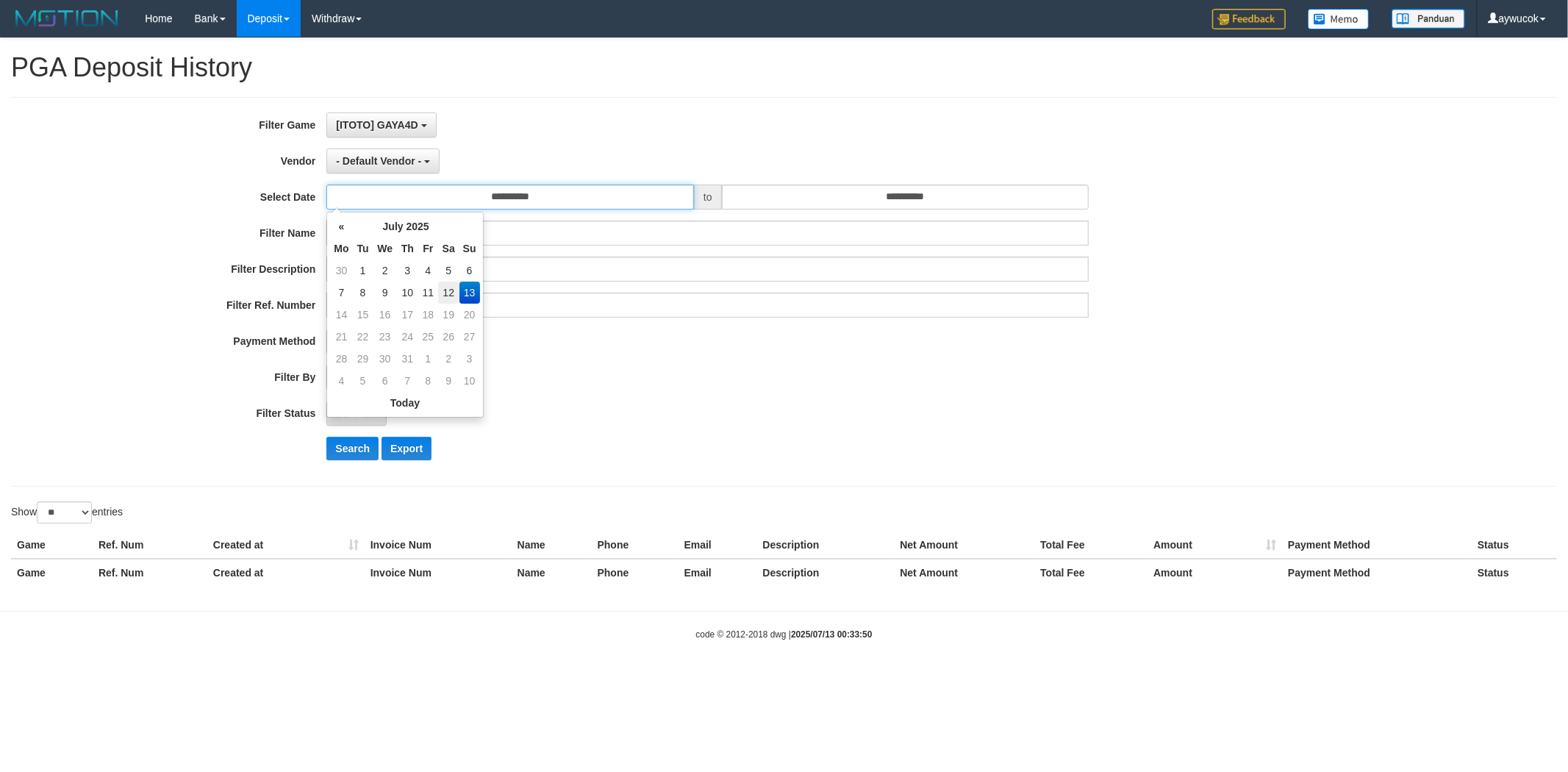 type on "**********" 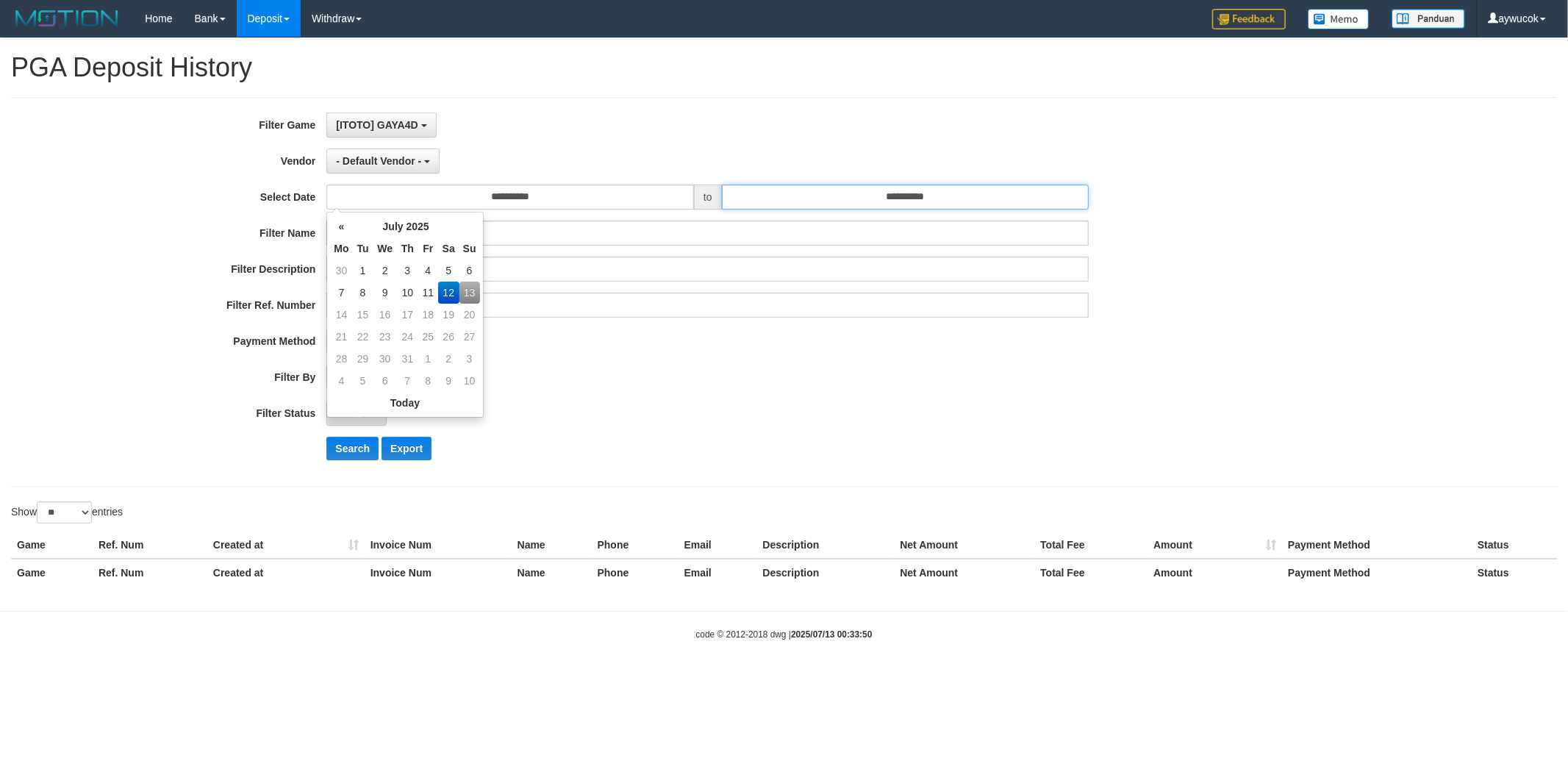 click on "**********" at bounding box center [906, 197] 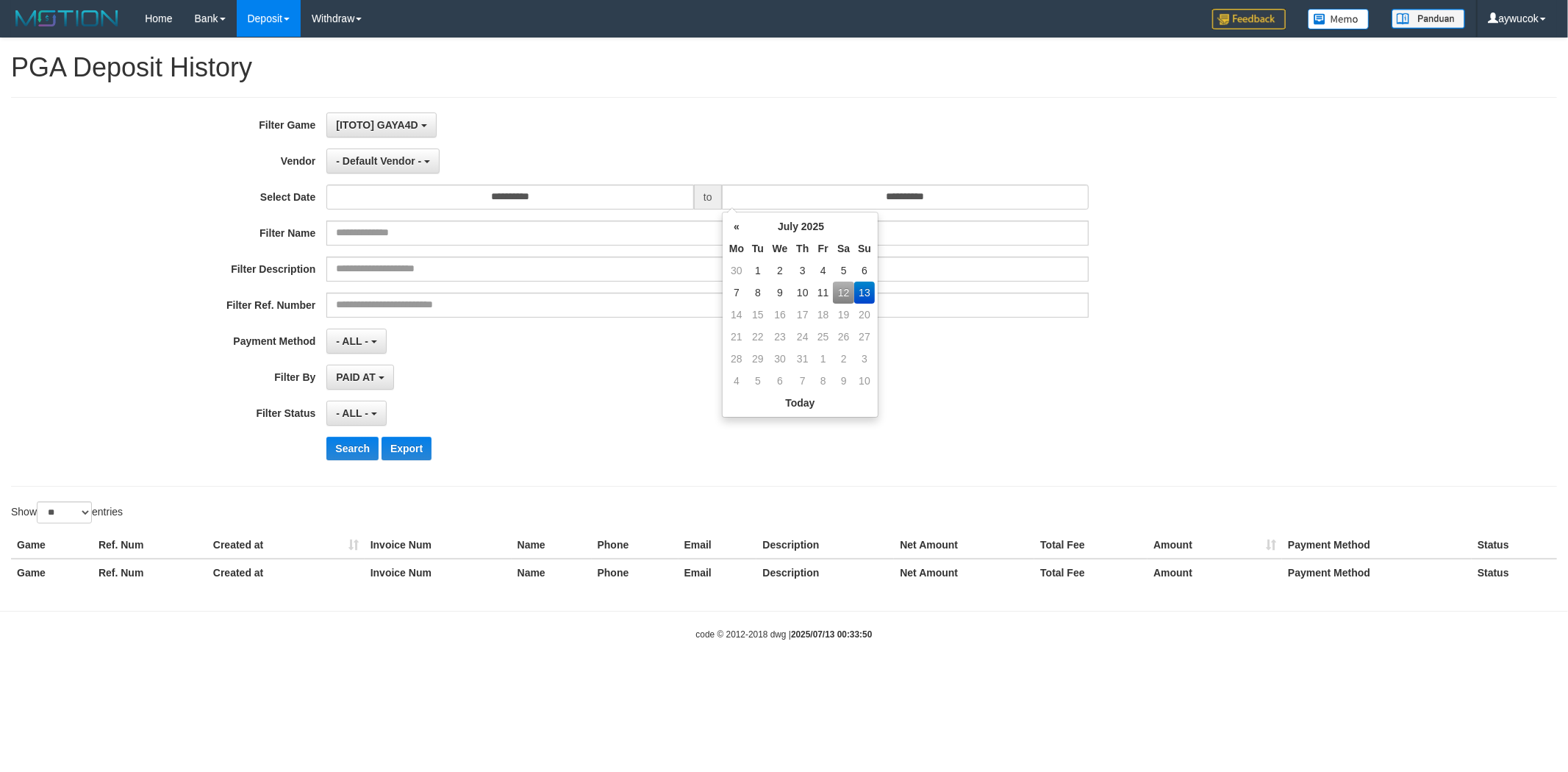 click on "12" at bounding box center [843, 293] 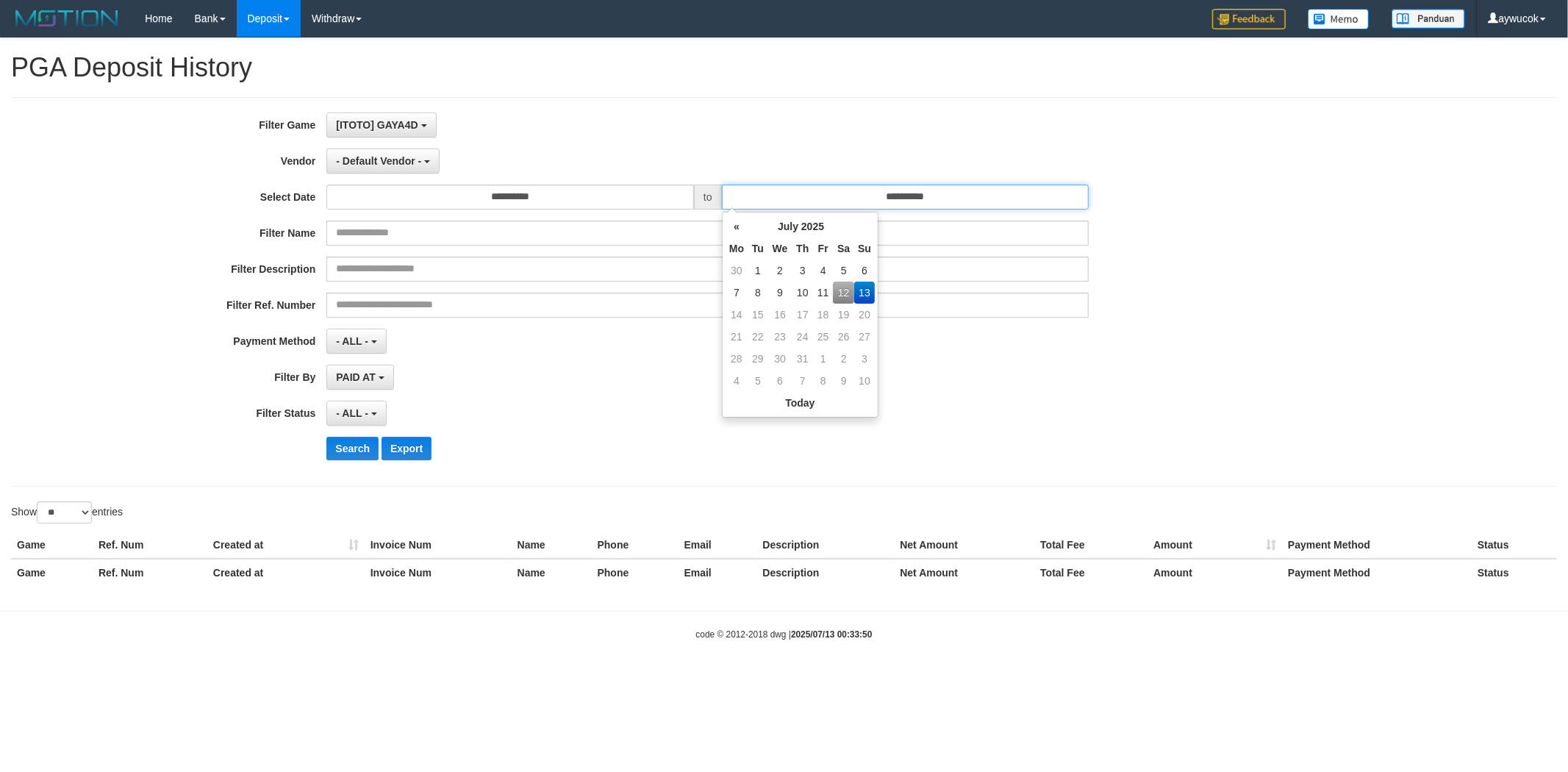 type on "**********" 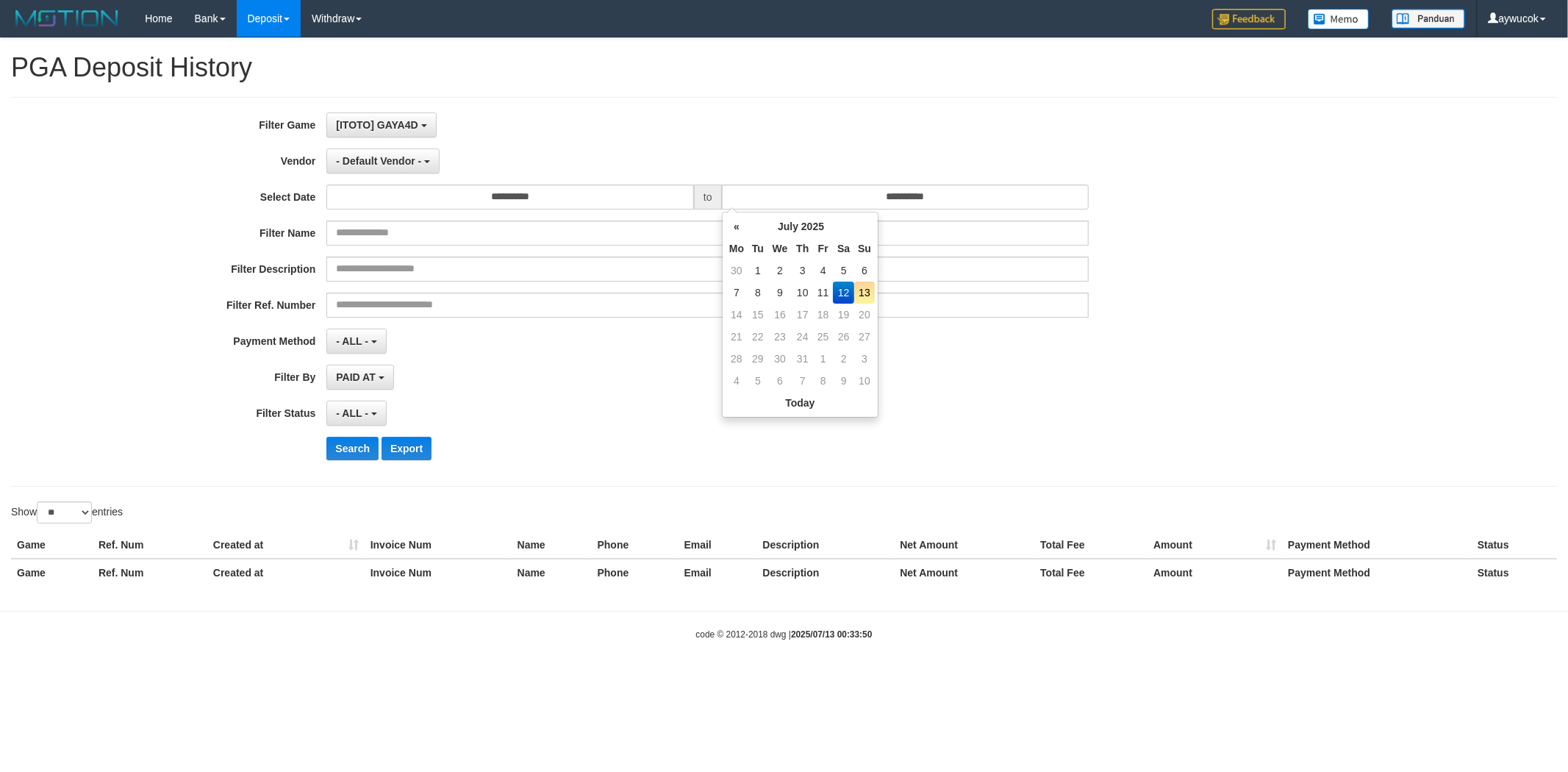 click on "**********" at bounding box center [654, 197] 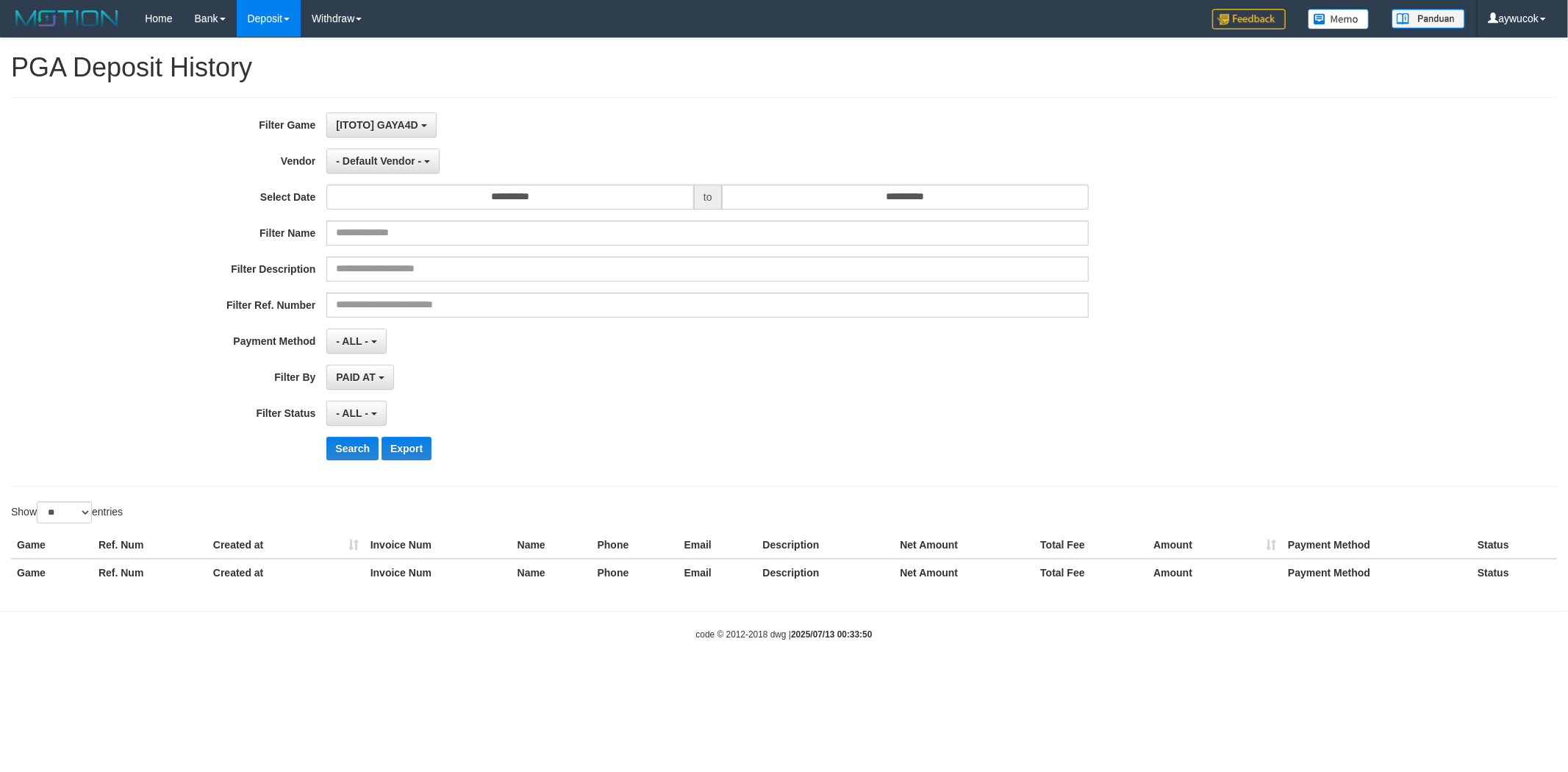click on "**********" at bounding box center [654, 292] 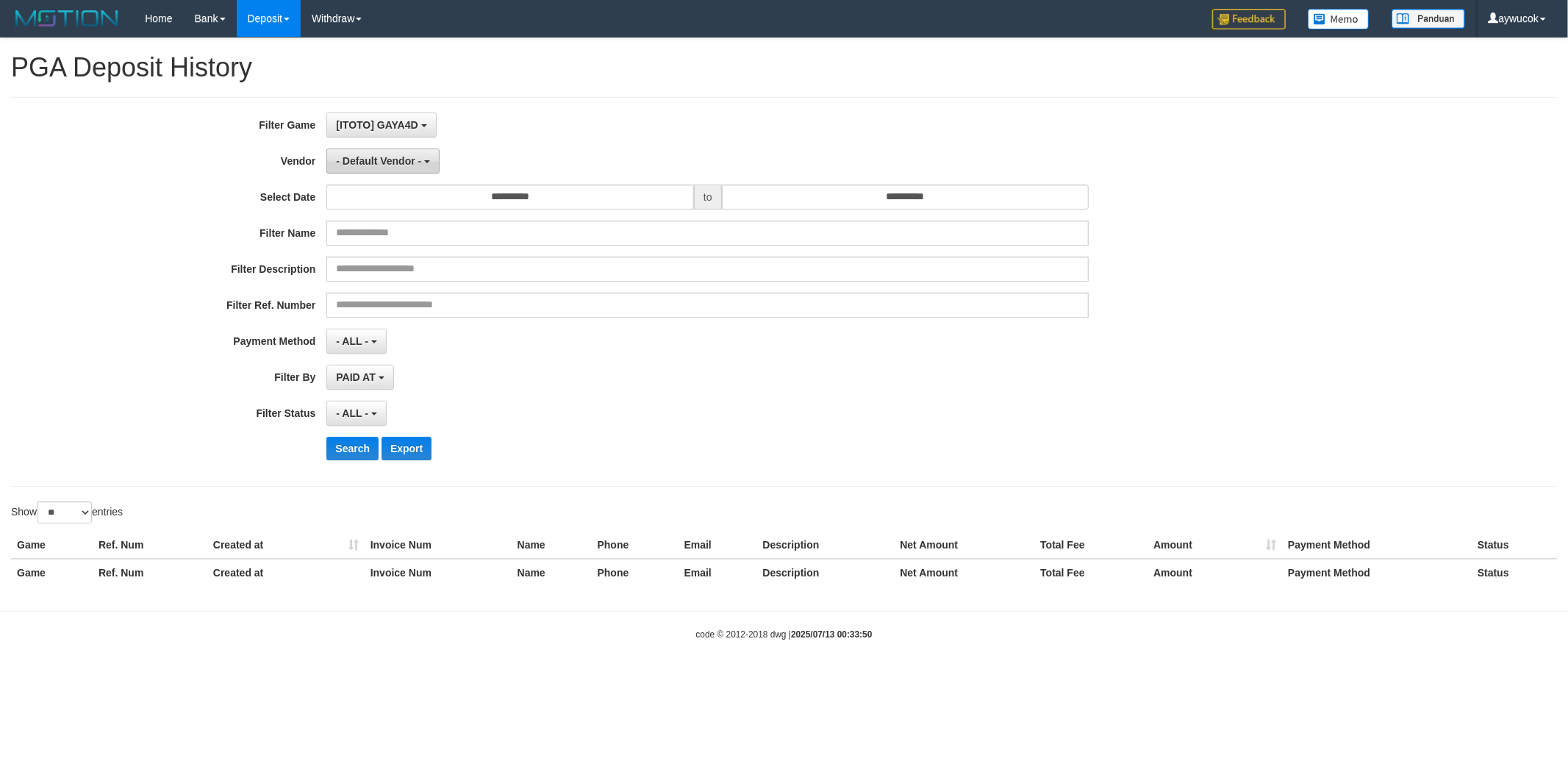 click on "- Default Vendor -" at bounding box center [379, 161] 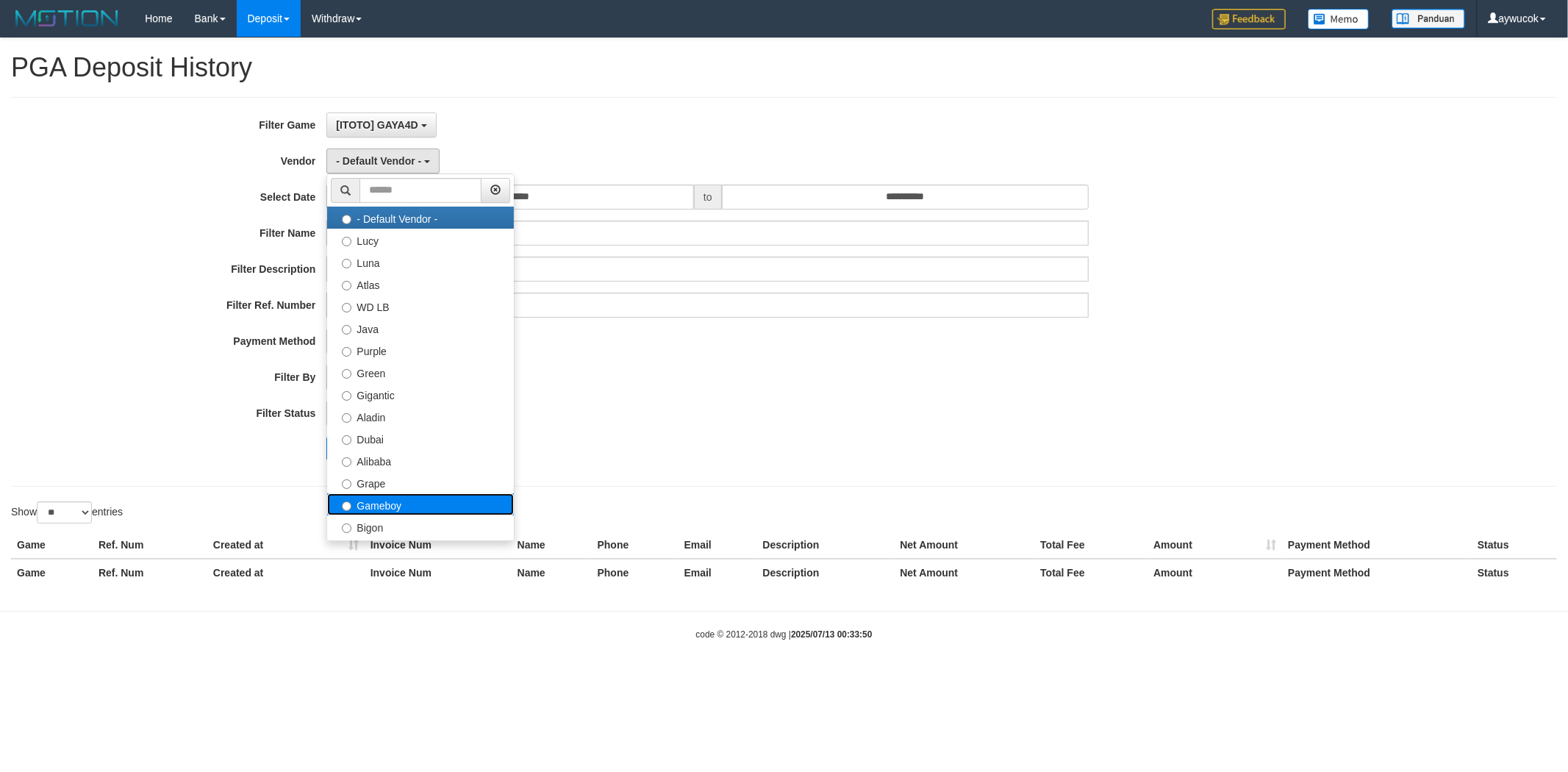 click on "Gameboy" at bounding box center (420, 504) 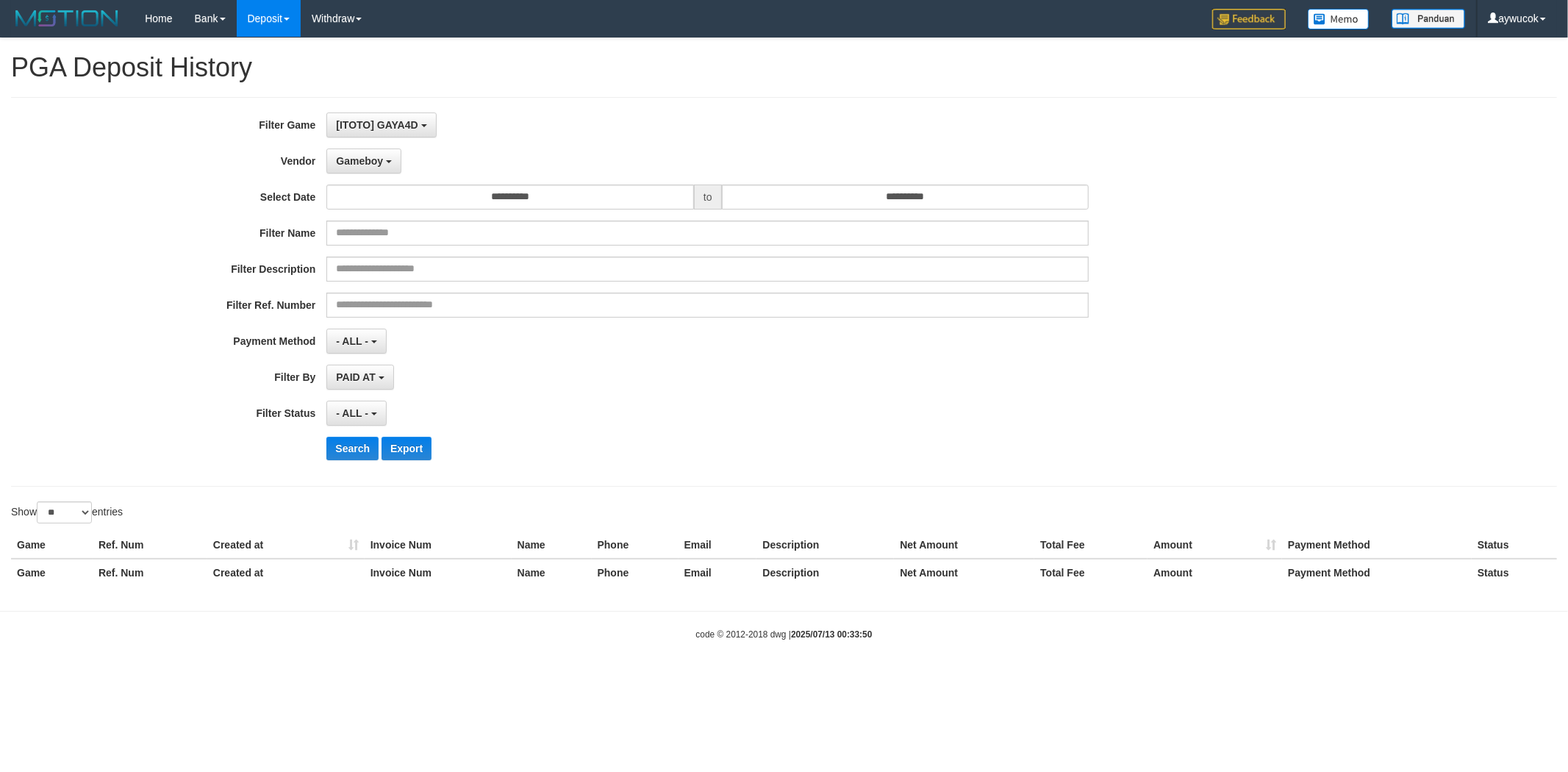 click on "**********" at bounding box center [654, 292] 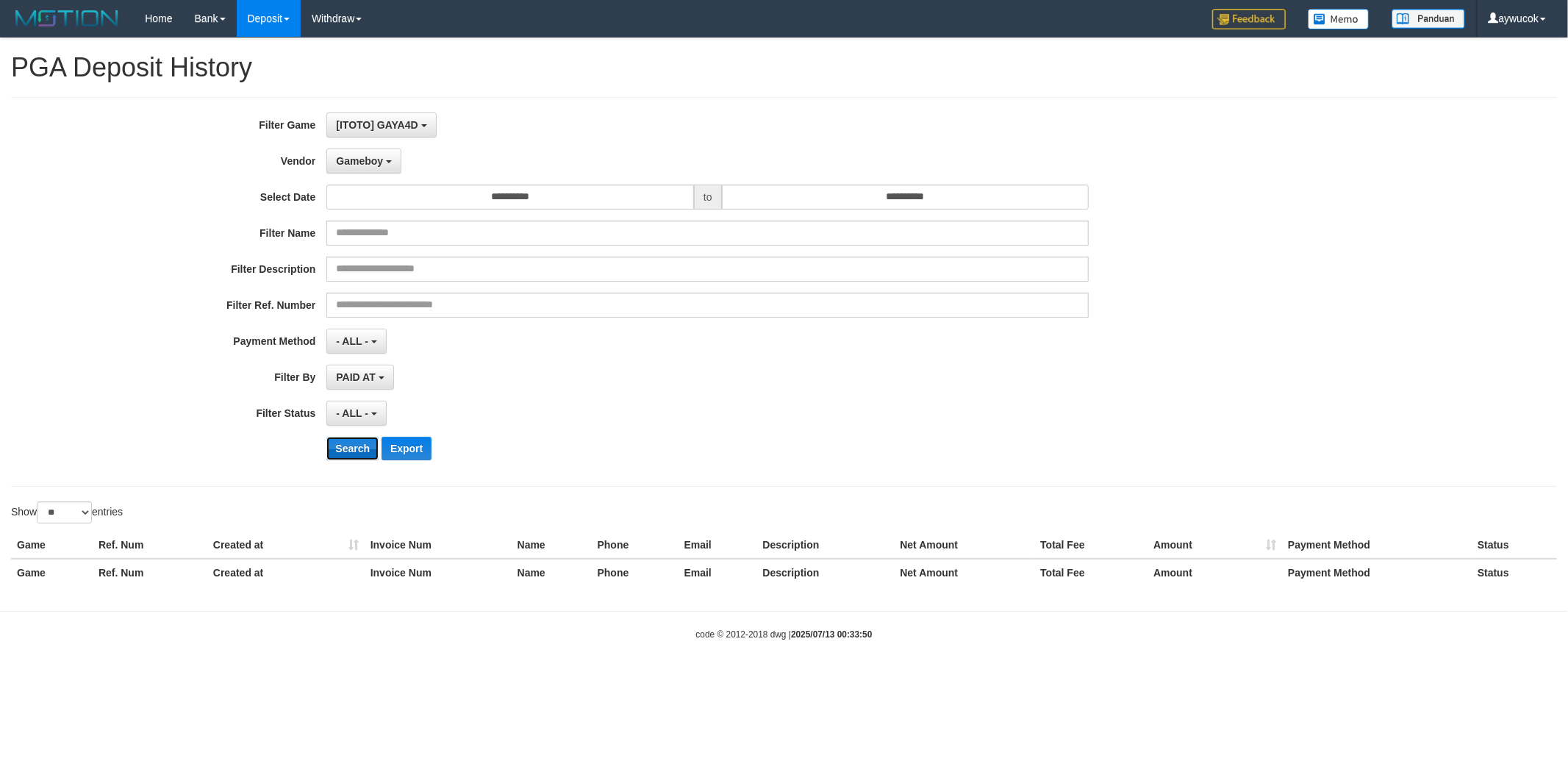 click on "Search" at bounding box center (352, 448) 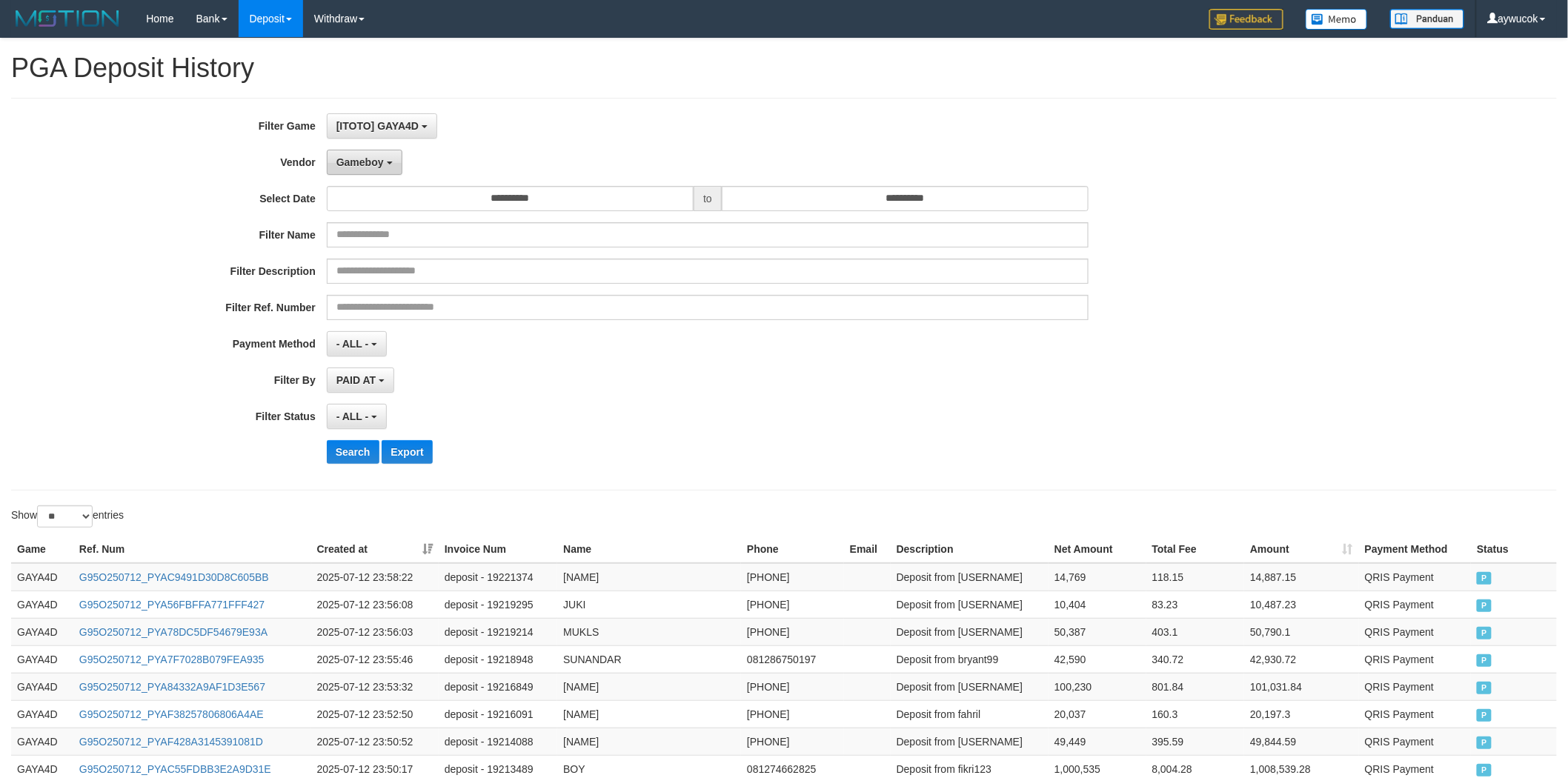 click on "Gameboy" at bounding box center (360, 162) 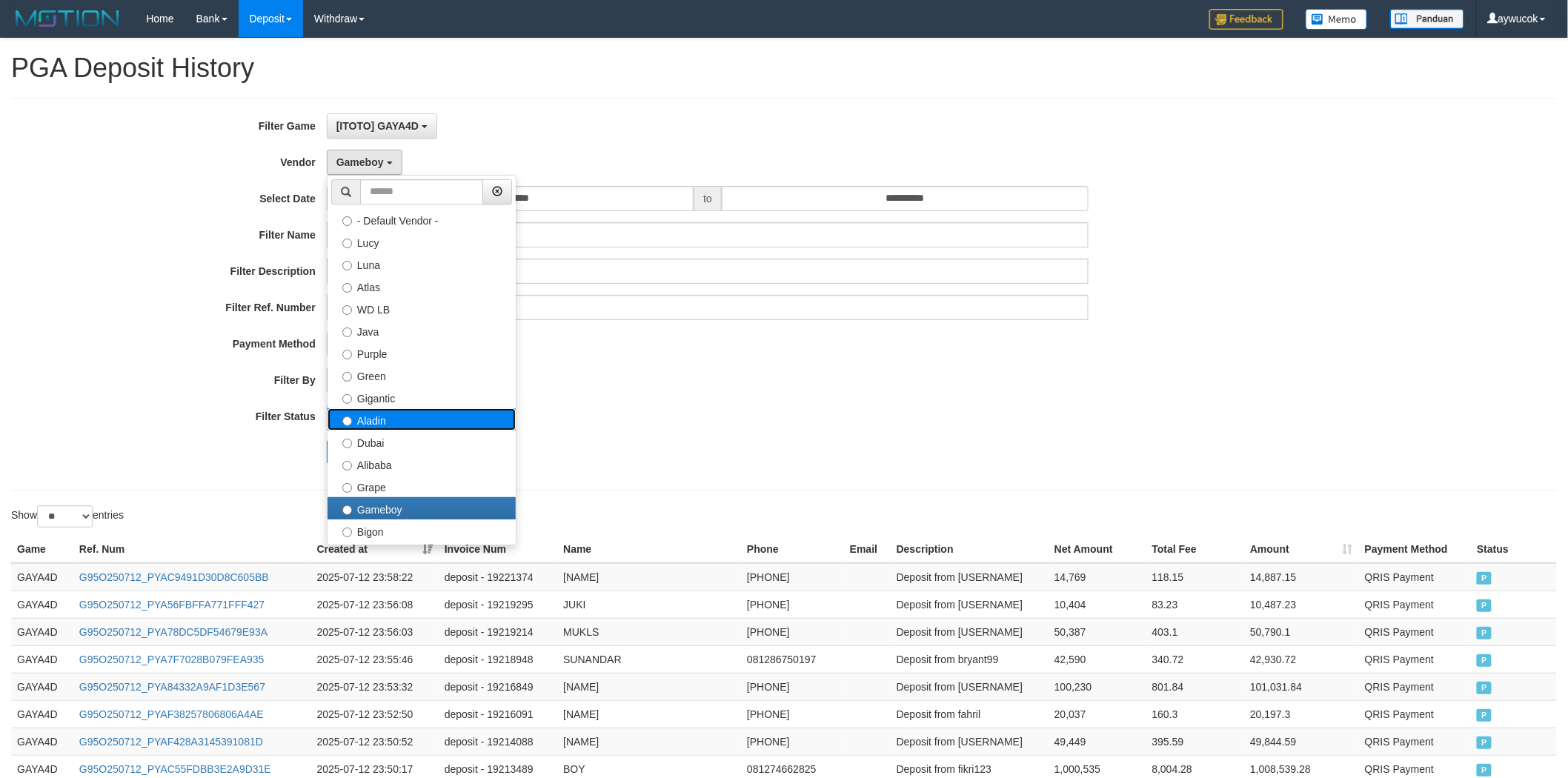 click on "Aladin" at bounding box center (422, 419) 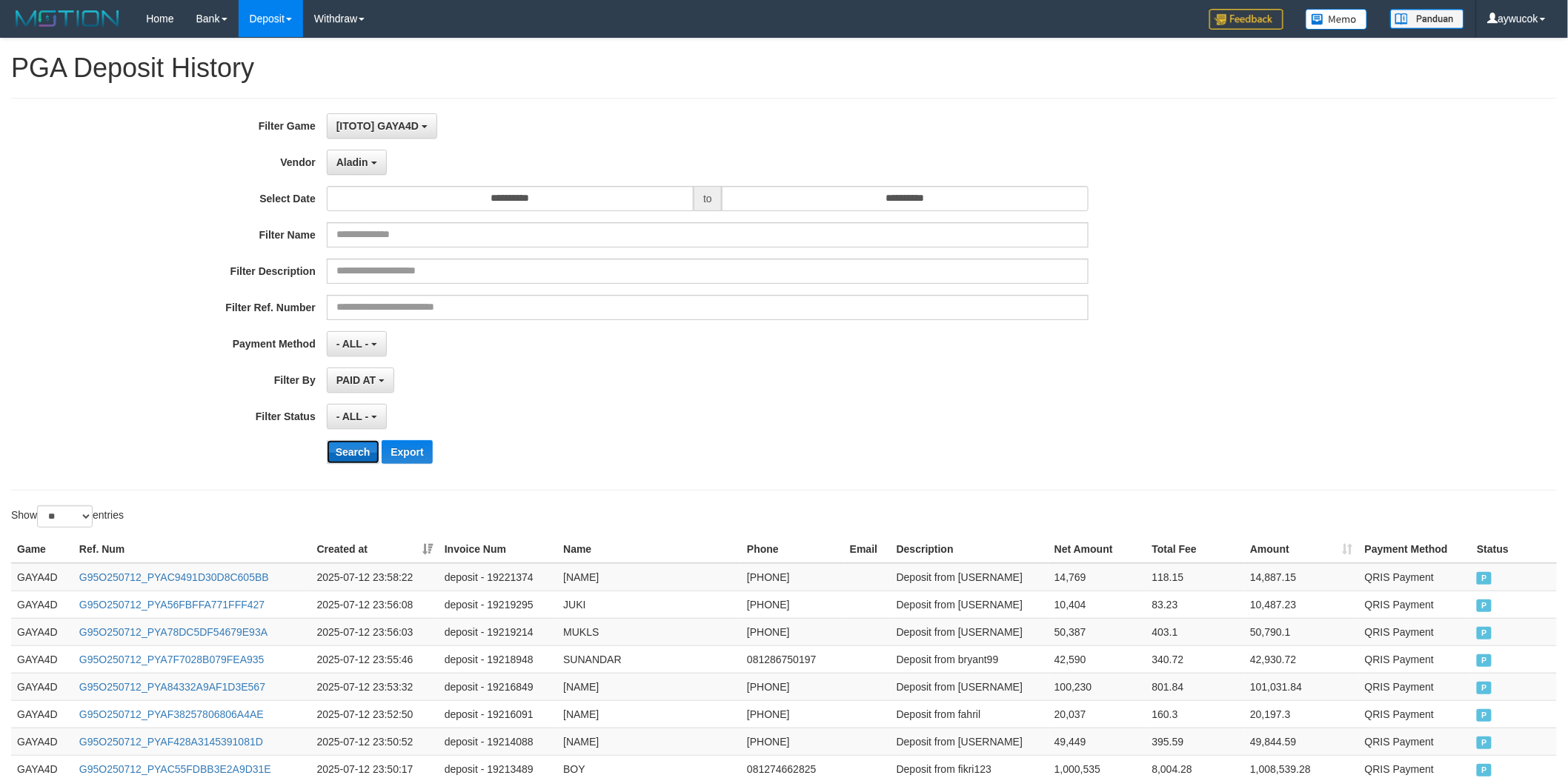 click on "Search" at bounding box center (353, 452) 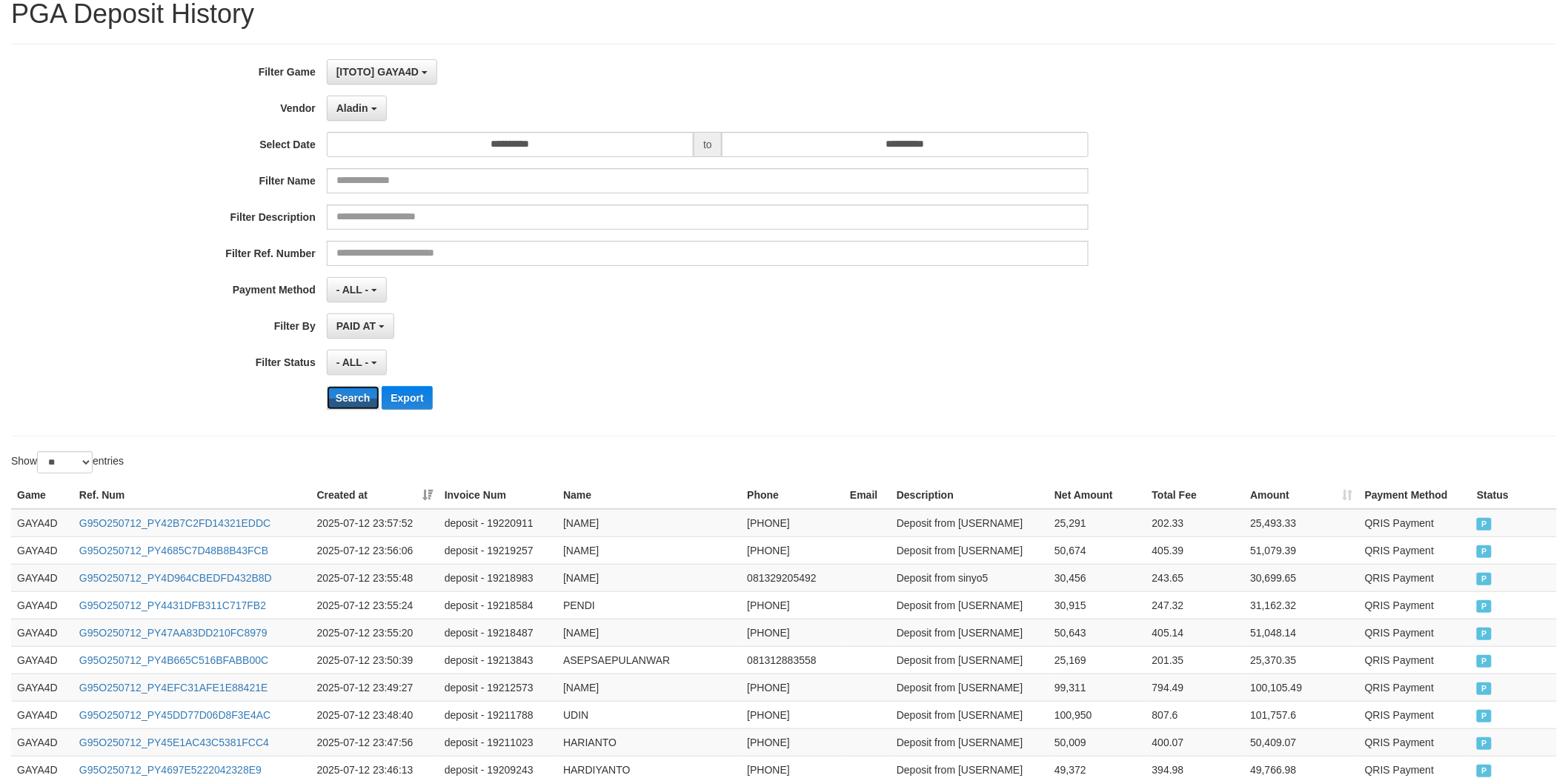 scroll, scrollTop: 0, scrollLeft: 0, axis: both 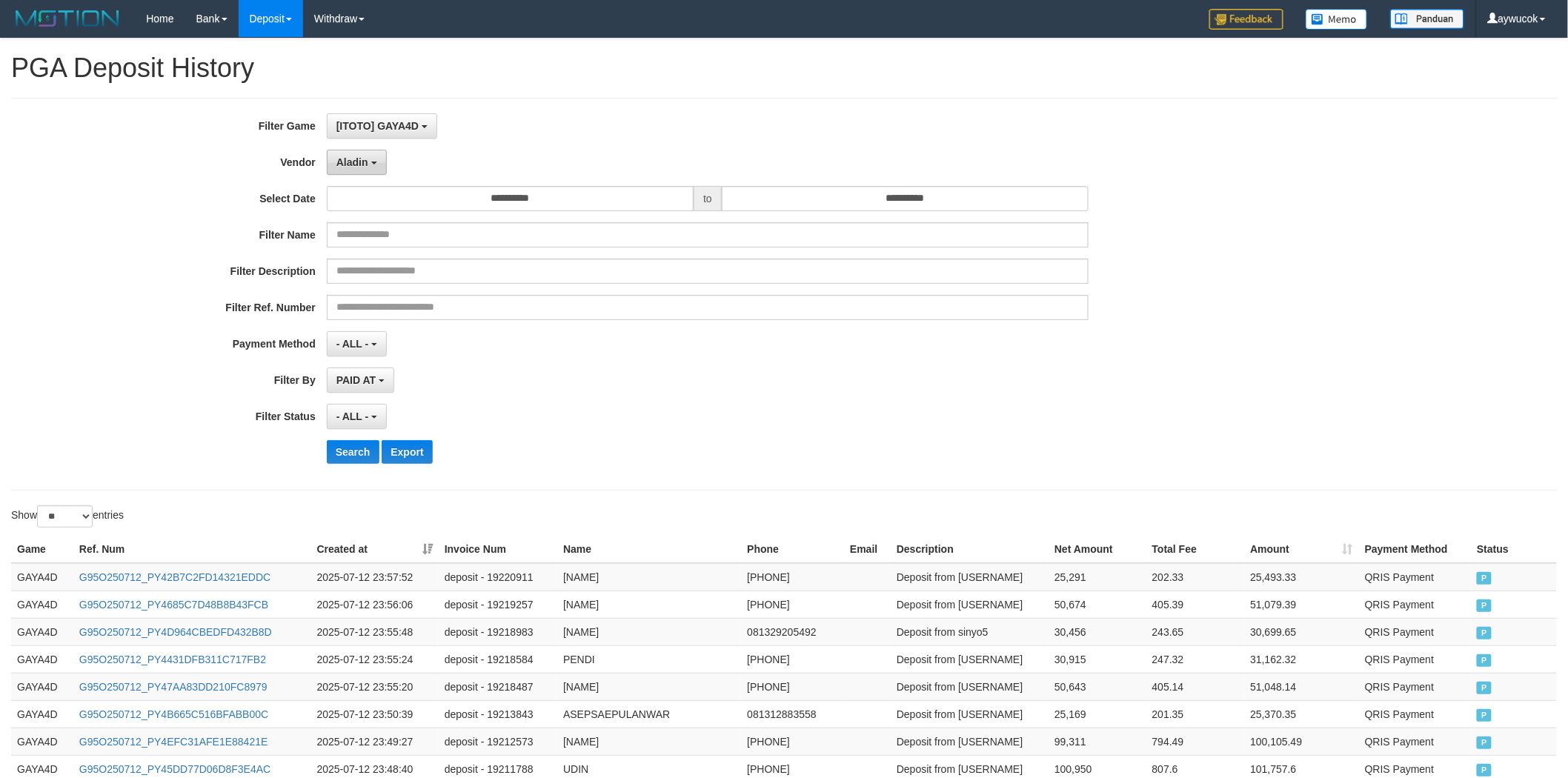 click on "Aladin" at bounding box center (352, 162) 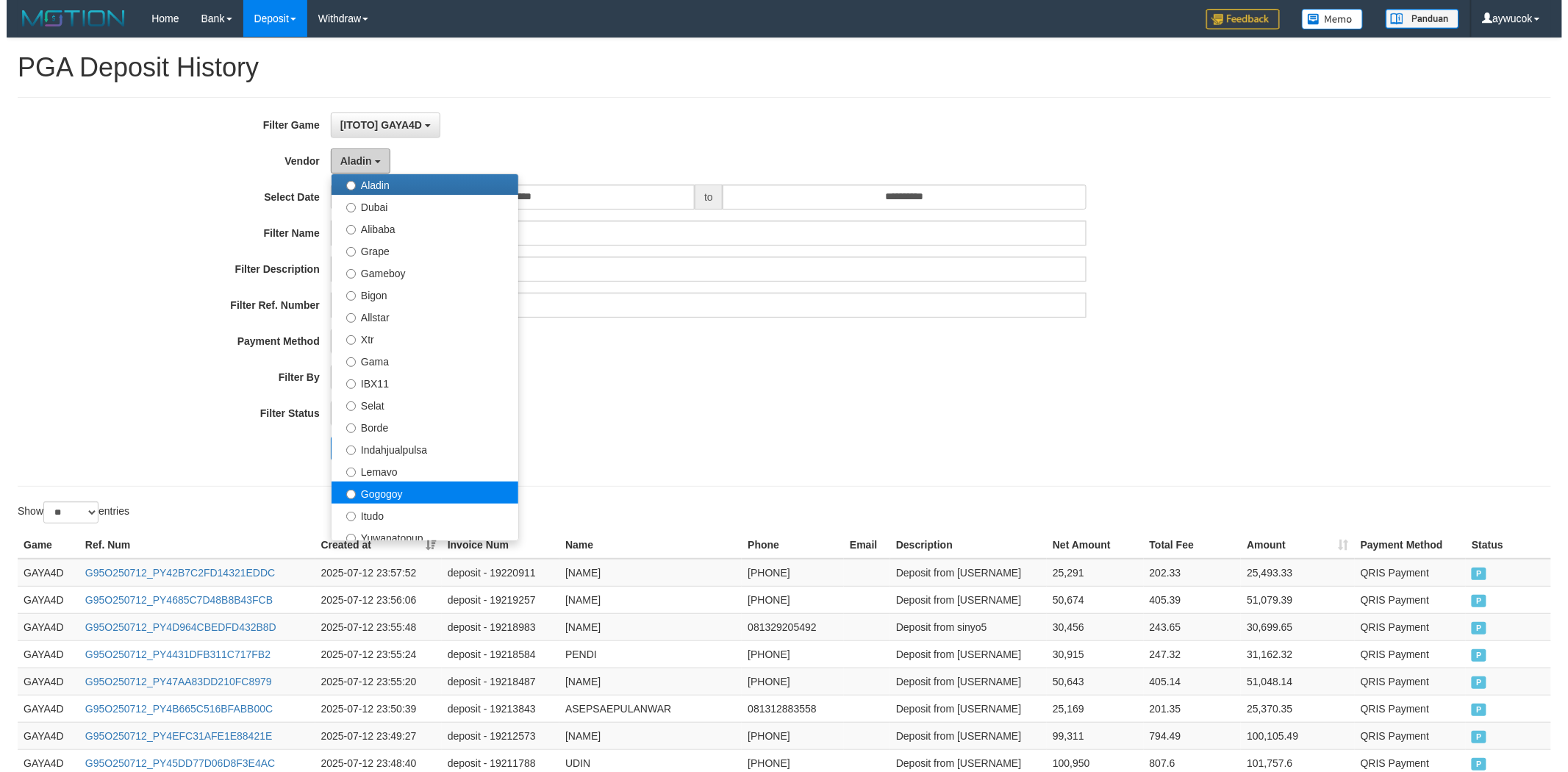 scroll, scrollTop: 272, scrollLeft: 0, axis: vertical 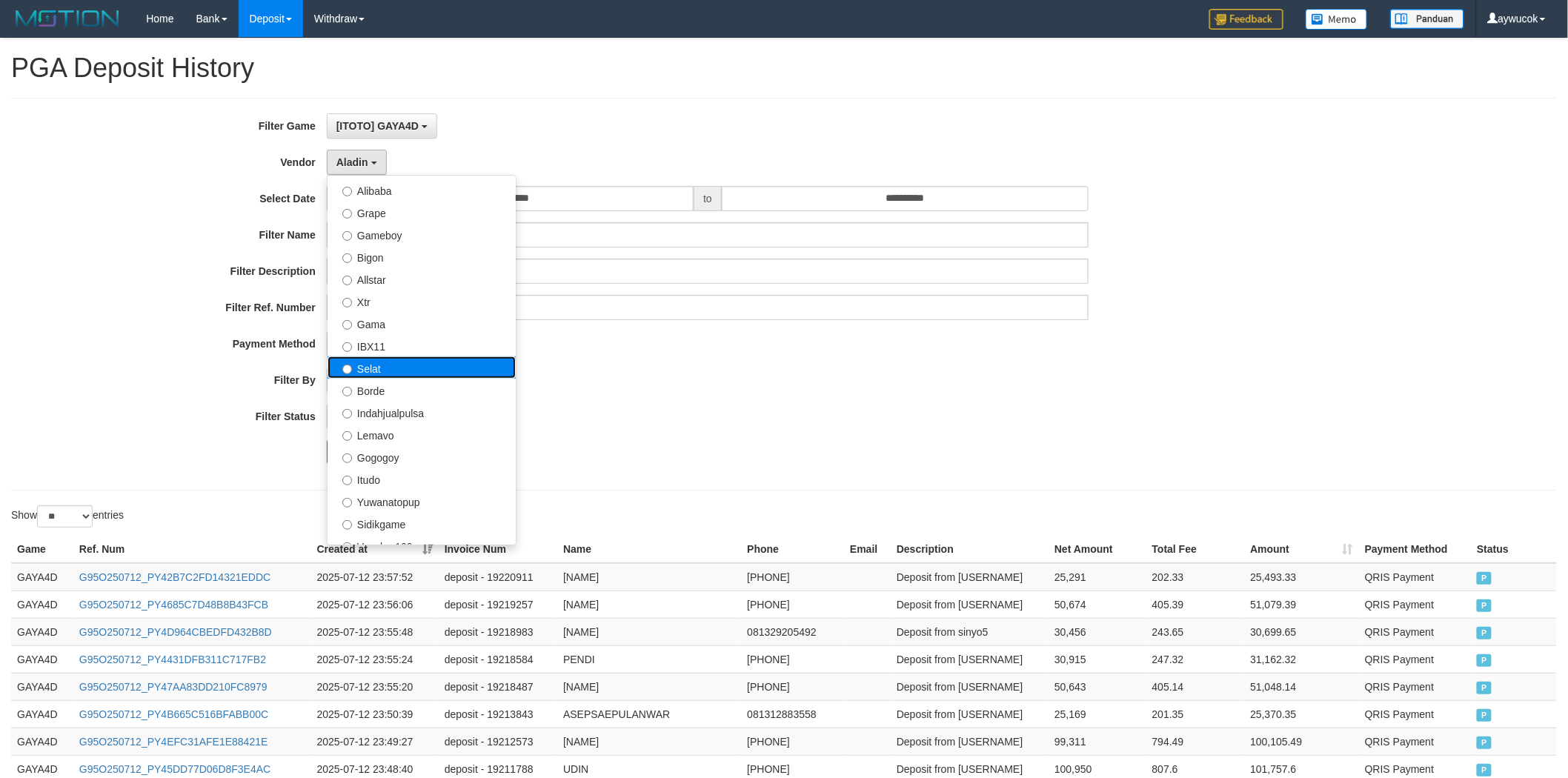 click on "Selat" at bounding box center (422, 368) 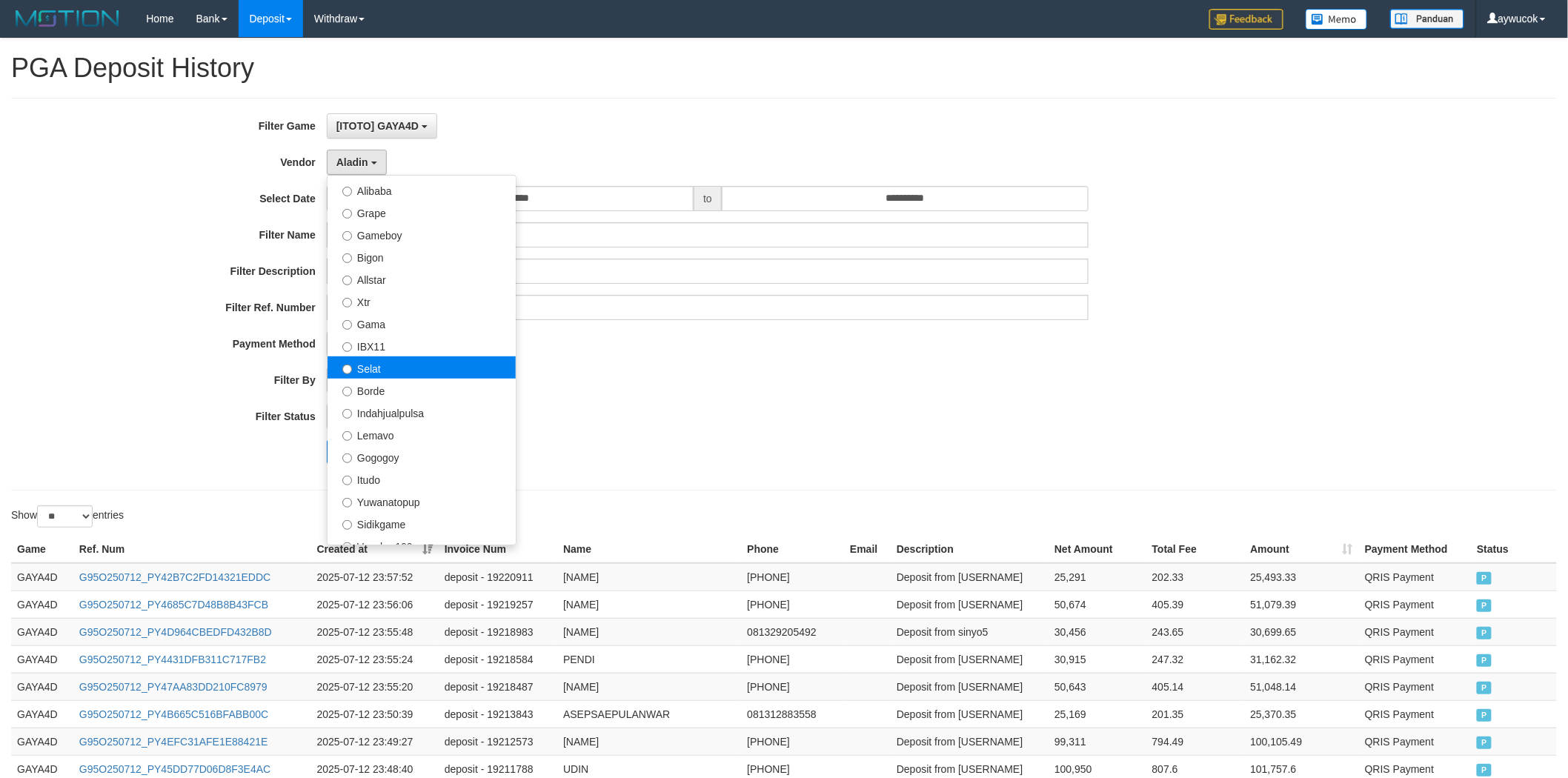 select on "**********" 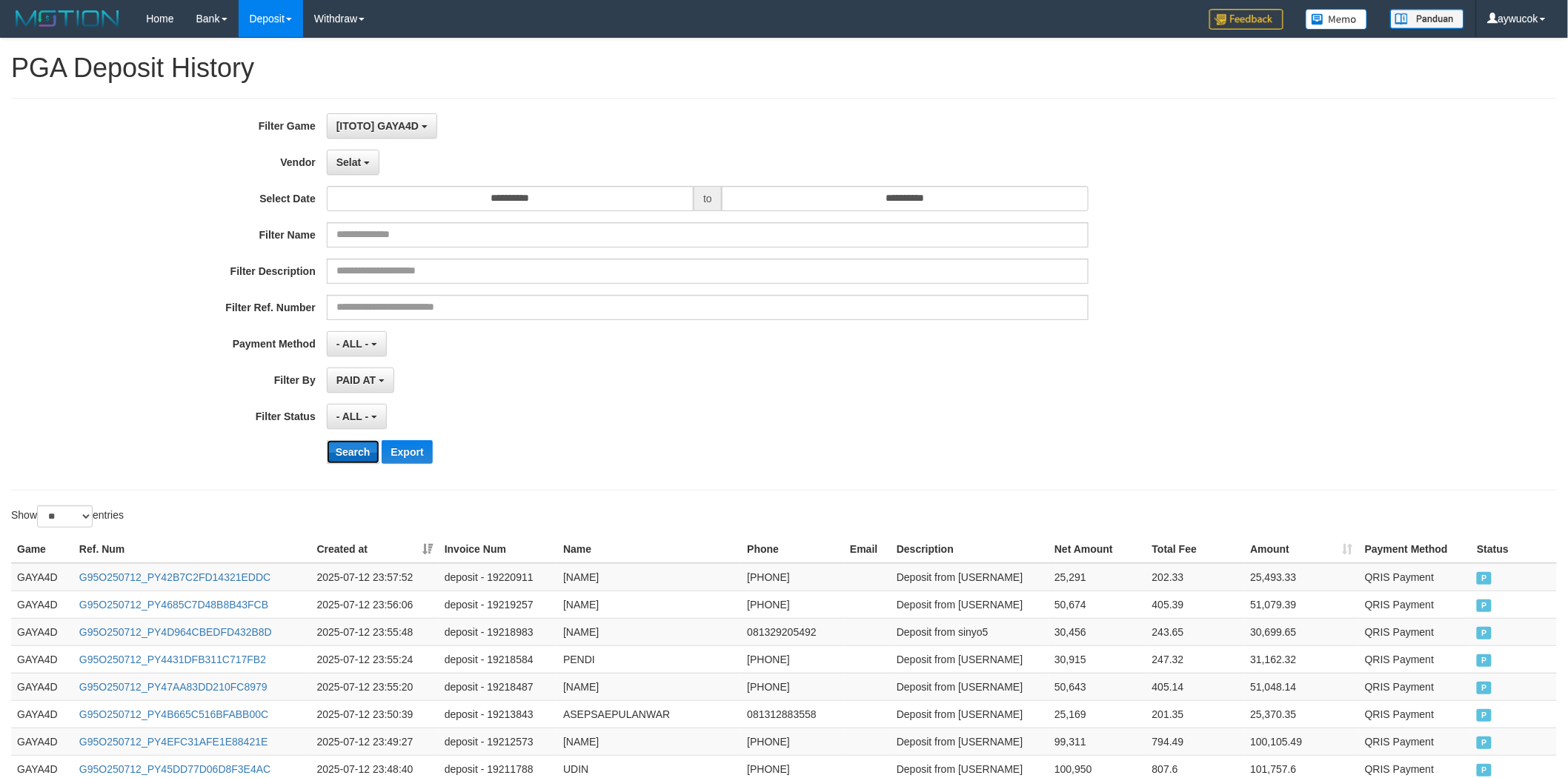 click on "Search" at bounding box center [353, 452] 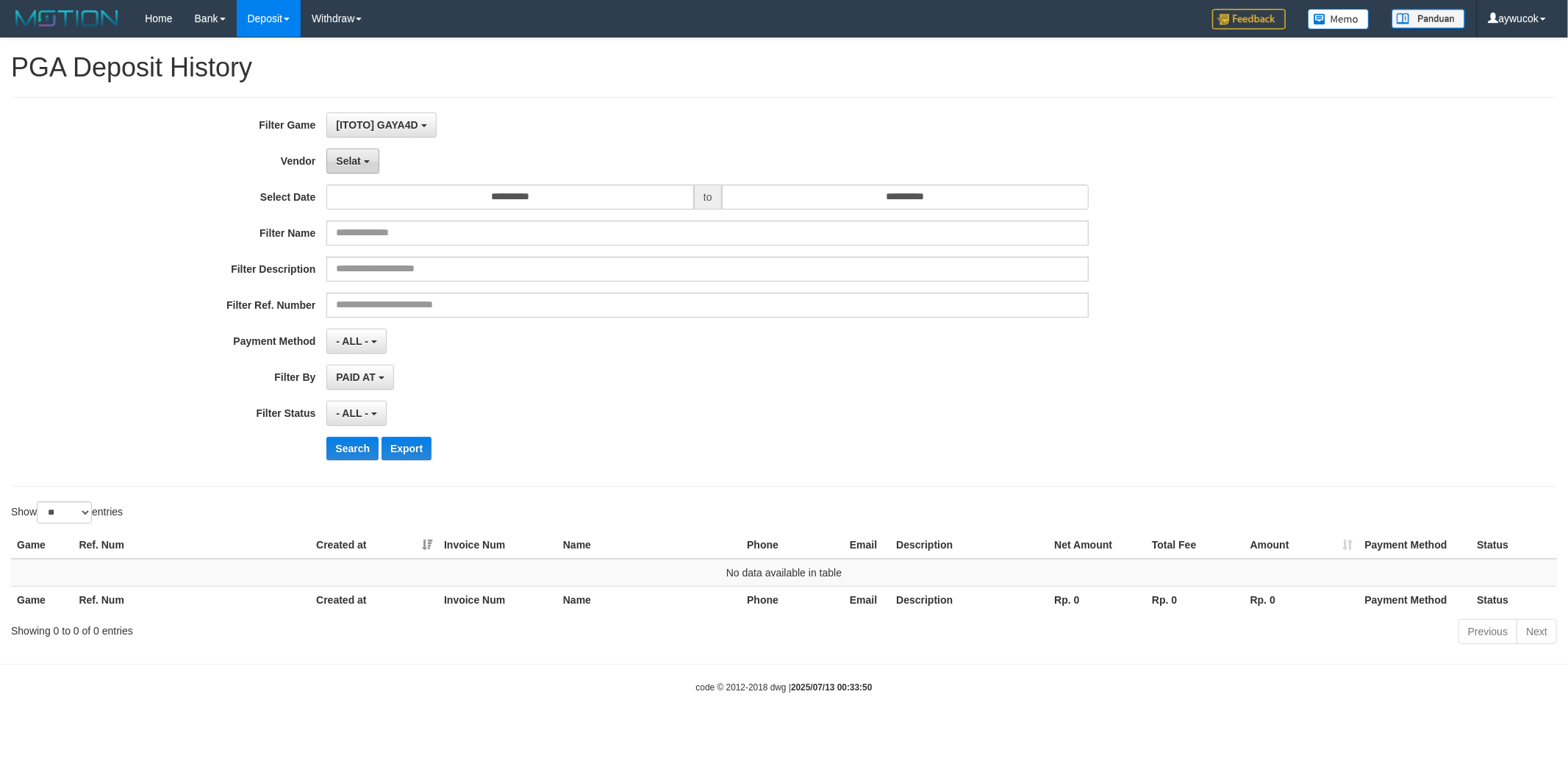 click on "Selat" at bounding box center [352, 161] 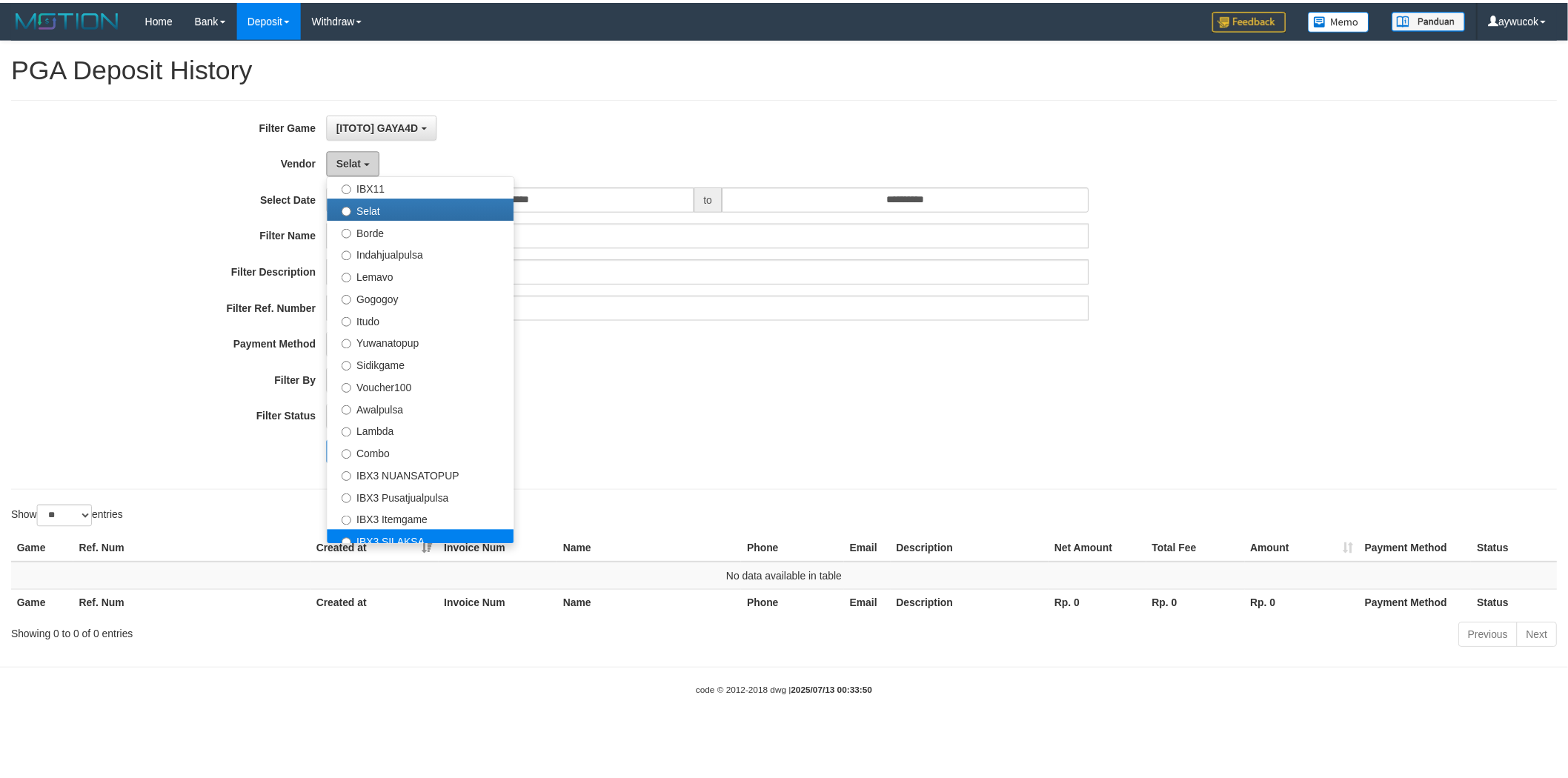 scroll, scrollTop: 507, scrollLeft: 0, axis: vertical 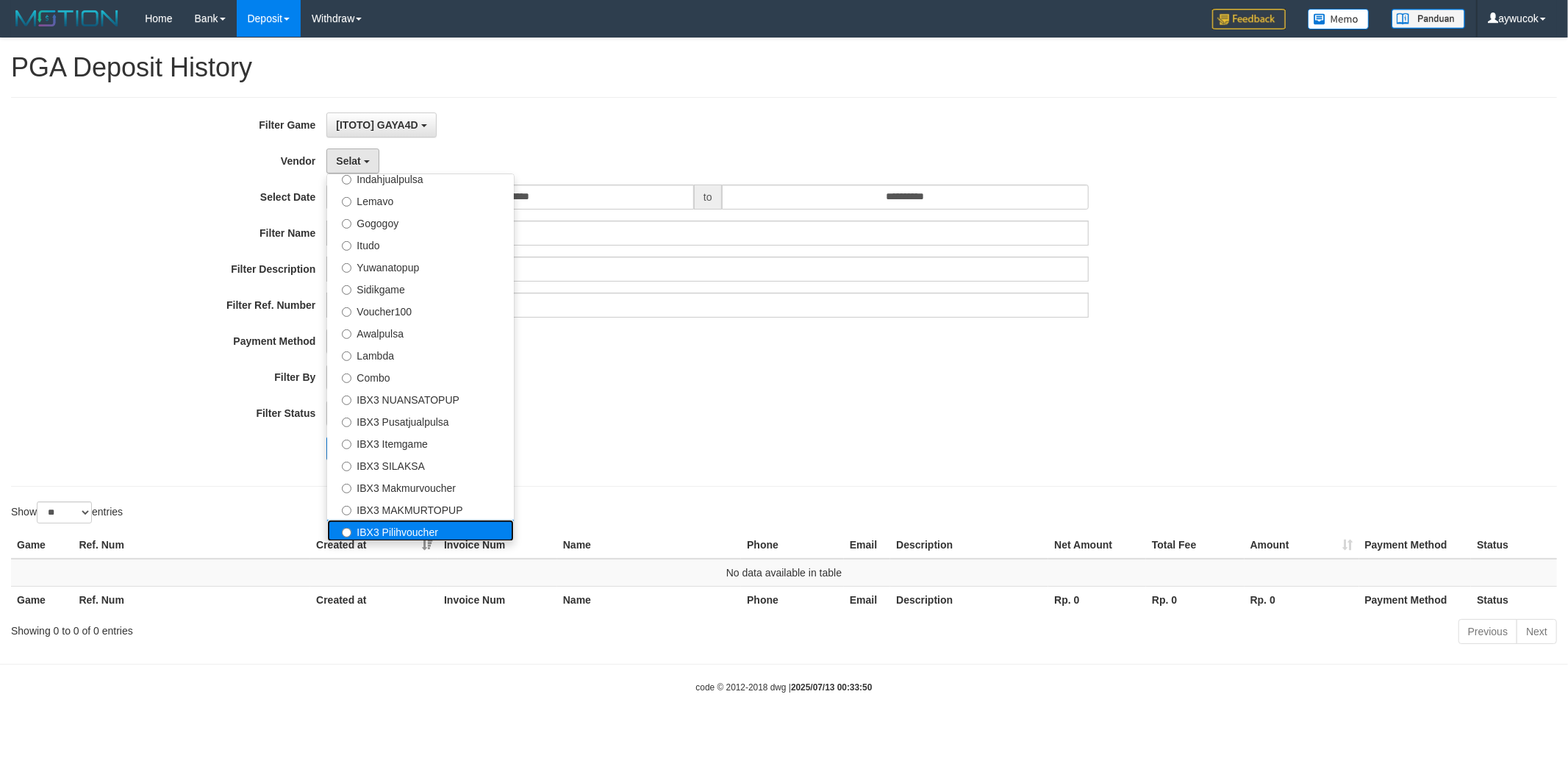 click on "IBX3 Pilihvoucher" at bounding box center [420, 531] 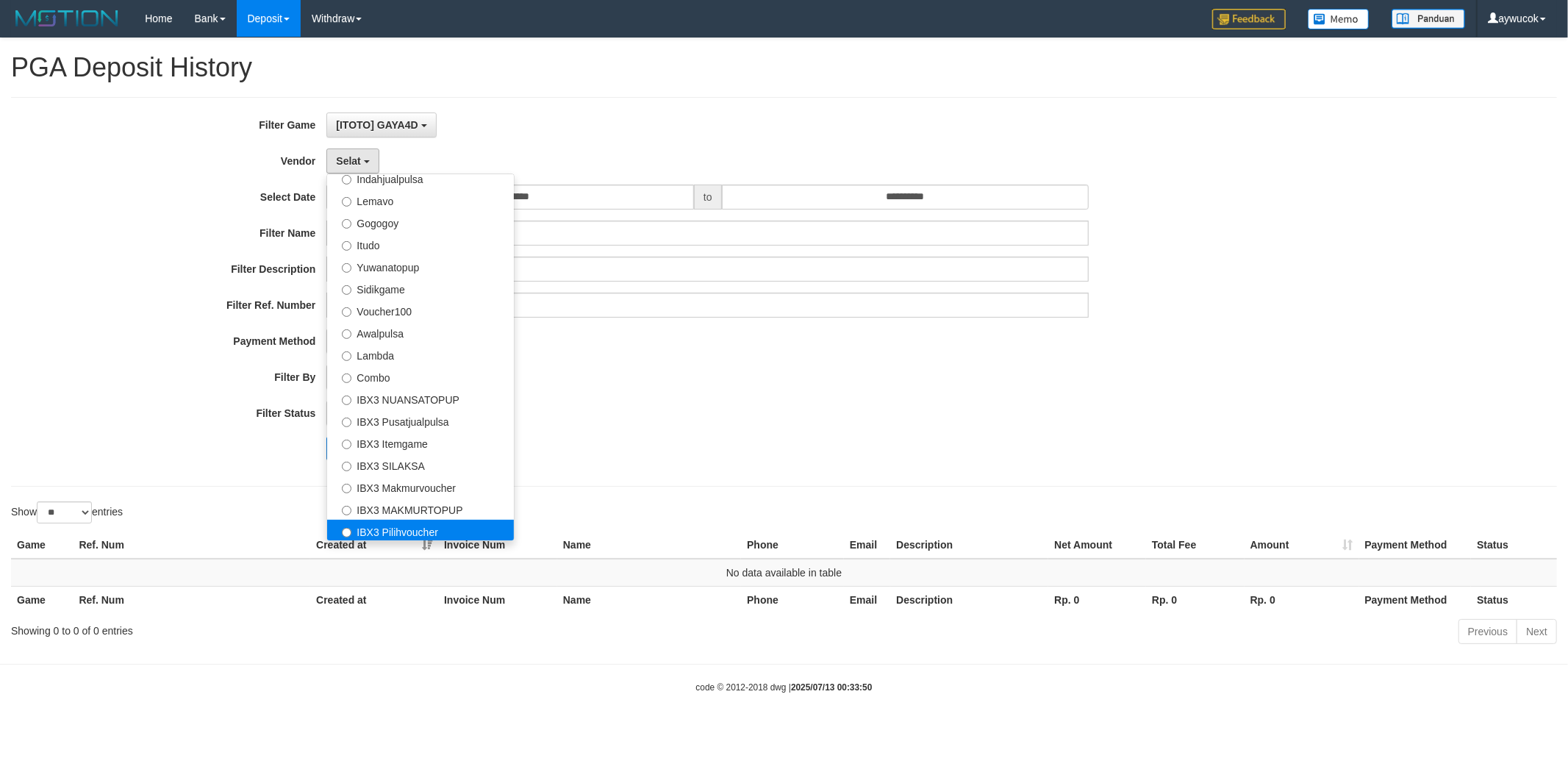 select on "**********" 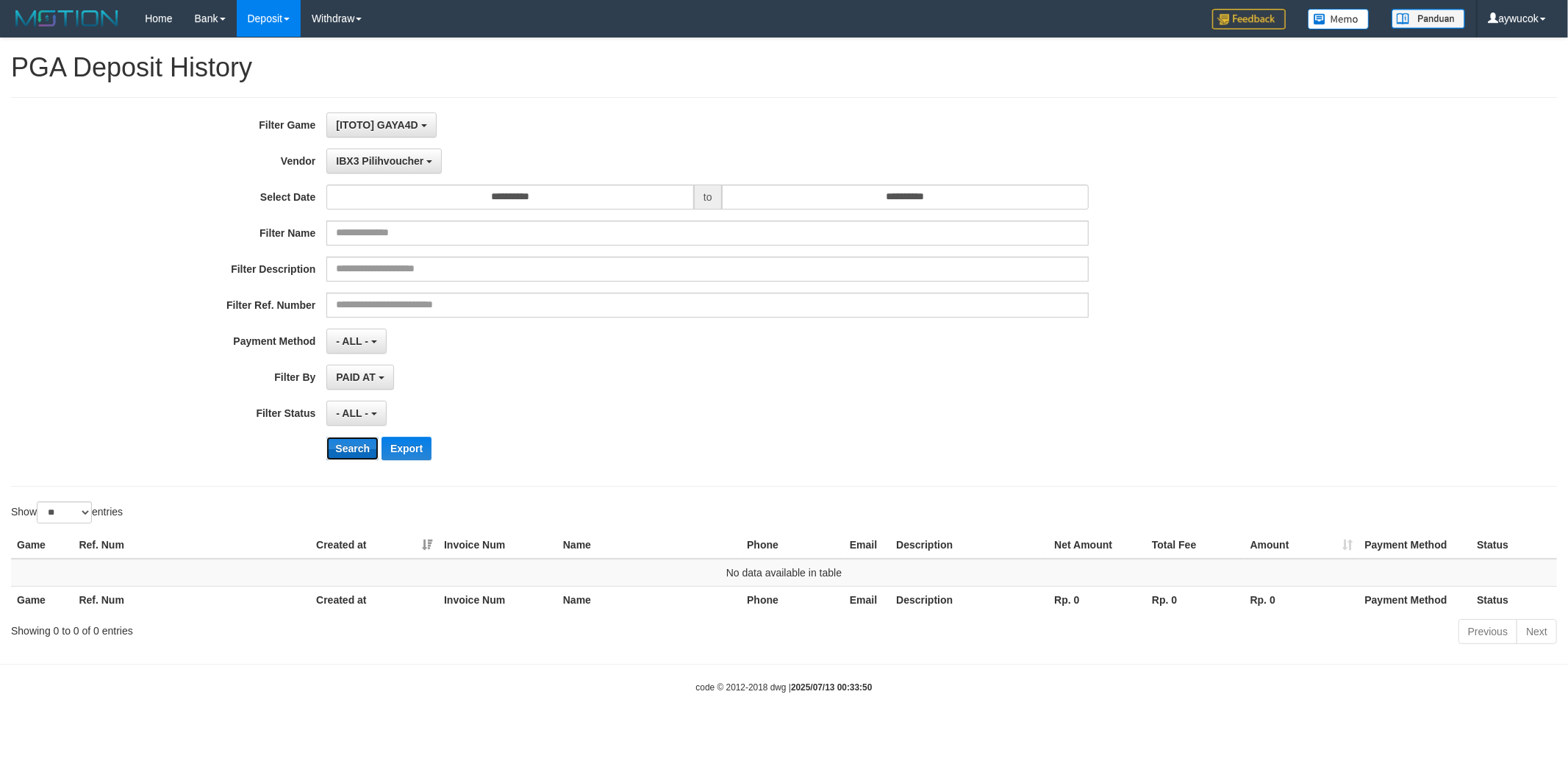 click on "Search" at bounding box center (352, 448) 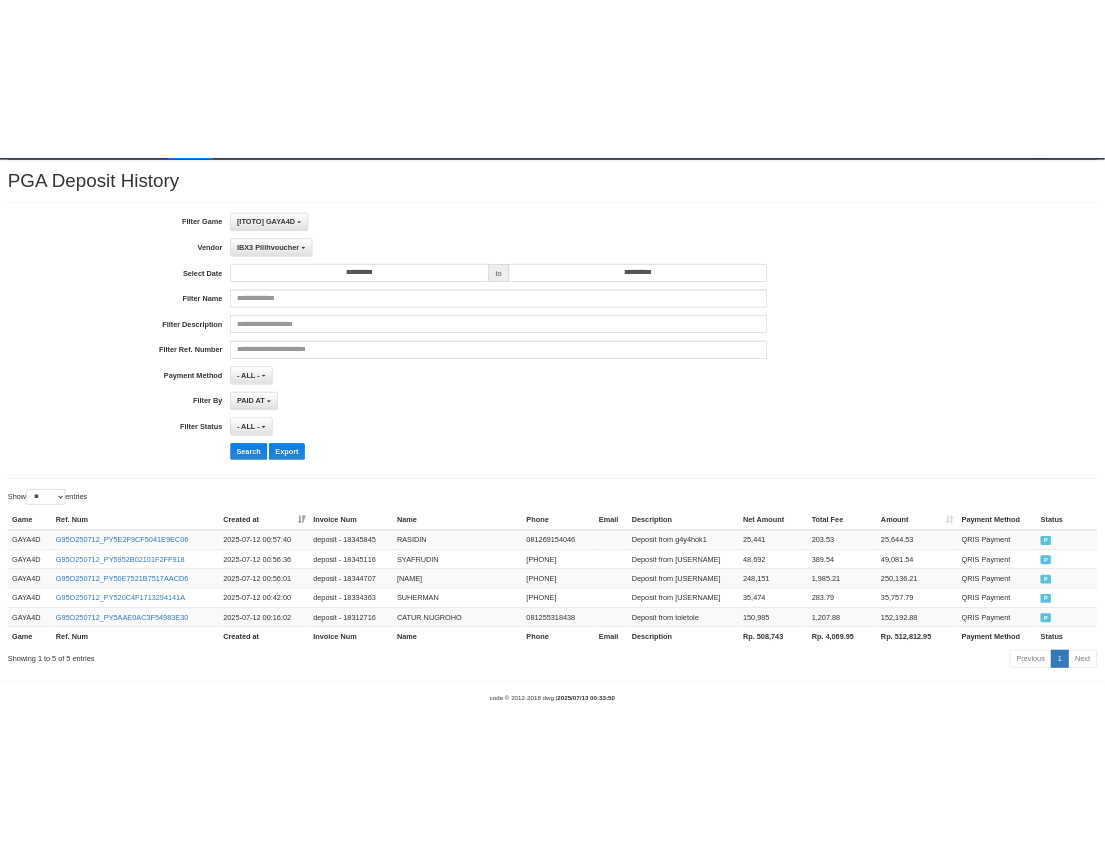scroll, scrollTop: 94, scrollLeft: 0, axis: vertical 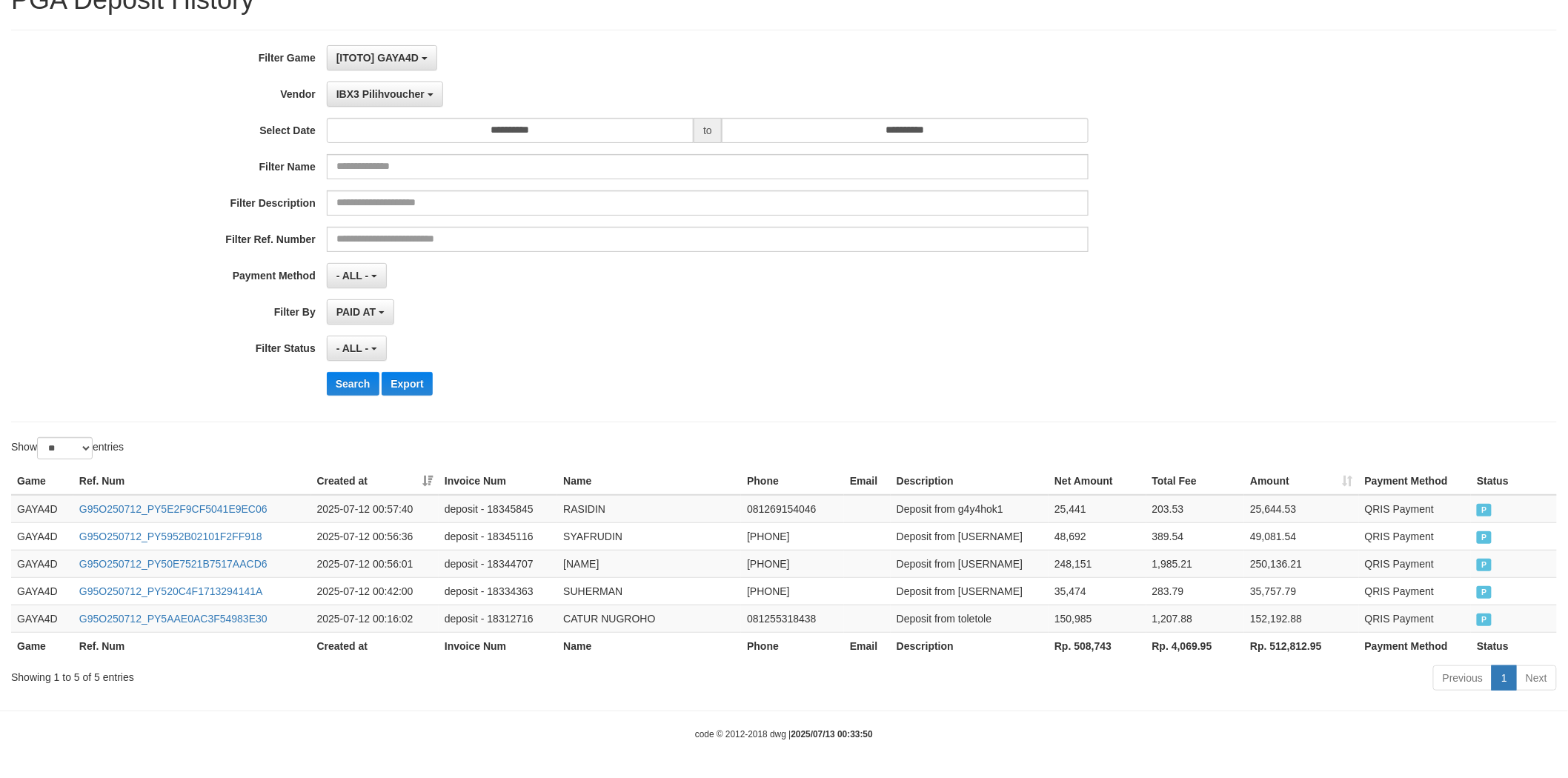 click on "Search
Export" at bounding box center [817, 384] 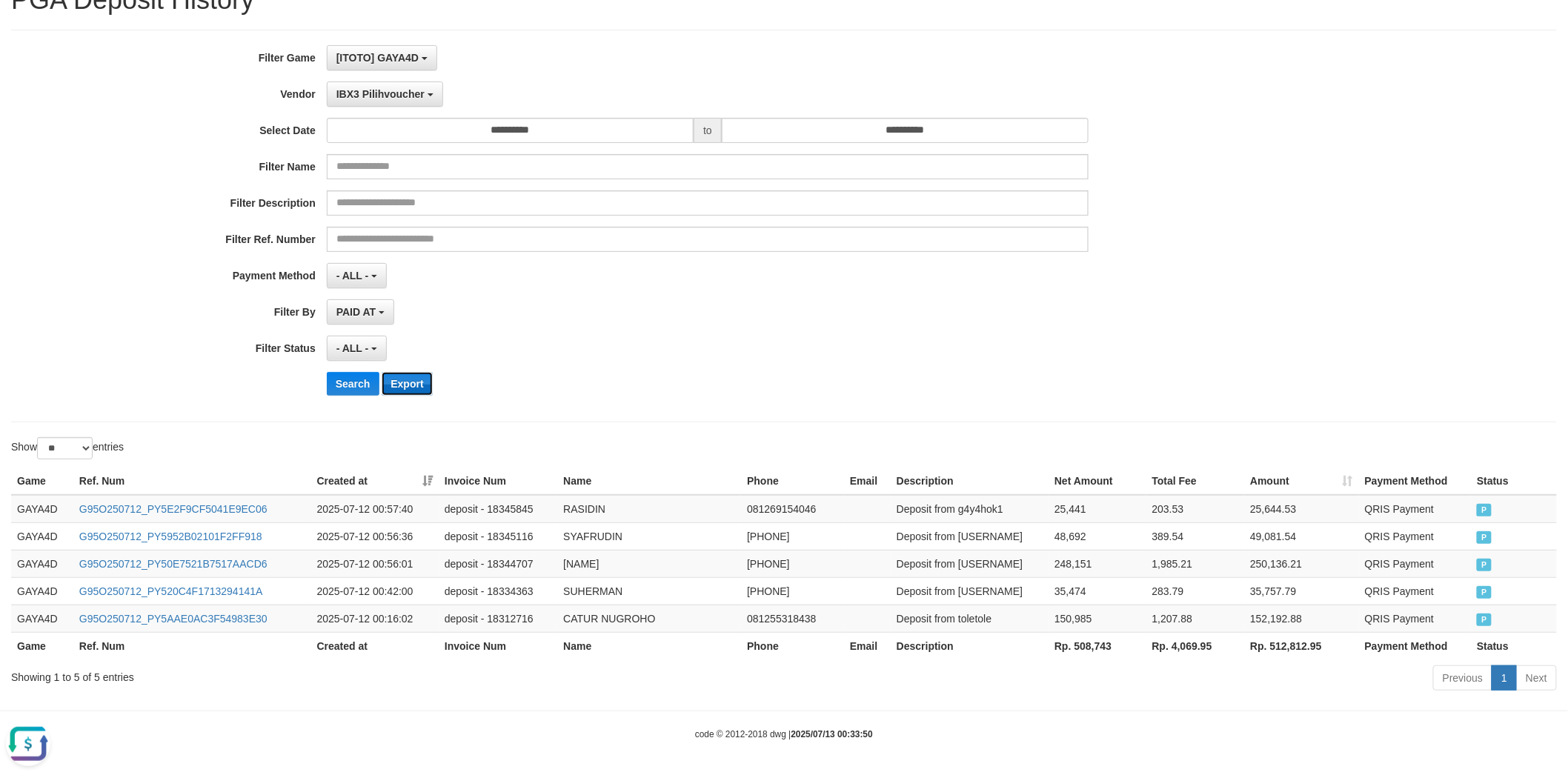click on "Export" at bounding box center (407, 384) 